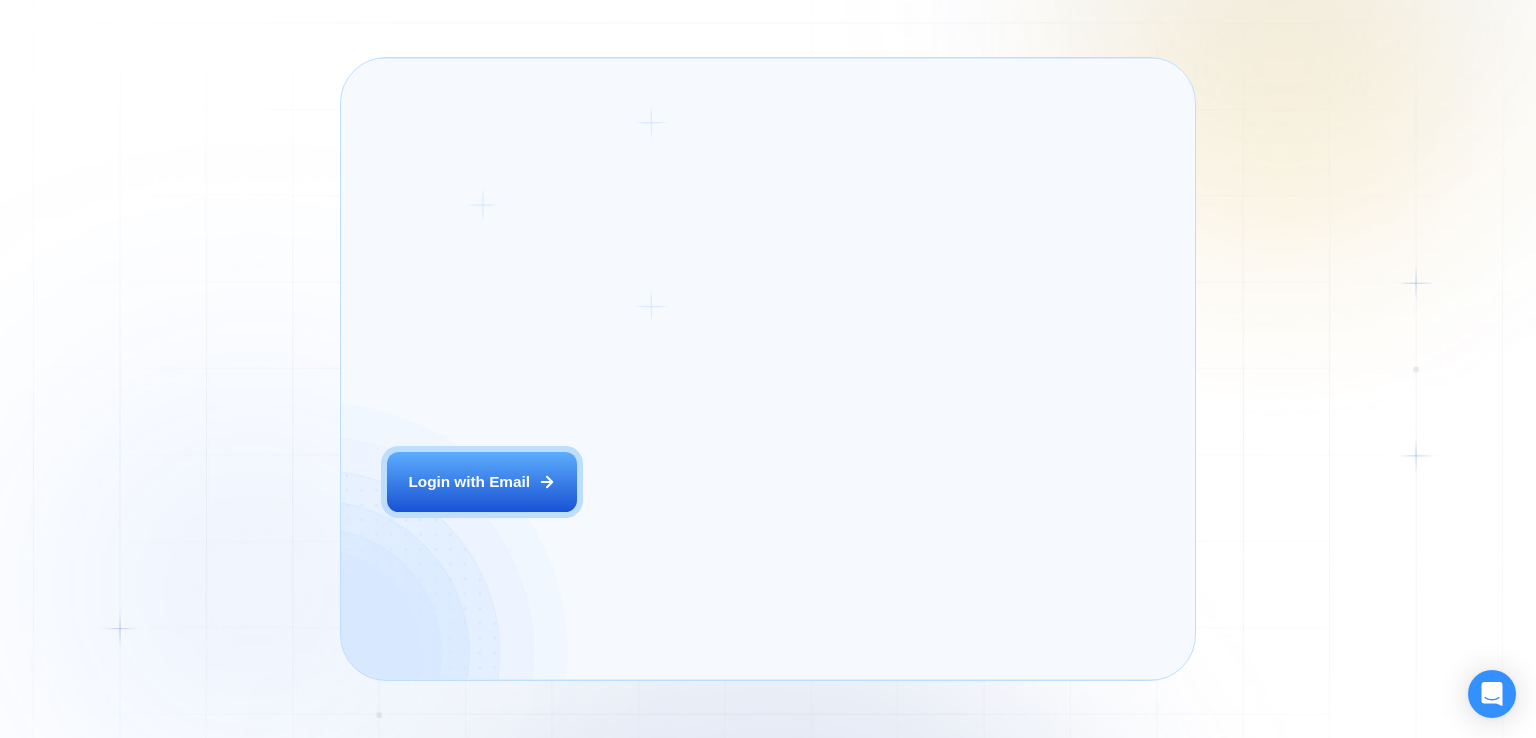 scroll, scrollTop: 0, scrollLeft: 0, axis: both 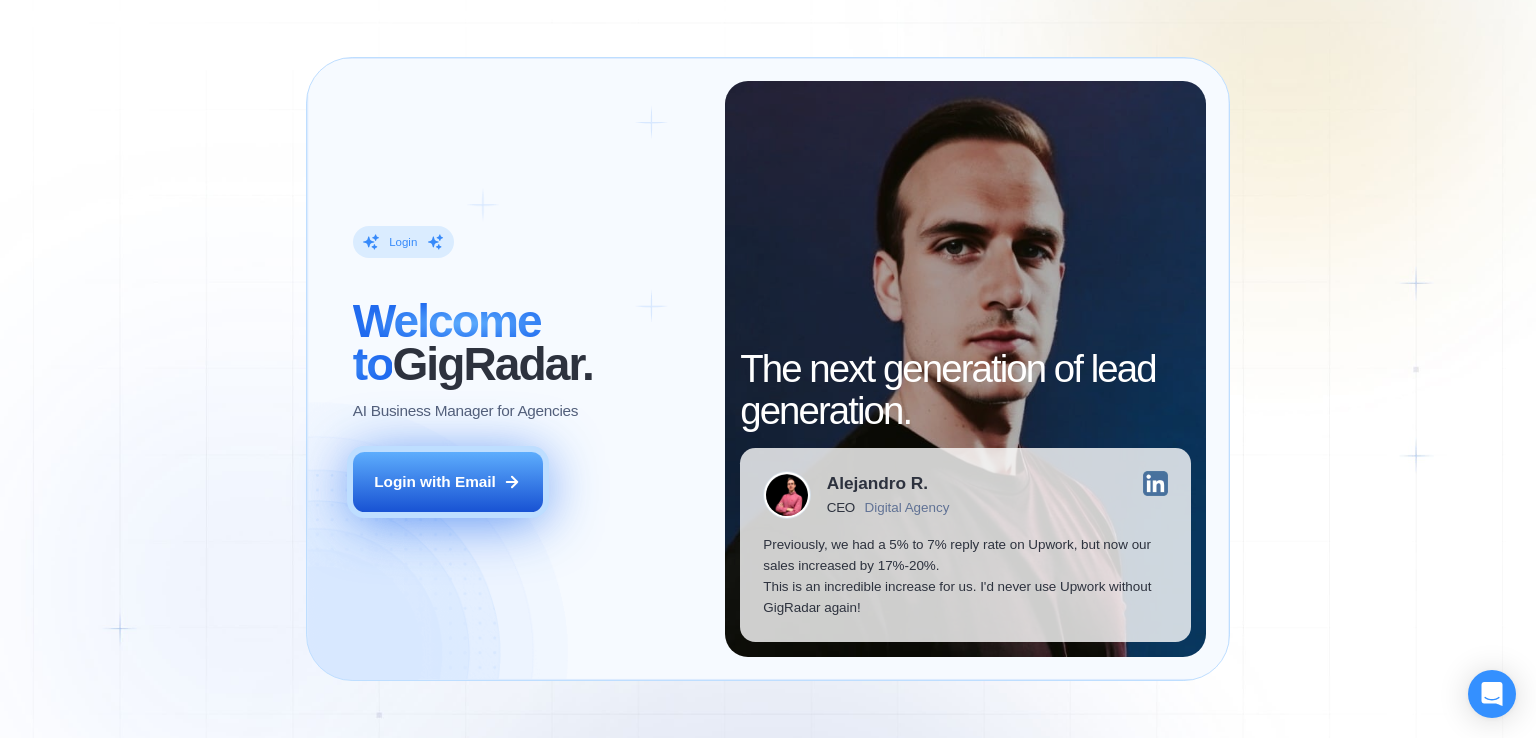 click on "Login with Email" at bounding box center [435, 481] 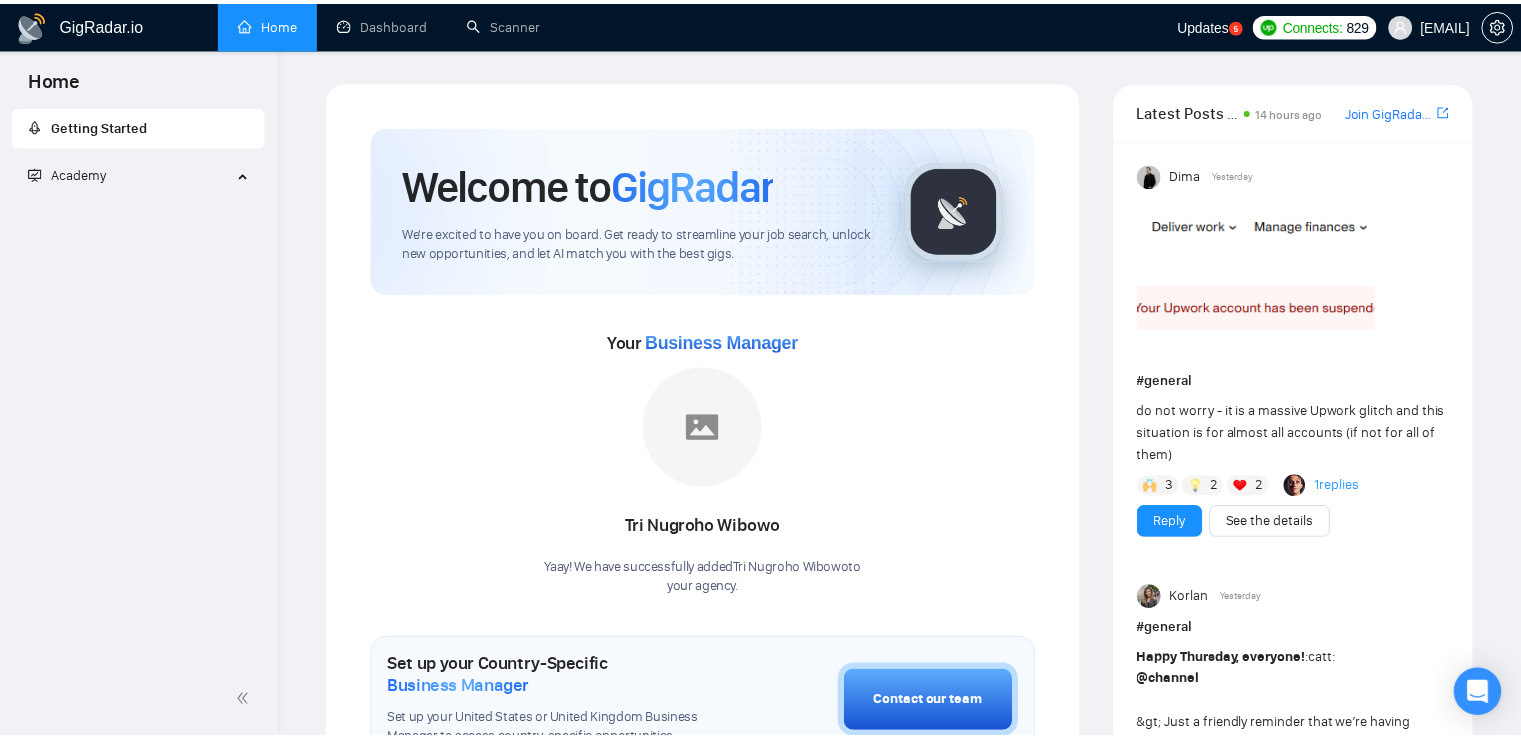 scroll, scrollTop: 0, scrollLeft: 0, axis: both 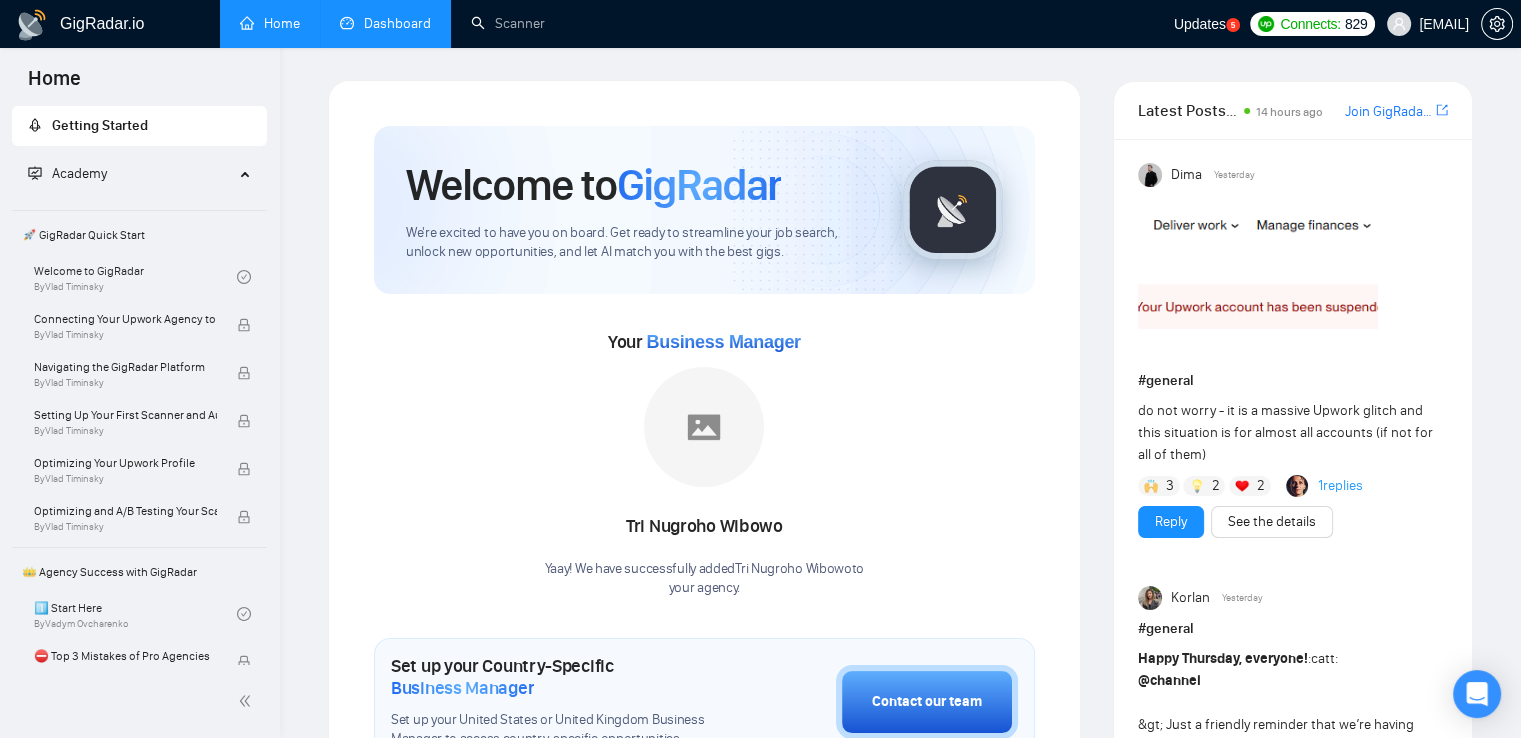 click on "Dashboard" at bounding box center [385, 23] 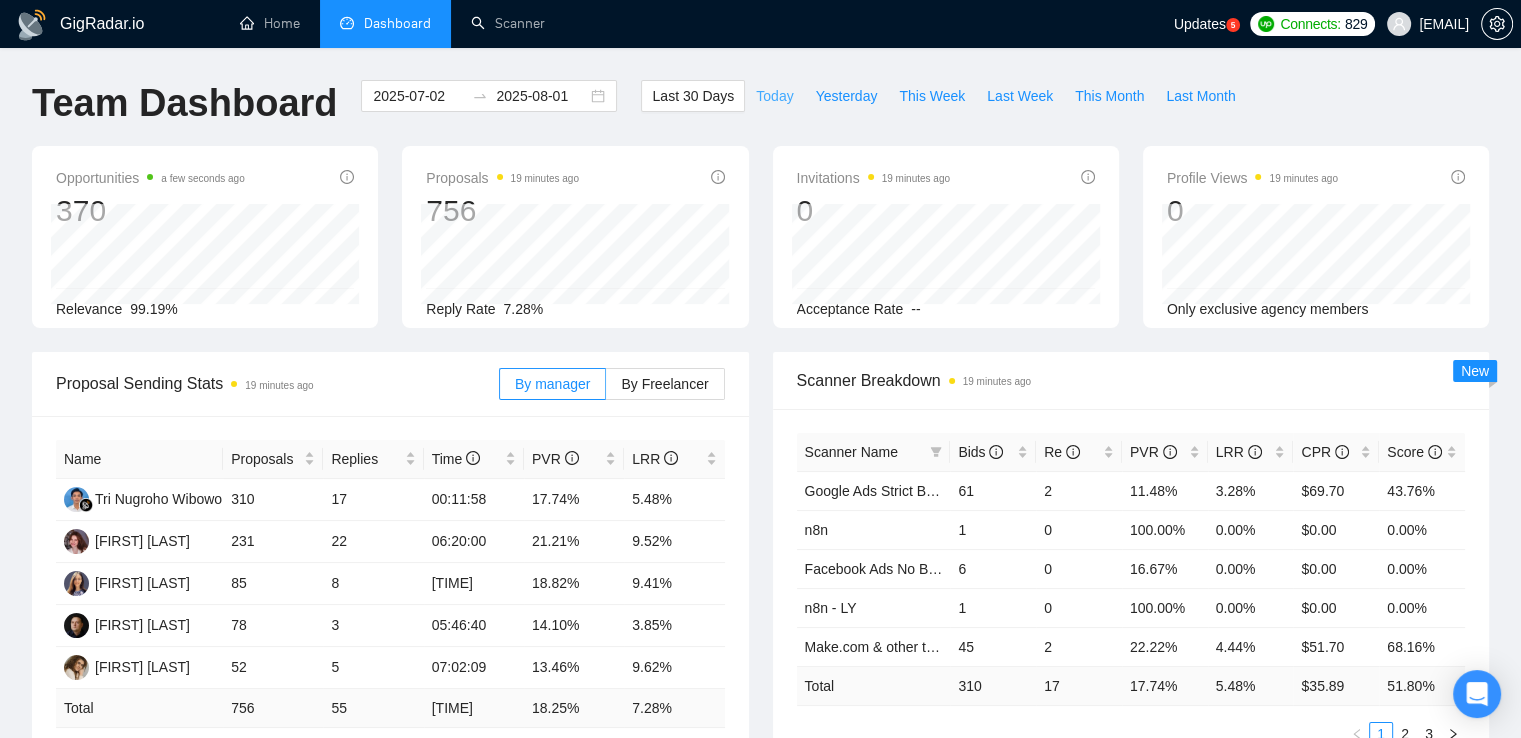 click on "Today" at bounding box center (774, 96) 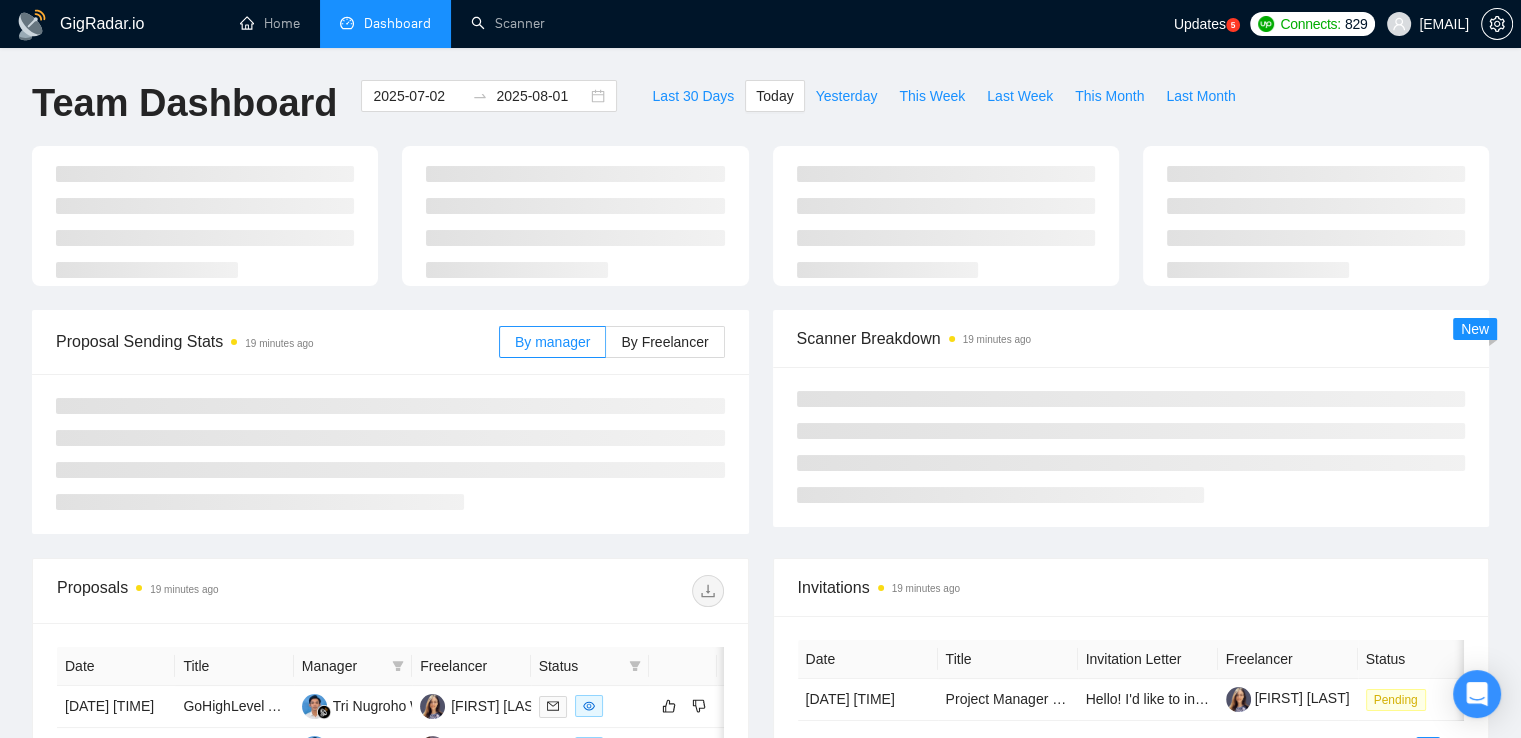 type on "2025-08-01" 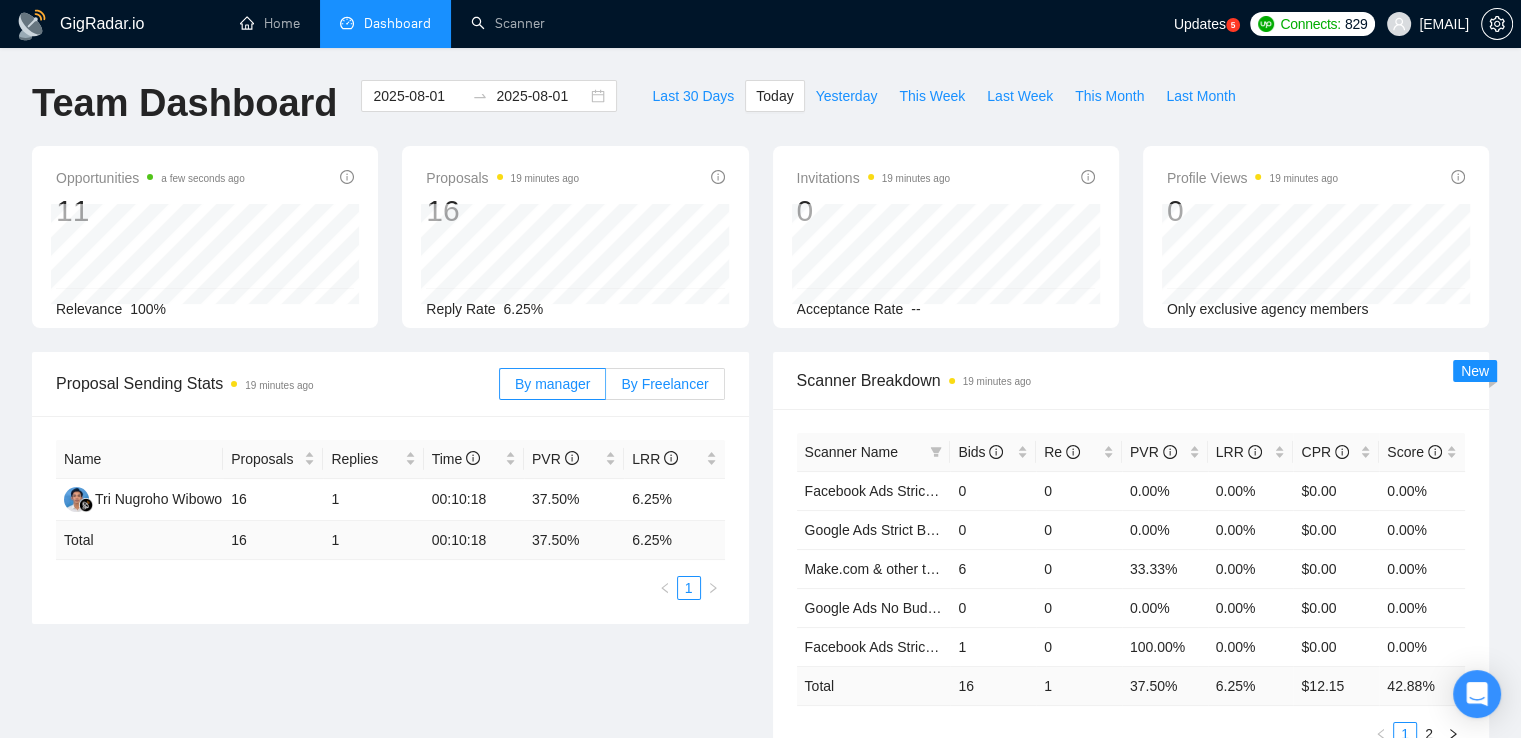 click on "By Freelancer" at bounding box center (664, 384) 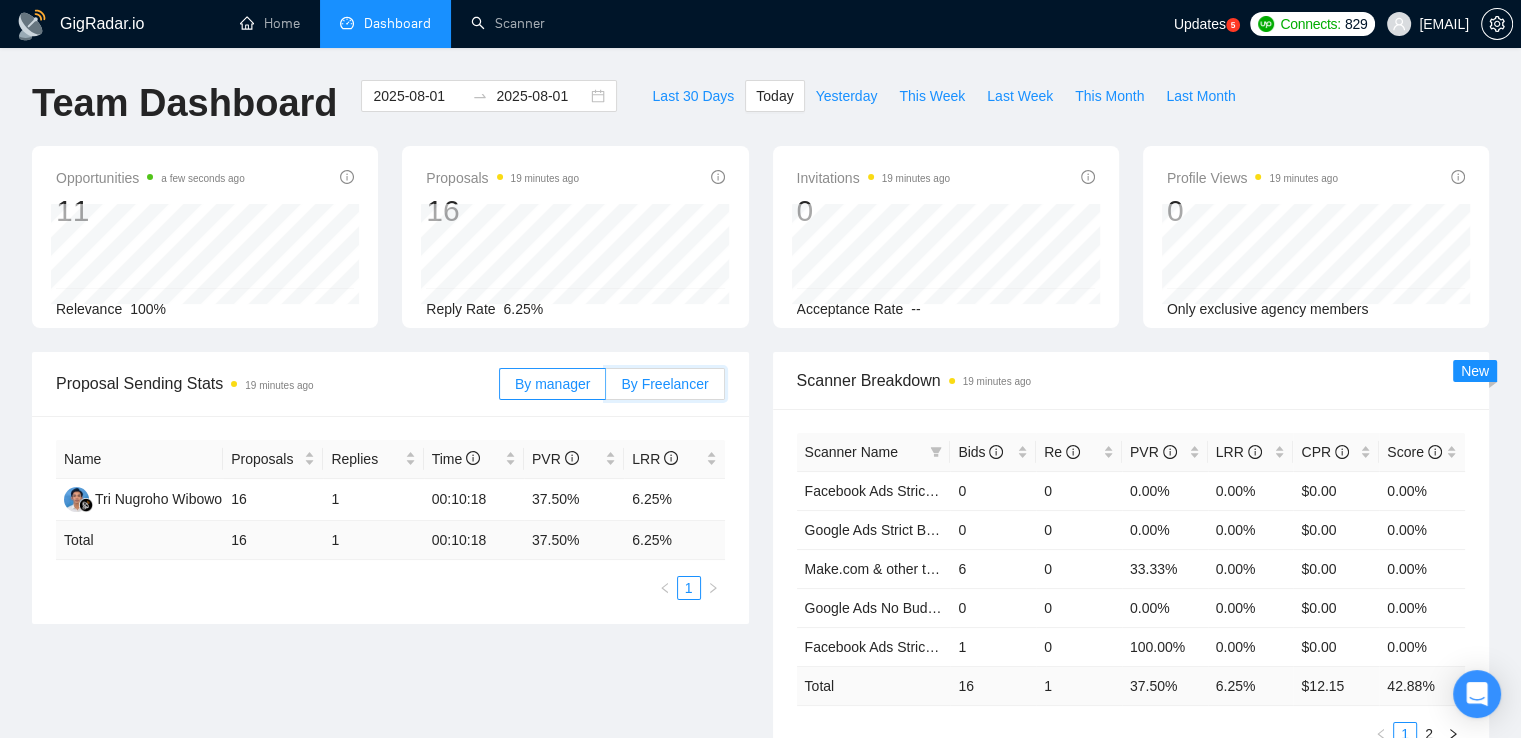 click on "By Freelancer" at bounding box center (606, 389) 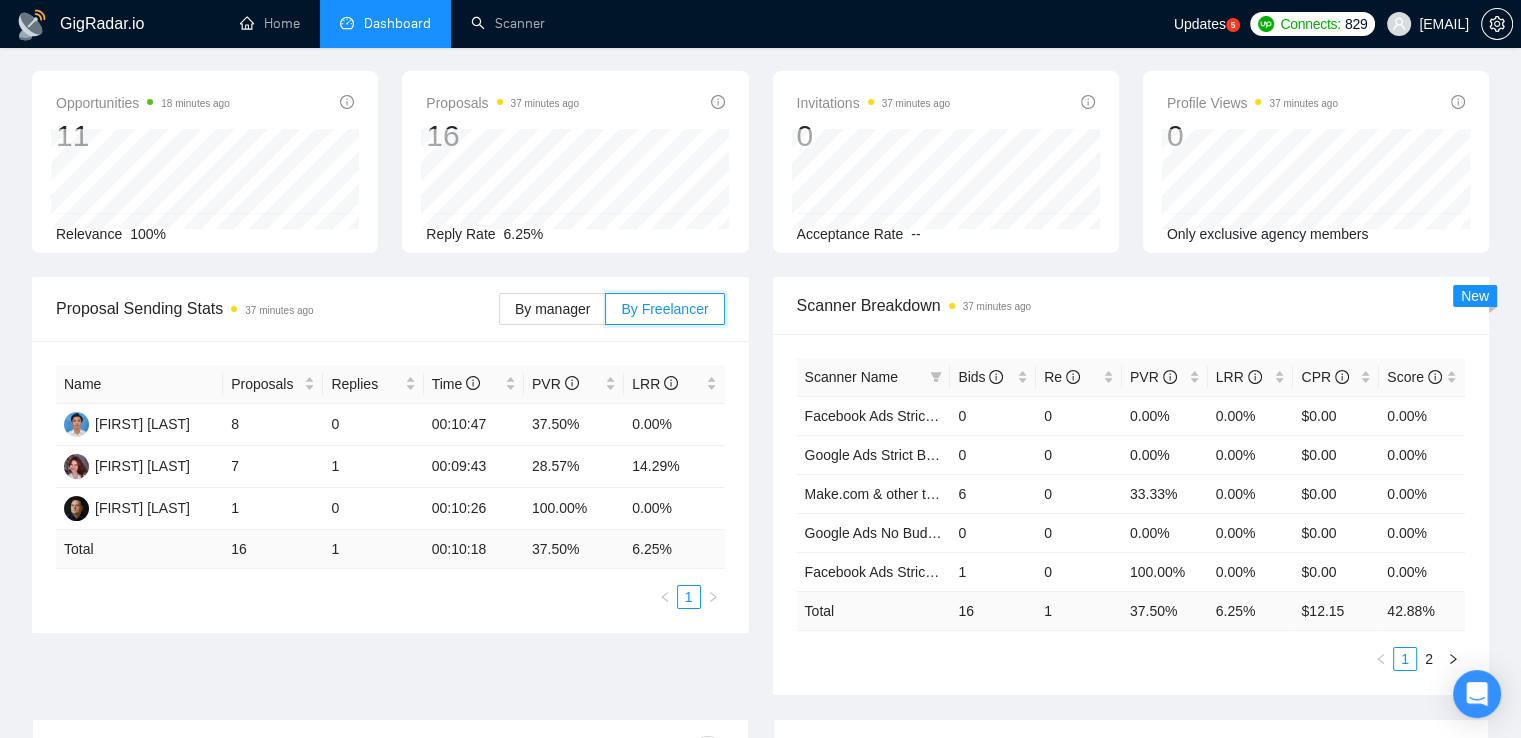scroll, scrollTop: 0, scrollLeft: 0, axis: both 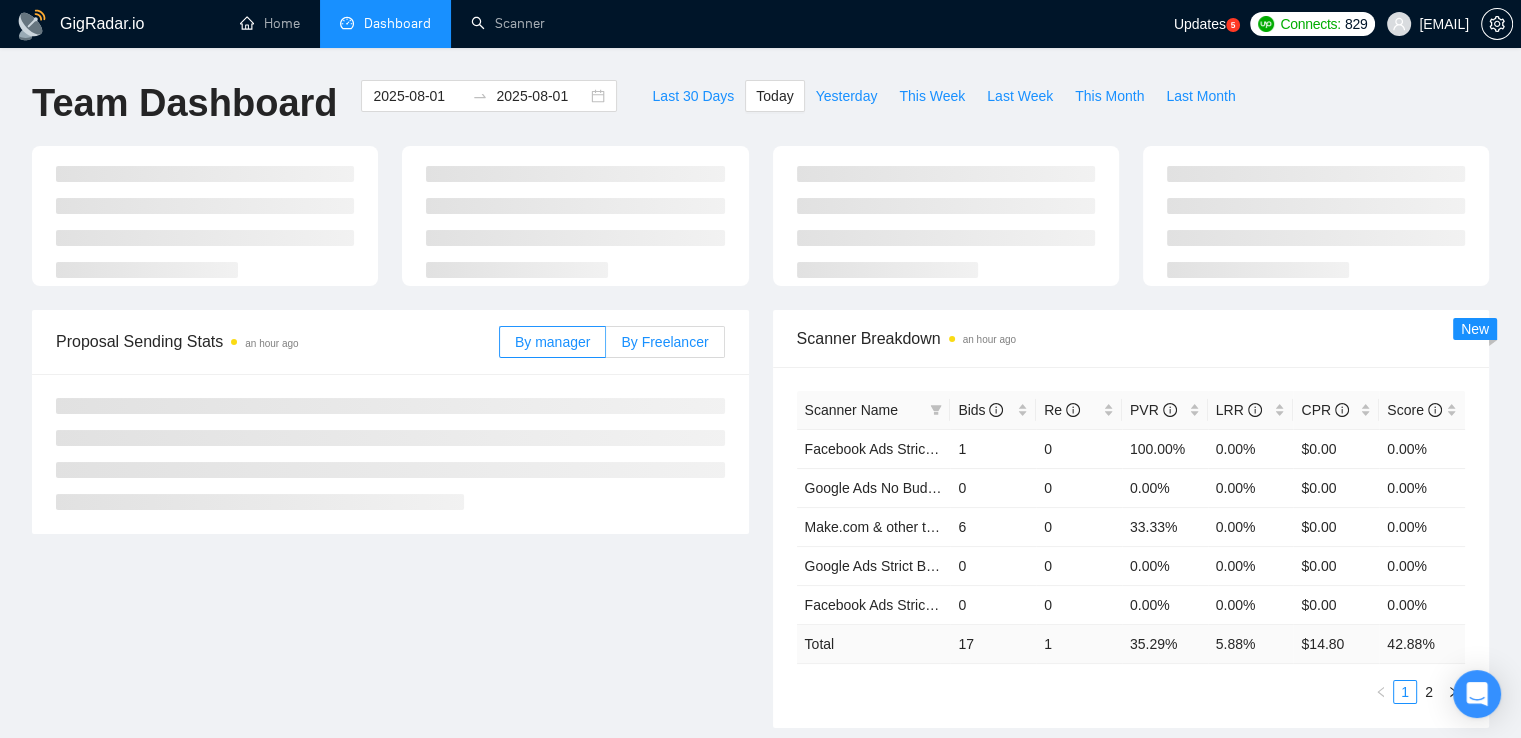 click on "By Freelancer" at bounding box center (664, 342) 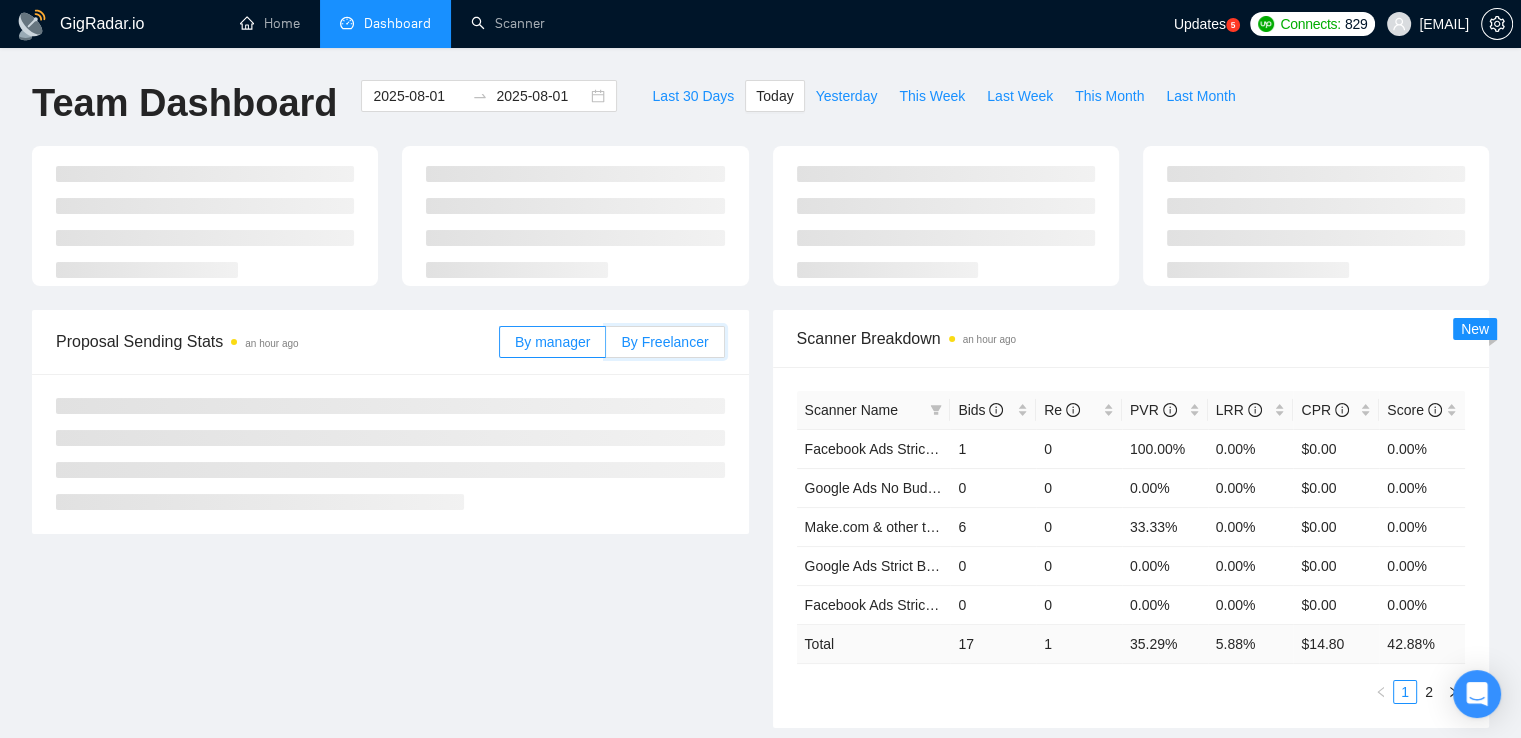 click on "By Freelancer" at bounding box center (606, 347) 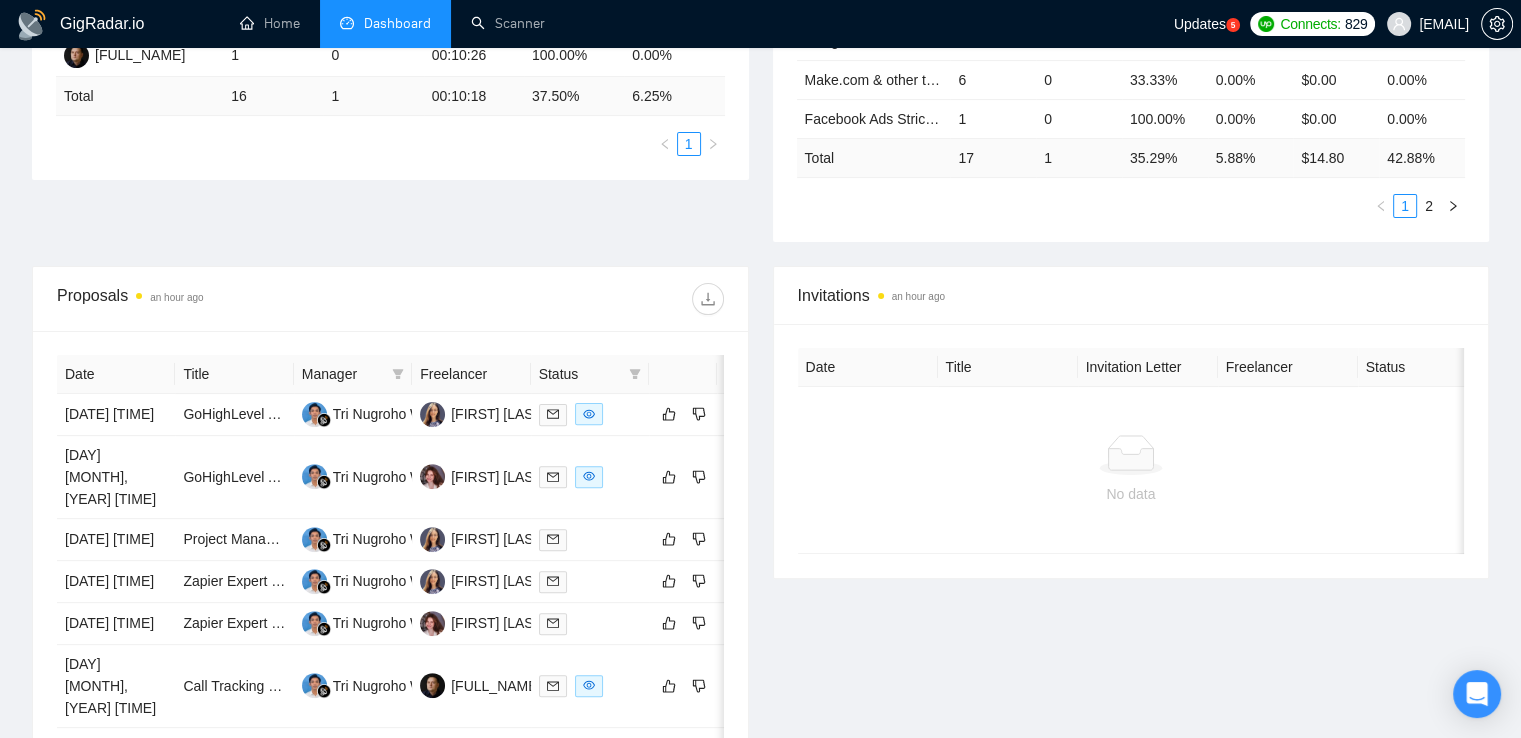 scroll, scrollTop: 600, scrollLeft: 0, axis: vertical 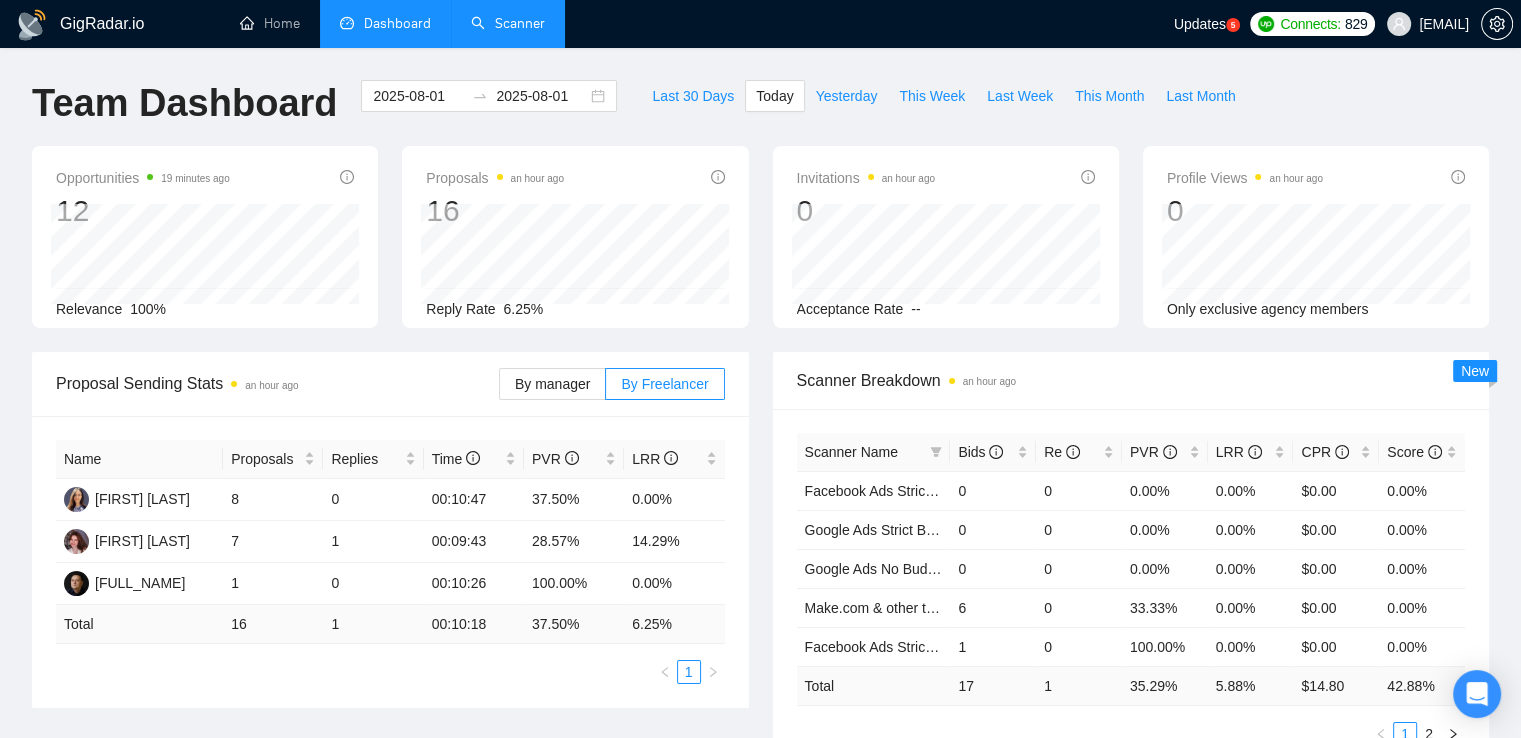 click on "Scanner" at bounding box center [508, 23] 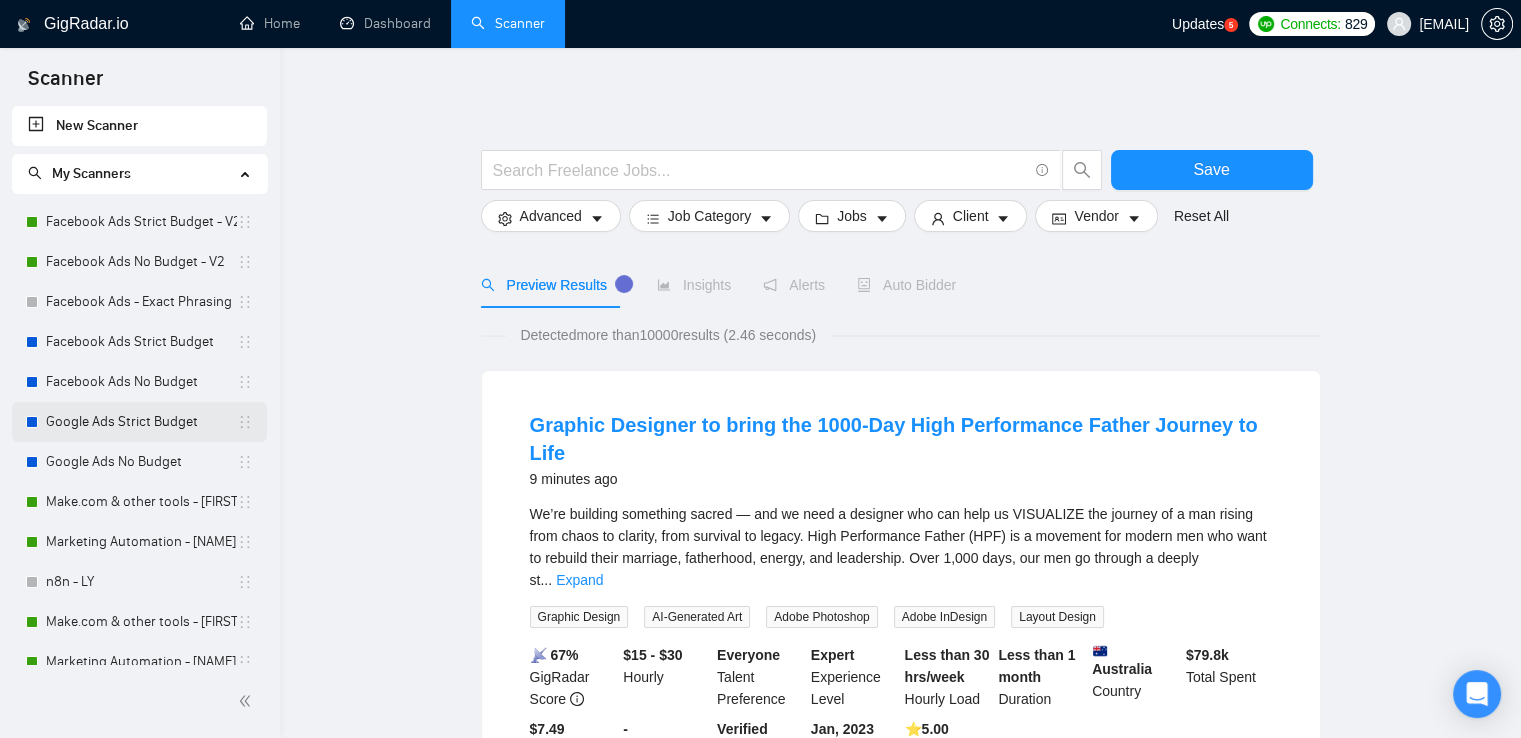 click on "Google Ads Strict Budget" at bounding box center (141, 422) 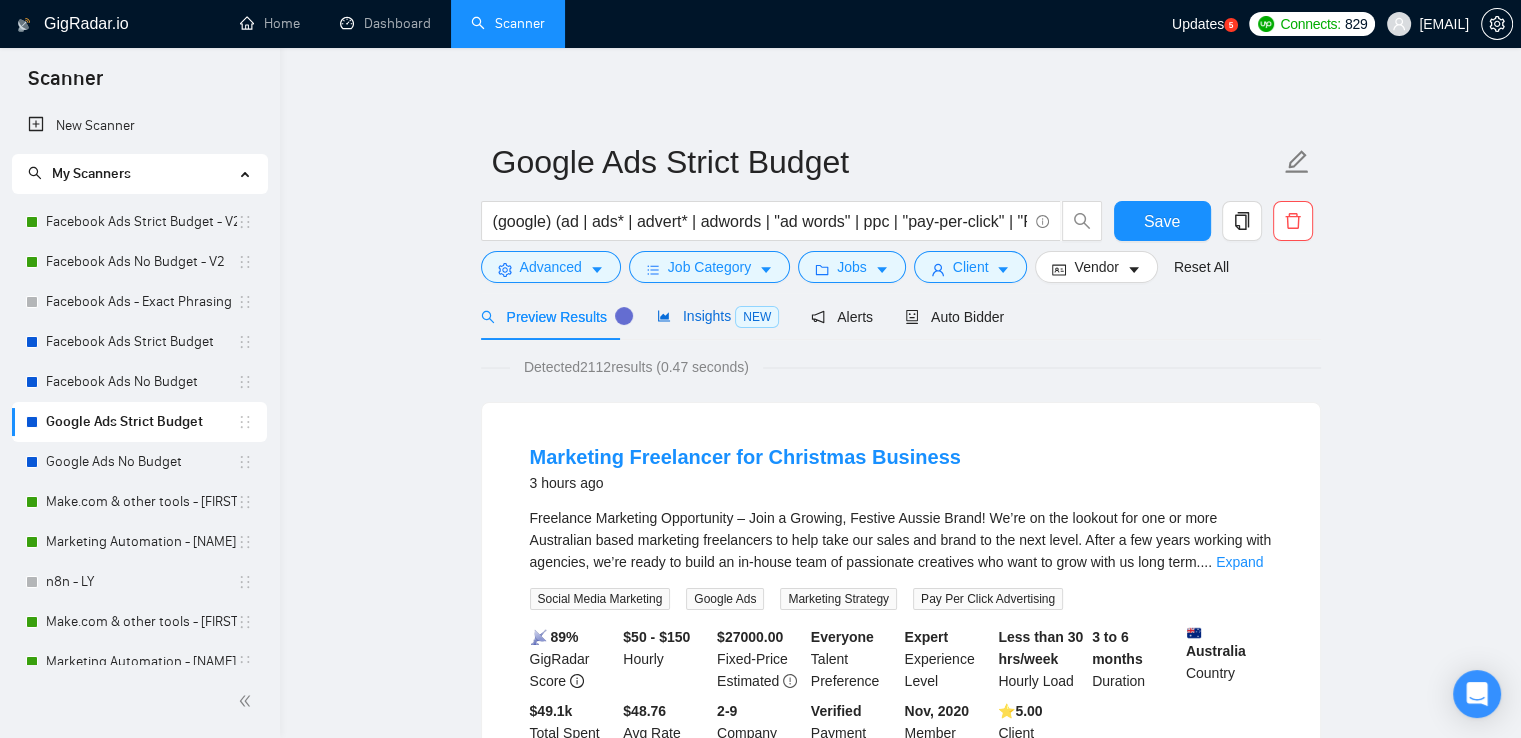 click on "Insights NEW" at bounding box center (718, 316) 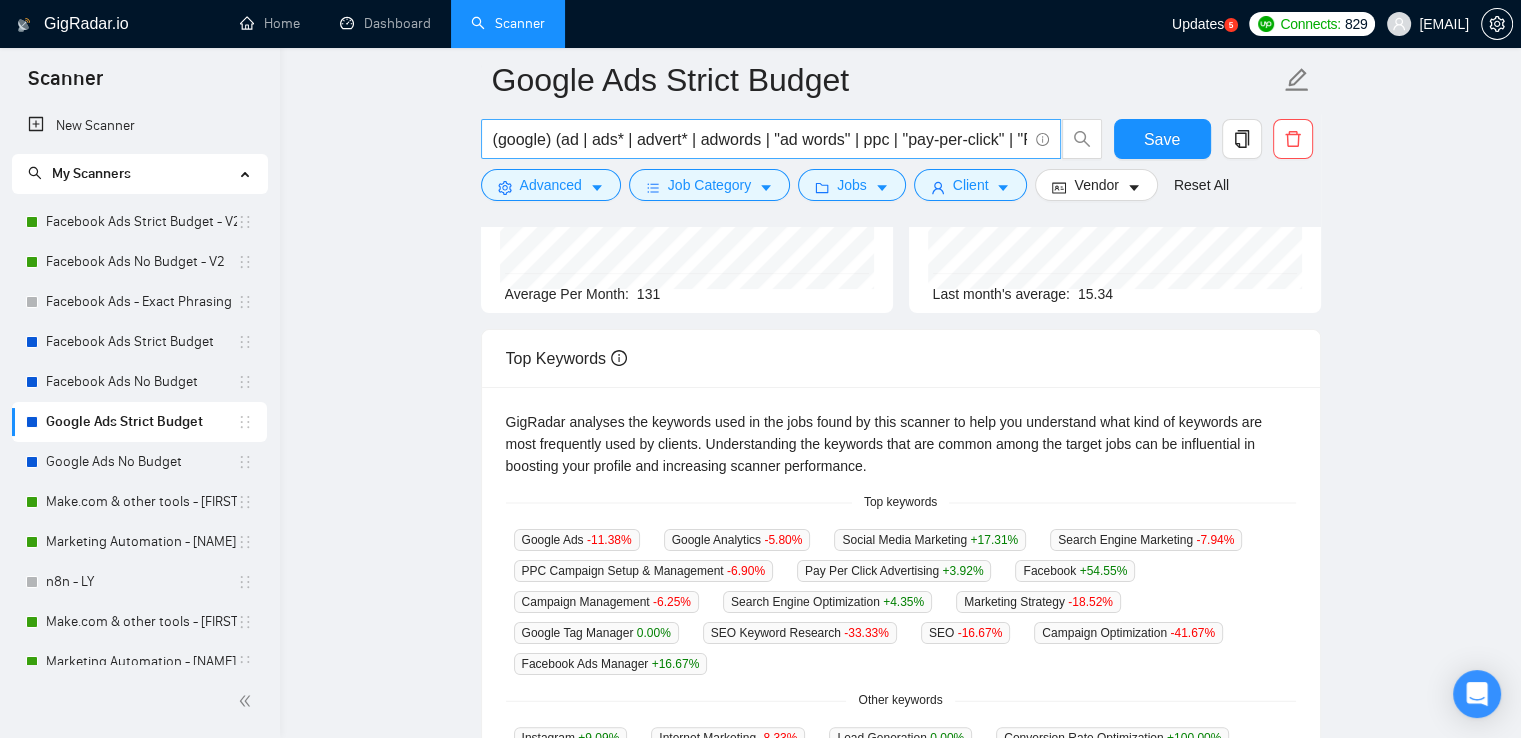 scroll, scrollTop: 400, scrollLeft: 0, axis: vertical 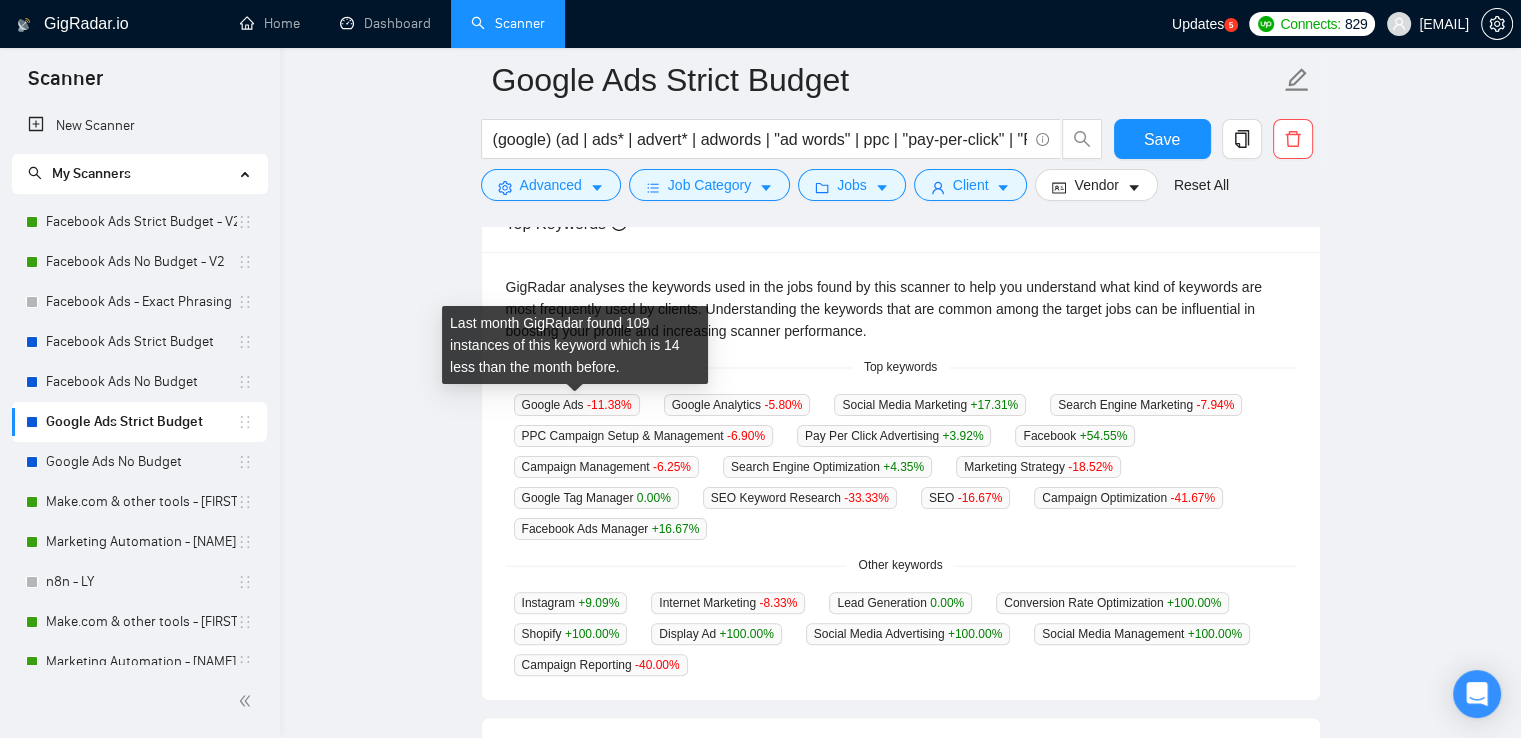 click on "Google Ads   -11.38 %" at bounding box center (577, 405) 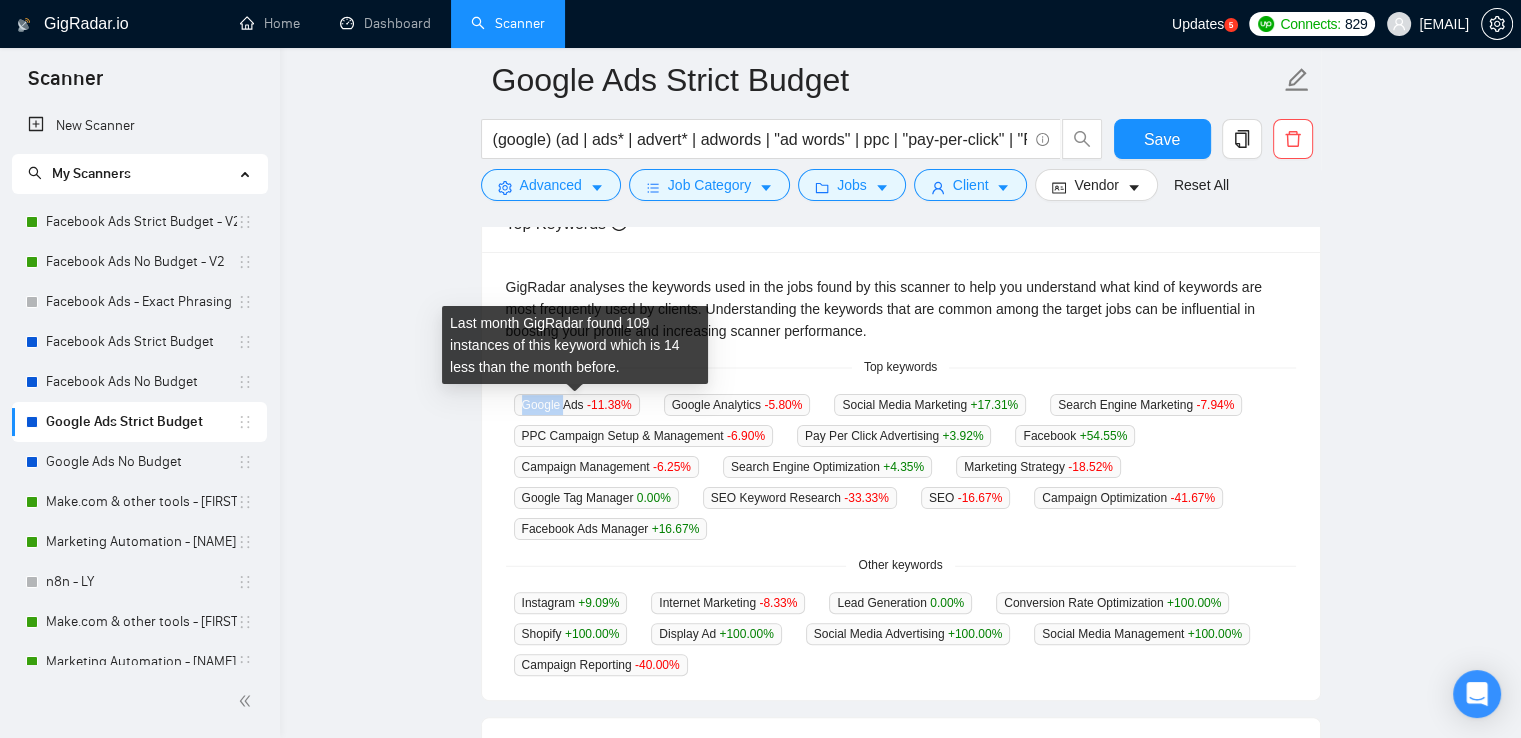 click on "Google Ads   -11.38 %" at bounding box center (577, 405) 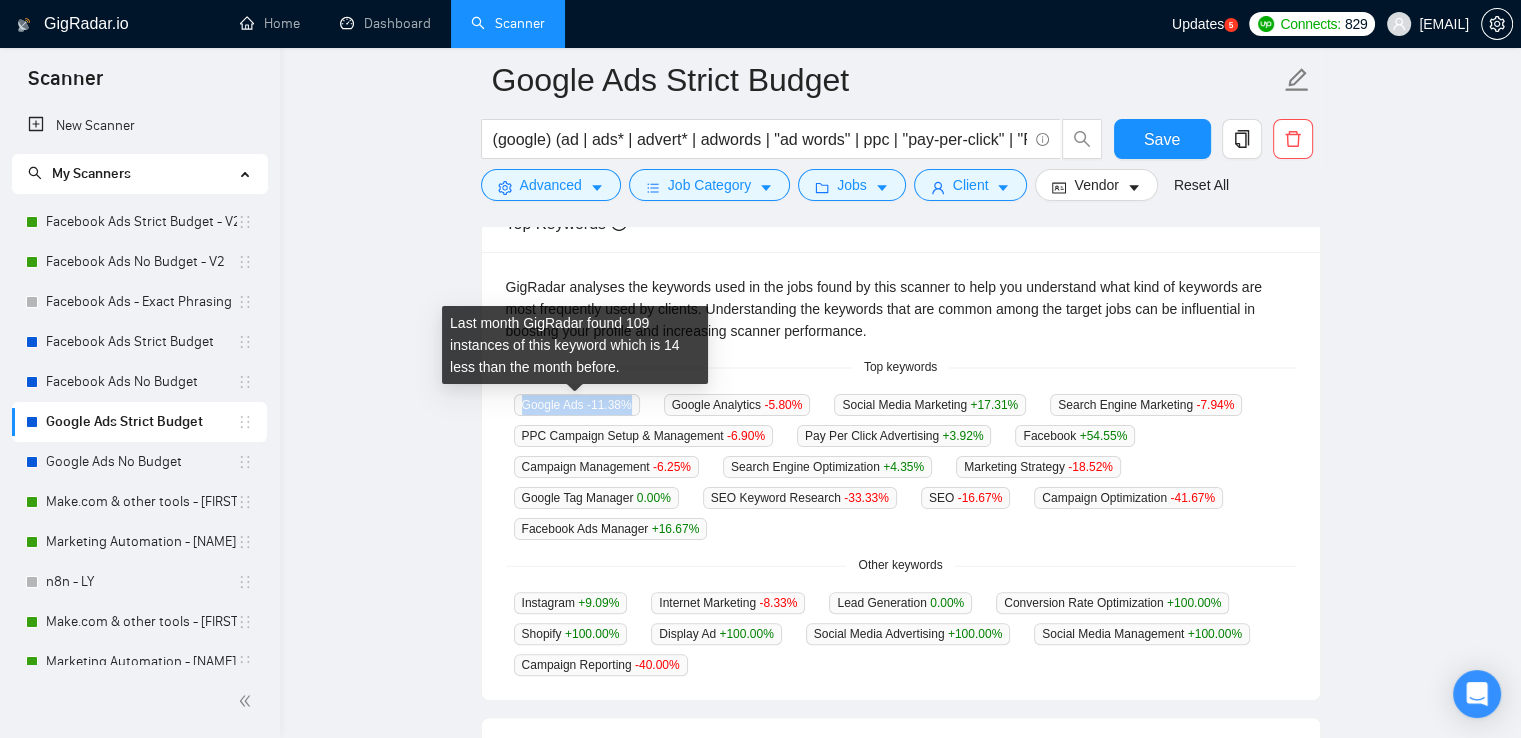 click on "Google Ads   -11.38 %" at bounding box center [577, 405] 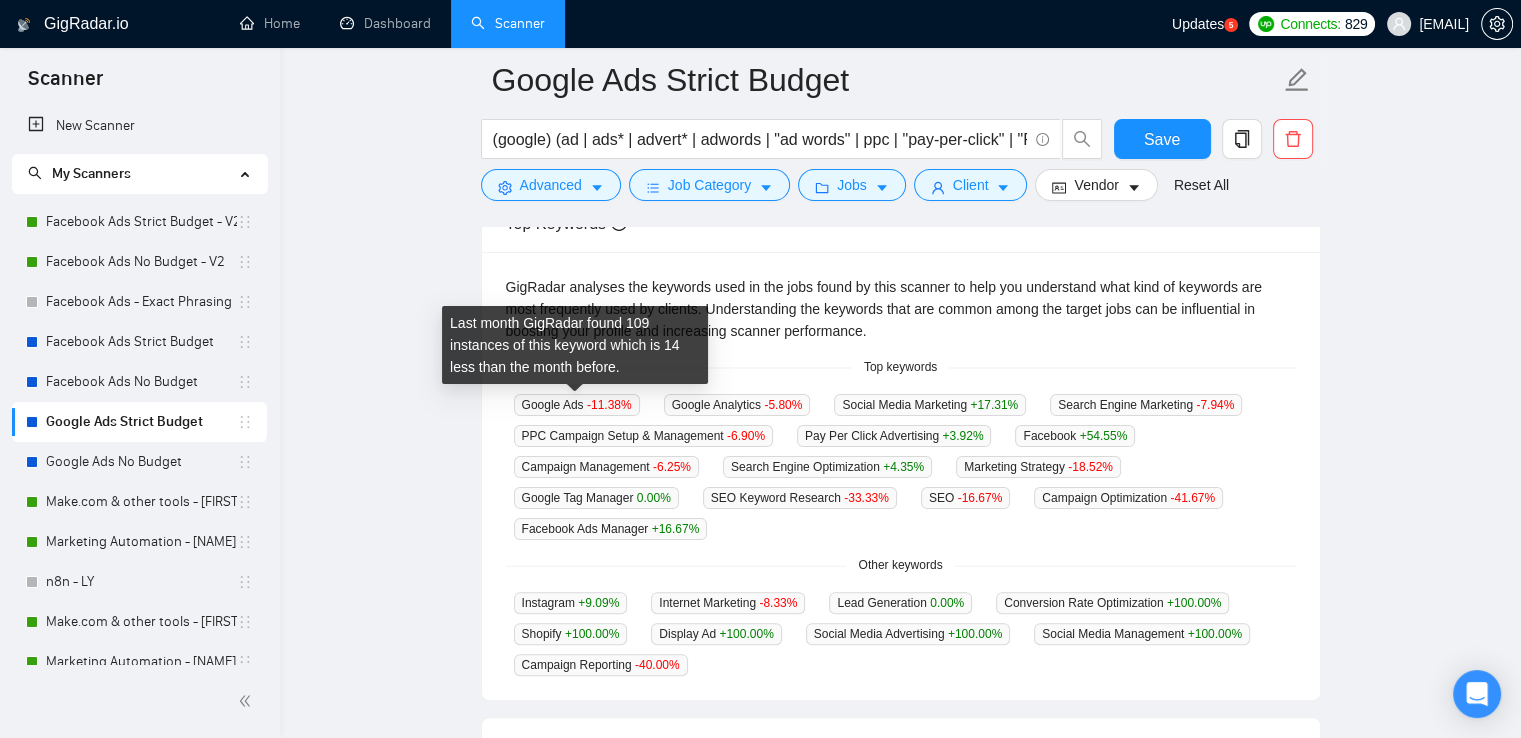 click on "Google Ads   -11.38 %" at bounding box center (577, 405) 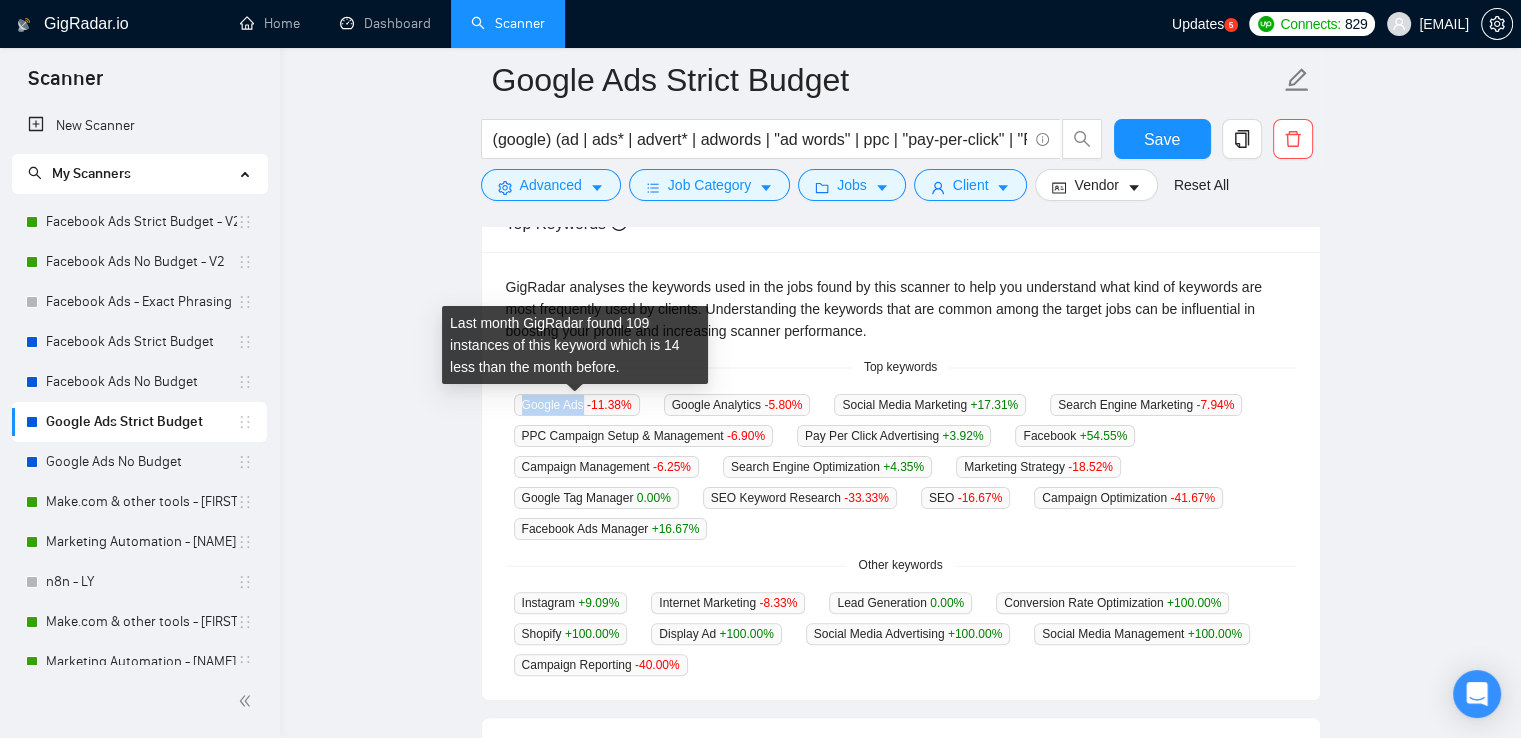 drag, startPoint x: 520, startPoint y: 405, endPoint x: 582, endPoint y: 409, distance: 62.1289 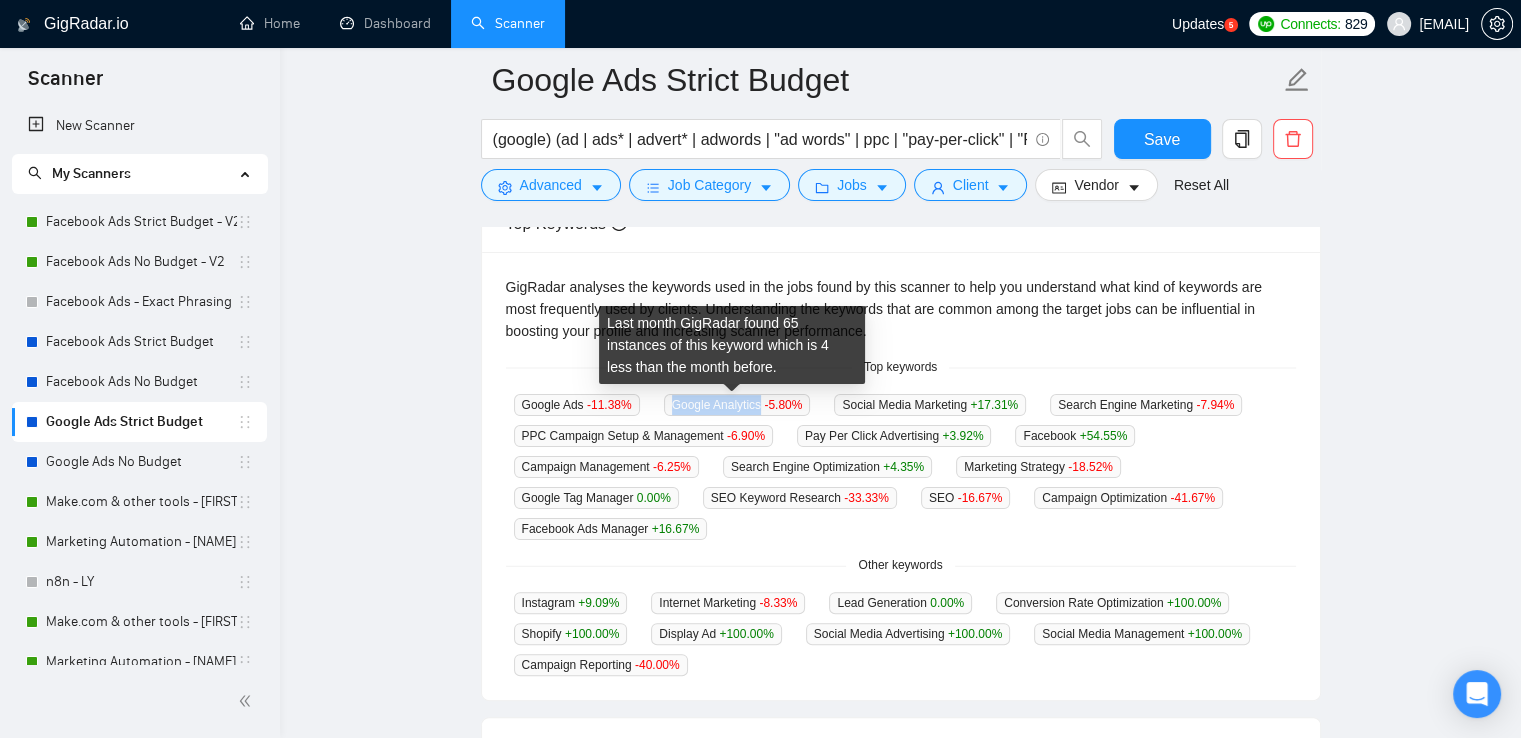 drag, startPoint x: 669, startPoint y: 404, endPoint x: 757, endPoint y: 408, distance: 88.09086 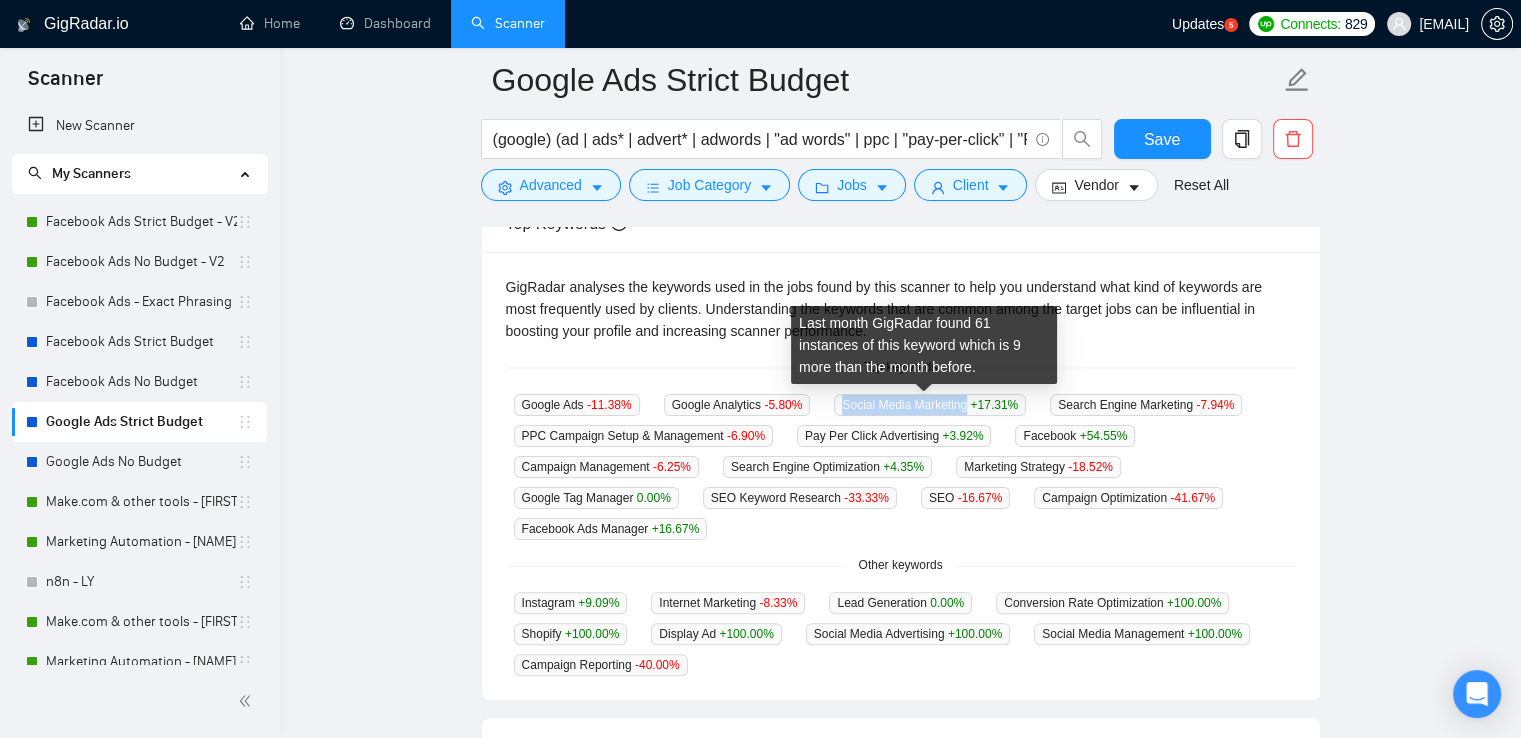 drag, startPoint x: 839, startPoint y: 405, endPoint x: 962, endPoint y: 404, distance: 123.00407 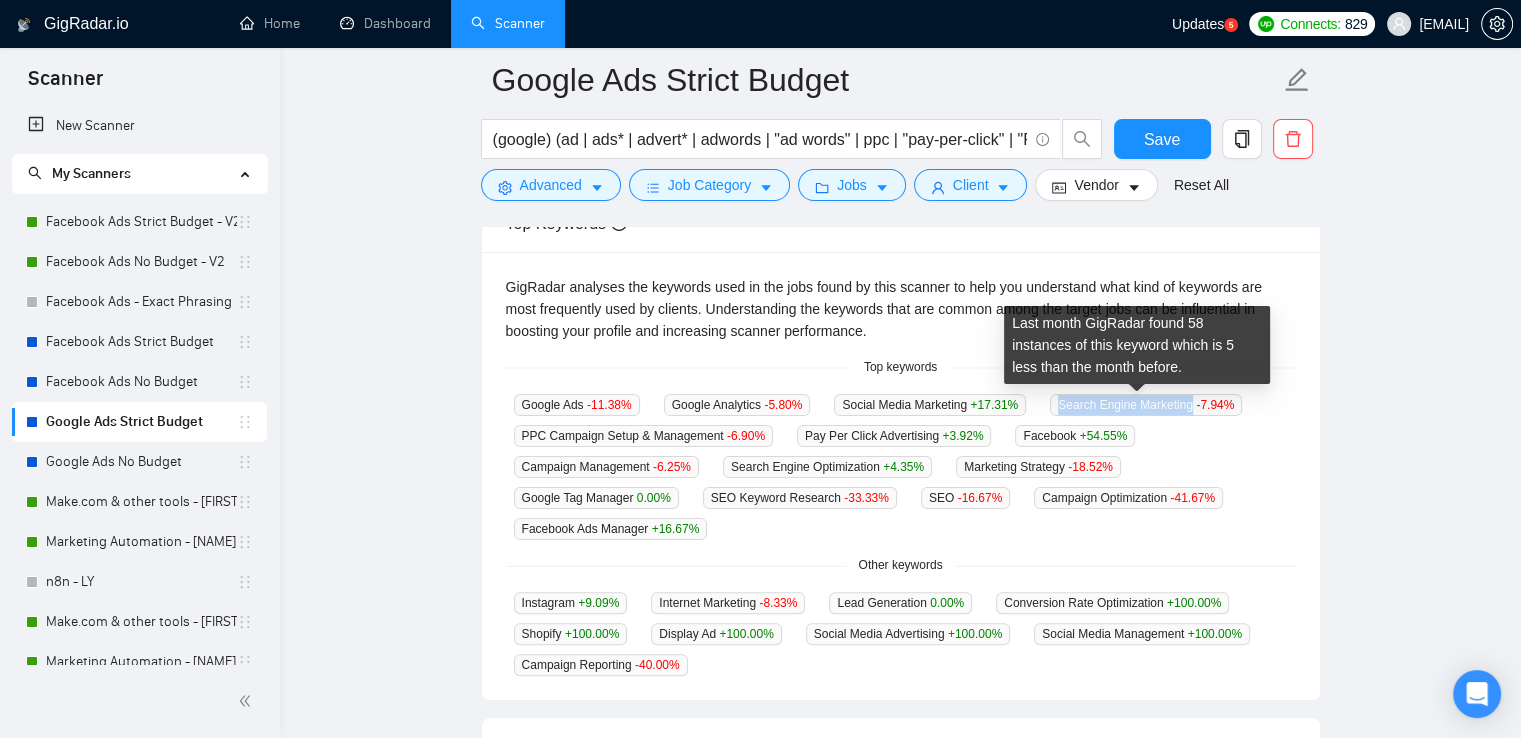 drag, startPoint x: 1051, startPoint y: 402, endPoint x: 1148, endPoint y: 423, distance: 99.24717 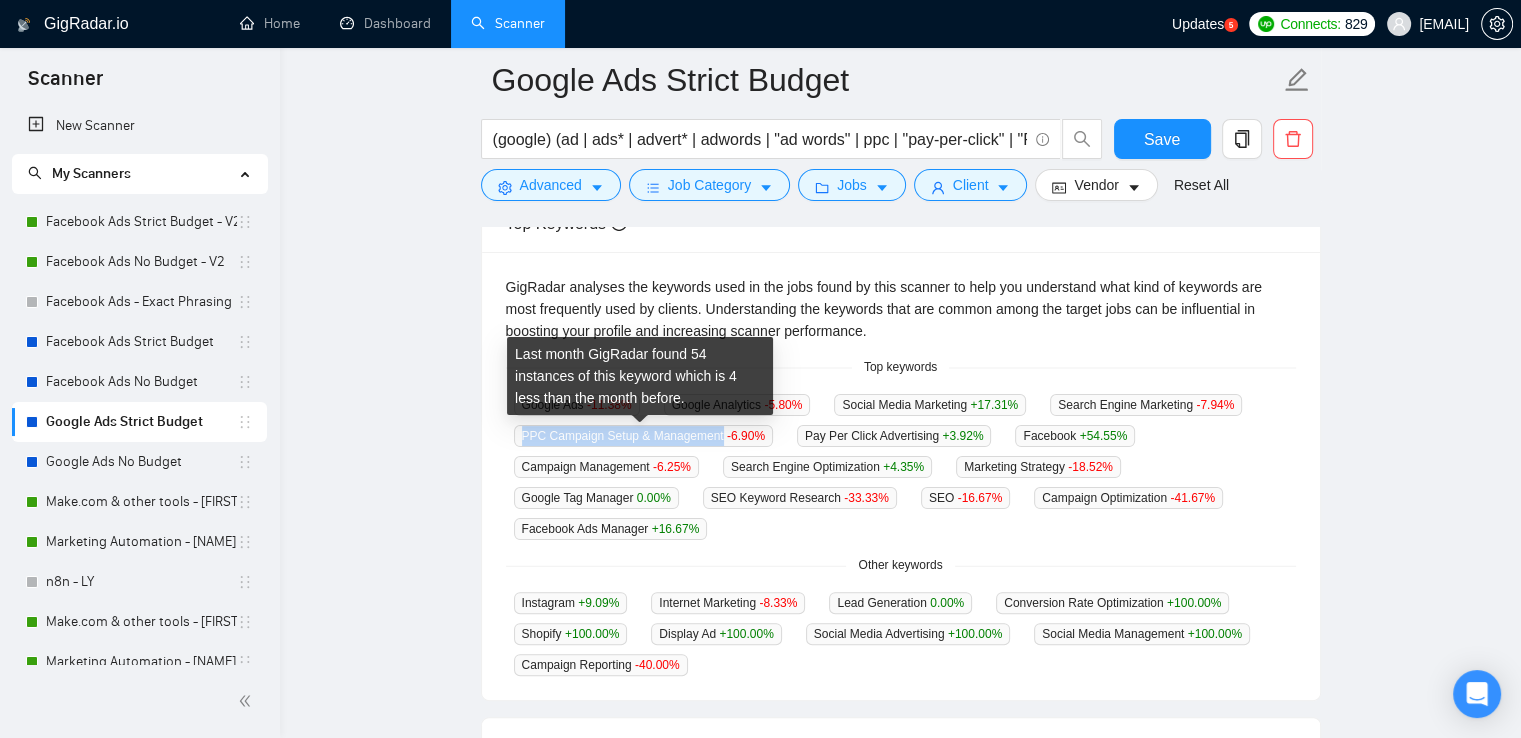 drag, startPoint x: 524, startPoint y: 432, endPoint x: 720, endPoint y: 441, distance: 196.20653 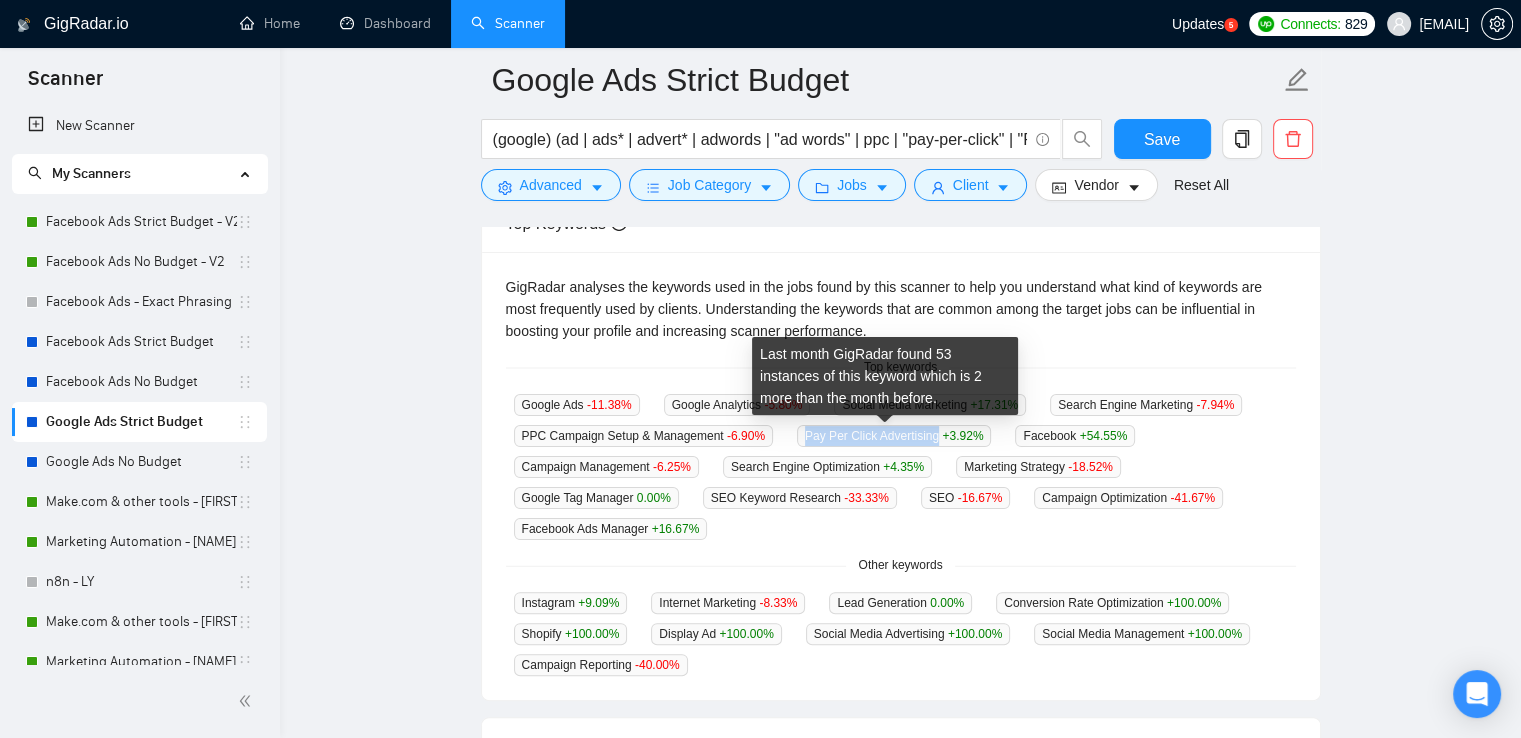 drag, startPoint x: 799, startPoint y: 436, endPoint x: 928, endPoint y: 442, distance: 129.13947 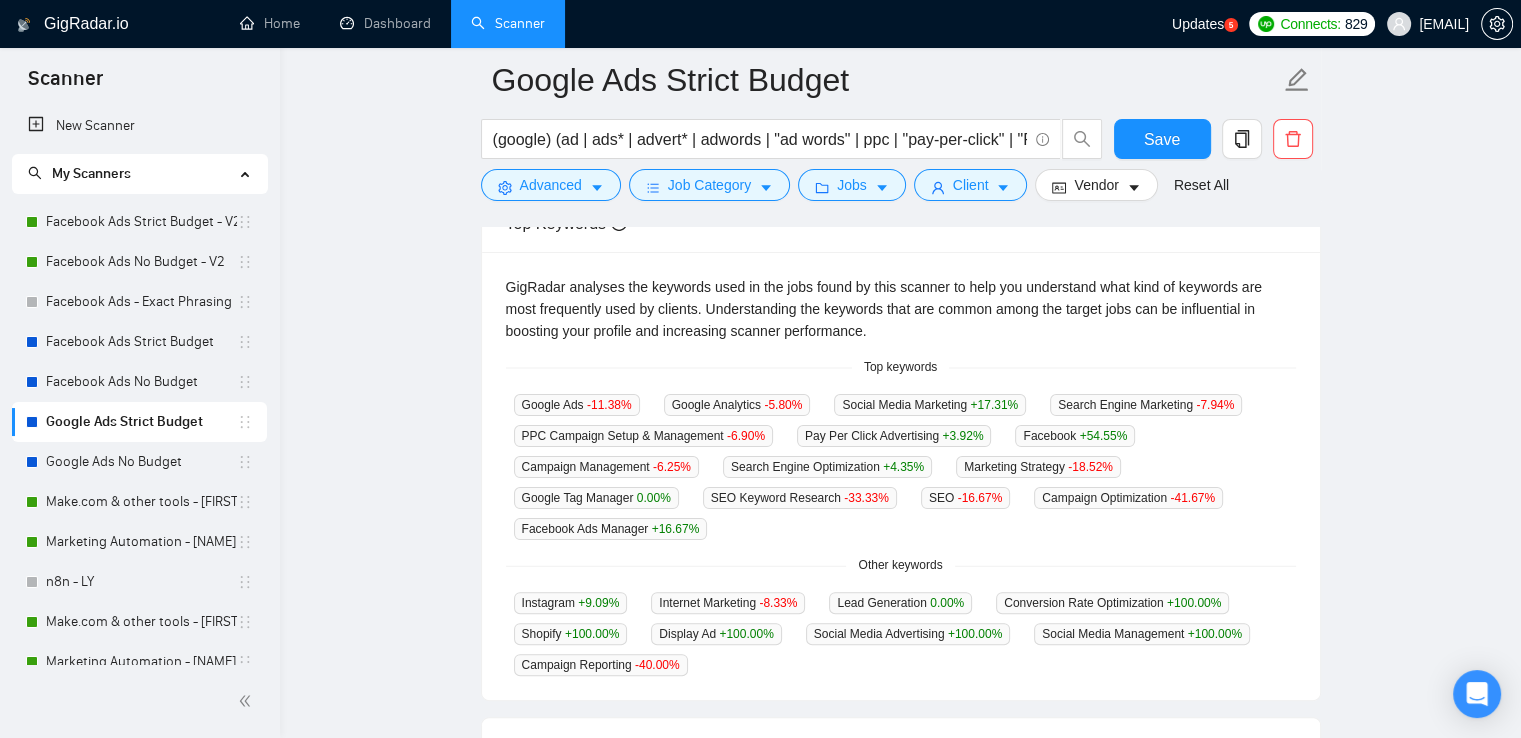 click on "Google Ads   -11.38 % Google Analytics   -5.80 % Social Media Marketing   +17.31 % Search Engine Marketing   -7.94 % PPC Campaign Setup & Management   -6.90 % Pay Per Click Advertising   +3.92 % Facebook   +54.55 % Campaign Management   -6.25 % Search Engine Optimization   +4.35 % Marketing Strategy   -18.52 % Google Tag Manager   0.00 % SEO Keyword Research   -33.33 % SEO   -16.67 % Campaign Optimization   -41.67 % Facebook Ads Manager   +16.67 %" at bounding box center [901, 466] 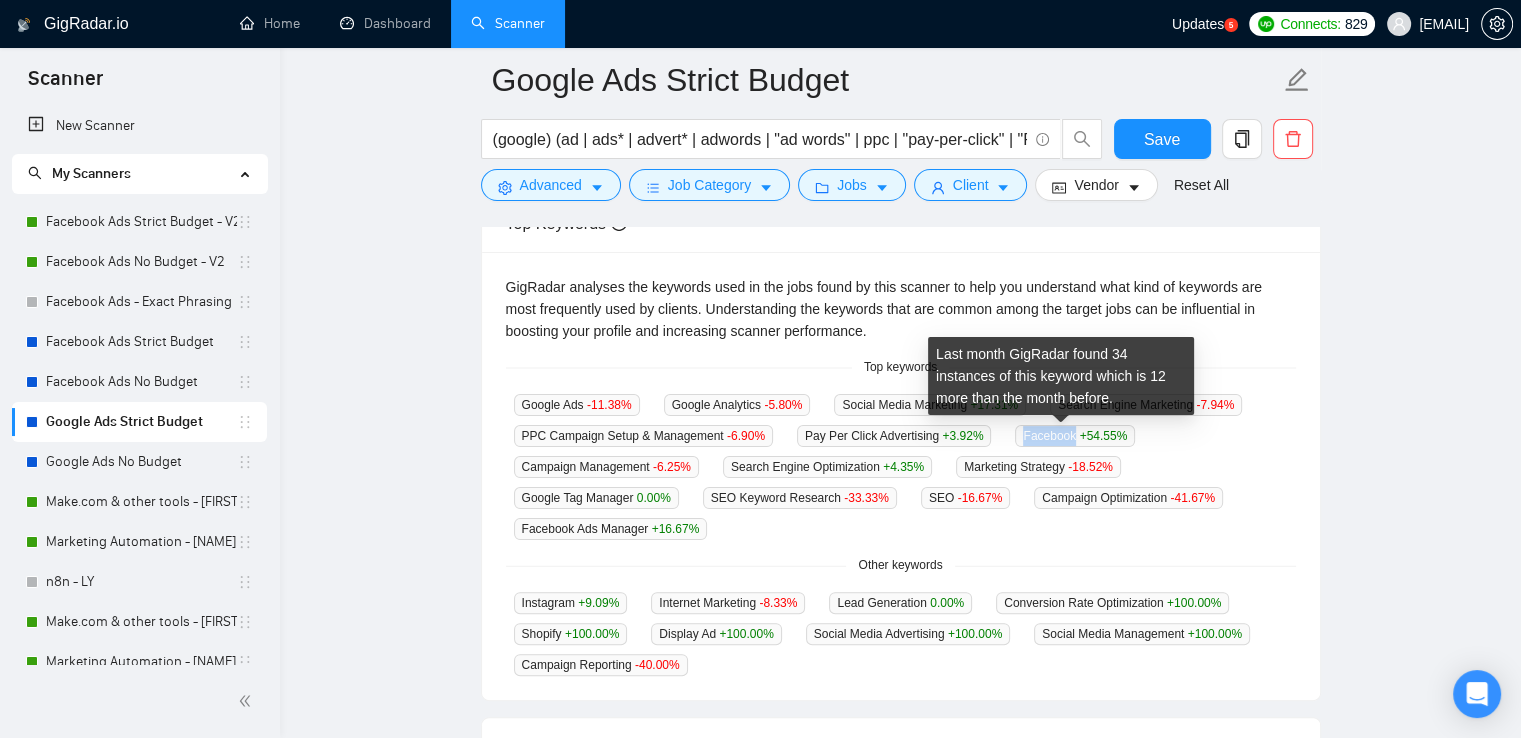 drag, startPoint x: 1011, startPoint y: 437, endPoint x: 1061, endPoint y: 438, distance: 50.01 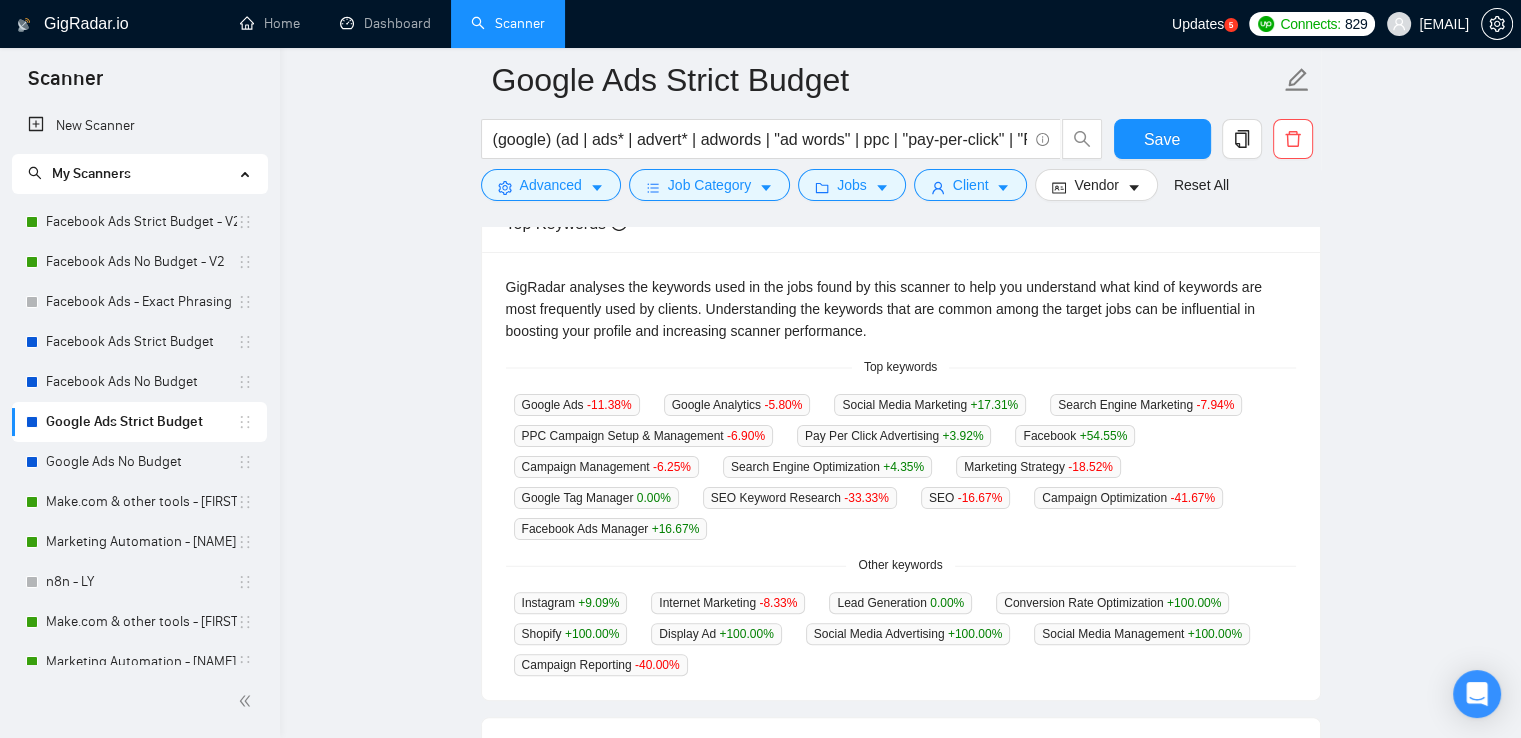 click on "GigRadar analyses the keywords used in the jobs found by this scanner to help you understand what kind of keywords are most frequently used by clients. Understanding the keywords that are common among the target jobs can be influential in boosting your profile and increasing scanner performance. Top keywords Google Ads   -11.38 % Google Analytics   -5.80 % Social Media Marketing   +17.31 % Search Engine Marketing   -7.94 % PPC Campaign Setup & Management   -6.90 % Pay Per Click Advertising   +3.92 % Facebook   +54.55 % Campaign Management   -6.25 % Search Engine Optimization   +4.35 % Marketing Strategy   -18.52 % Google Tag Manager   0.00 % SEO Keyword Research   -33.33 % SEO   -16.67 % Campaign Optimization   -41.67 % Facebook Ads Manager   +16.67 % Other keywords Instagram   +9.09 % Internet Marketing   -8.33 % Lead Generation   0.00 % Conversion Rate Optimization   +100.00 % Shopify   +100.00 % Display Ad   +100.00 % Social Media Advertising   +100.00 % Social Media Management   +100.00 %   -40.00 %" at bounding box center (901, 476) 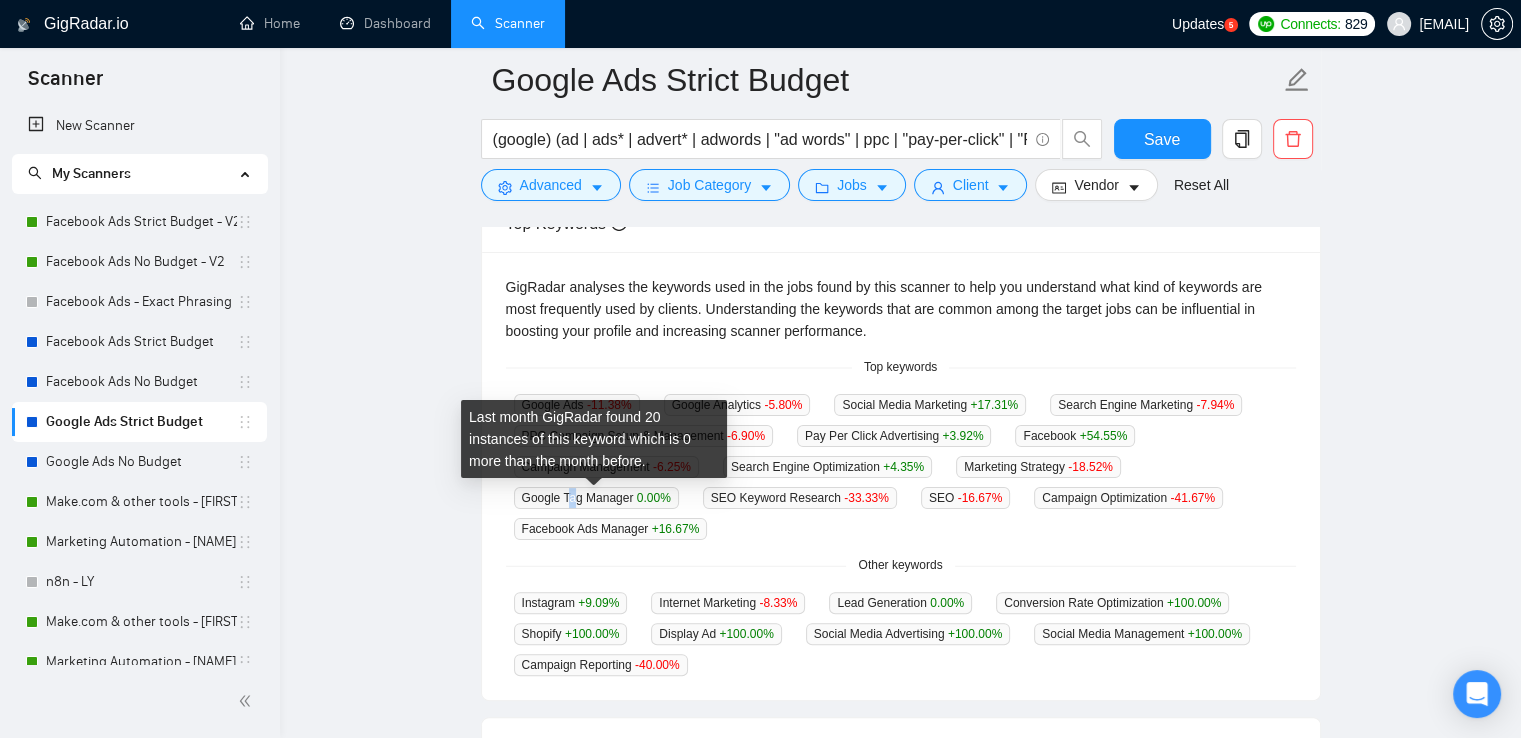 click on "Google Tag Manager   0.00 %" at bounding box center [596, 498] 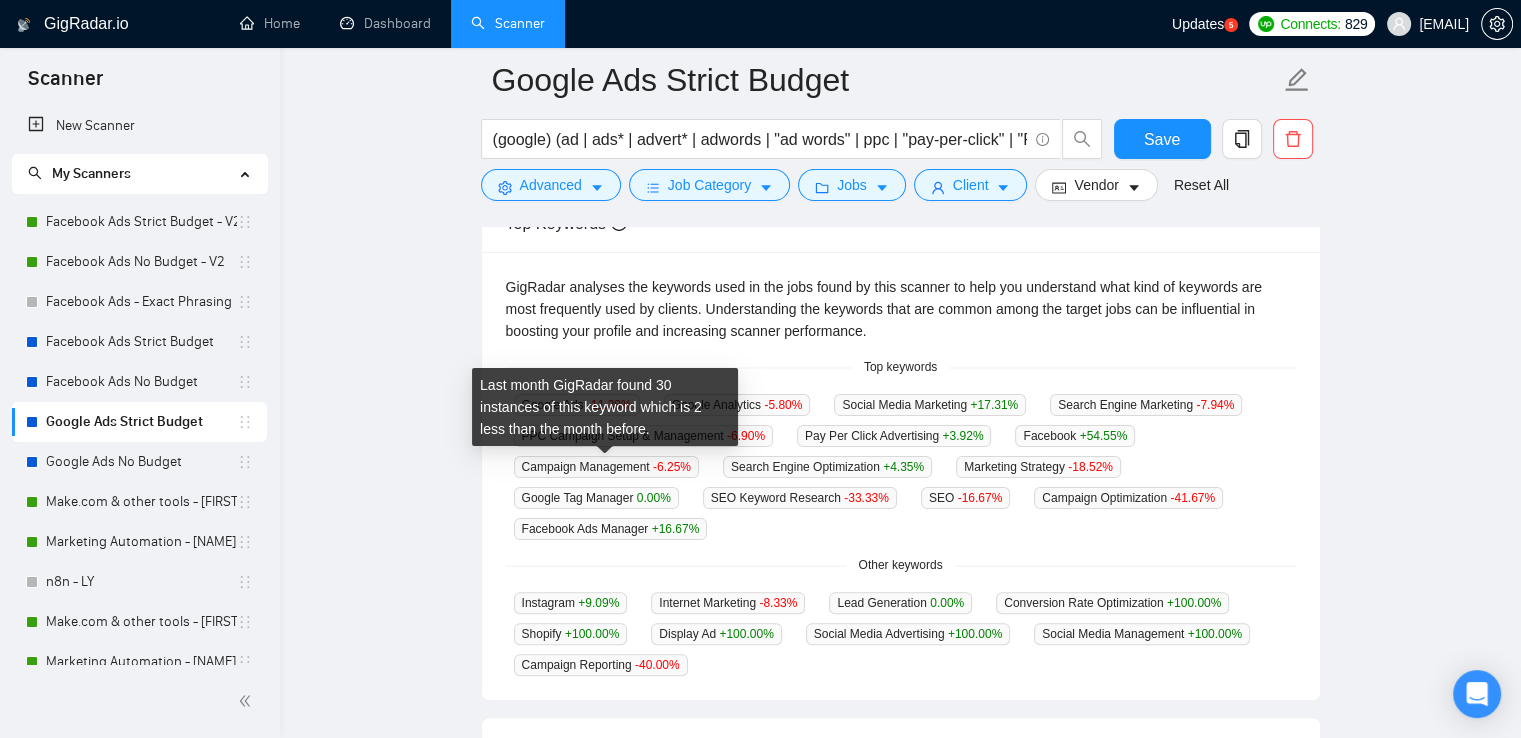 click on "Campaign Management   -6.25 %" at bounding box center [606, 467] 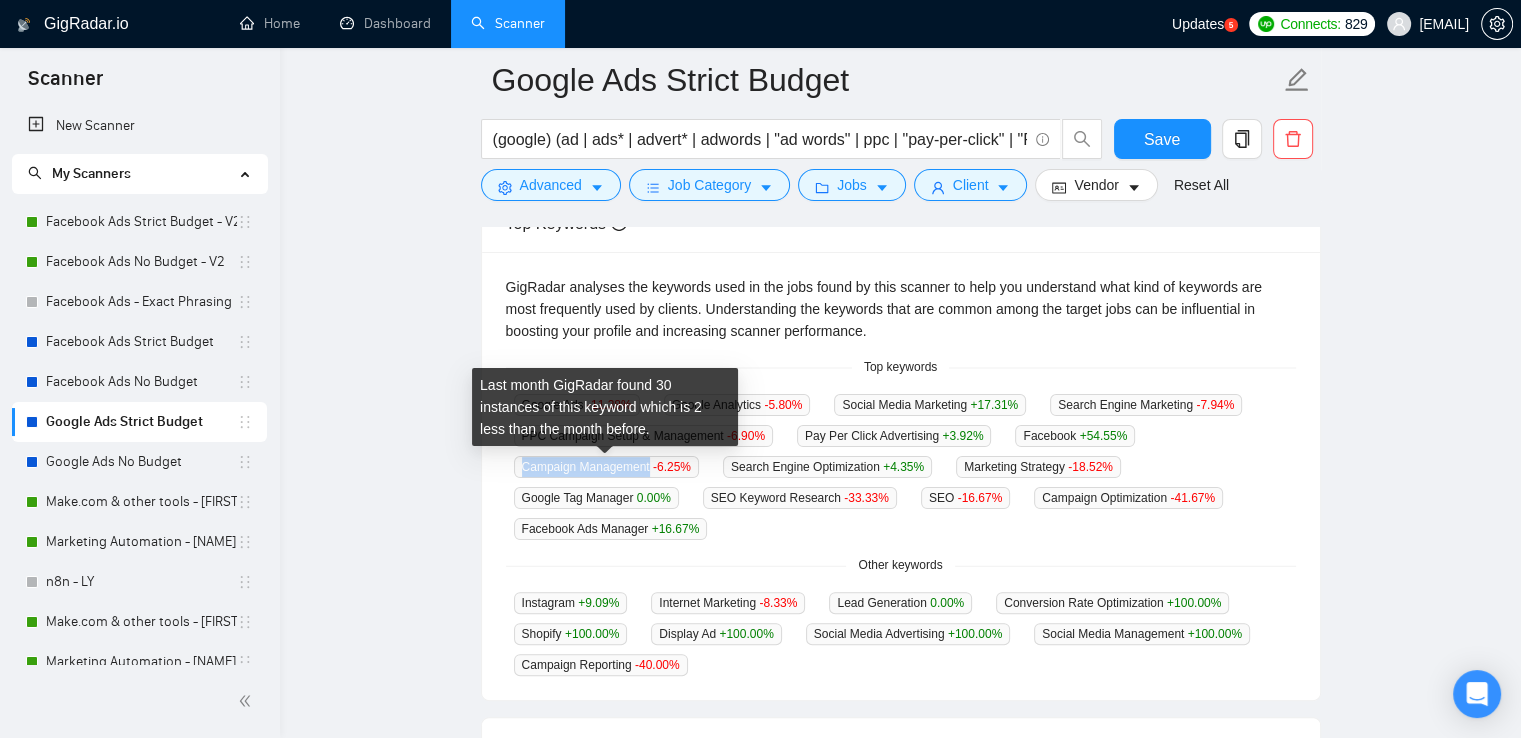 drag, startPoint x: 520, startPoint y: 466, endPoint x: 648, endPoint y: 476, distance: 128.39003 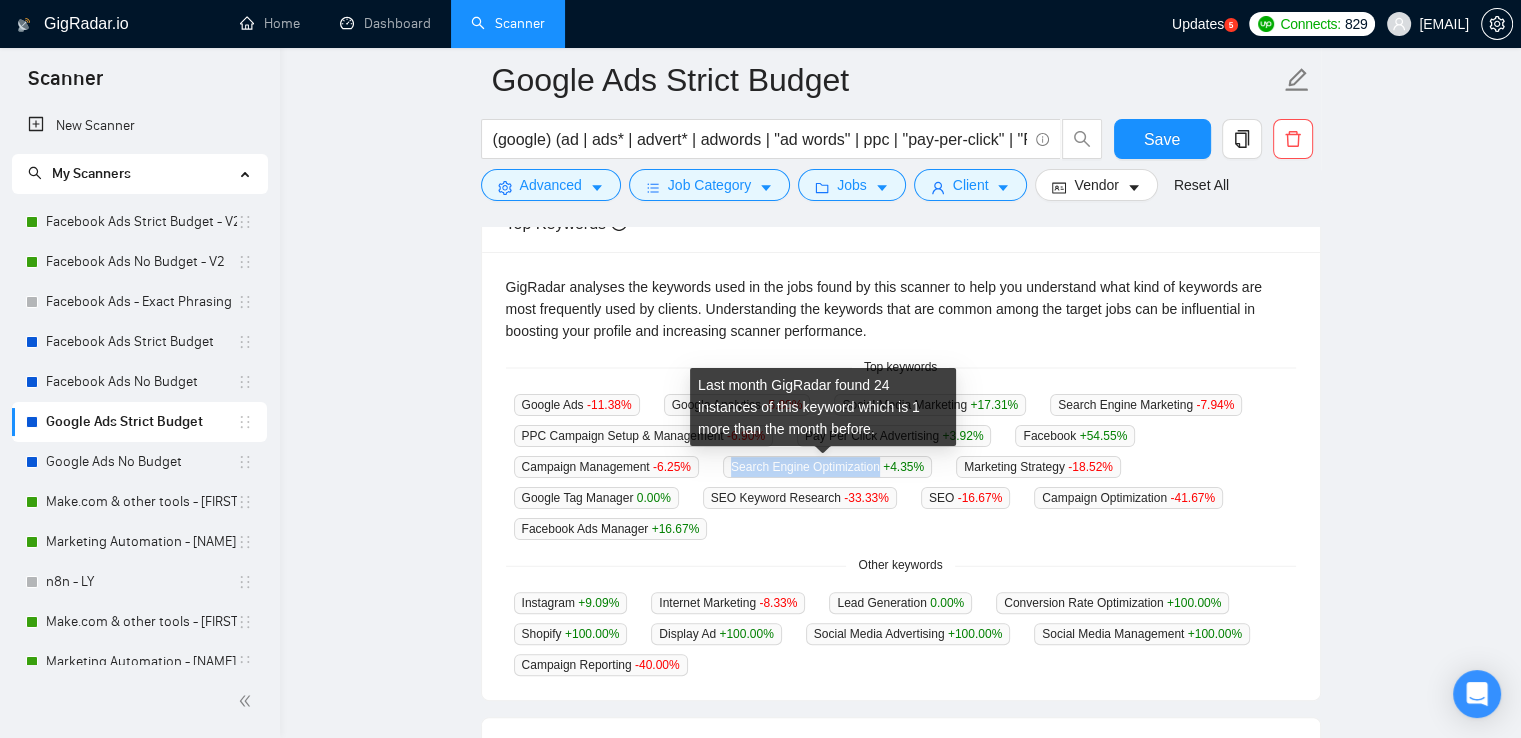 drag, startPoint x: 749, startPoint y: 463, endPoint x: 852, endPoint y: 469, distance: 103.17461 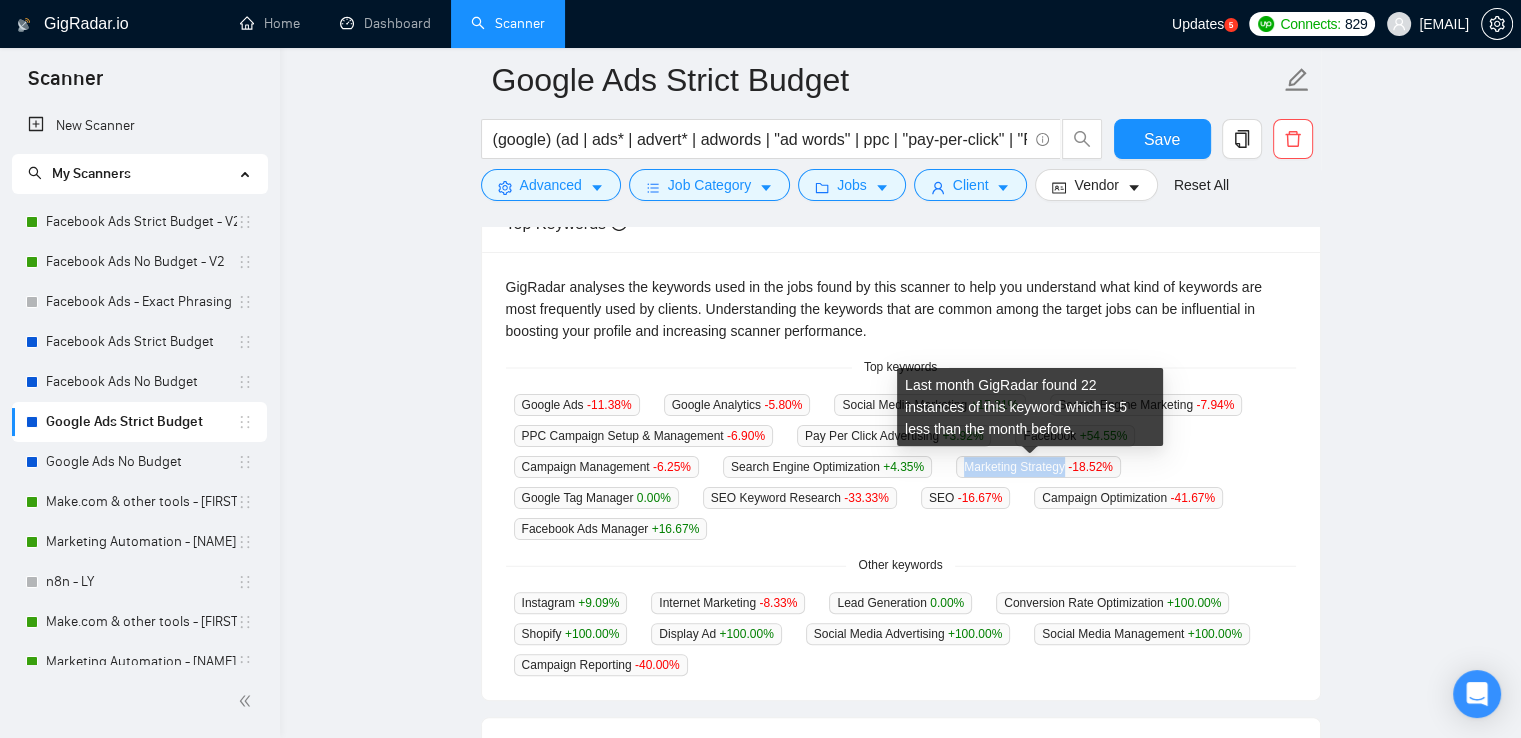 drag, startPoint x: 957, startPoint y: 467, endPoint x: 1057, endPoint y: 477, distance: 100.49876 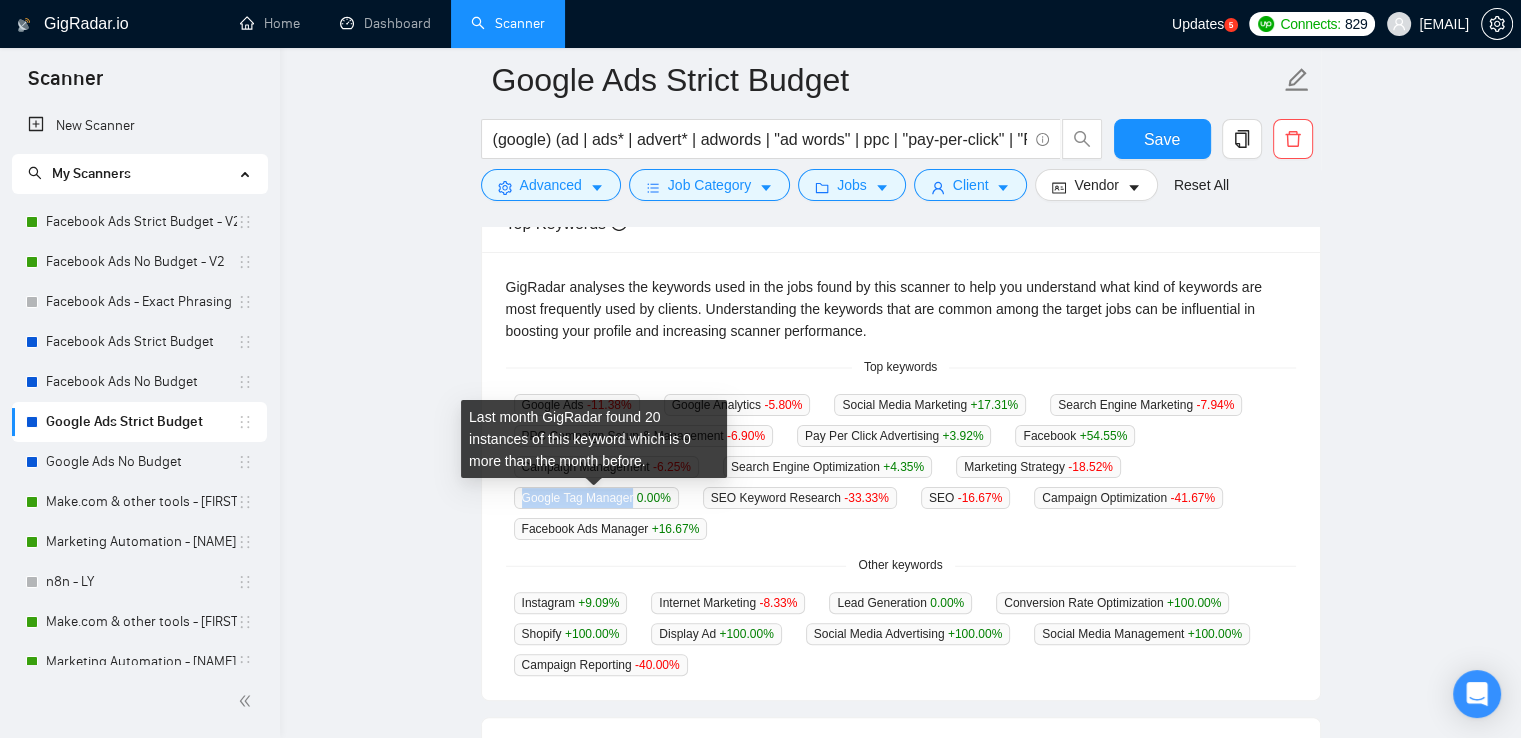 drag, startPoint x: 521, startPoint y: 499, endPoint x: 617, endPoint y: 505, distance: 96.18732 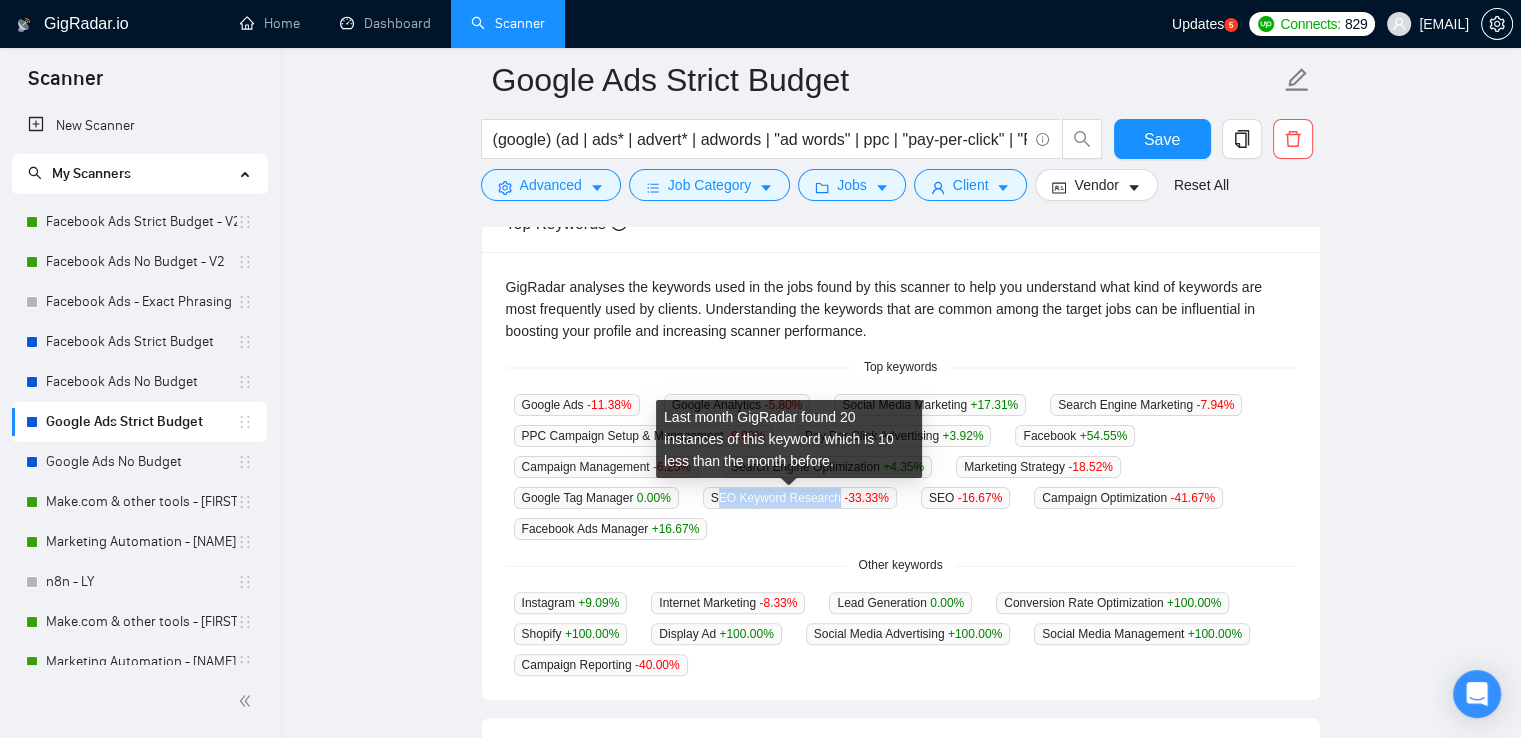 drag, startPoint x: 709, startPoint y: 500, endPoint x: 827, endPoint y: 507, distance: 118.20744 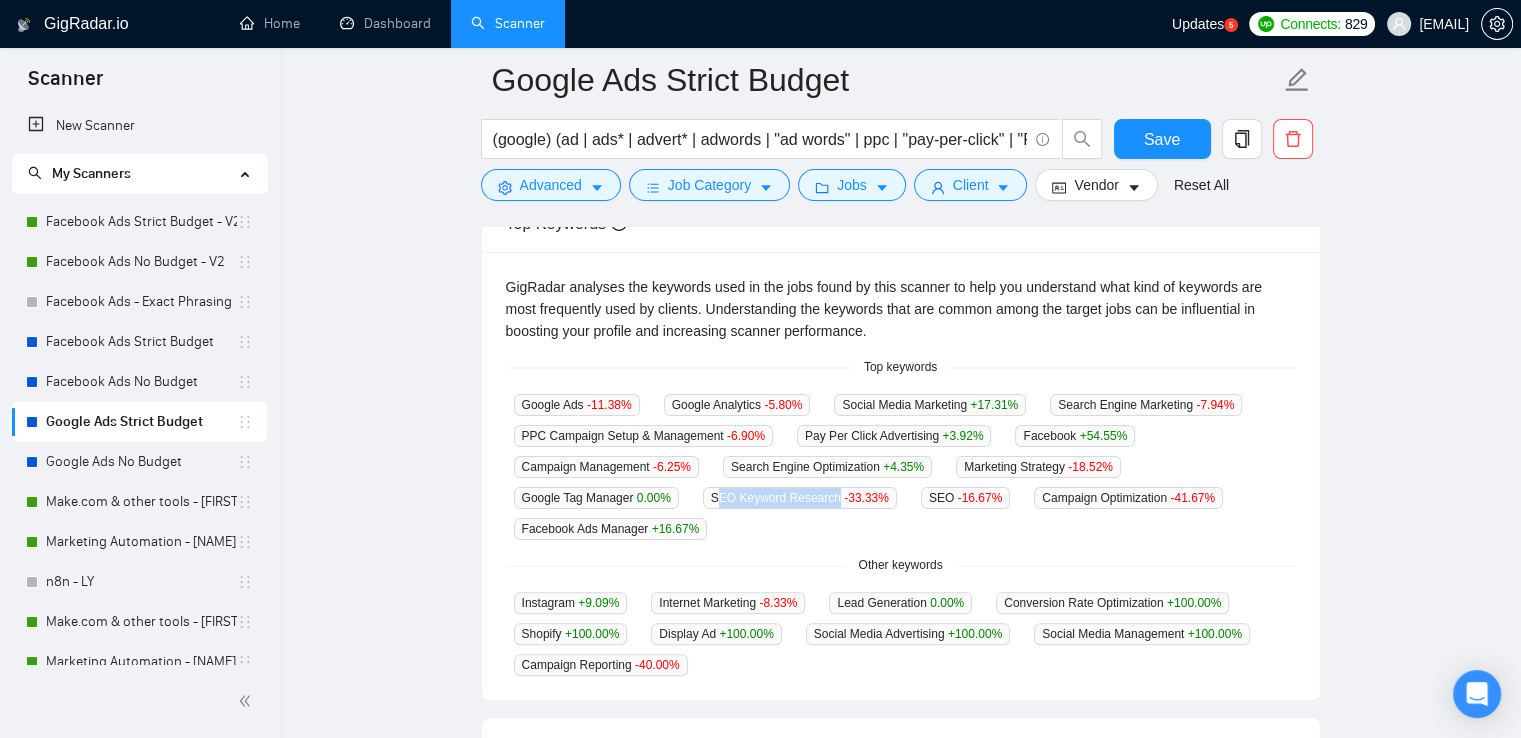 click on "SEO Keyword Research   -33.33 %" at bounding box center (800, 498) 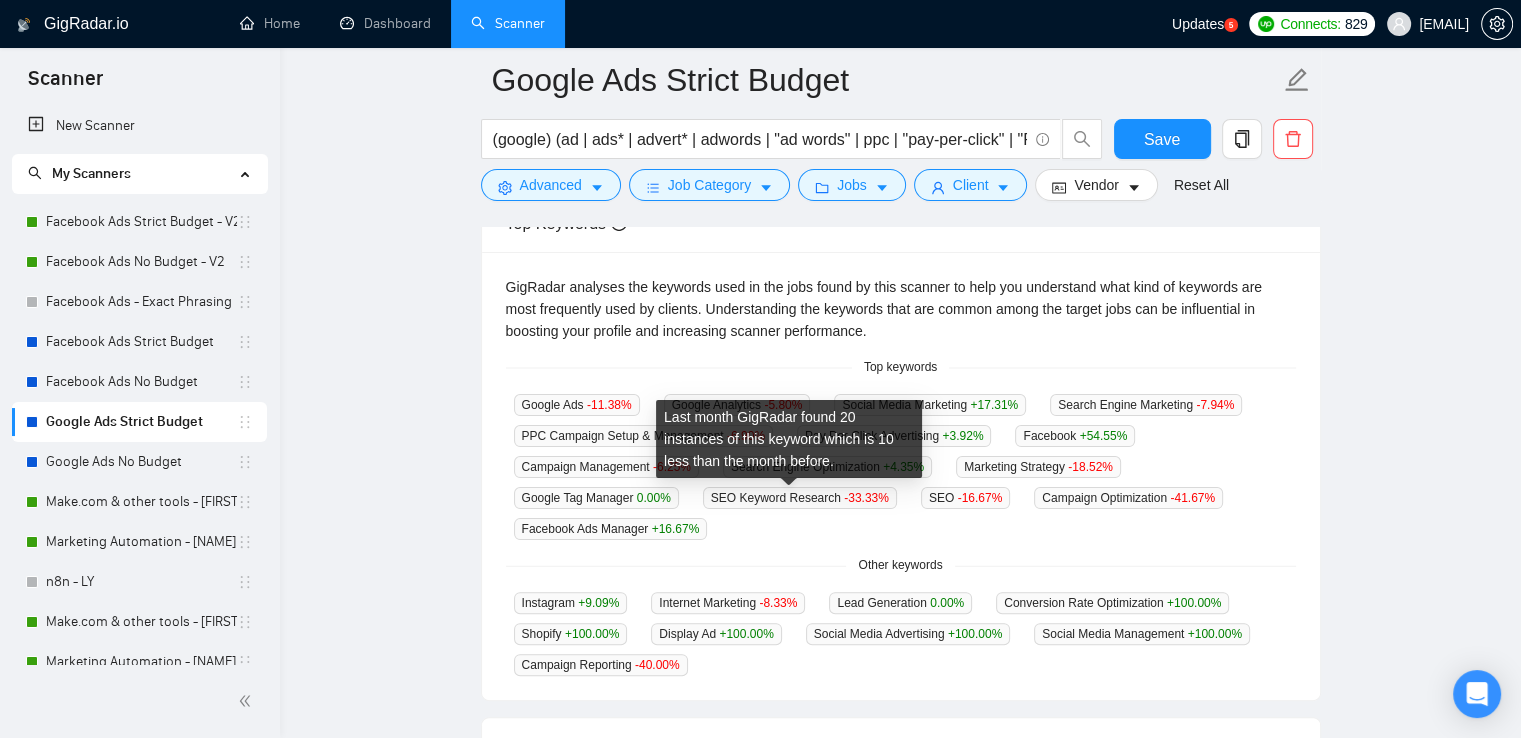 click on "SEO Keyword Research   -33.33 %" at bounding box center [800, 498] 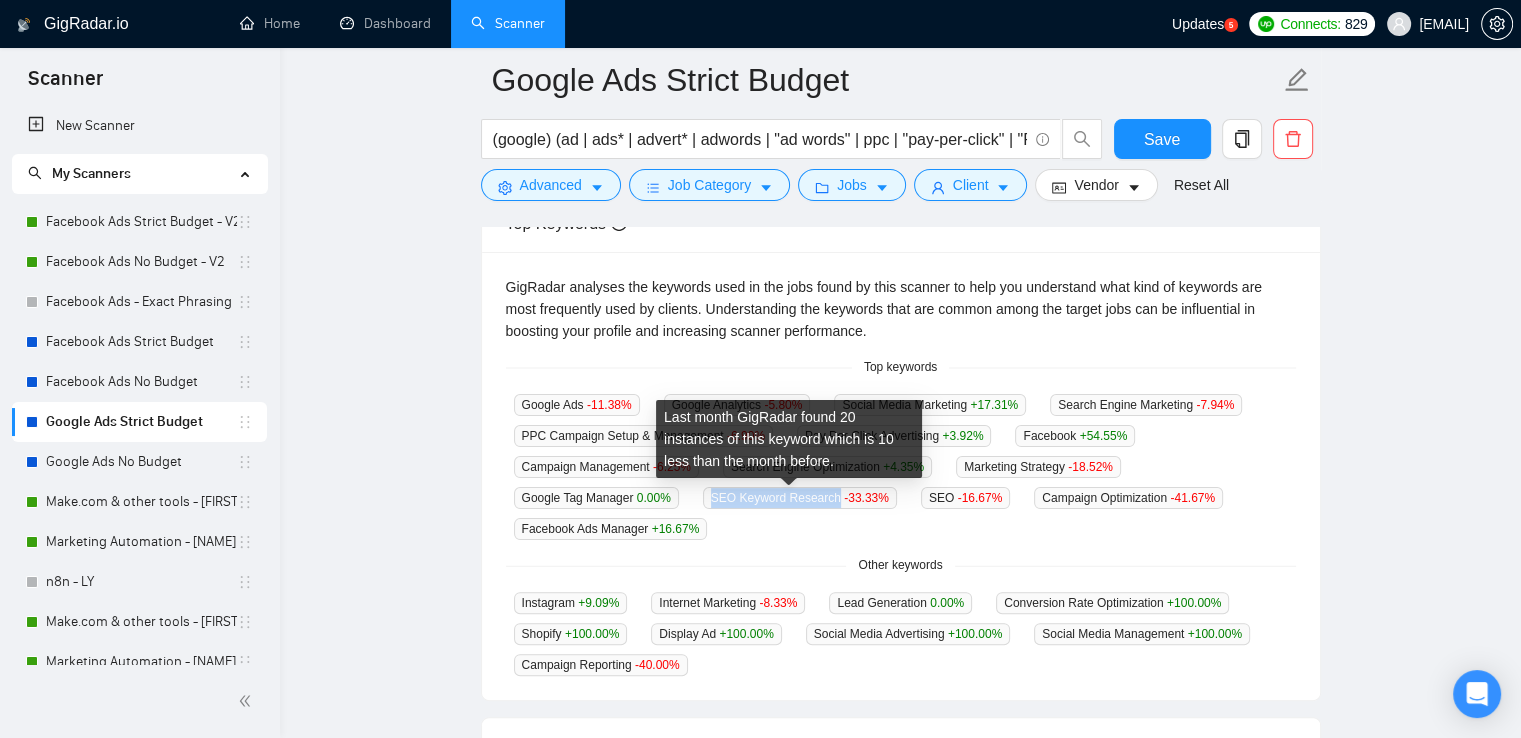 drag, startPoint x: 708, startPoint y: 499, endPoint x: 825, endPoint y: 505, distance: 117.15375 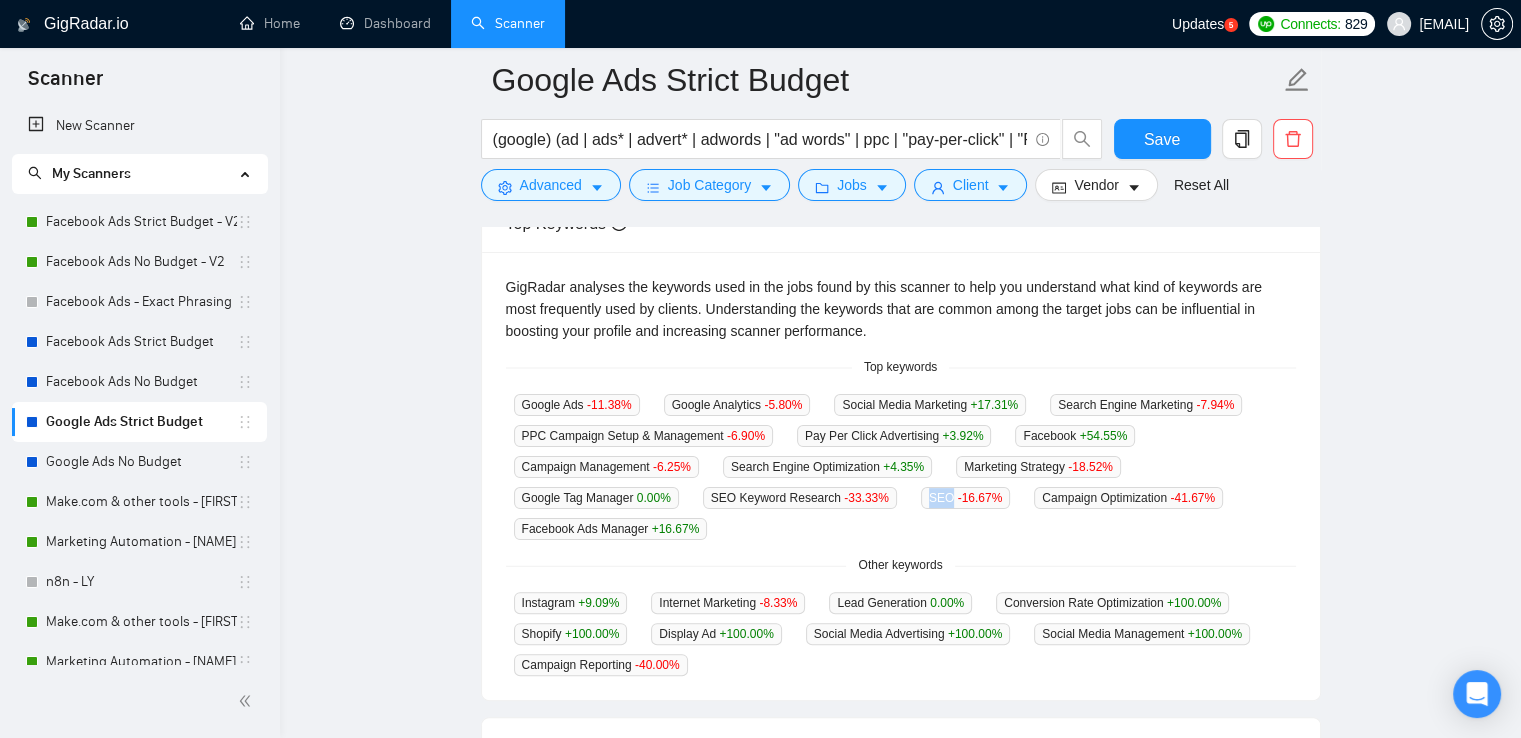 drag, startPoint x: 916, startPoint y: 502, endPoint x: 933, endPoint y: 509, distance: 18.384777 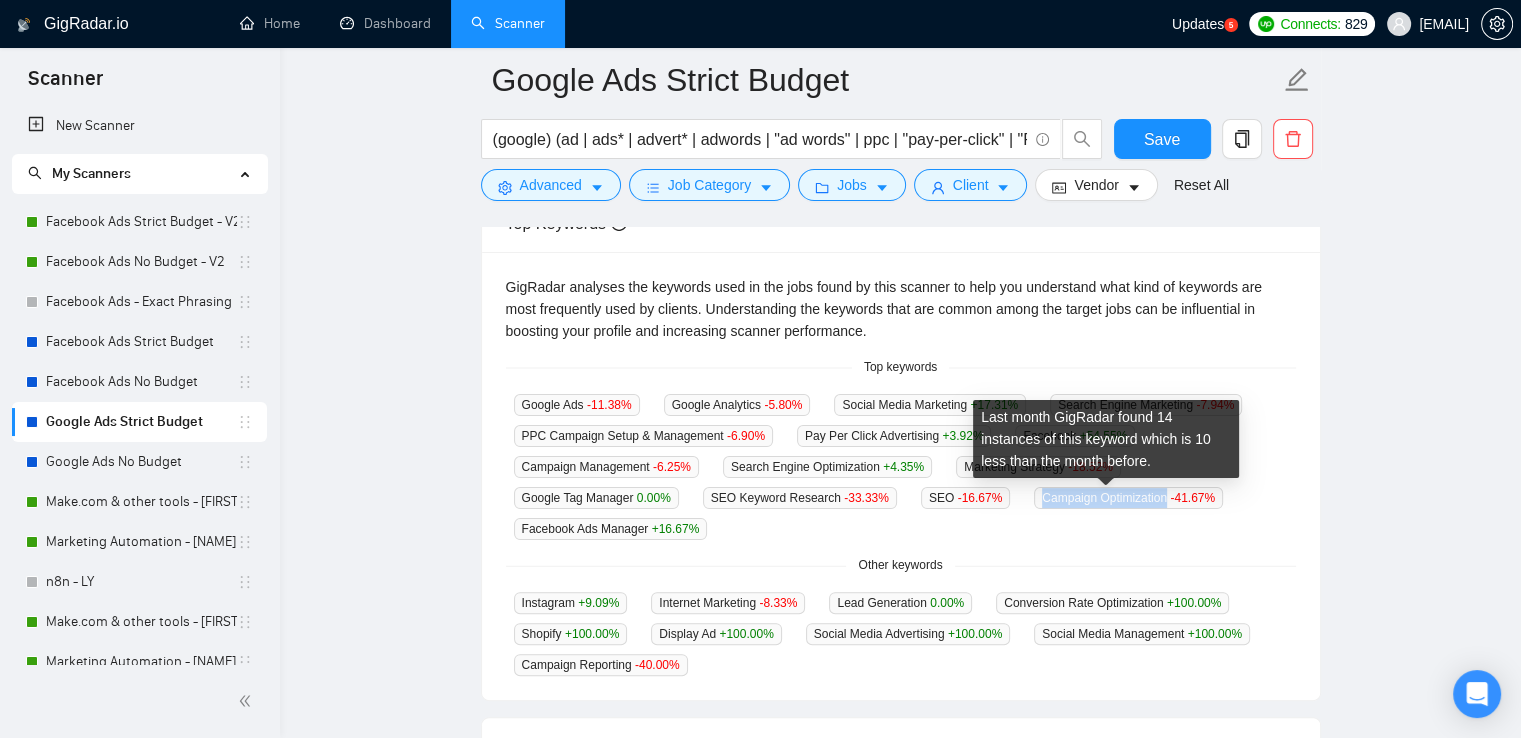 drag, startPoint x: 1023, startPoint y: 501, endPoint x: 1147, endPoint y: 505, distance: 124.0645 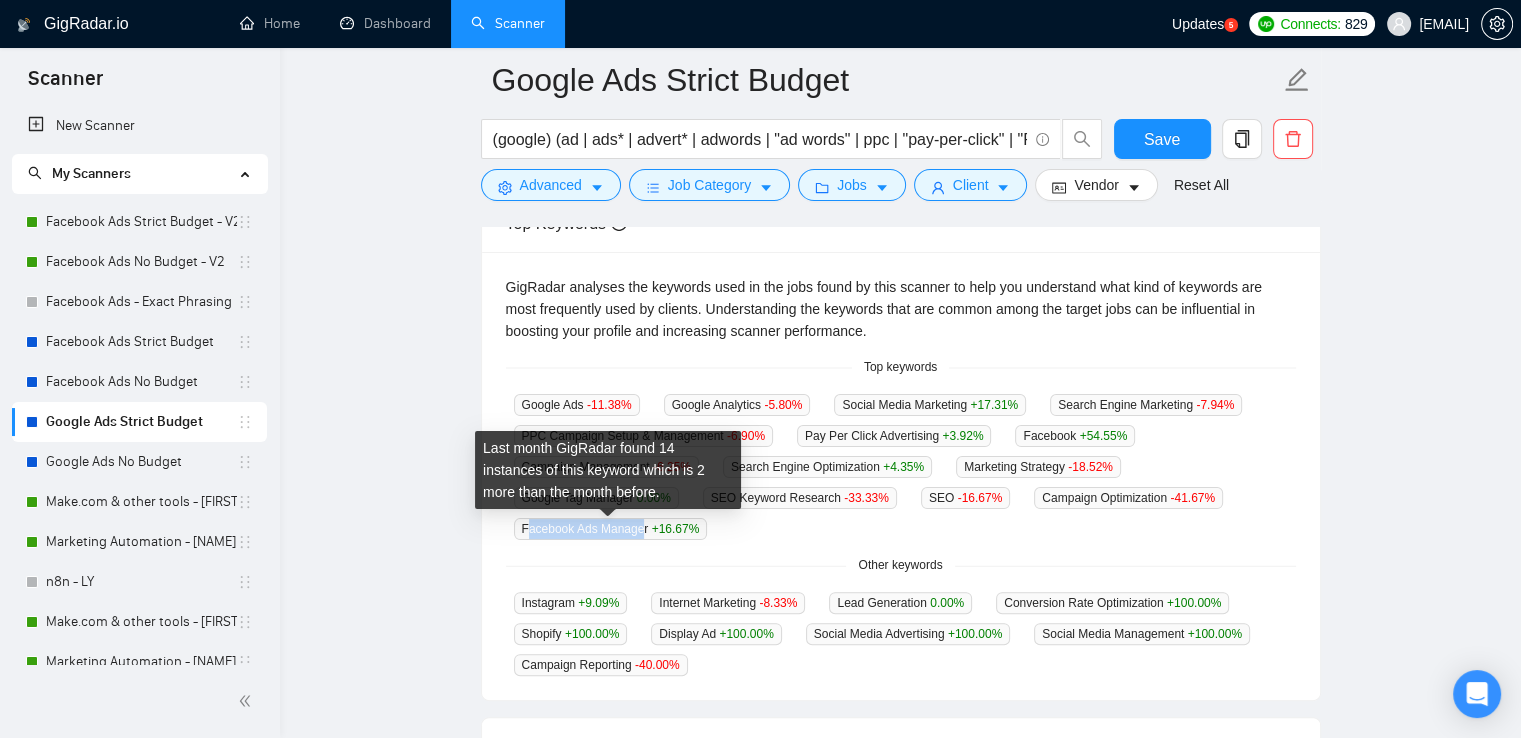 drag, startPoint x: 524, startPoint y: 528, endPoint x: 642, endPoint y: 533, distance: 118.10589 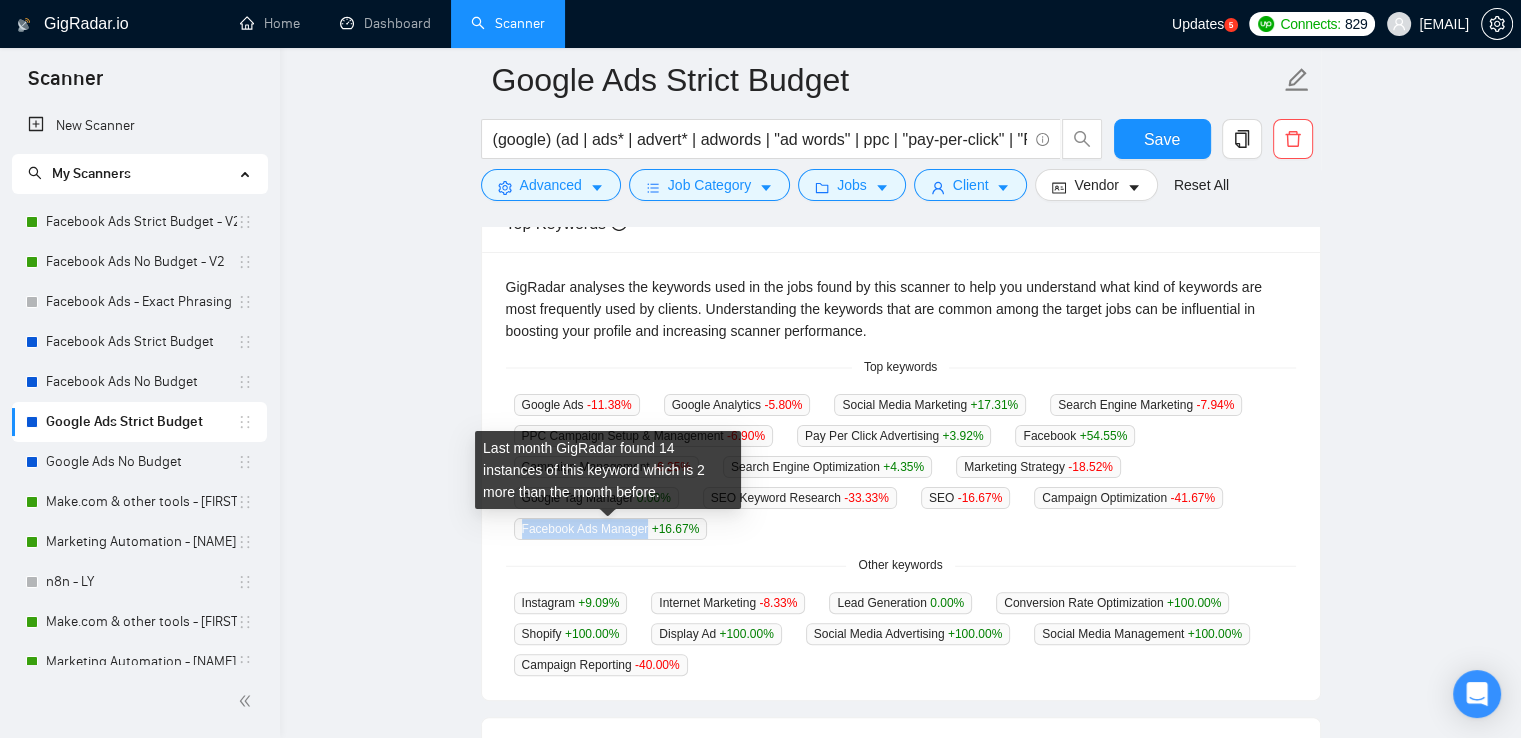drag, startPoint x: 520, startPoint y: 530, endPoint x: 645, endPoint y: 533, distance: 125.035995 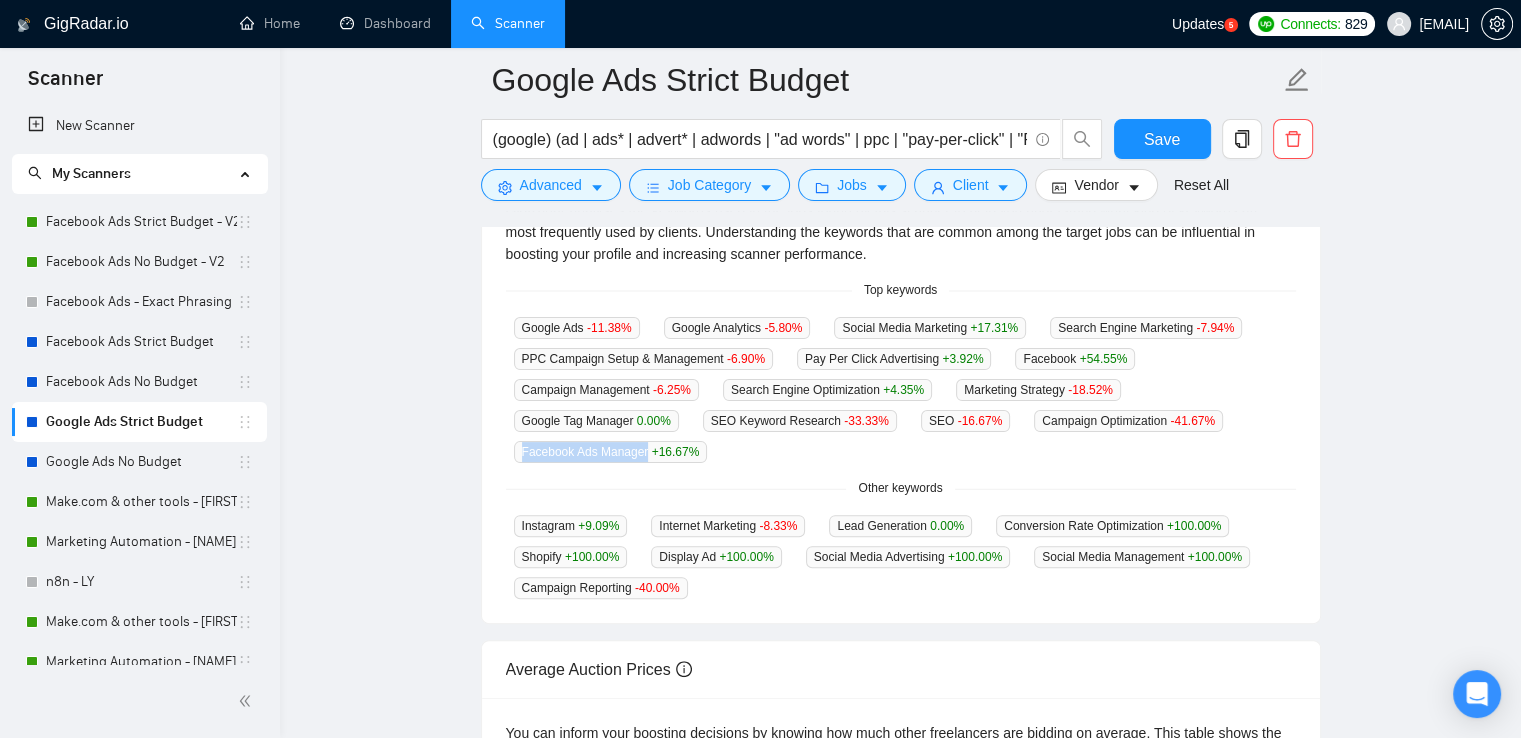 scroll, scrollTop: 600, scrollLeft: 0, axis: vertical 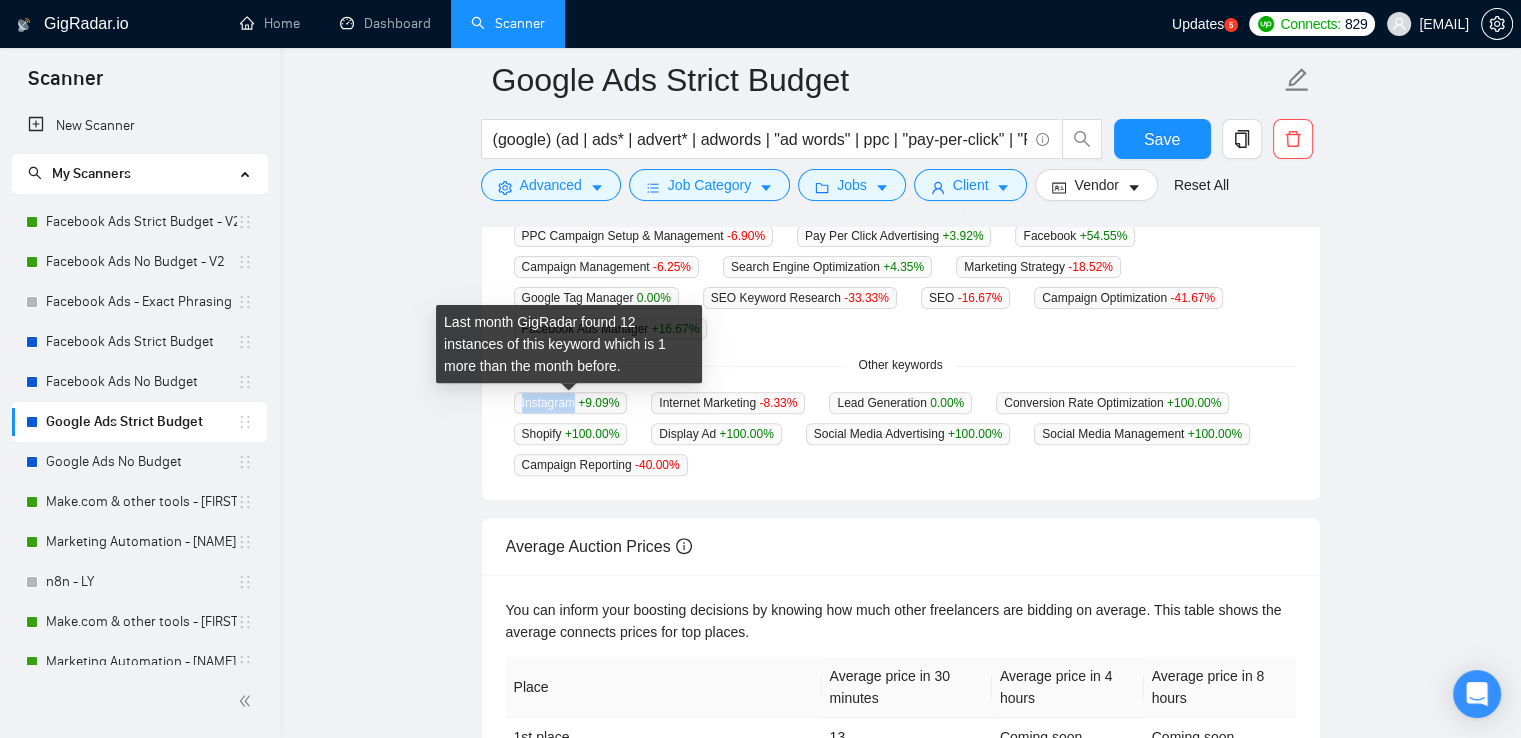 drag, startPoint x: 521, startPoint y: 403, endPoint x: 573, endPoint y: 403, distance: 52 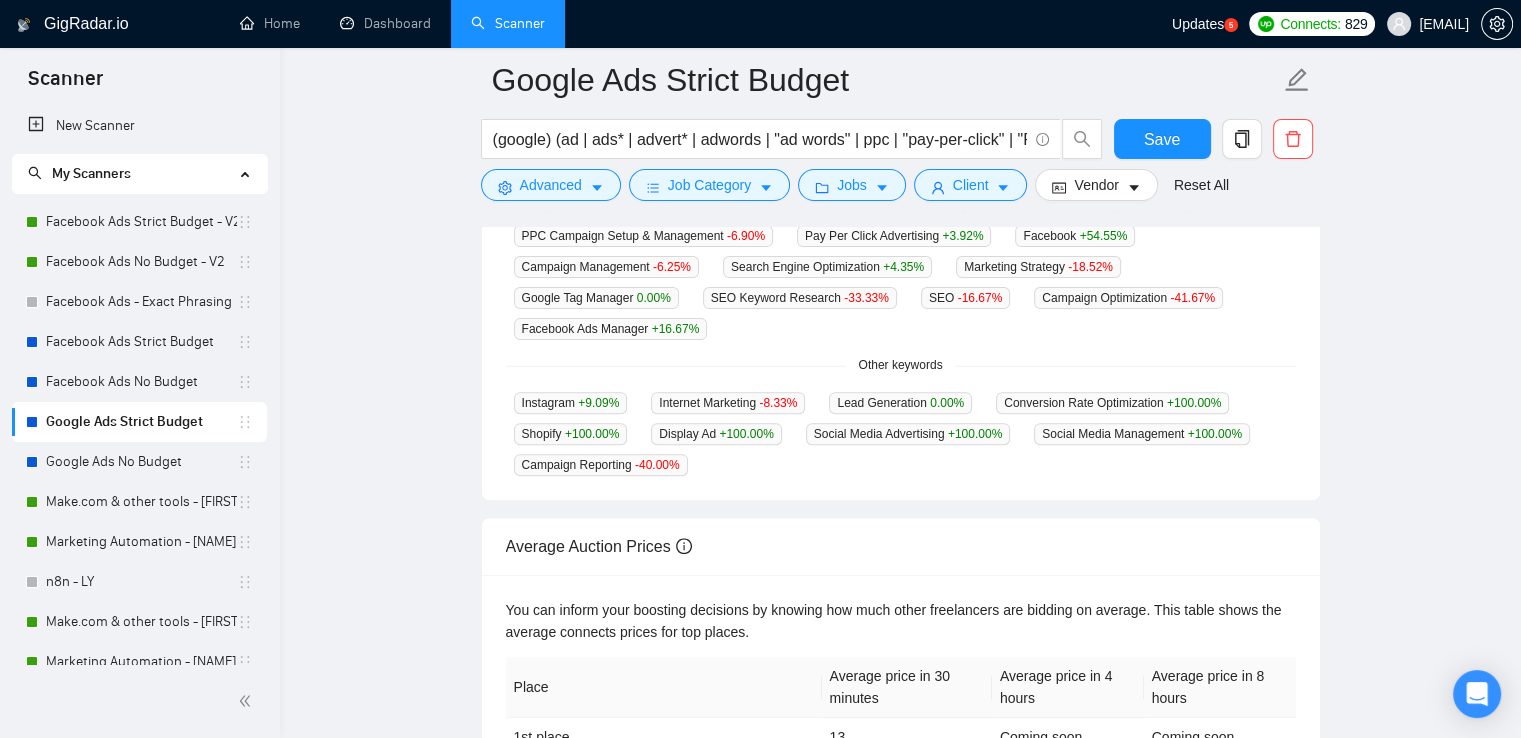 click on "GigRadar analyses the keywords used in the jobs found by this scanner to help you understand what kind of keywords are most frequently used by clients. Understanding the keywords that are common among the target jobs can be influential in boosting your profile and increasing scanner performance. Top keywords Google Ads   -11.38 % Google Analytics   -5.80 % Social Media Marketing   +17.31 % Search Engine Marketing   -7.94 % PPC Campaign Setup & Management   -6.90 % Pay Per Click Advertising   +3.92 % Facebook   +54.55 % Campaign Management   -6.25 % Search Engine Optimization   +4.35 % Marketing Strategy   -18.52 % Google Tag Manager   0.00 % SEO Keyword Research   -33.33 % SEO   -16.67 % Campaign Optimization   -41.67 % Facebook Ads Manager   +16.67 % Other keywords Instagram   +9.09 % Internet Marketing   -8.33 % Lead Generation   0.00 % Conversion Rate Optimization   +100.00 % Shopify   +100.00 % Display Ad   +100.00 % Social Media Advertising   +100.00 % Social Media Management   +100.00 %   -40.00 %" at bounding box center (901, 276) 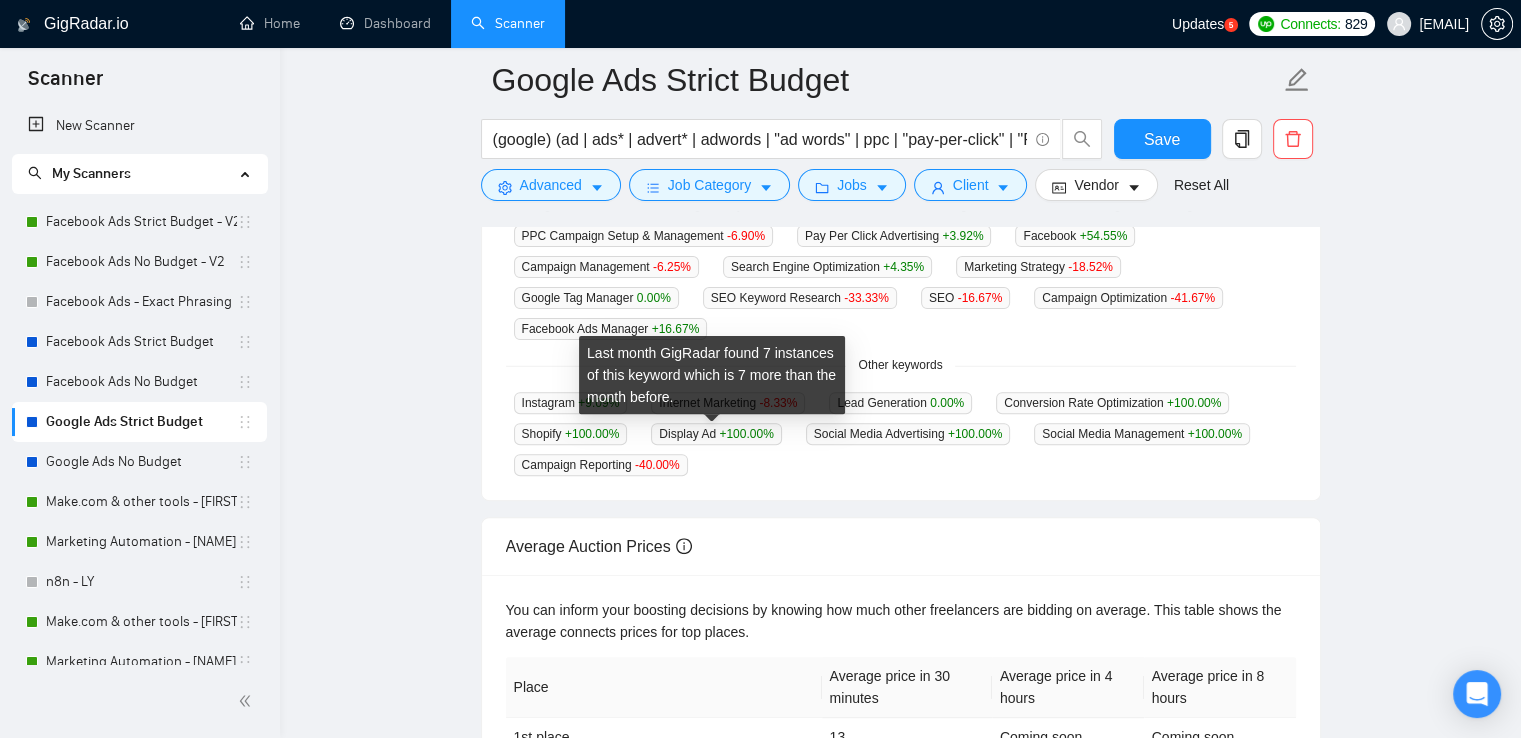 click on "Last month GigRadar found 7 instances of this keyword which is 7 more than the month before." at bounding box center [712, 375] 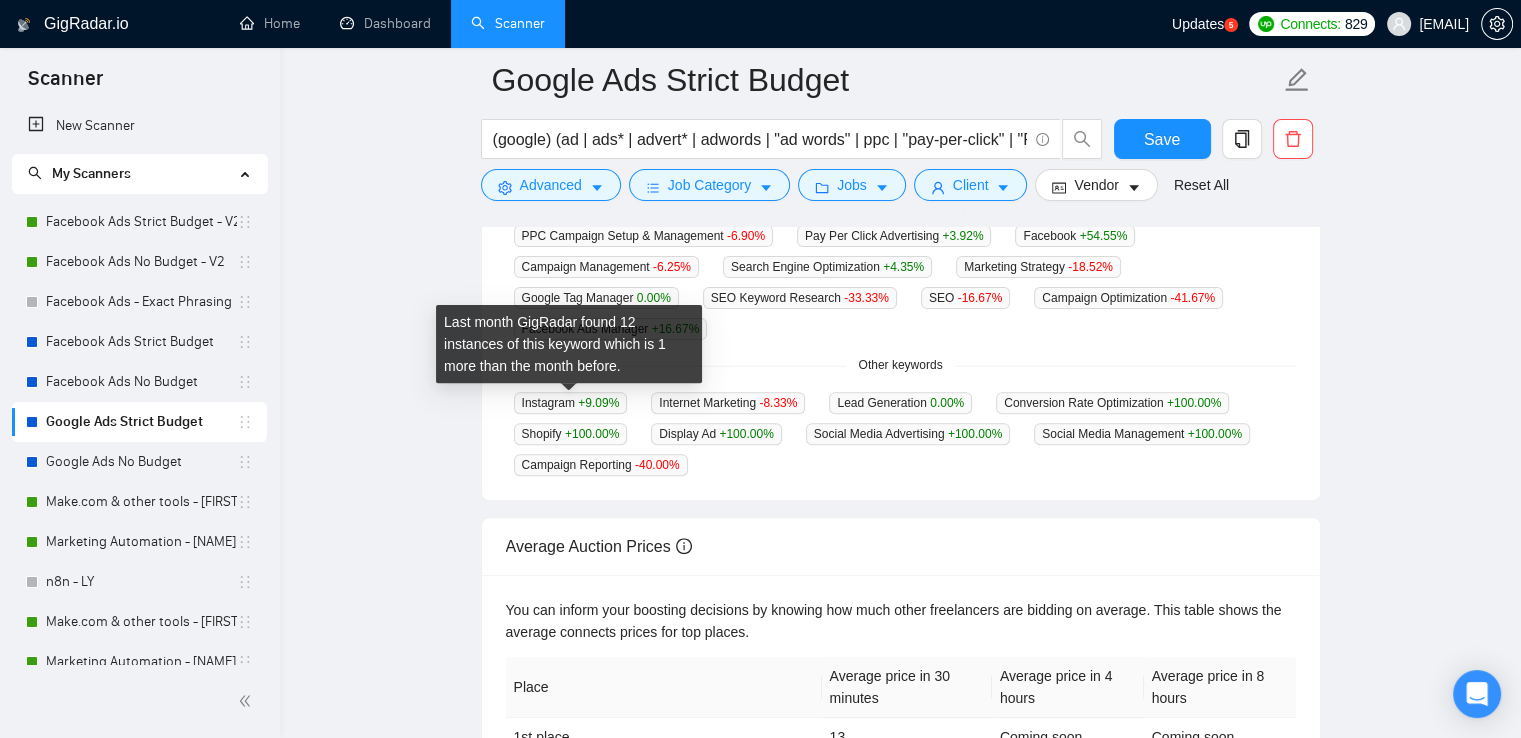 click on "Instagram   +9.09 %" at bounding box center (571, 403) 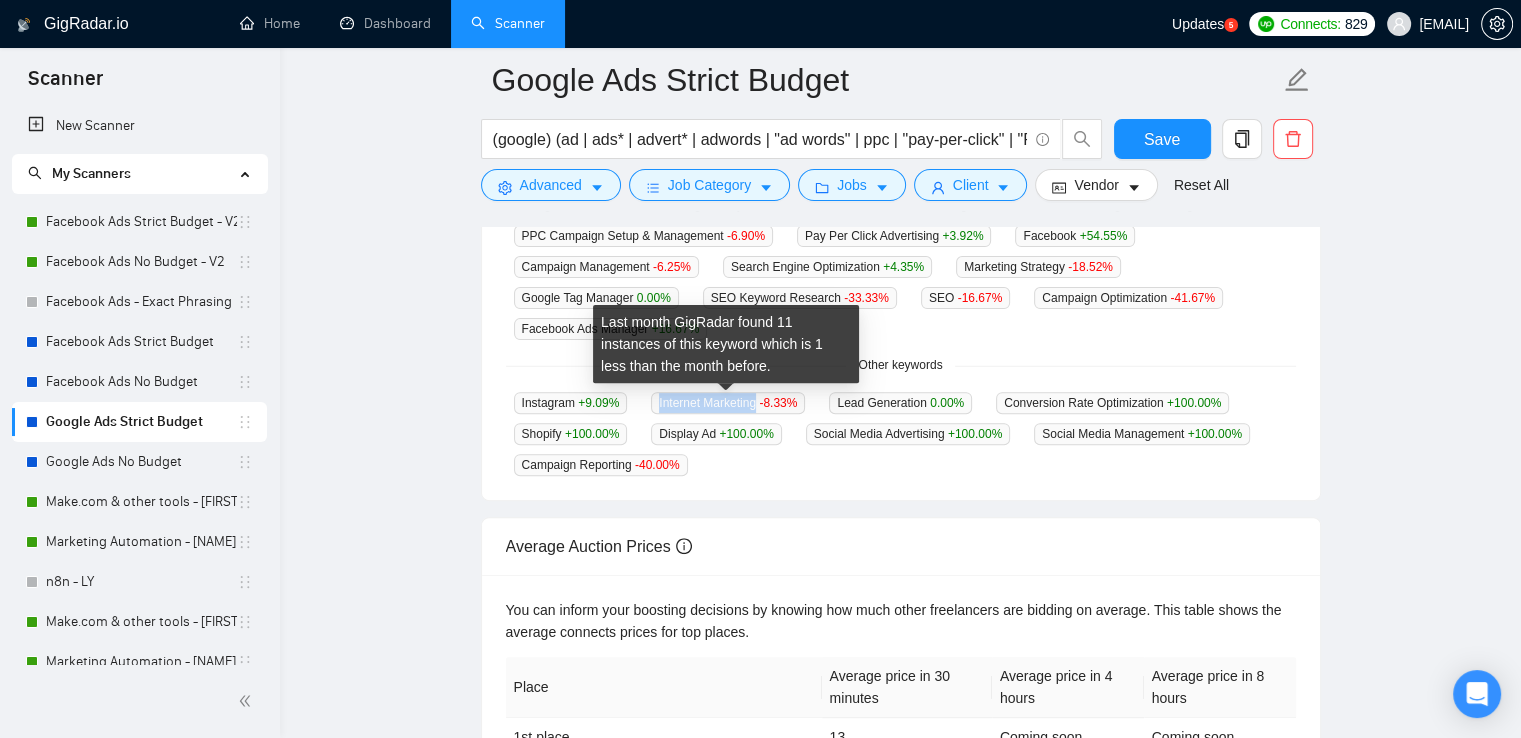 drag, startPoint x: 656, startPoint y: 401, endPoint x: 755, endPoint y: 403, distance: 99.0202 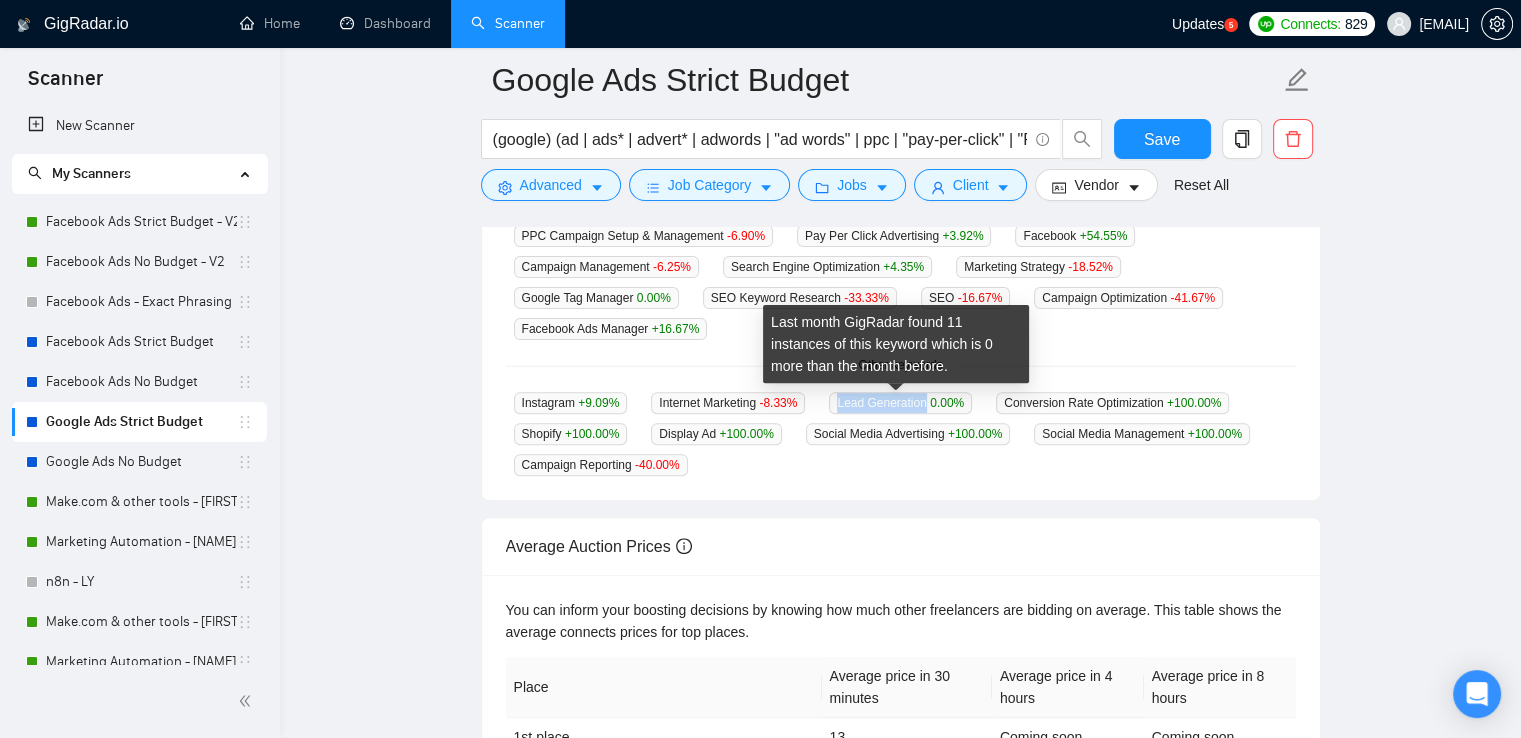 drag, startPoint x: 844, startPoint y: 403, endPoint x: 923, endPoint y: 411, distance: 79.40403 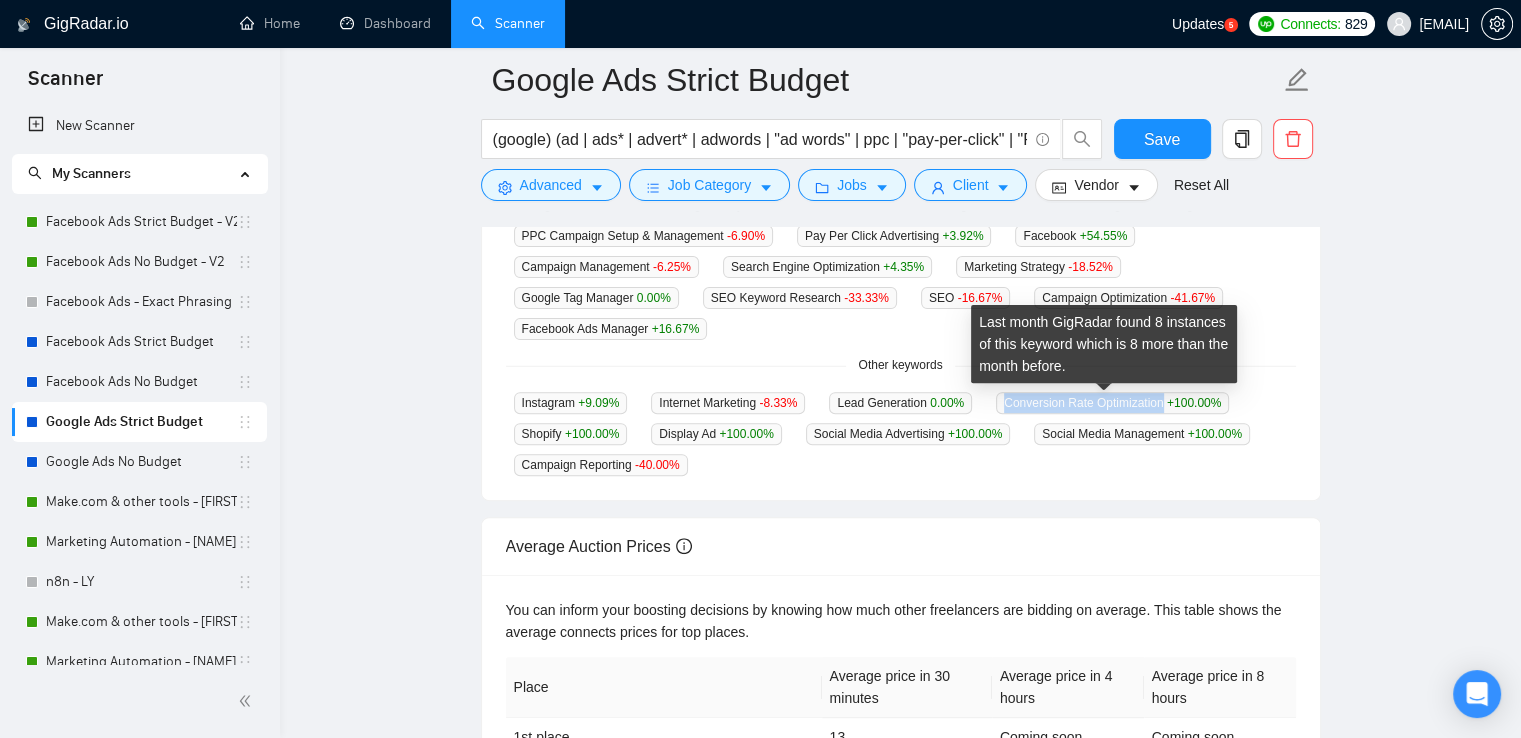 drag, startPoint x: 998, startPoint y: 405, endPoint x: 1152, endPoint y: 411, distance: 154.11684 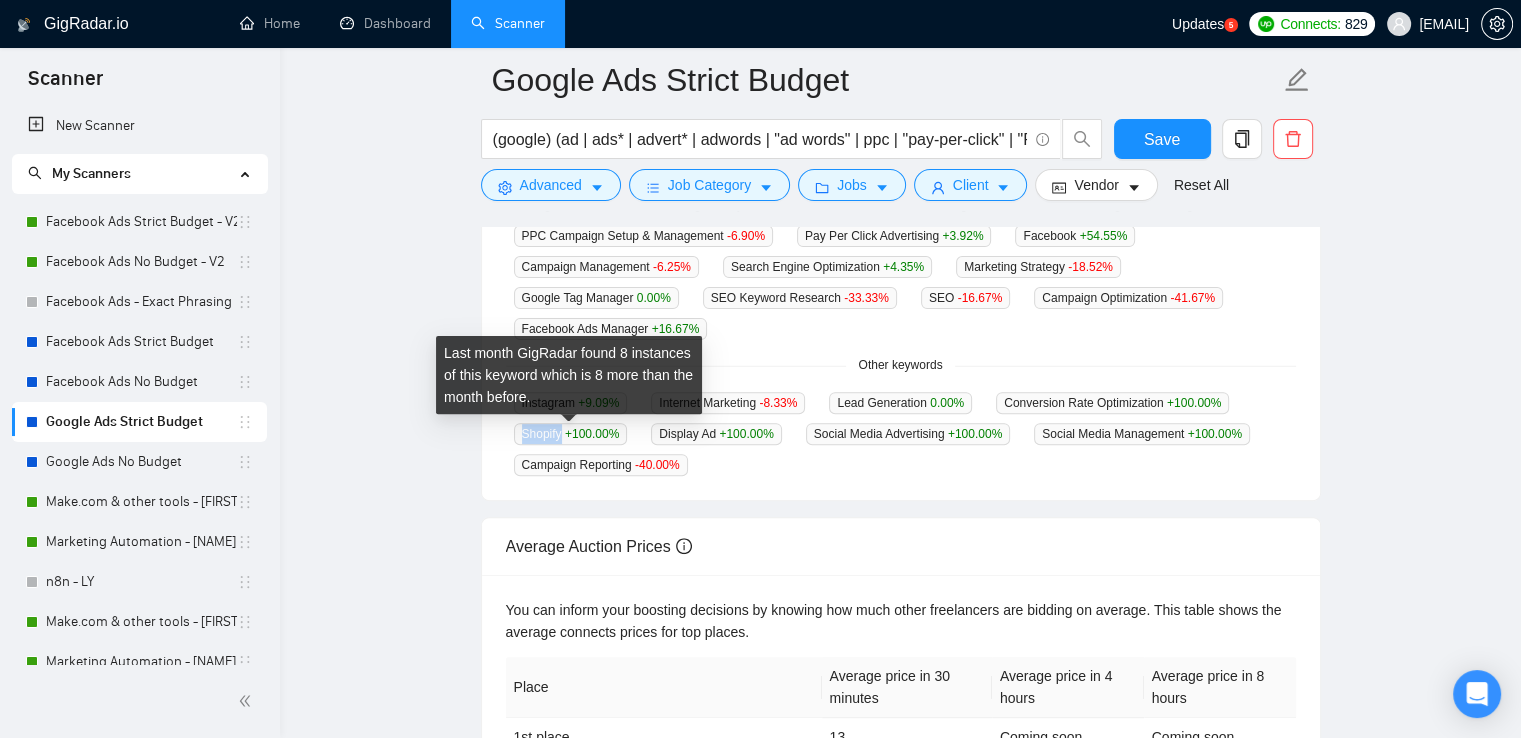 drag, startPoint x: 523, startPoint y: 436, endPoint x: 556, endPoint y: 443, distance: 33.734257 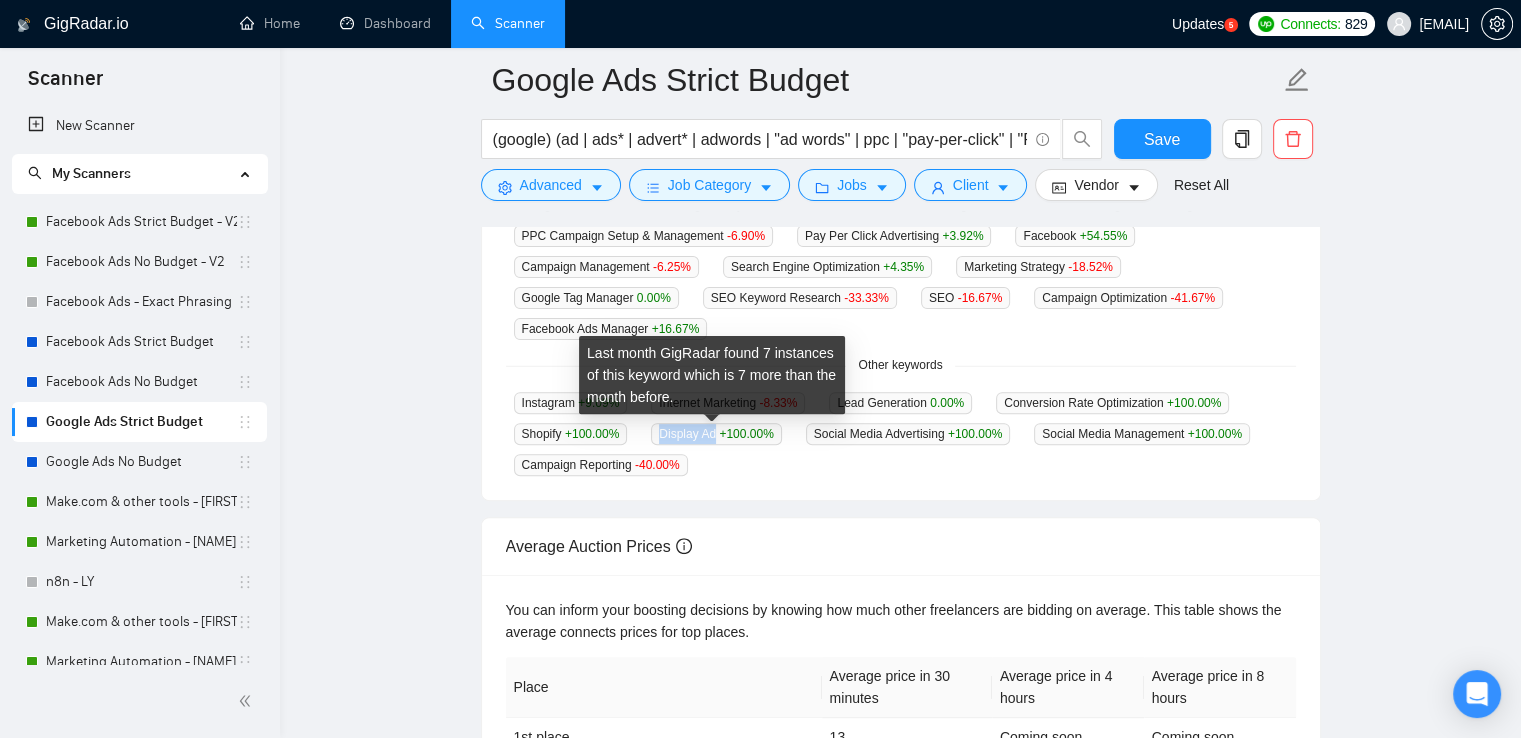 drag, startPoint x: 658, startPoint y: 436, endPoint x: 712, endPoint y: 437, distance: 54.00926 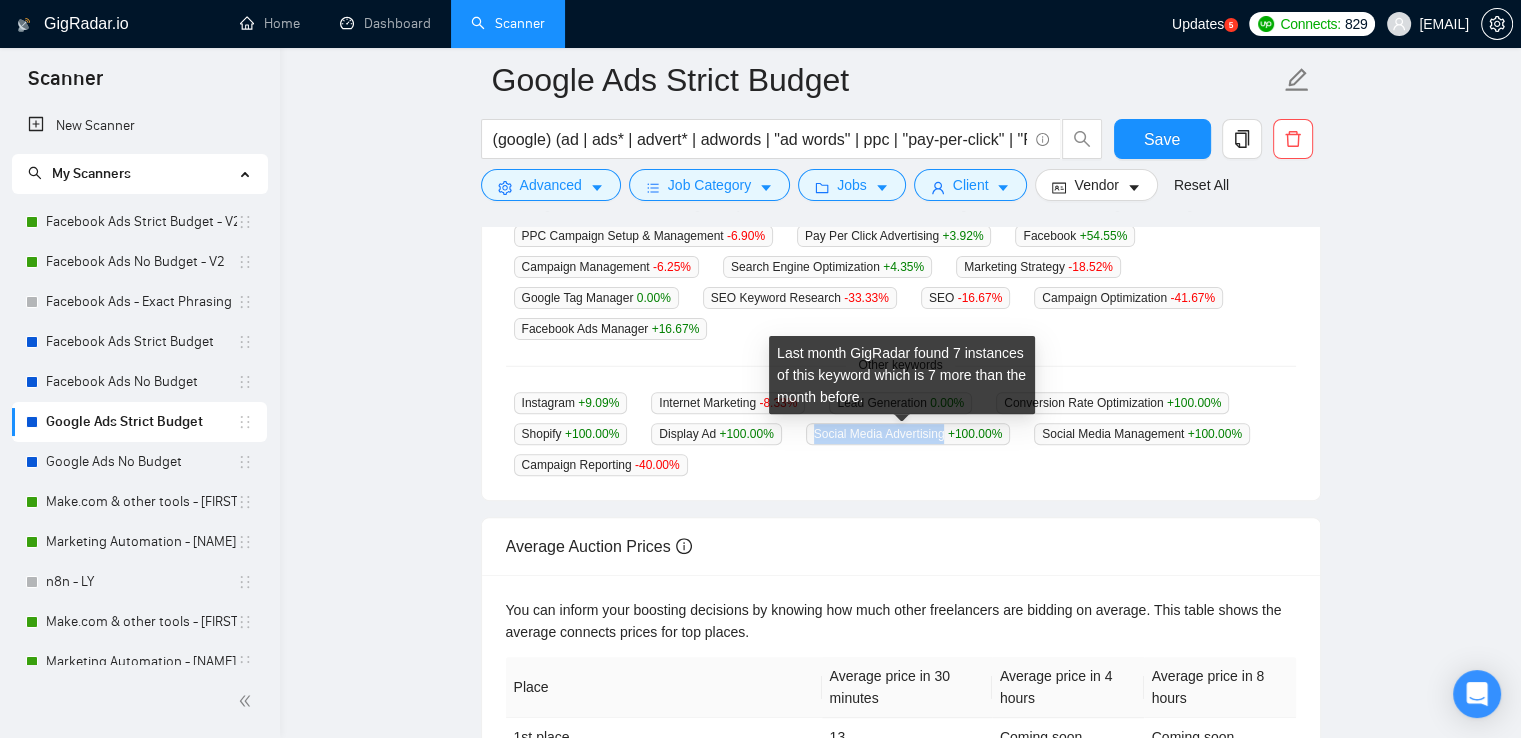 drag, startPoint x: 808, startPoint y: 433, endPoint x: 940, endPoint y: 445, distance: 132.54433 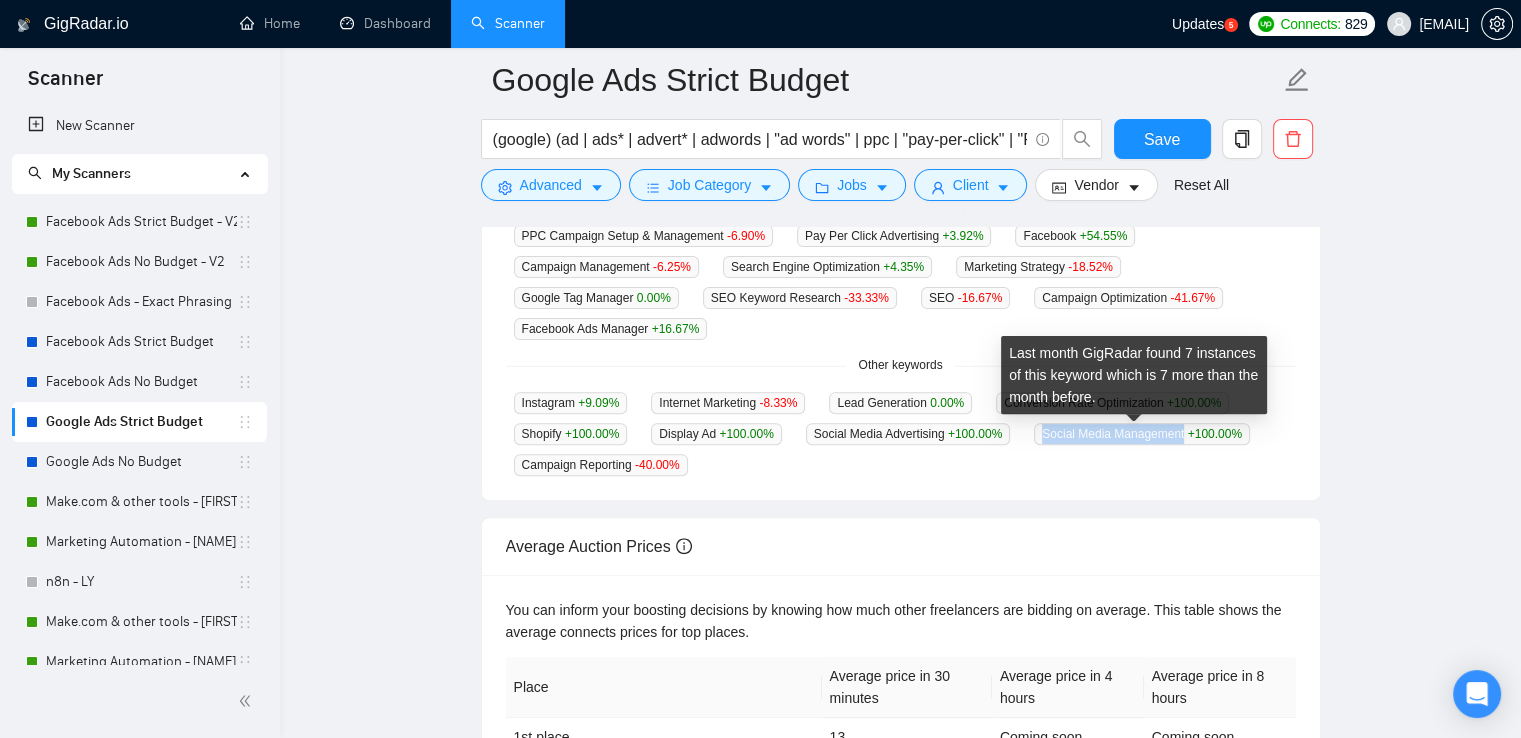 drag, startPoint x: 1053, startPoint y: 433, endPoint x: 1176, endPoint y: 434, distance: 123.00407 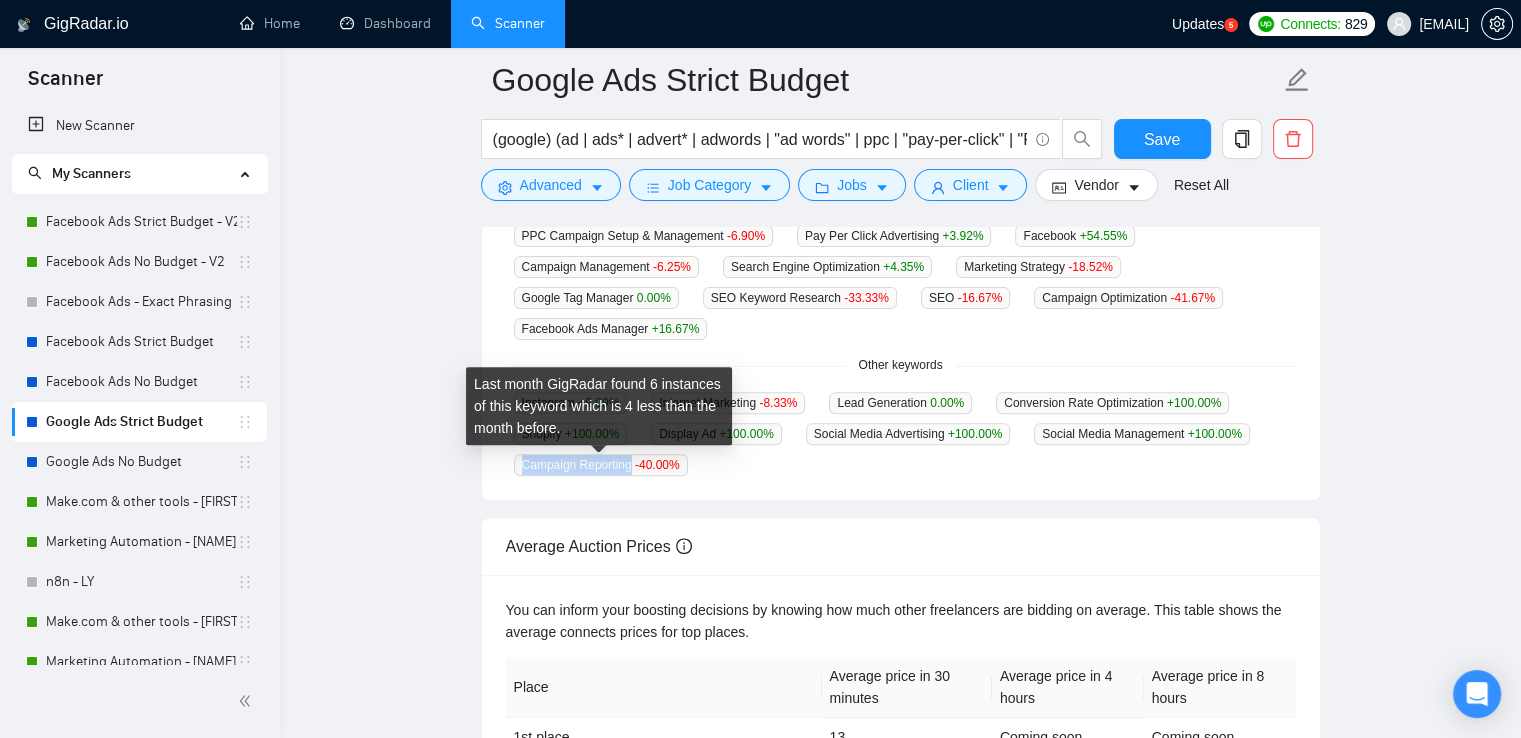 drag, startPoint x: 523, startPoint y: 466, endPoint x: 630, endPoint y: 469, distance: 107.042046 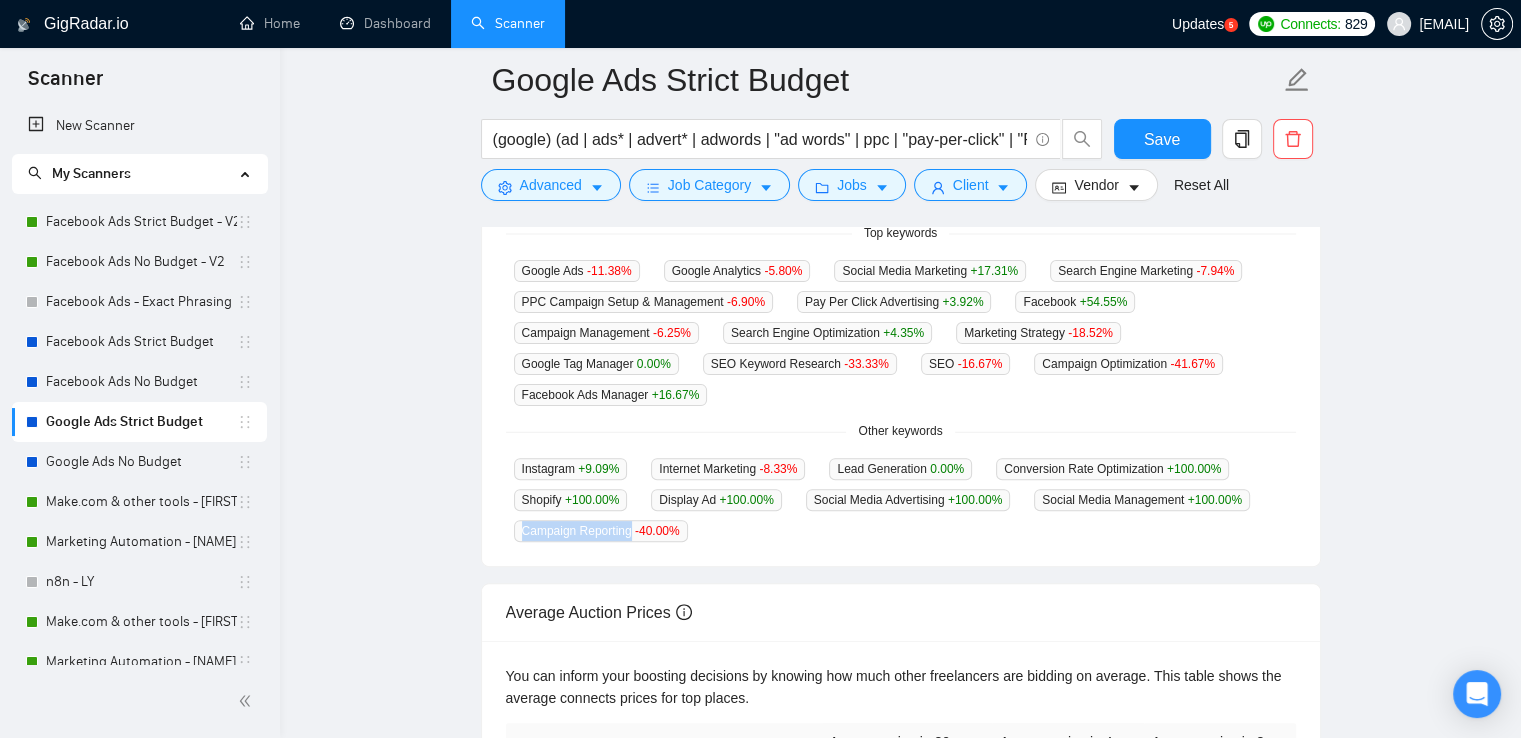 scroll, scrollTop: 500, scrollLeft: 0, axis: vertical 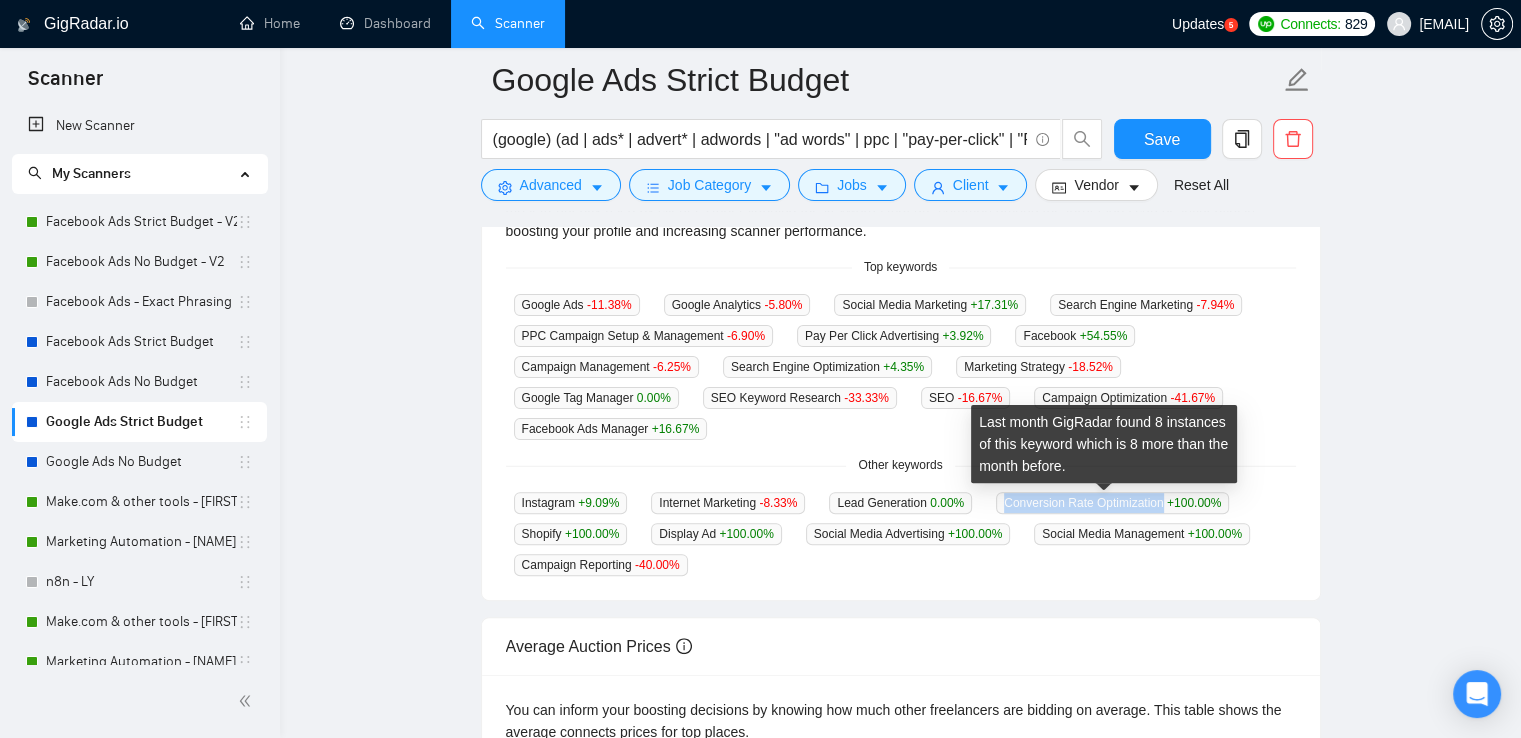 drag, startPoint x: 999, startPoint y: 506, endPoint x: 1152, endPoint y: 509, distance: 153.0294 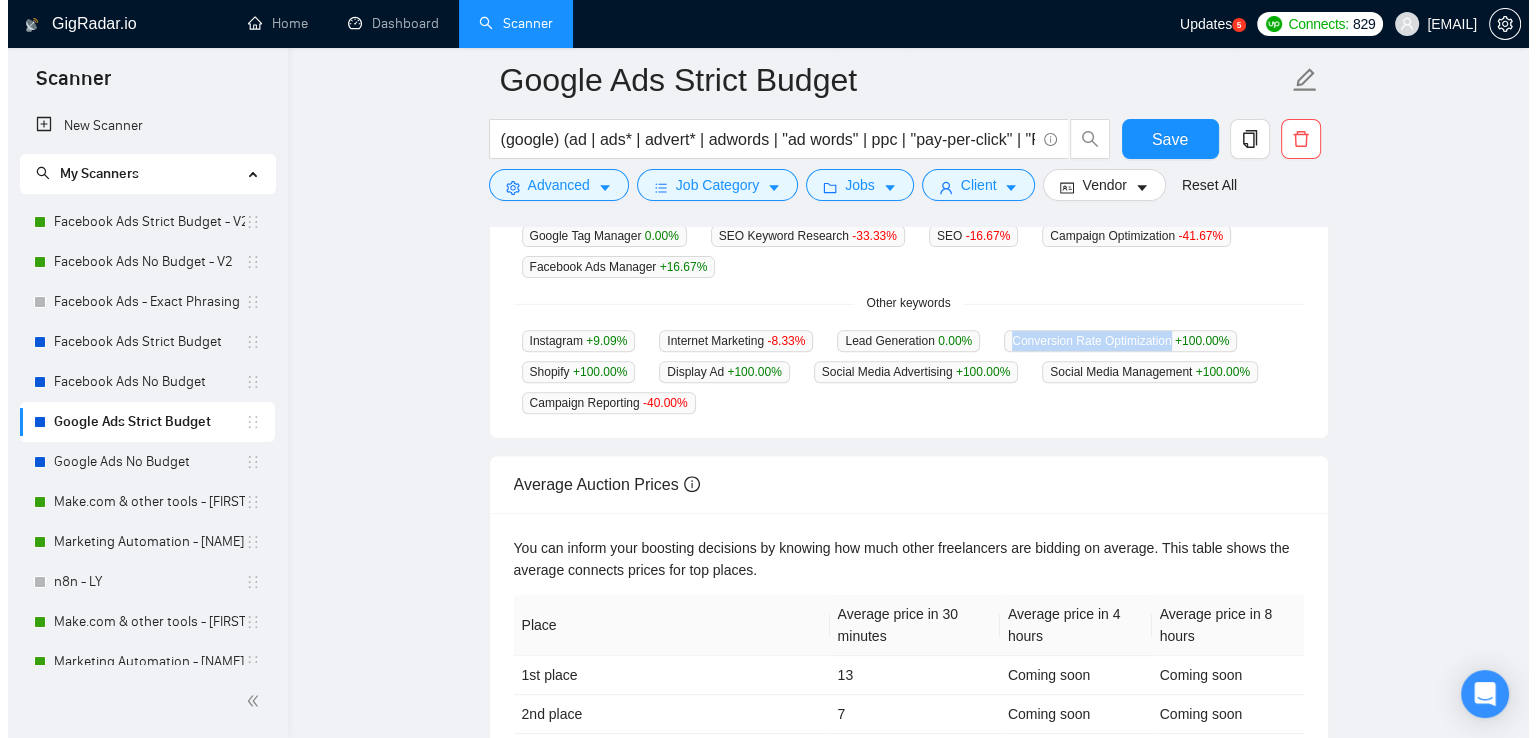 scroll, scrollTop: 500, scrollLeft: 0, axis: vertical 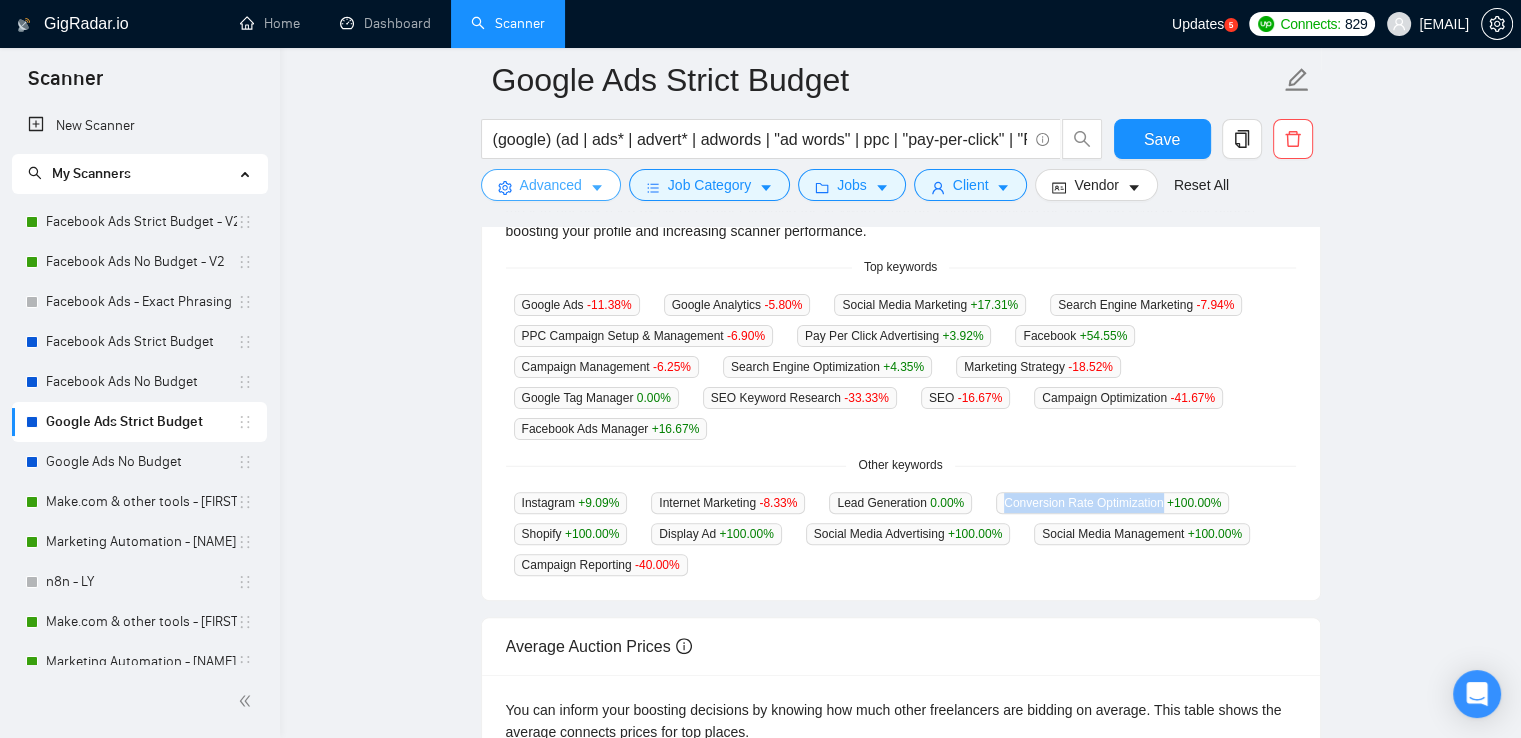 click on "Advanced" at bounding box center [551, 185] 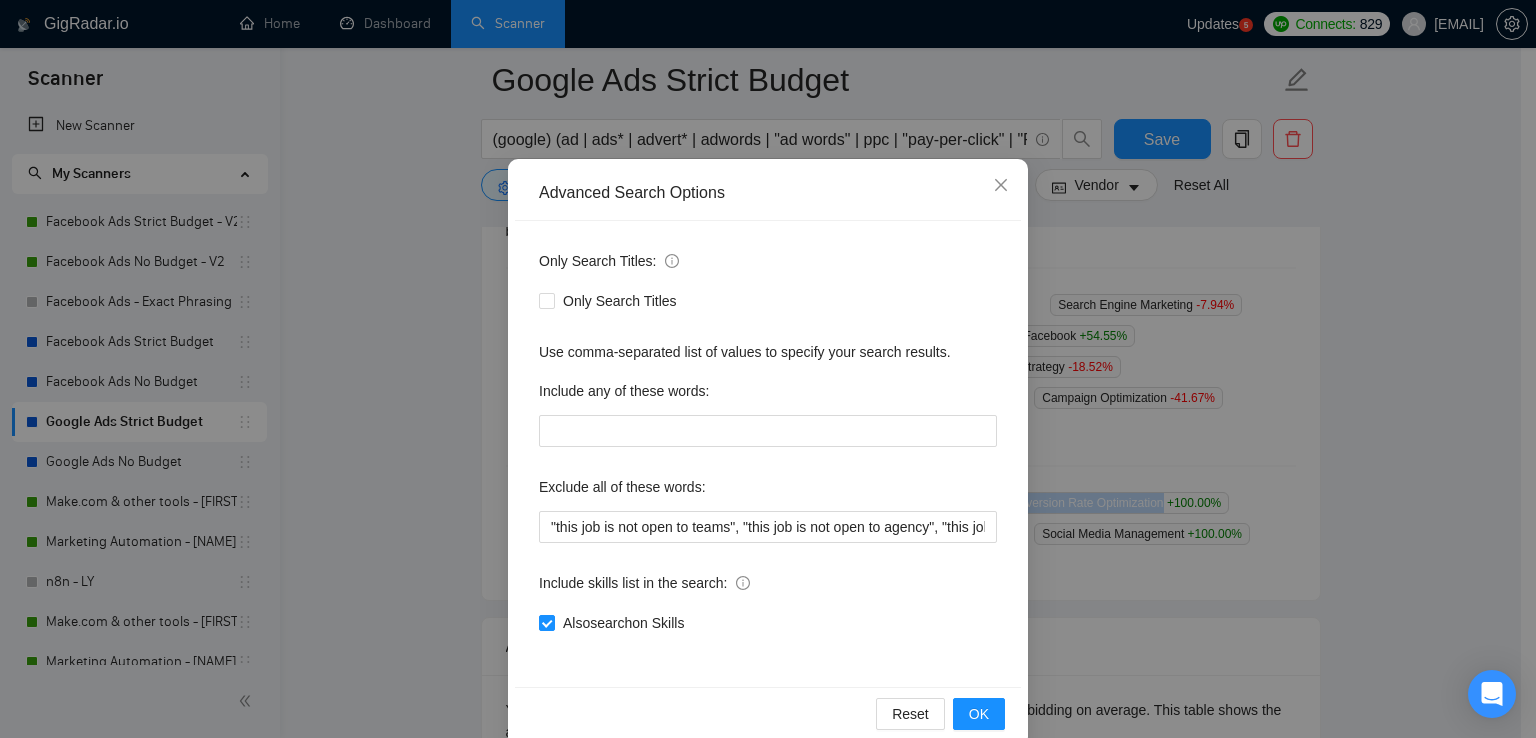 scroll, scrollTop: 94, scrollLeft: 0, axis: vertical 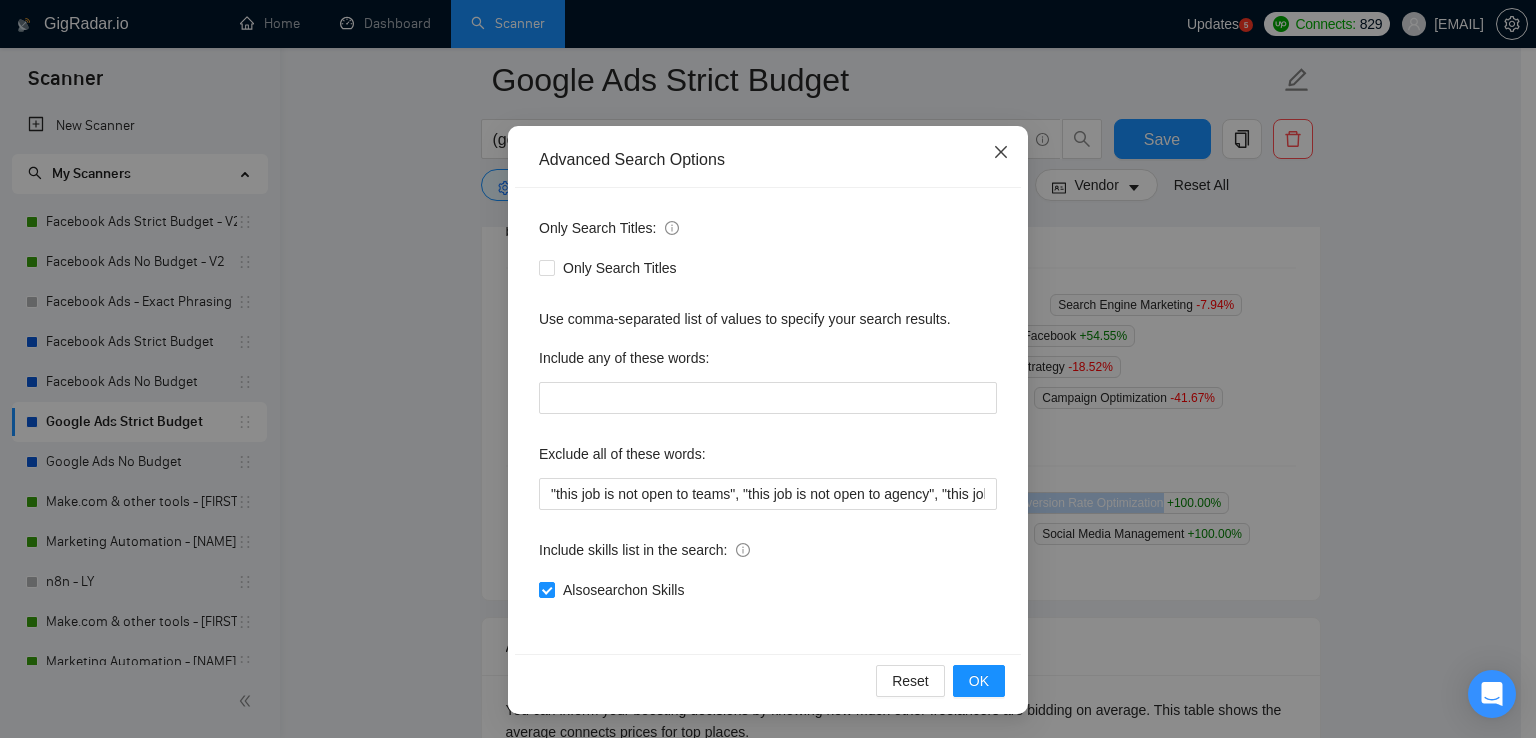 click 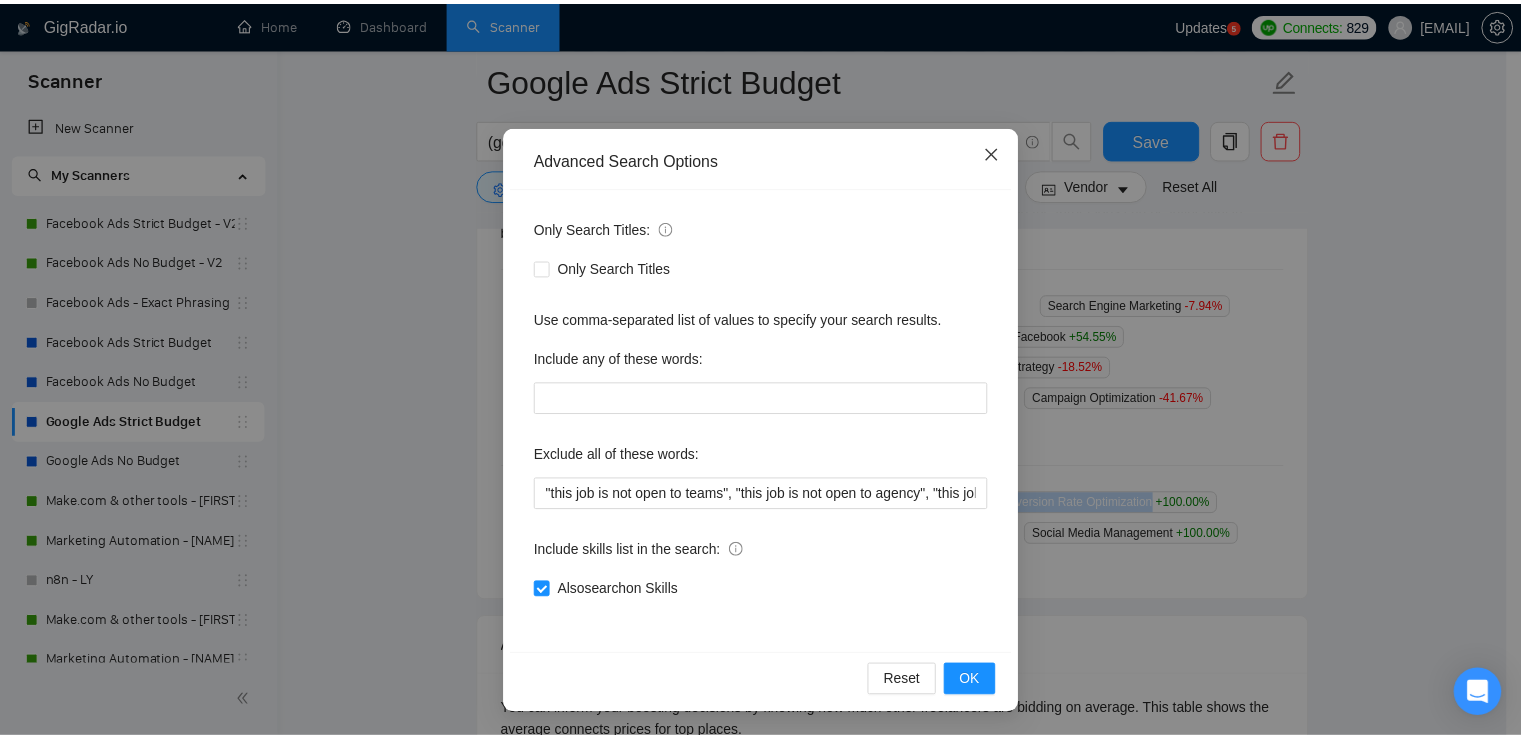 scroll, scrollTop: 0, scrollLeft: 0, axis: both 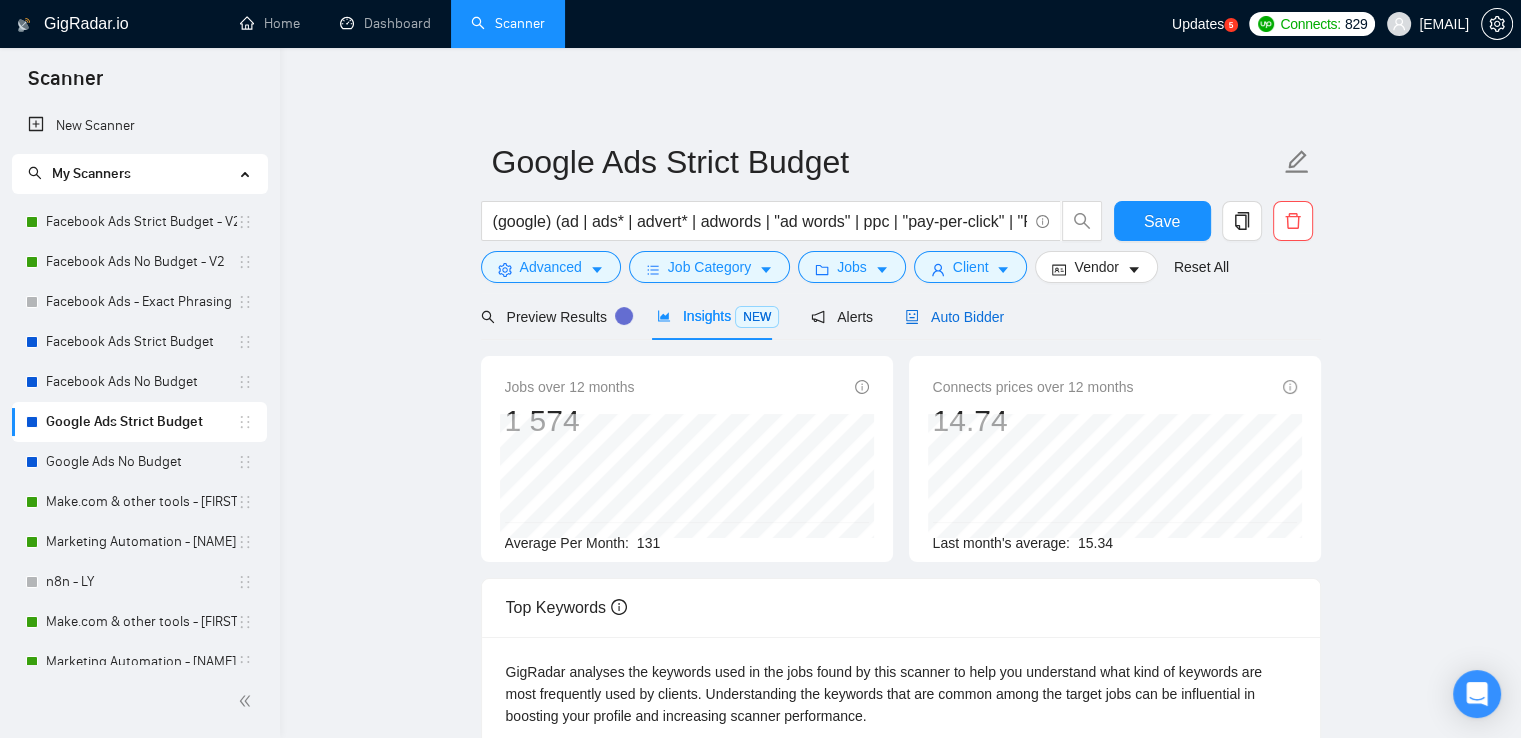 click on "Auto Bidder" at bounding box center (954, 317) 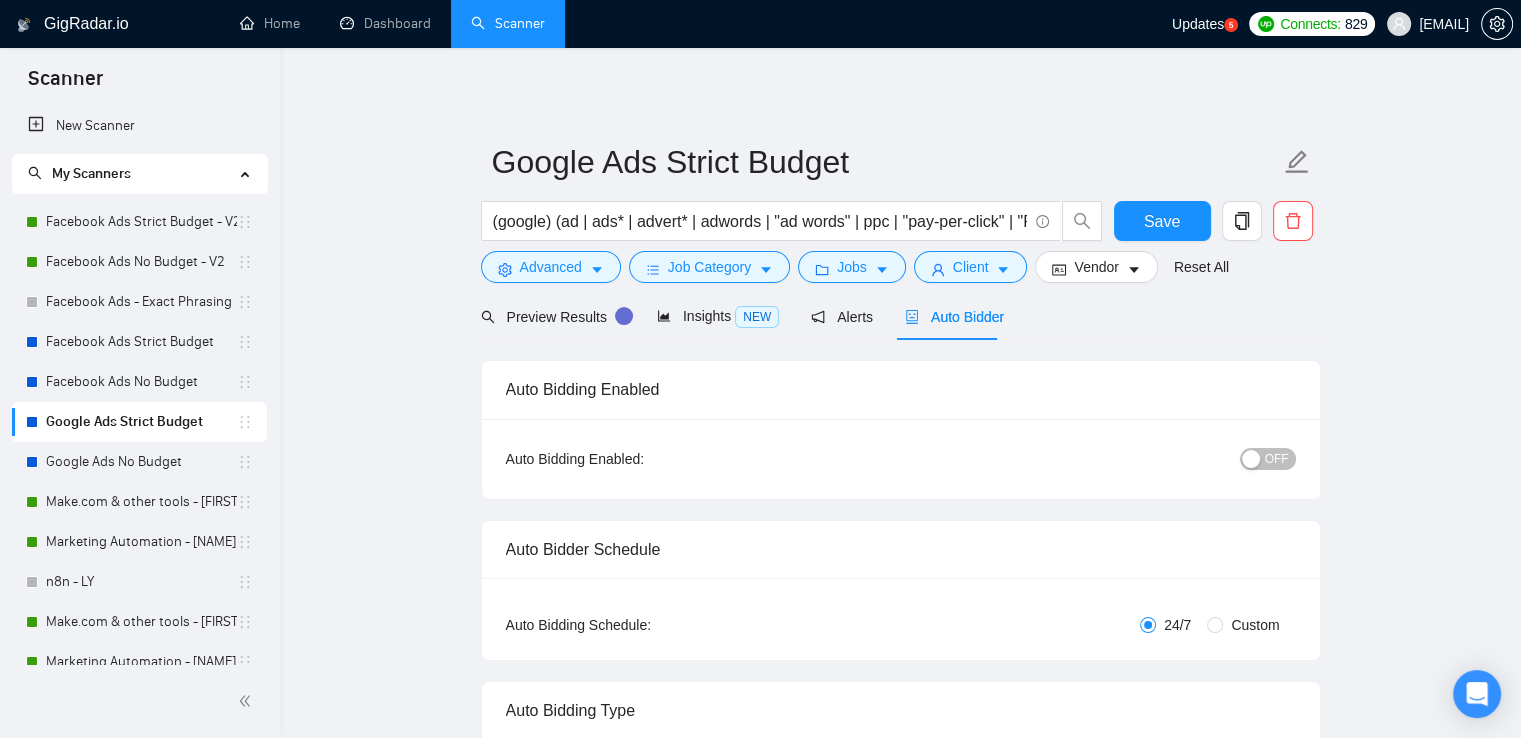 type 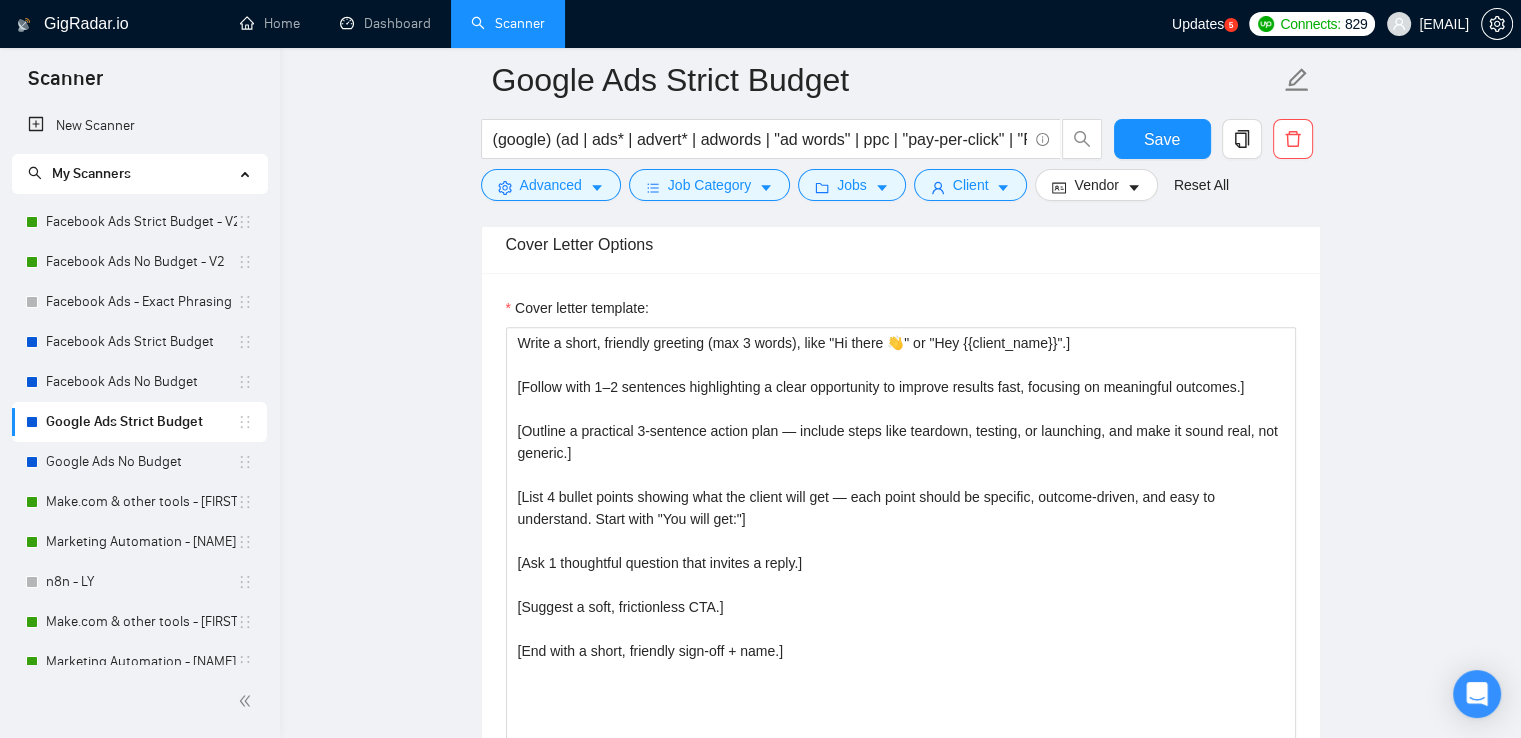 scroll, scrollTop: 1800, scrollLeft: 0, axis: vertical 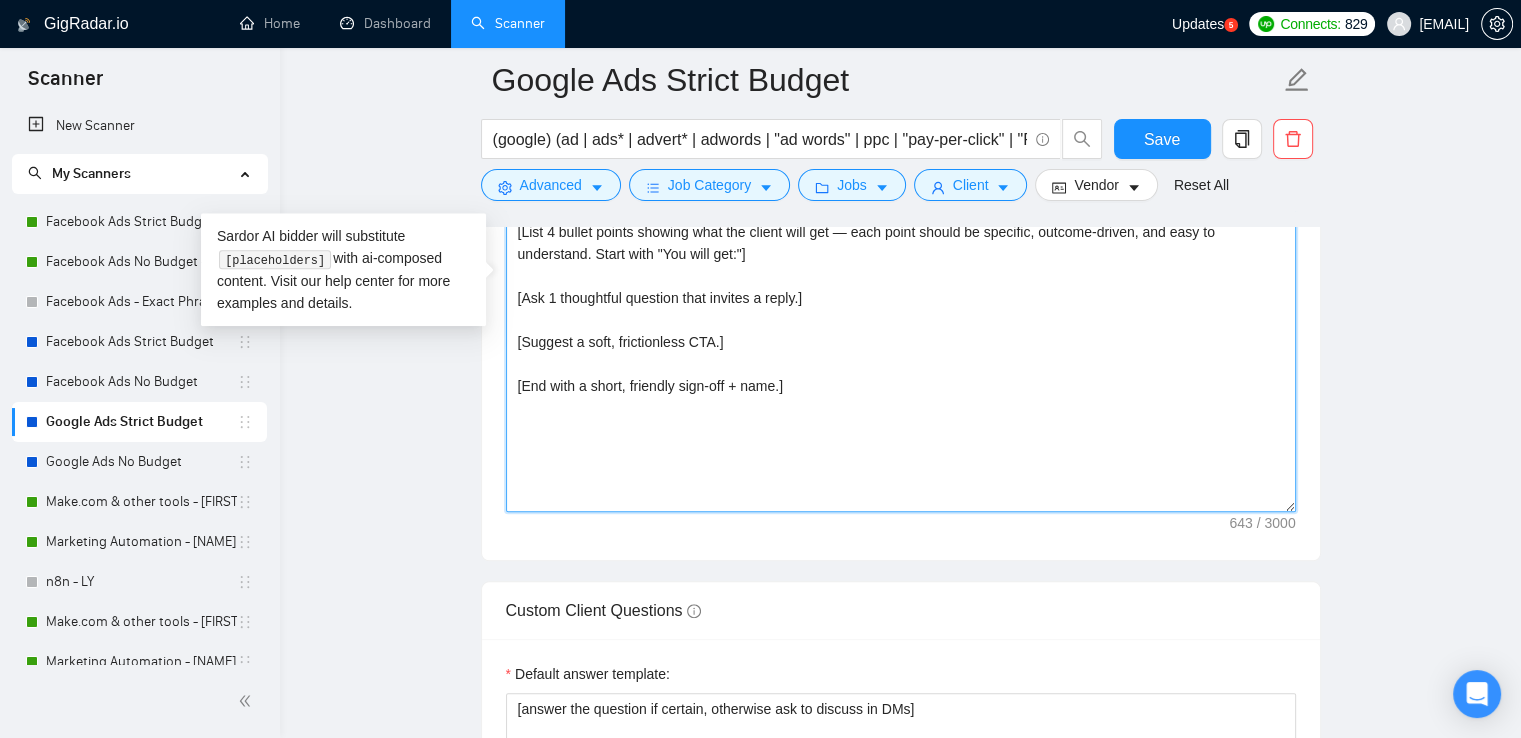 drag, startPoint x: 817, startPoint y: 389, endPoint x: 468, endPoint y: 265, distance: 370.37415 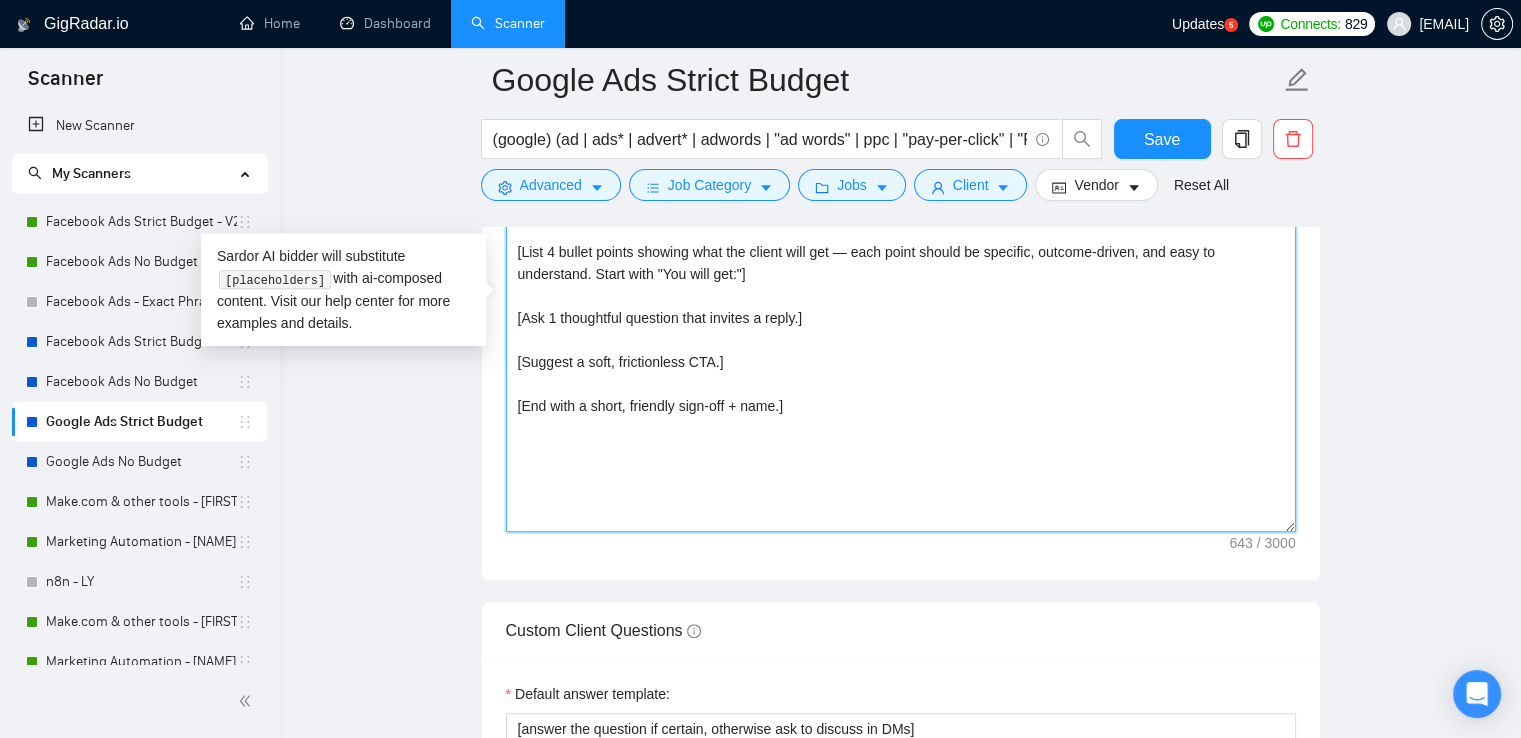 scroll, scrollTop: 1600, scrollLeft: 0, axis: vertical 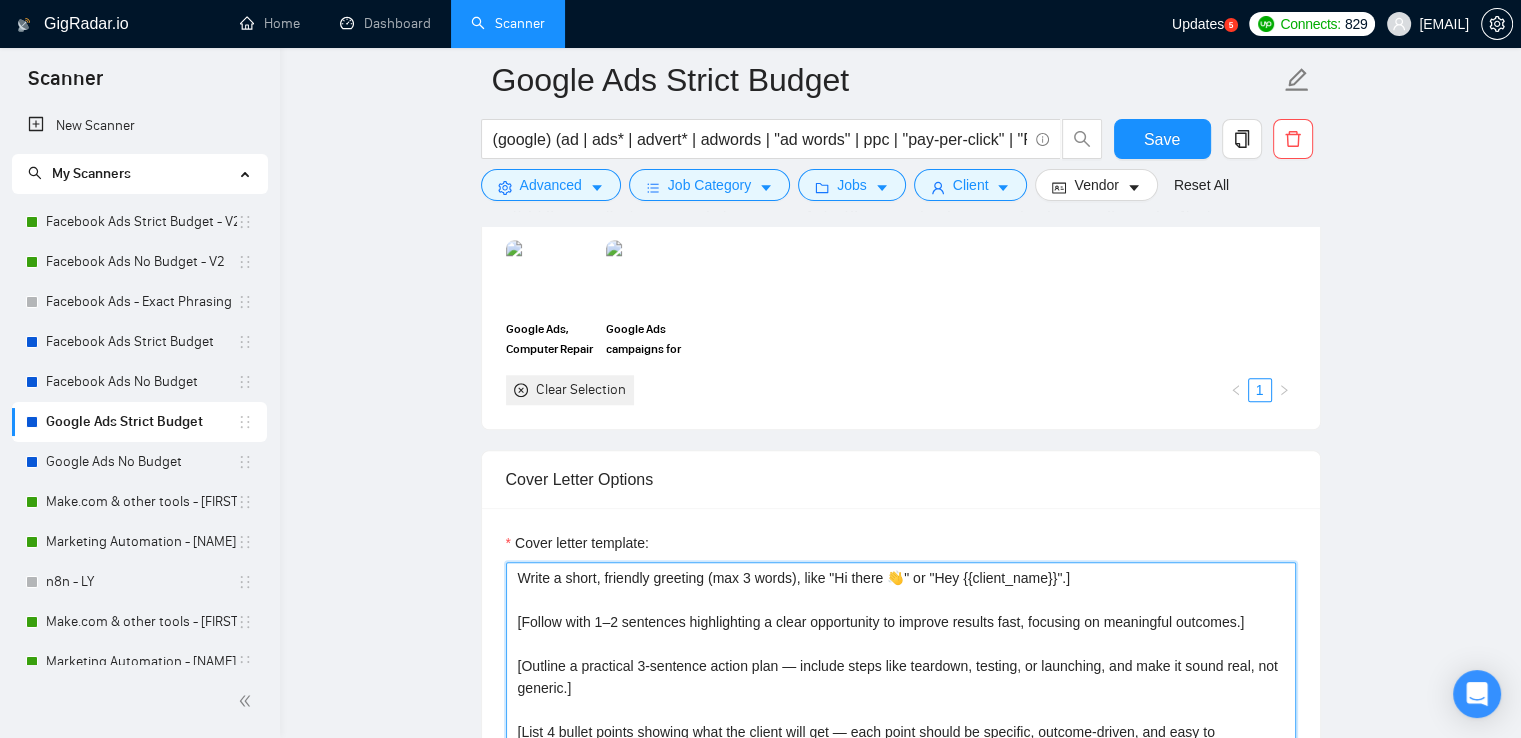 click on "Write a short, friendly greeting (max 3 words), like "Hi there 👋" or "Hey {{client_name}}".]
[Follow with 1–2 sentences highlighting a clear opportunity to improve results fast, focusing on meaningful outcomes.]
[Outline a practical 3-sentence action plan — include steps like teardown, testing, or launching, and make it sound real, not generic.]
[List 4 bullet points showing what the client will get — each point should be specific, outcome-driven, and easy to understand. Start with "You will get:"]
[Ask 1 thoughtful question that invites a reply.]
[Suggest a soft, frictionless CTA.]
[End with a short, friendly sign-off + name.]" at bounding box center (901, 787) 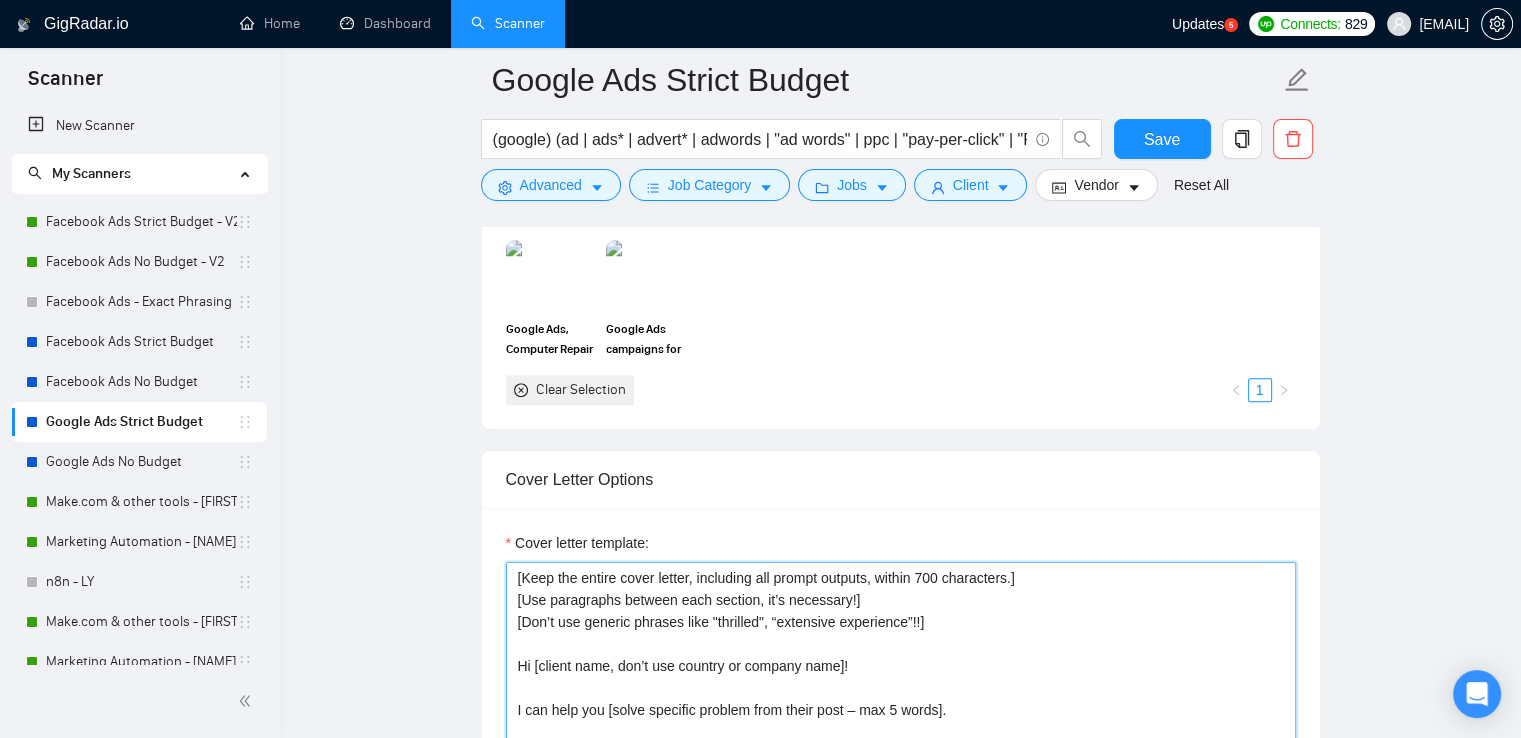 scroll, scrollTop: 1871, scrollLeft: 0, axis: vertical 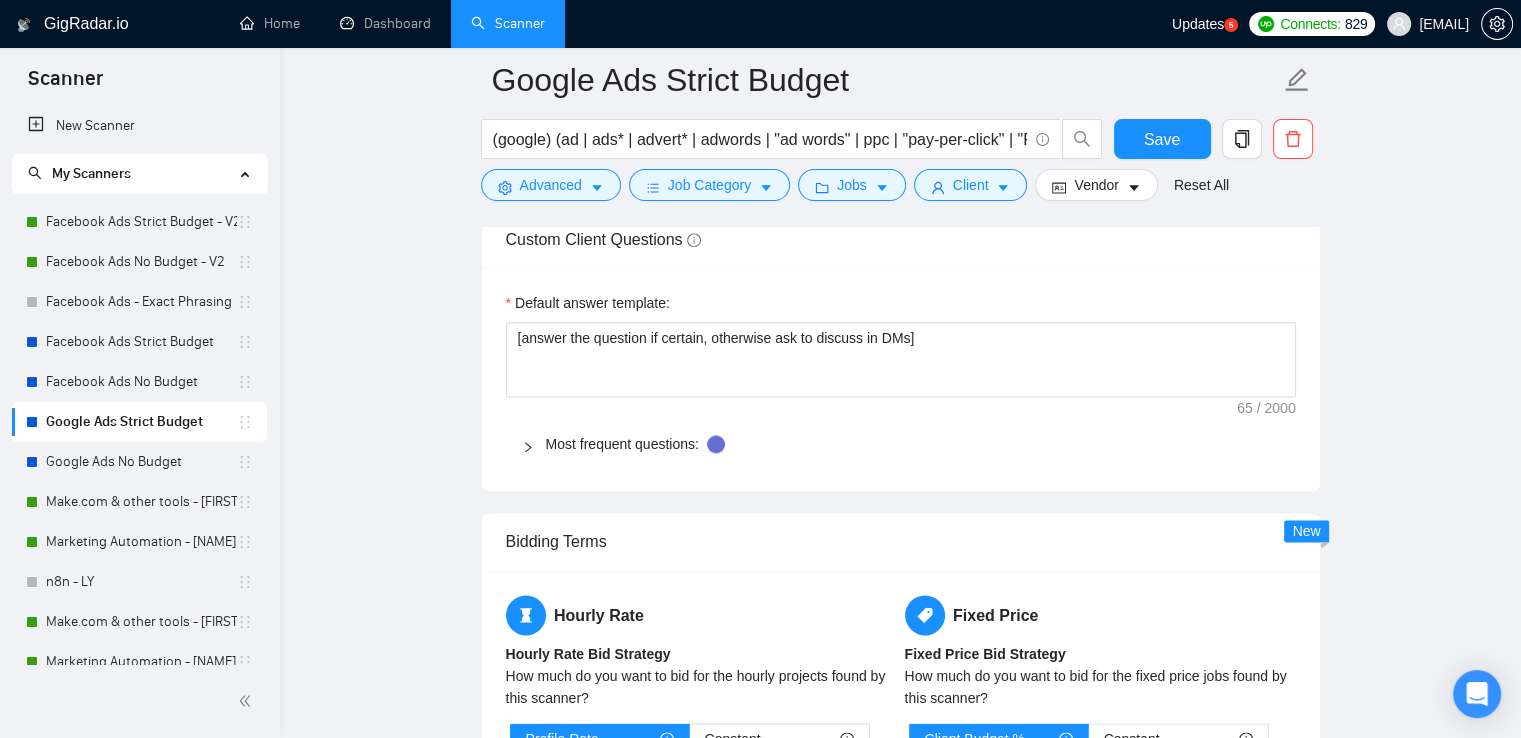 type on "[Keep the entire cover letter, including all prompt outputs, within 700 characters.]
[Use paragraphs between each section, it’s necessary!]
[Don’t use generic phrases like "thrilled", “extensive experience”!!]
Hi [client name, don’t use country or company name]!
I can help you [solve specific problem from their post – max 5 words].
I’d [outline a practical 3-briefly sentence action plan — include steps like teardown, testing, or launching, and make it sound real, not generic].
You will get:
[List 4 bullet points showing what the client will get — each point should be specific, outcome-driven, and easy to understand.]
[Ask 1 thoughtful question that invites a reply.]
[Suggest a soft, frictionless CTA.]
Best regards,
[freelancer name]" 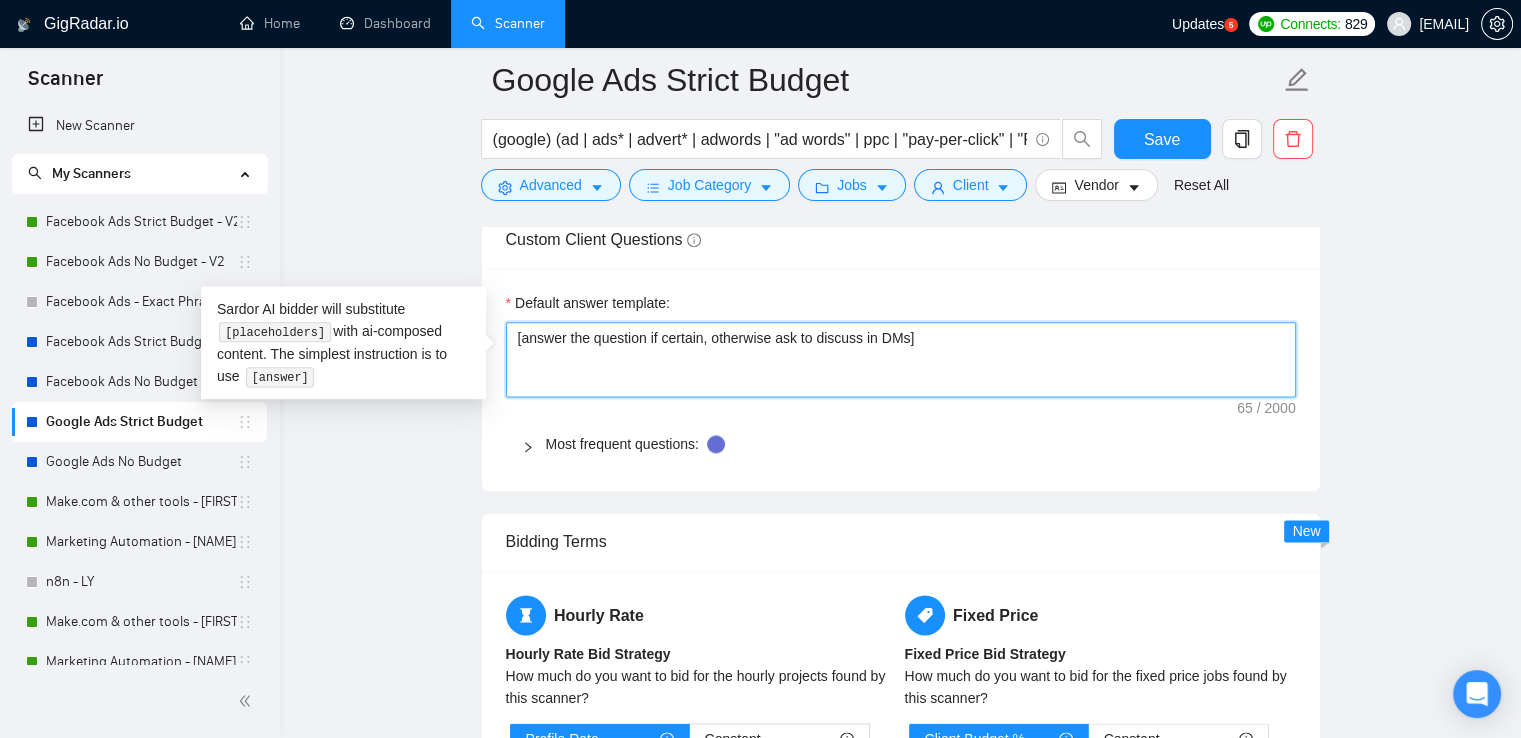drag, startPoint x: 968, startPoint y: 335, endPoint x: 476, endPoint y: 356, distance: 492.44797 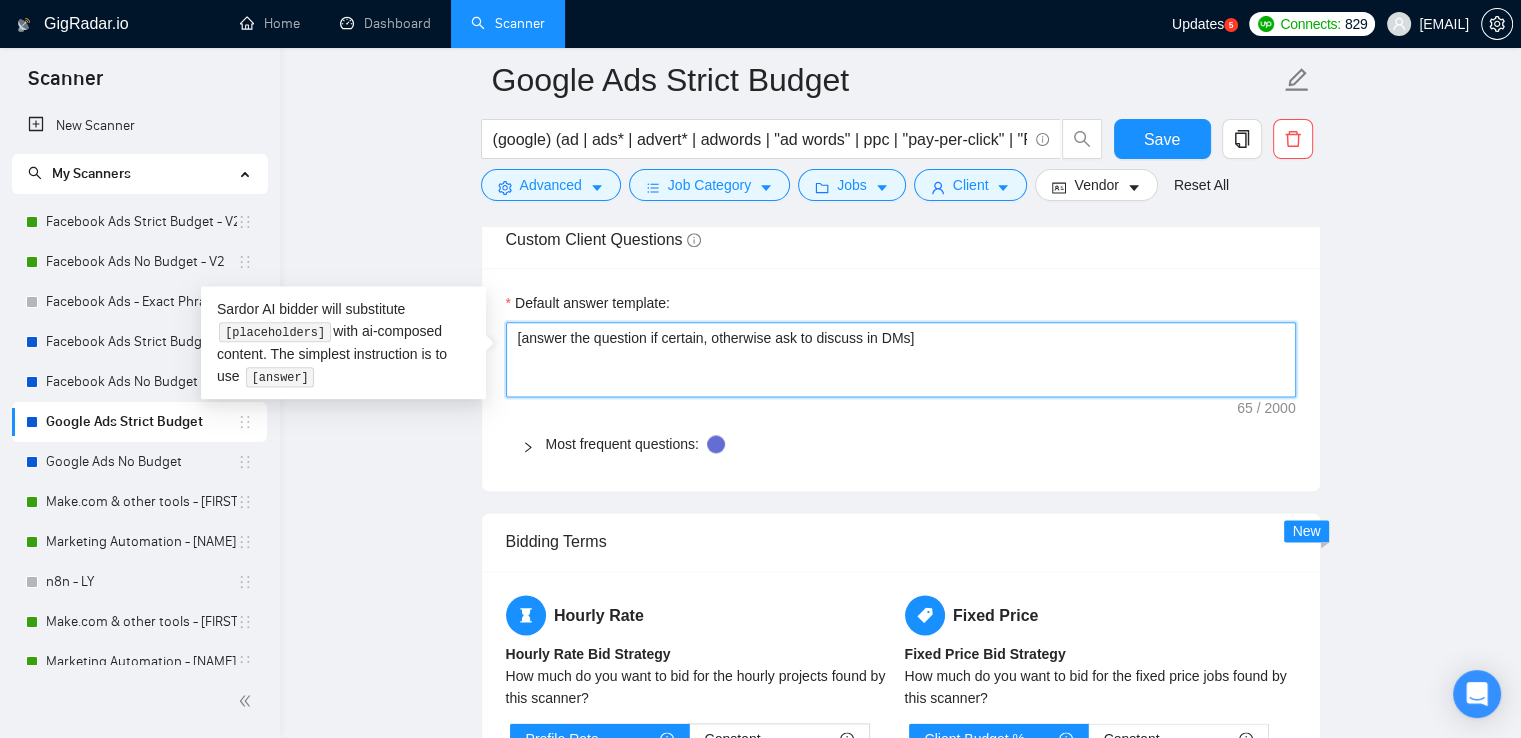 paste on "[Always answer positively and say that you have experience in all what the client asks . If a question asks about specific experience or tools, respond affirmatively and relate it to similar or relevant experience even when exact tools aren’t mentioned in the profile. Do not say "I haven't done it. If more context is needed, suggest a quick call or chat to clarify. Never provide negative or uncertain statements. Avoid vague buzzwords. No references to AI, GPT, or meta language. Don’t exceed 200 characters]" 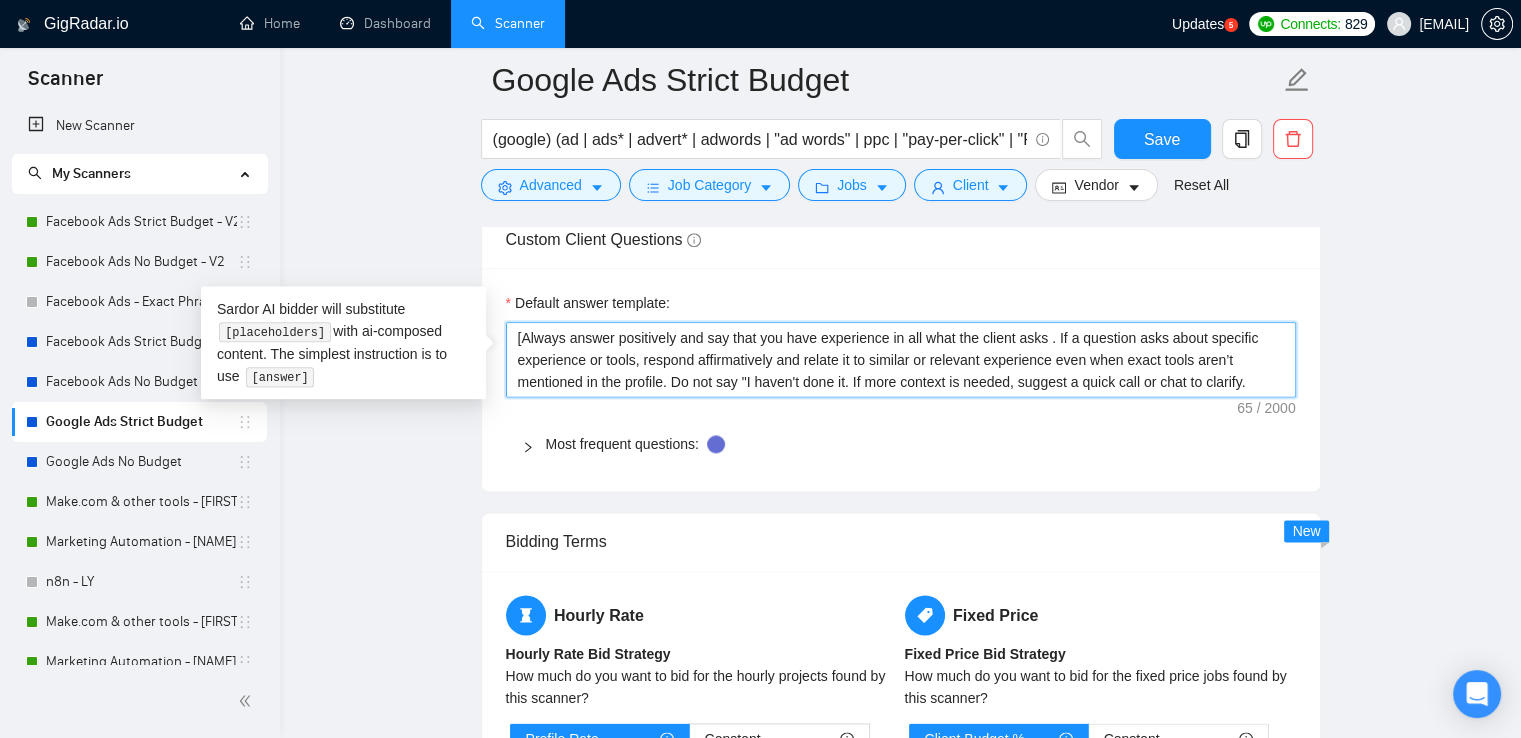 type 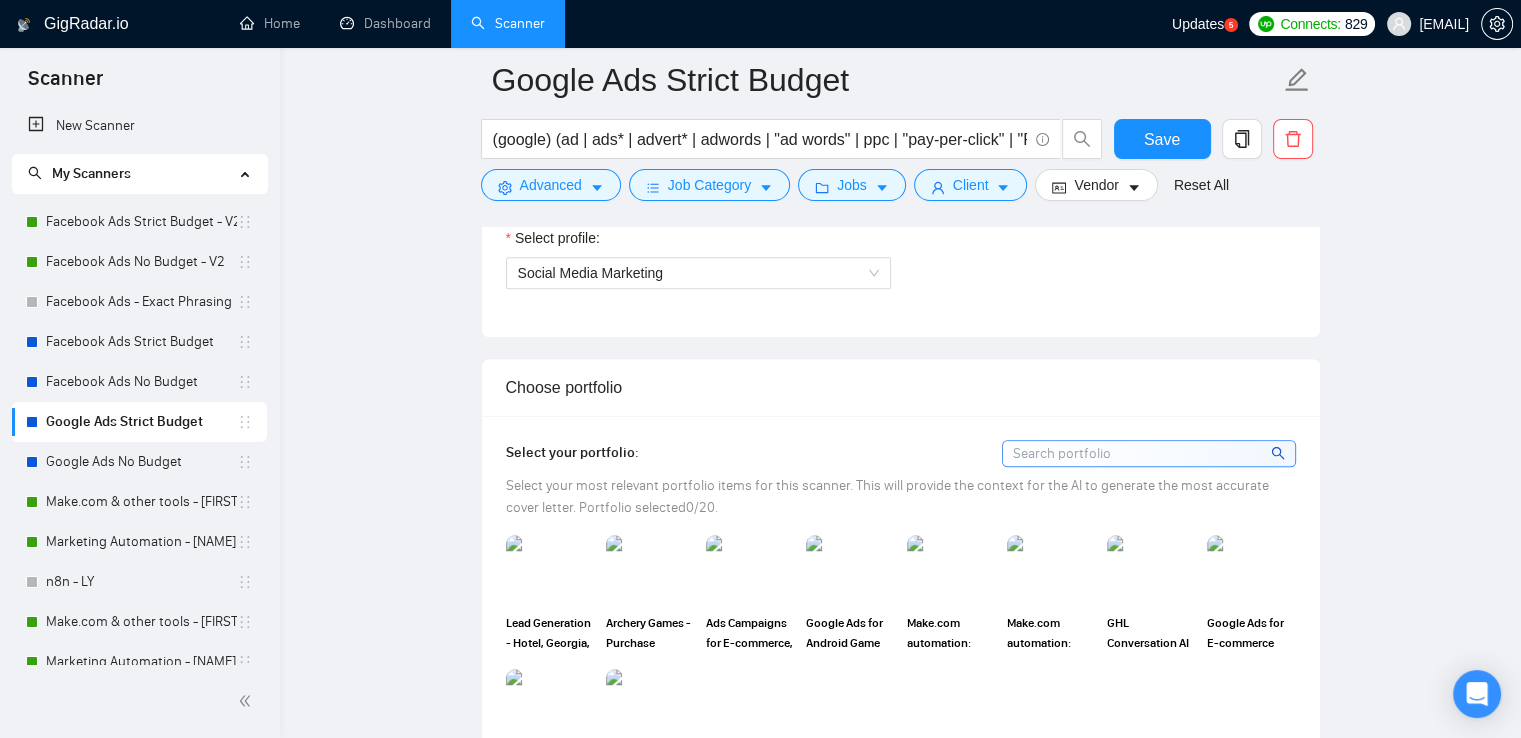 scroll, scrollTop: 671, scrollLeft: 0, axis: vertical 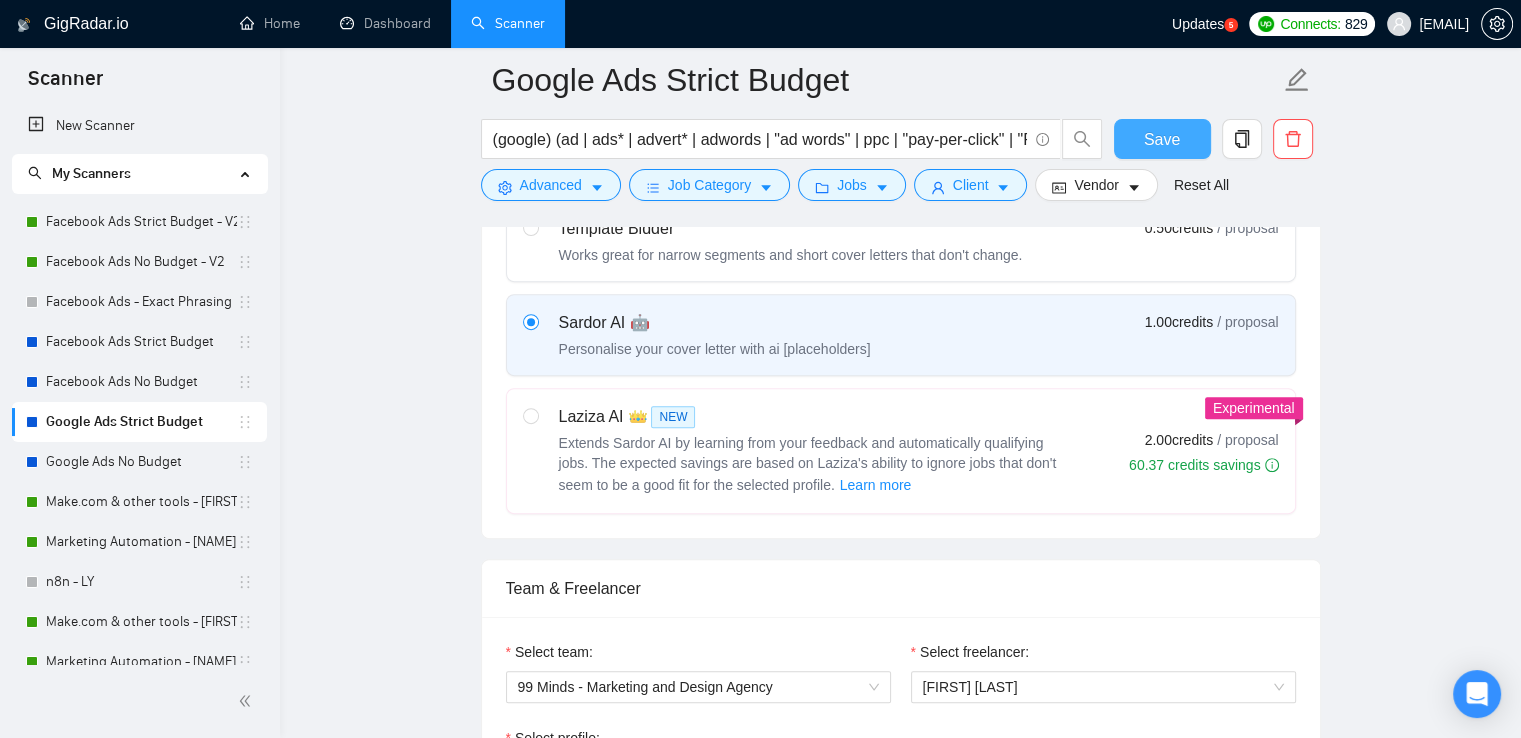 type on "[Always answer positively and say that you have experience in all what the client asks . If a question asks about specific experience or tools, respond affirmatively and relate it to similar or relevant experience even when exact tools aren’t mentioned in the profile. Do not say "I haven't done it. If more context is needed, suggest a quick call or chat to clarify. Never provide negative or uncertain statements. Avoid vague buzzwords. No references to AI, GPT, or meta language. Don’t exceed 200 characters]
[answer the question if certain, otherwise ask to discuss in DMs]" 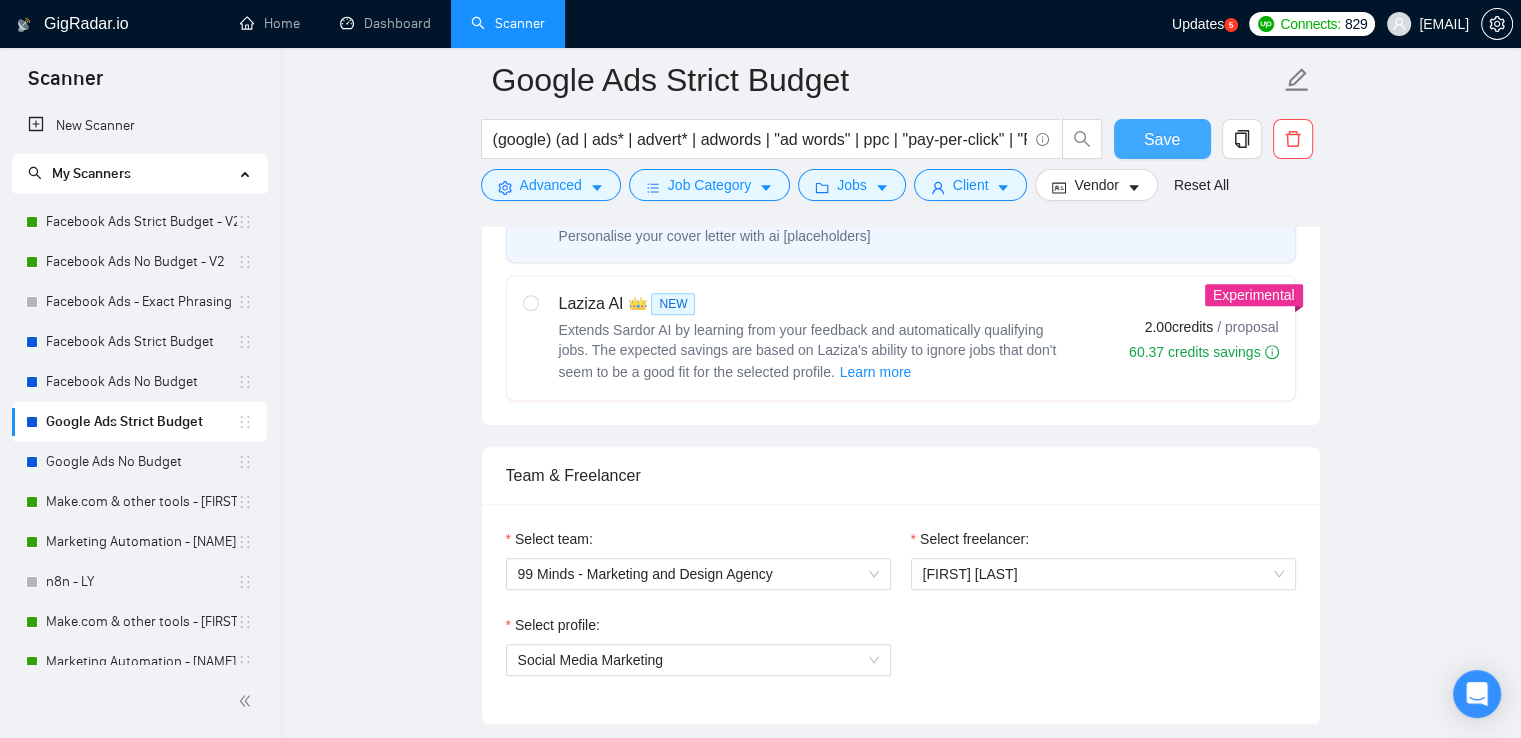 scroll, scrollTop: 1071, scrollLeft: 0, axis: vertical 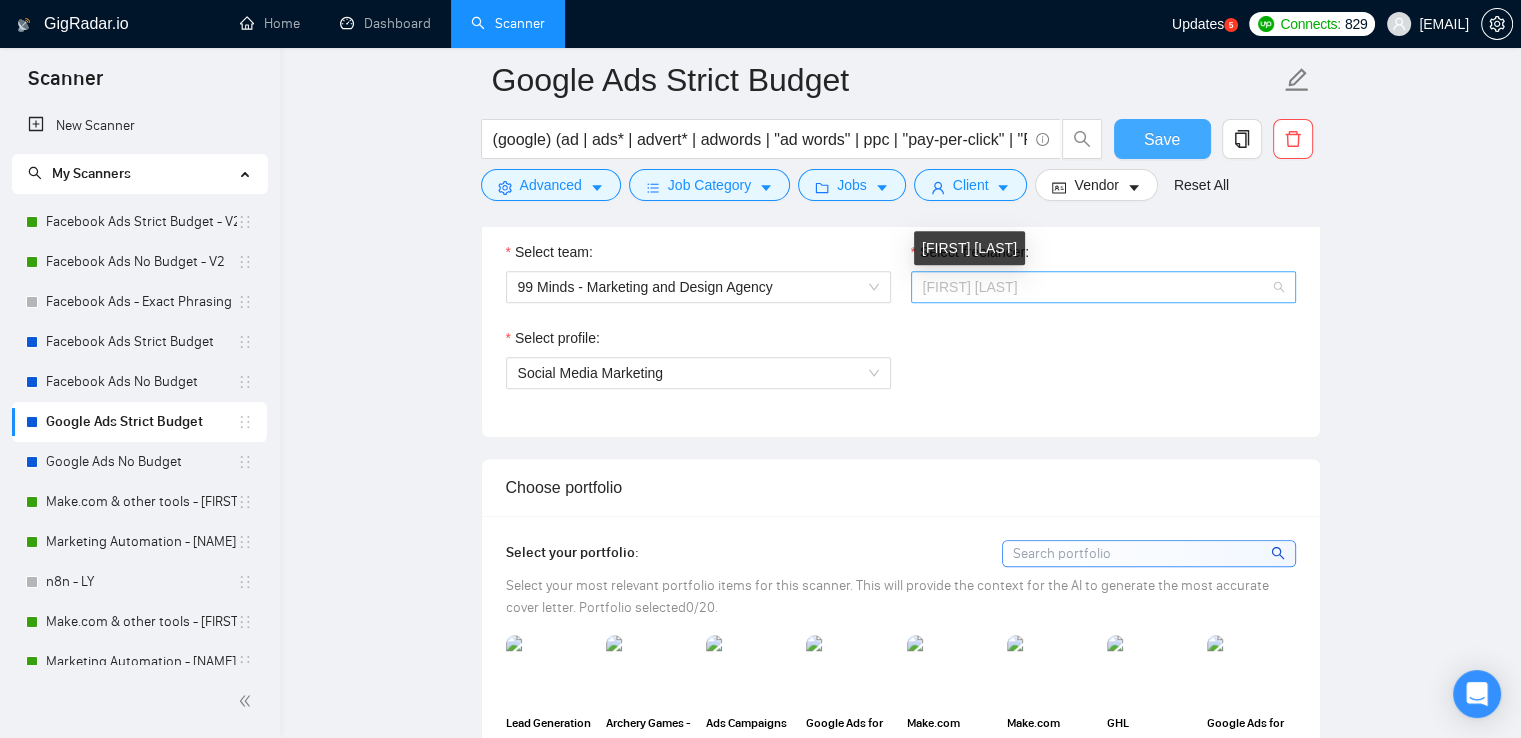 click on "[FIRST] [LAST]" at bounding box center (970, 287) 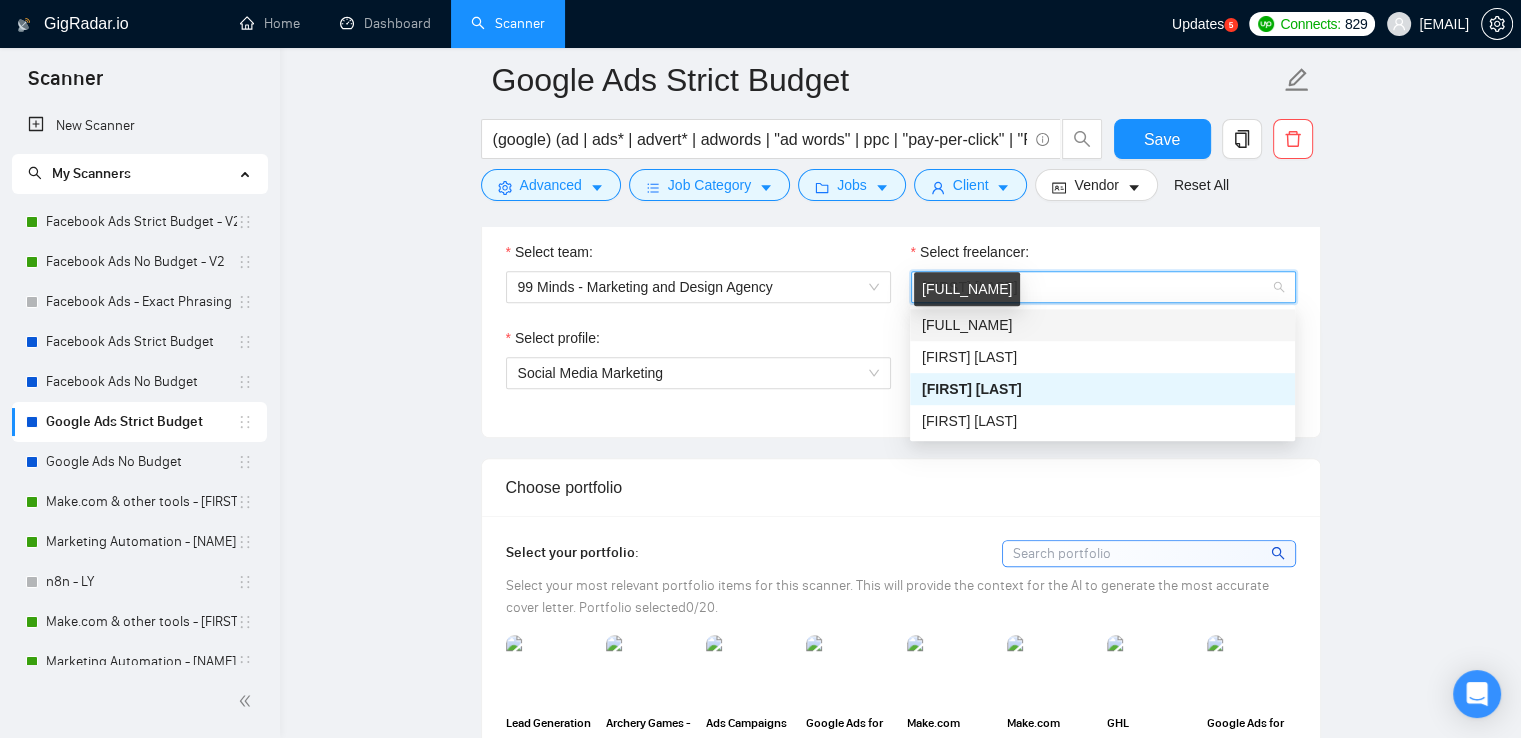click on "[FULL_NAME]" at bounding box center [967, 325] 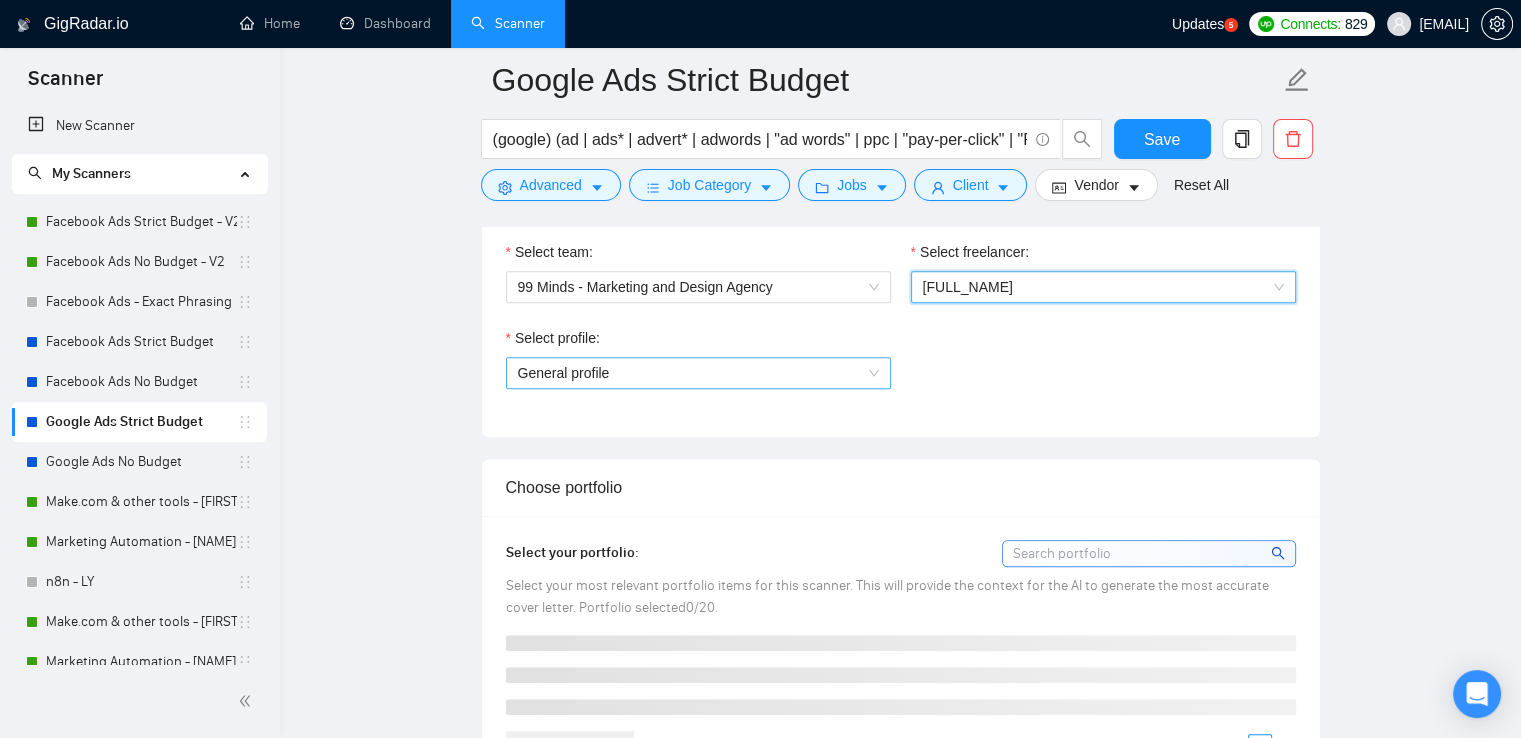 click on "General profile" at bounding box center [698, 373] 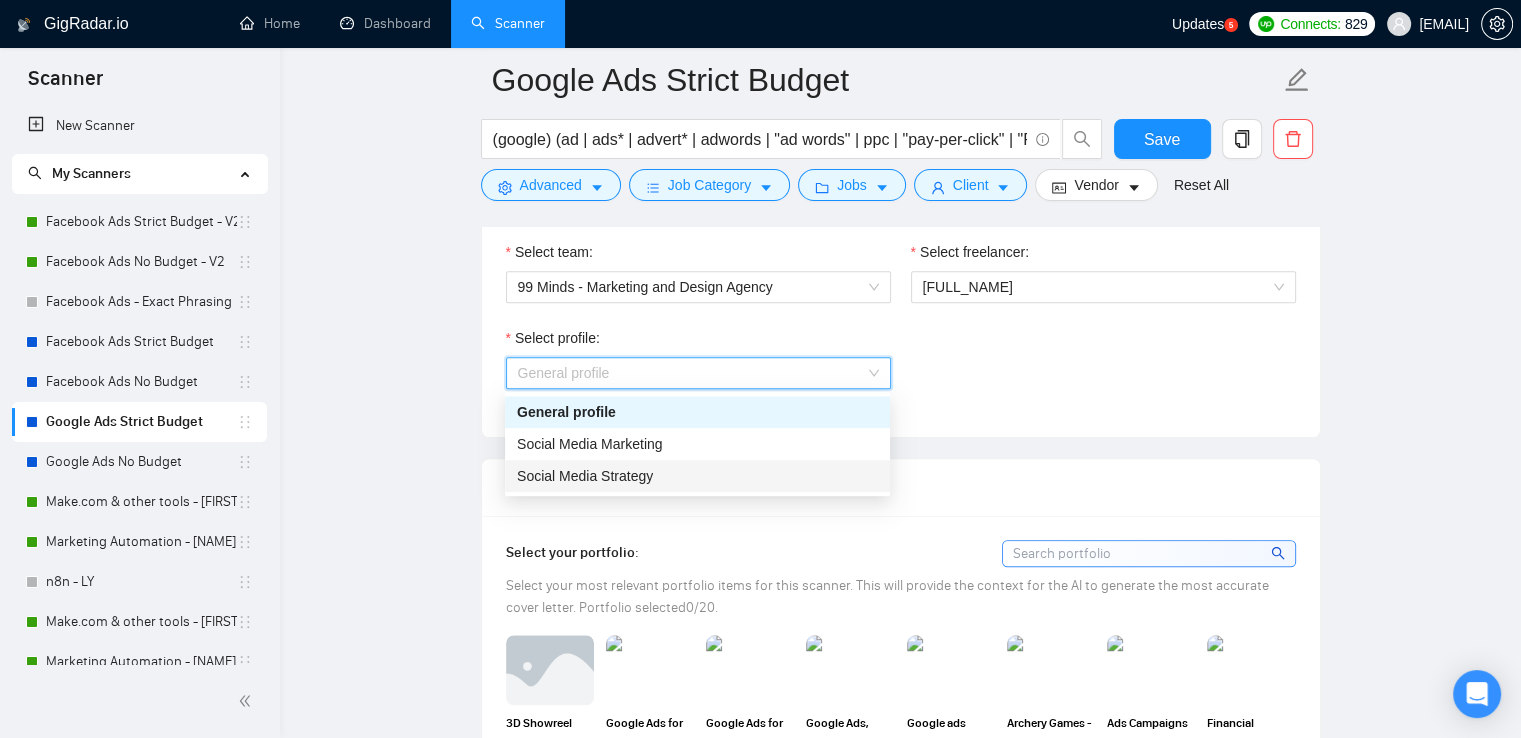 click on "Social Media Strategy" at bounding box center [585, 476] 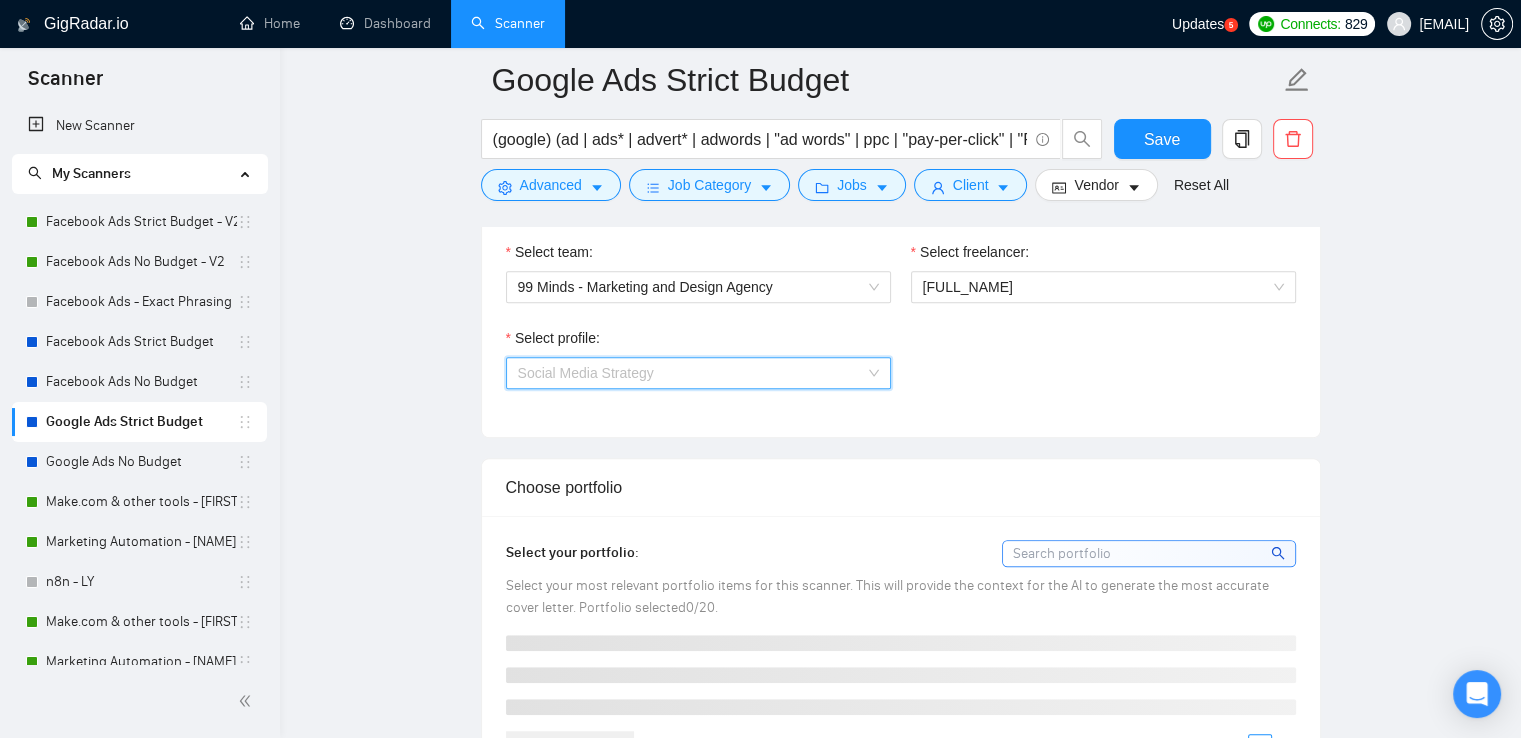 click on "Social Media Strategy" at bounding box center [698, 373] 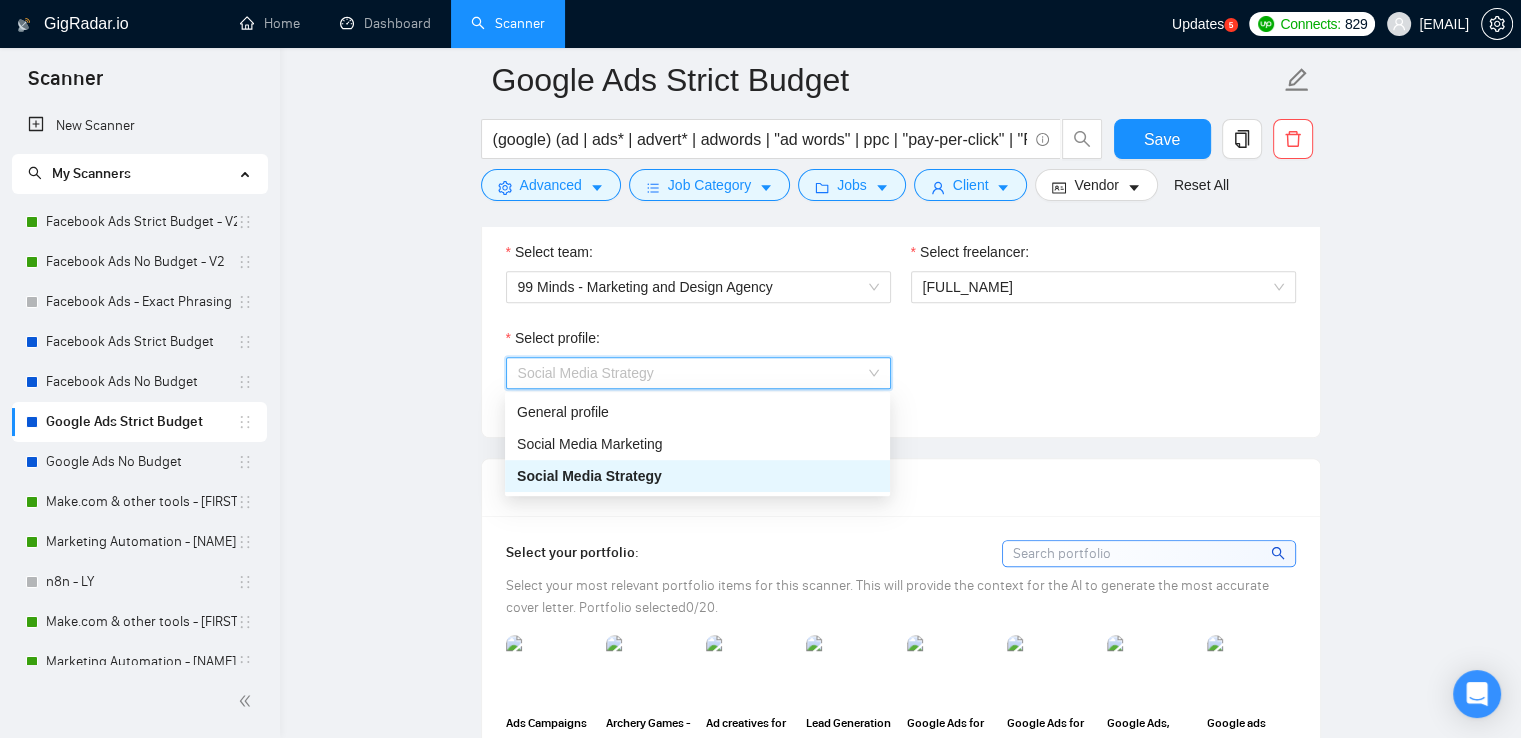 click on "Select profile: Social Media Strategy" at bounding box center (901, 370) 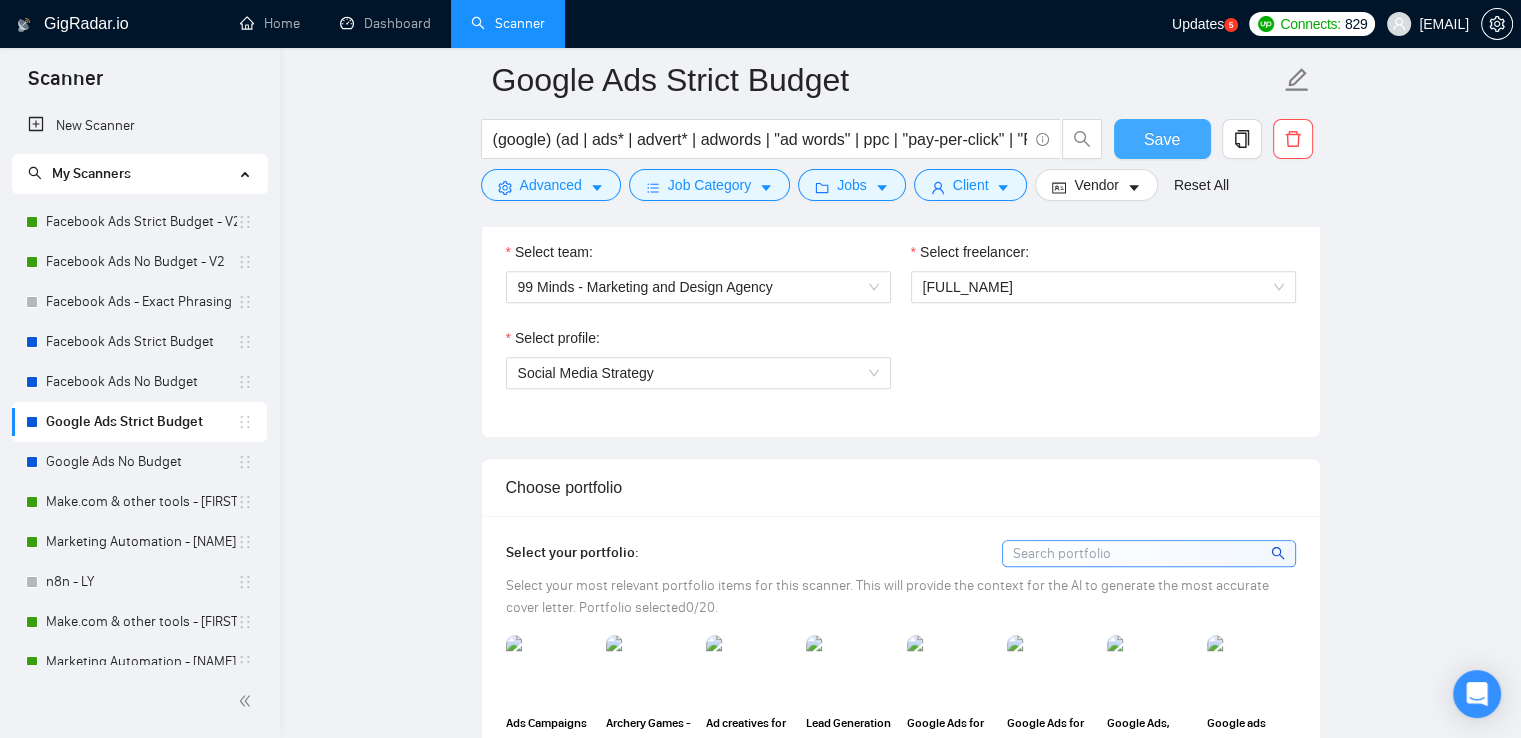click on "Save" at bounding box center (1162, 139) 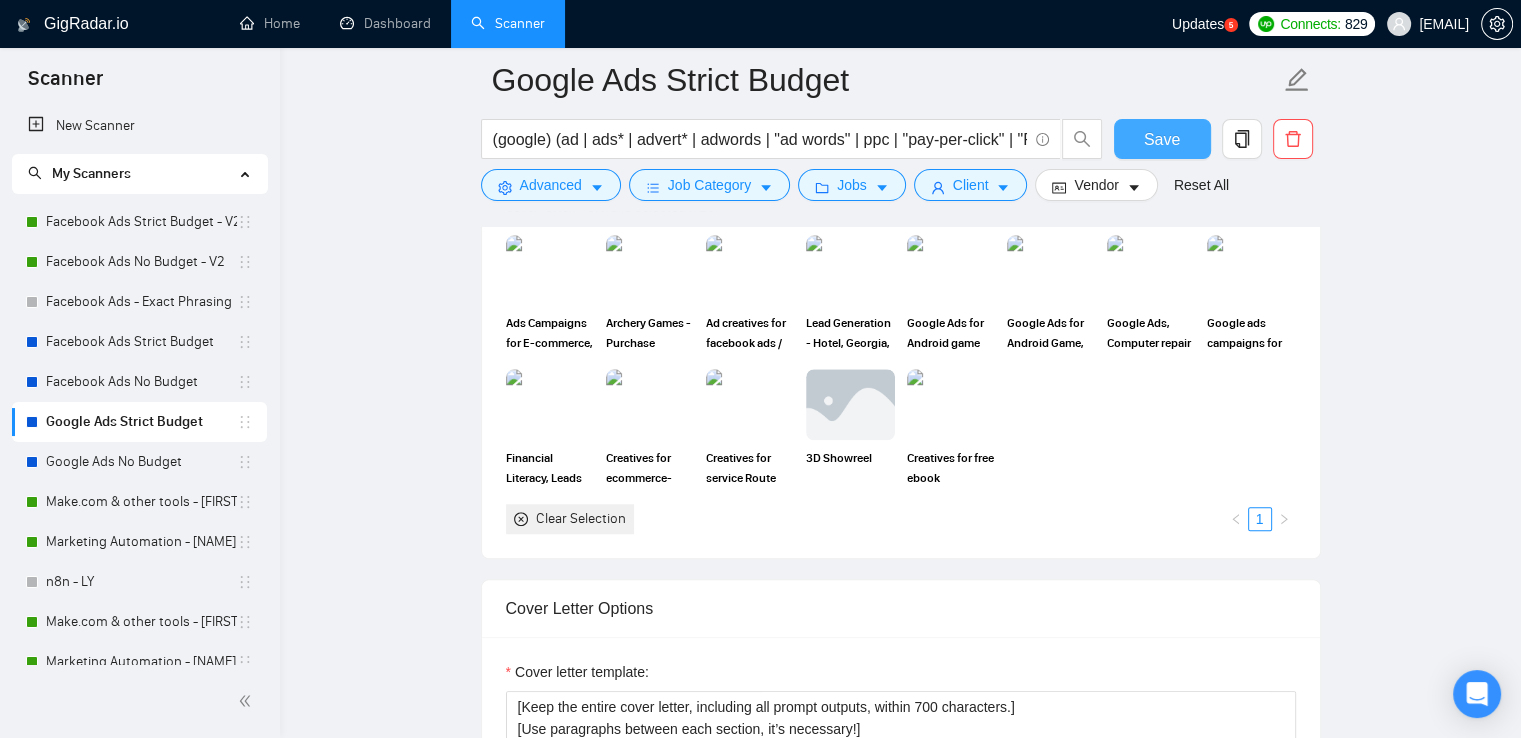 scroll, scrollTop: 1871, scrollLeft: 0, axis: vertical 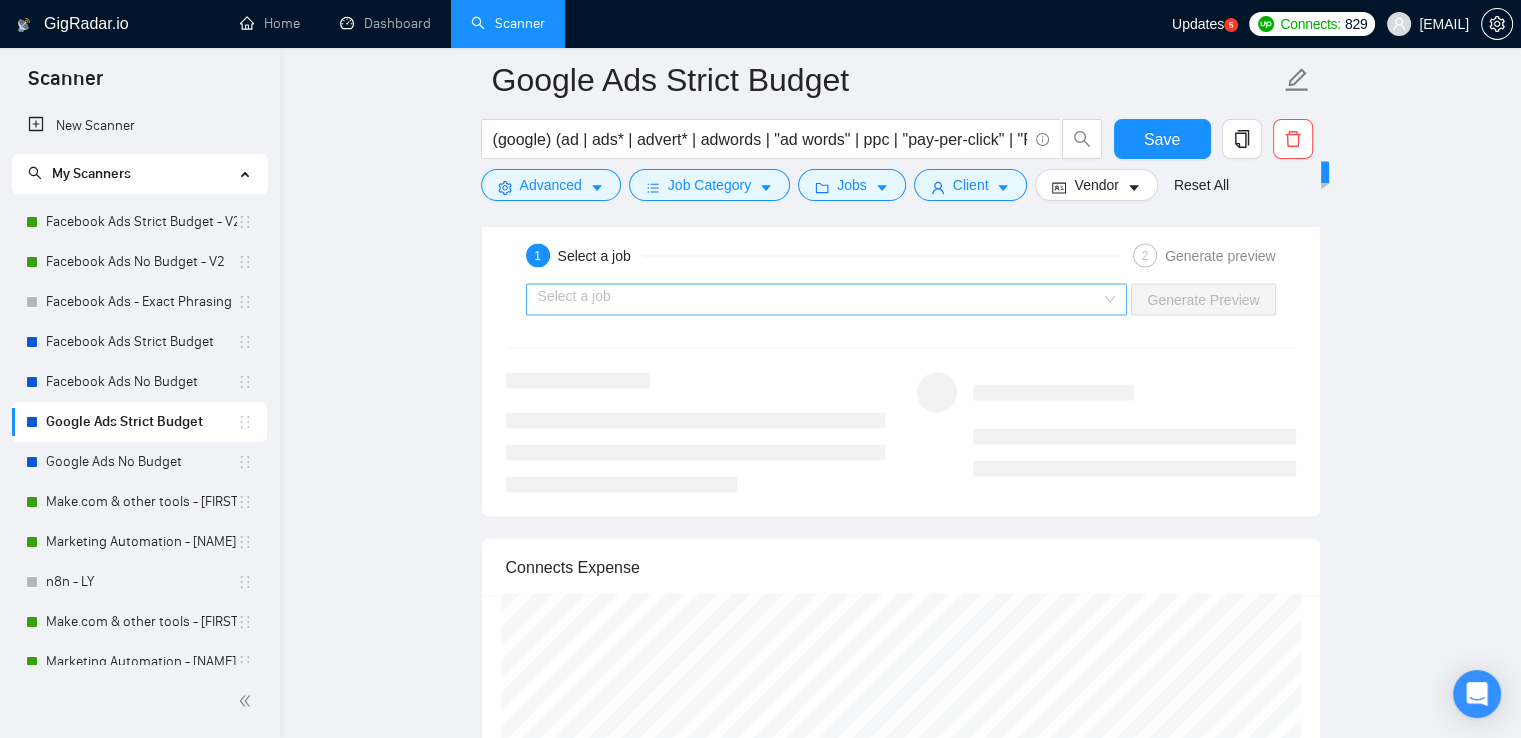 click at bounding box center [820, 299] 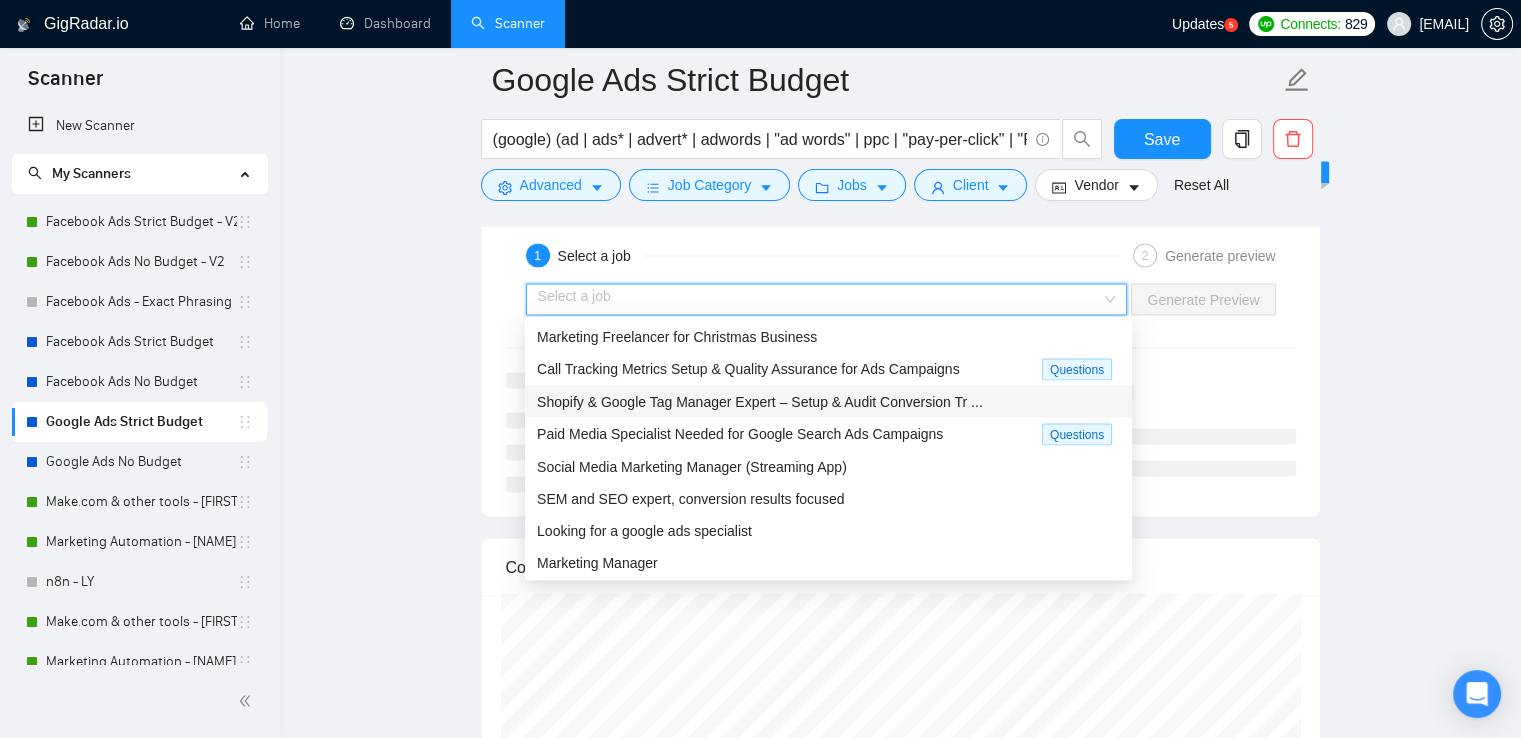 click on "Shopify & Google Tag Manager Expert – Setup & Audit Conversion Tr ..." at bounding box center [760, 401] 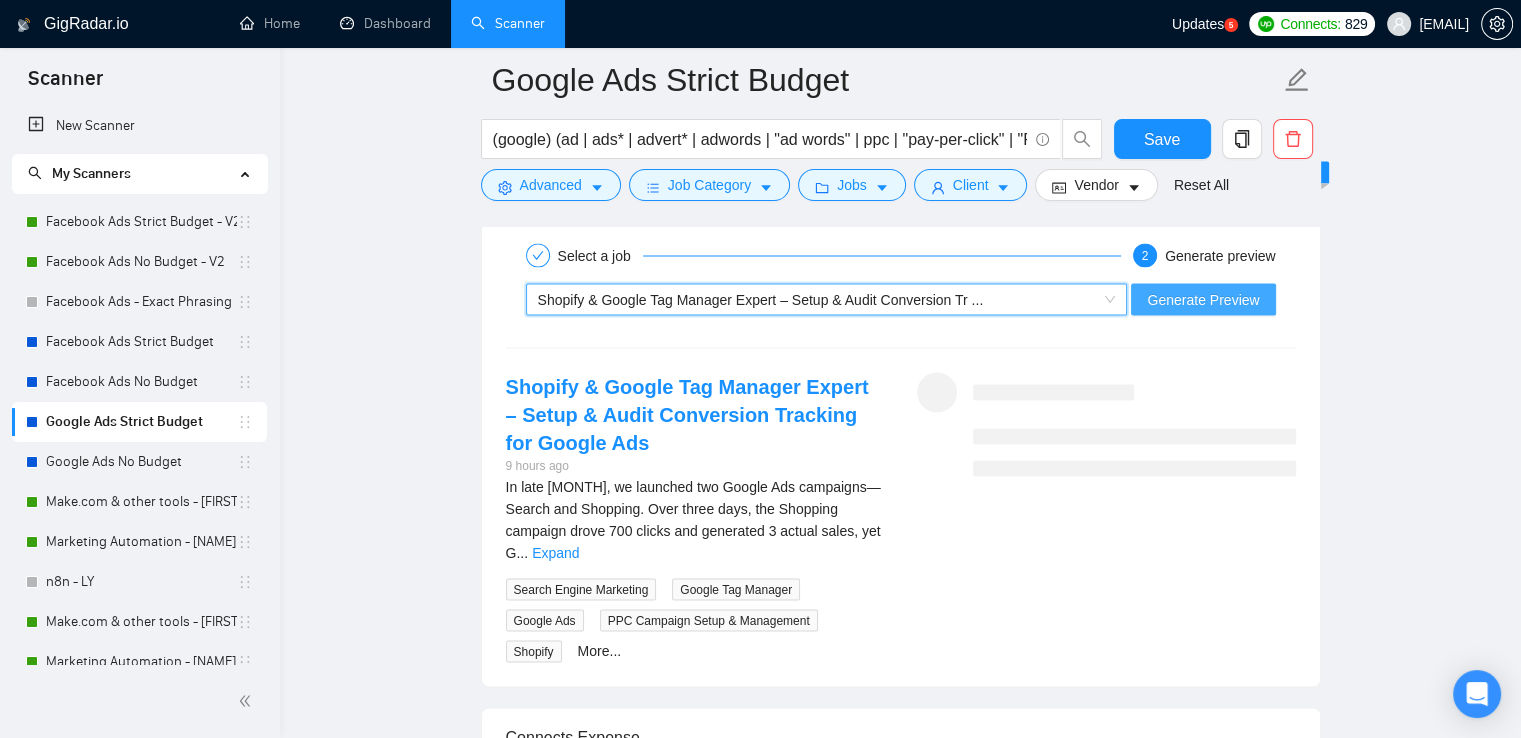 click on "Generate Preview" at bounding box center [1203, 299] 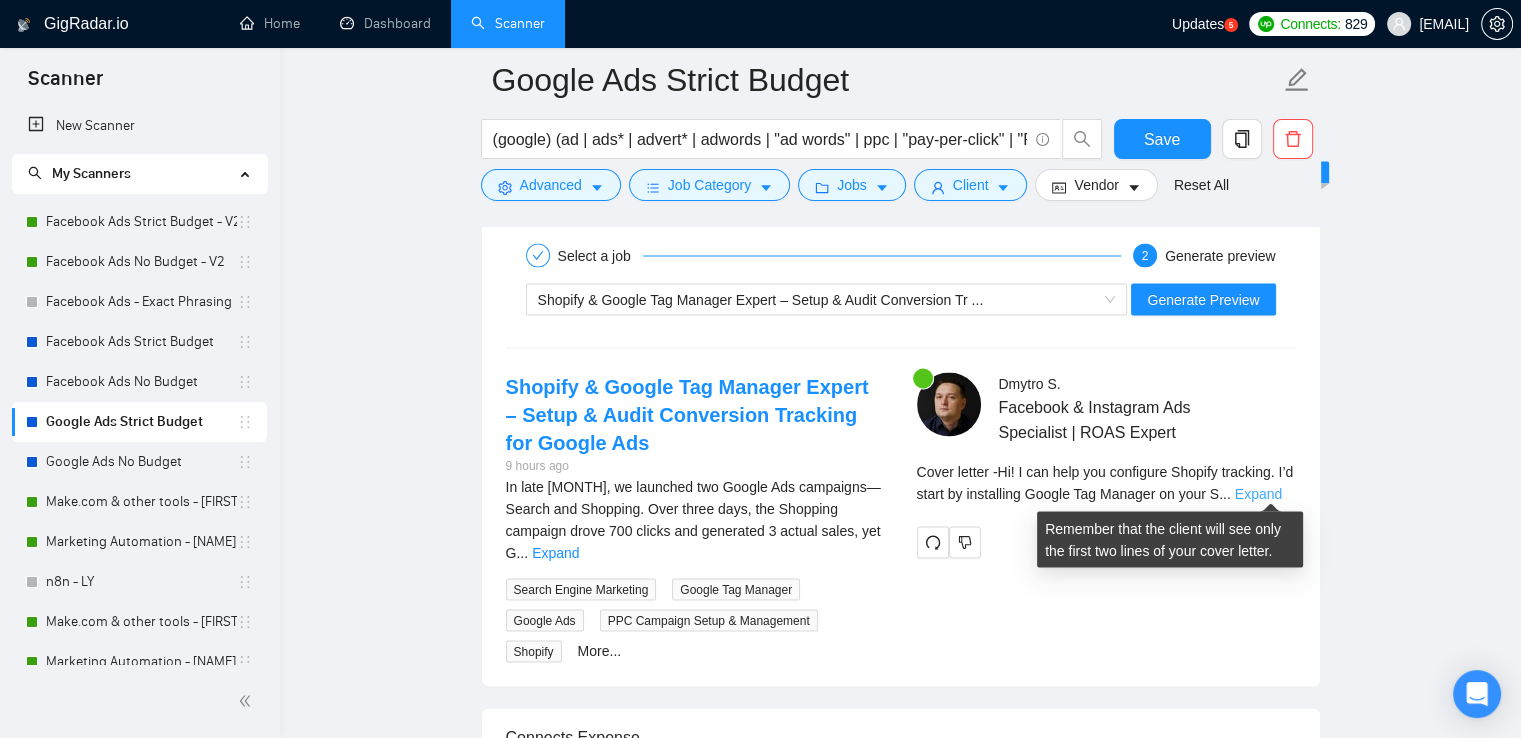 click on "Expand" at bounding box center (1258, 493) 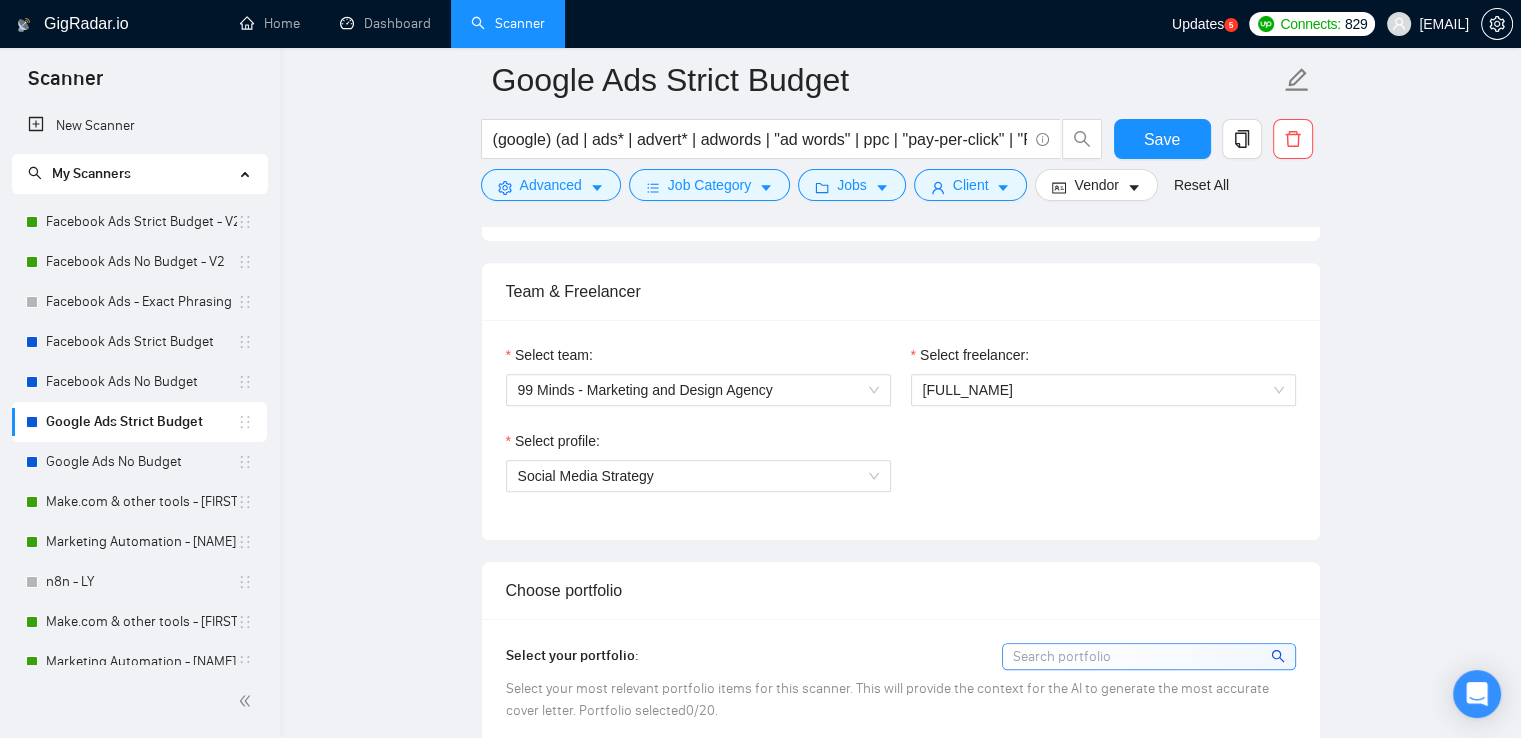 scroll, scrollTop: 771, scrollLeft: 0, axis: vertical 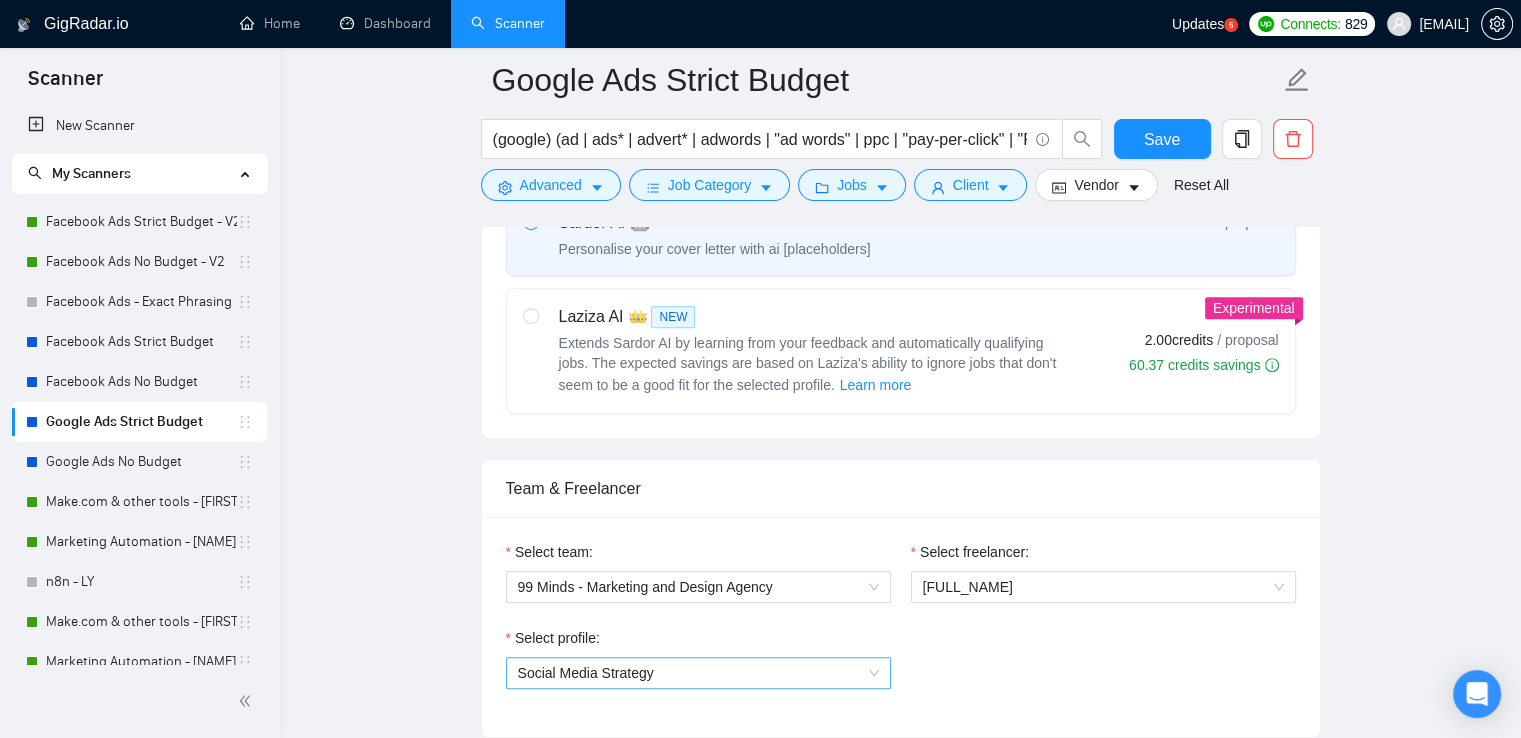 click on "Social Media Strategy" at bounding box center [698, 673] 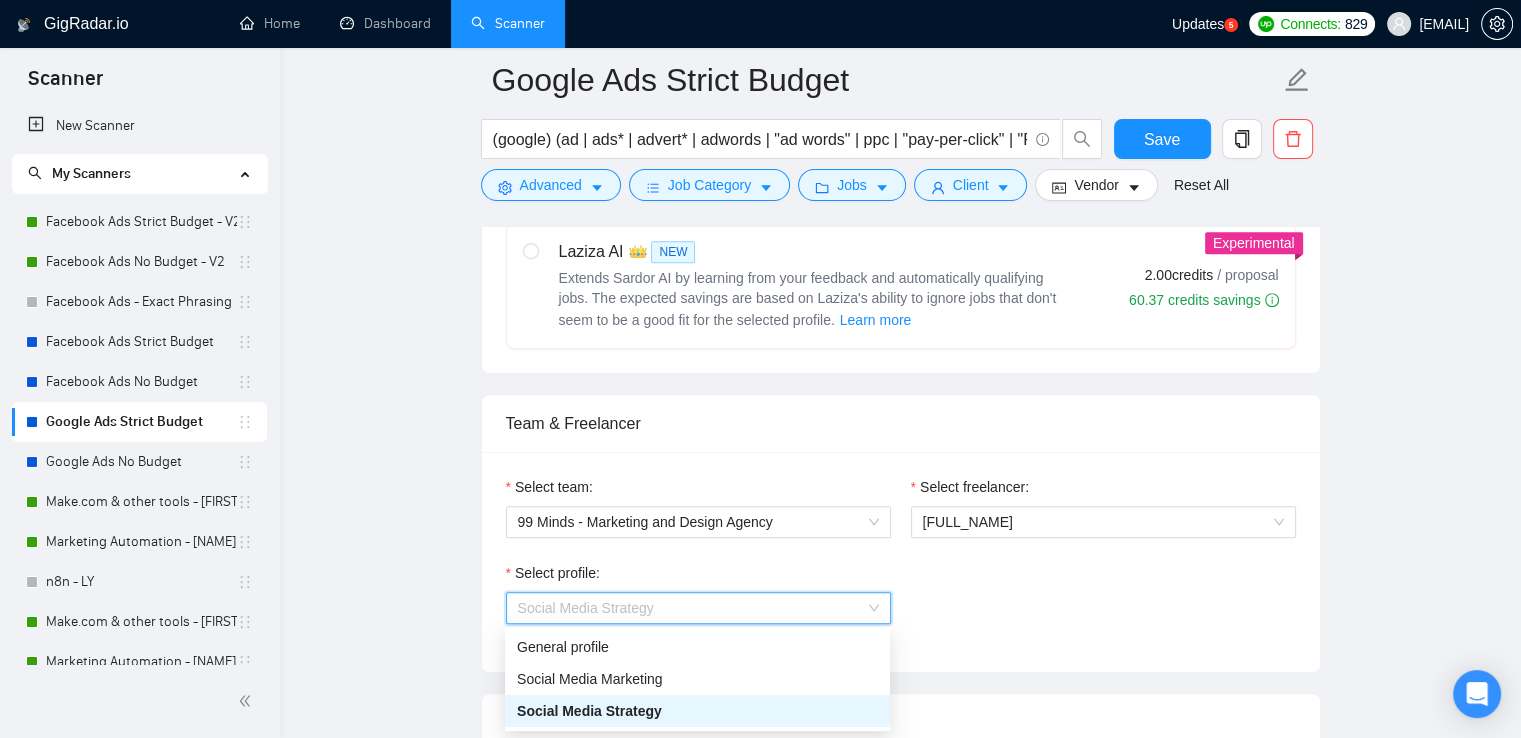 scroll, scrollTop: 871, scrollLeft: 0, axis: vertical 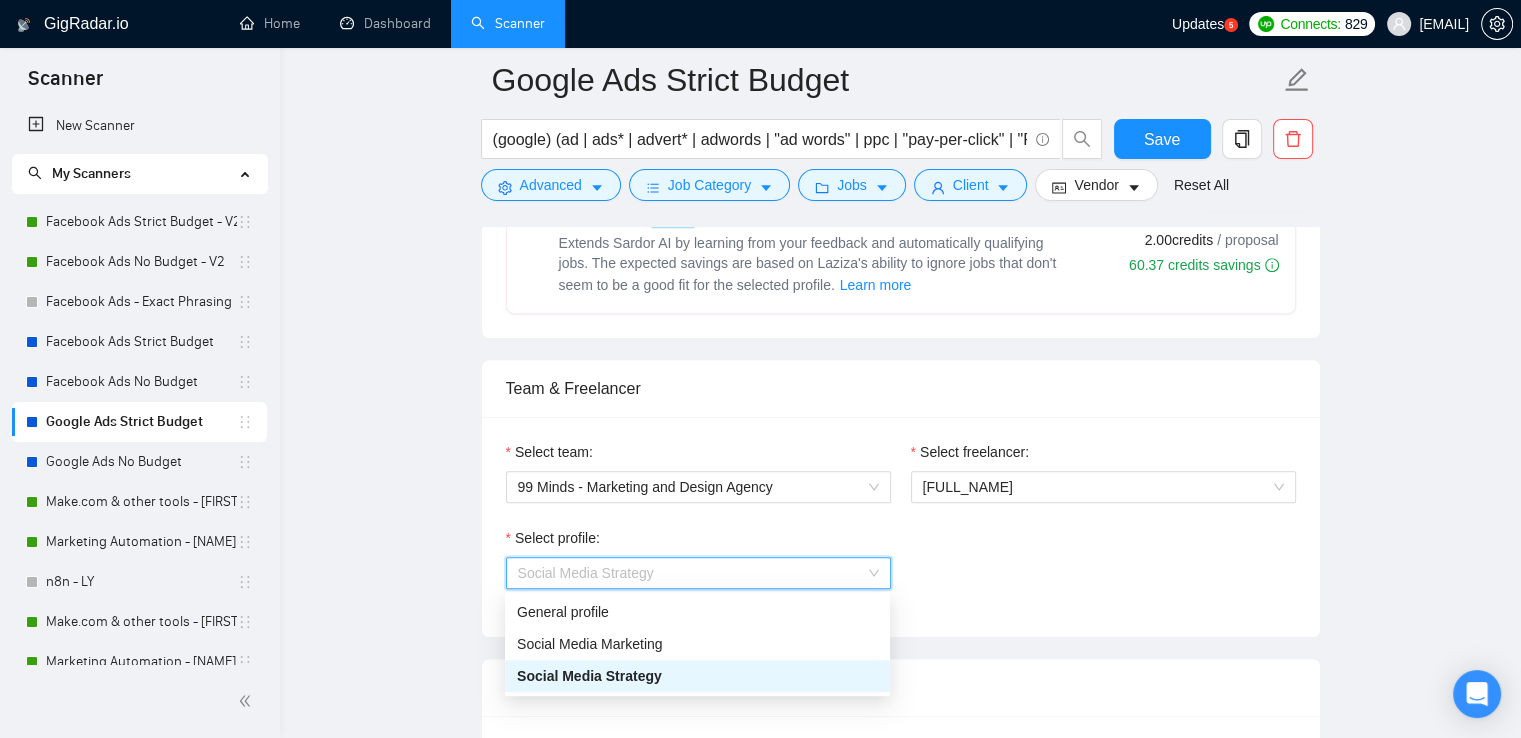 click on "Select profile: Social Media Strategy" at bounding box center (901, 570) 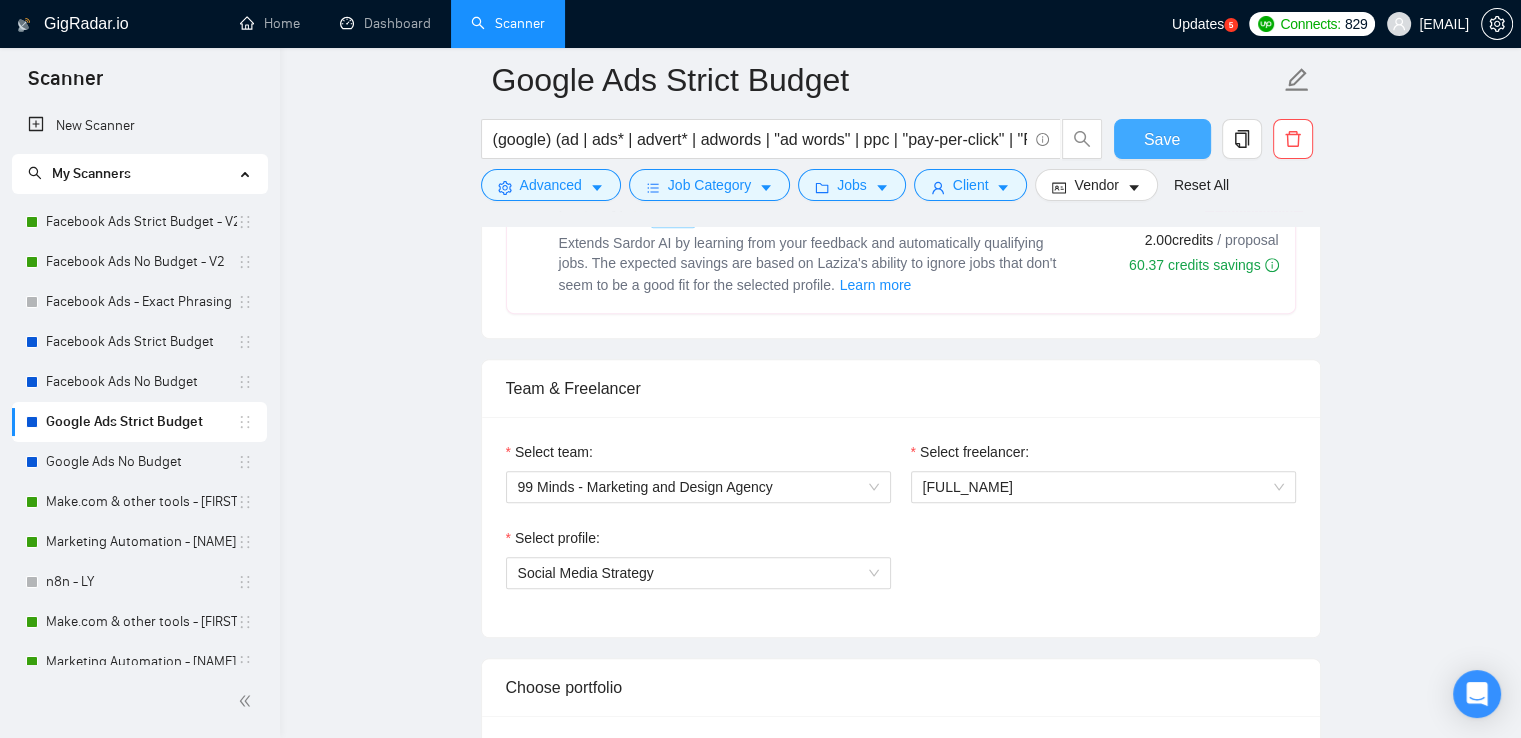 click on "Save" at bounding box center [1162, 139] 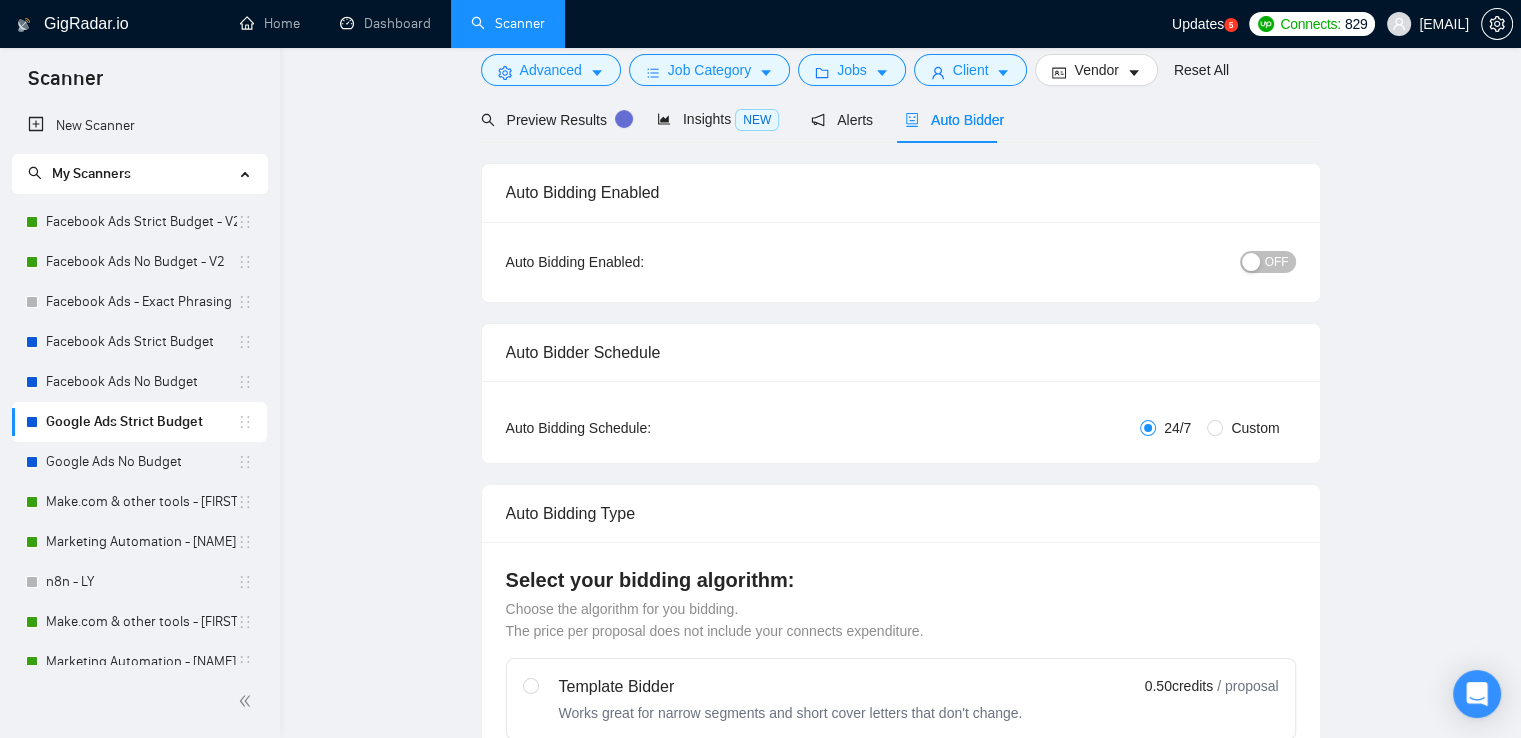 scroll, scrollTop: 0, scrollLeft: 0, axis: both 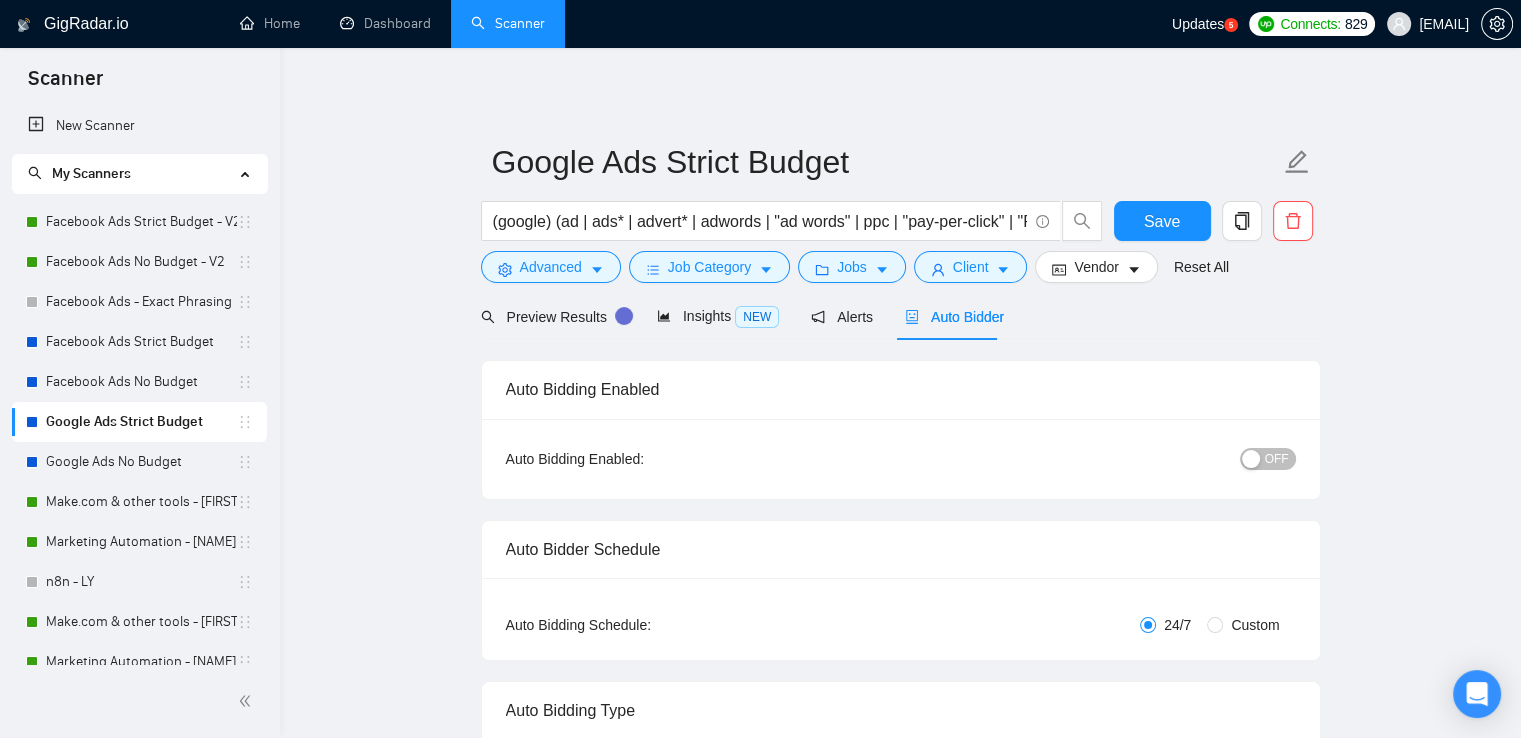 click on "OFF" at bounding box center [1277, 459] 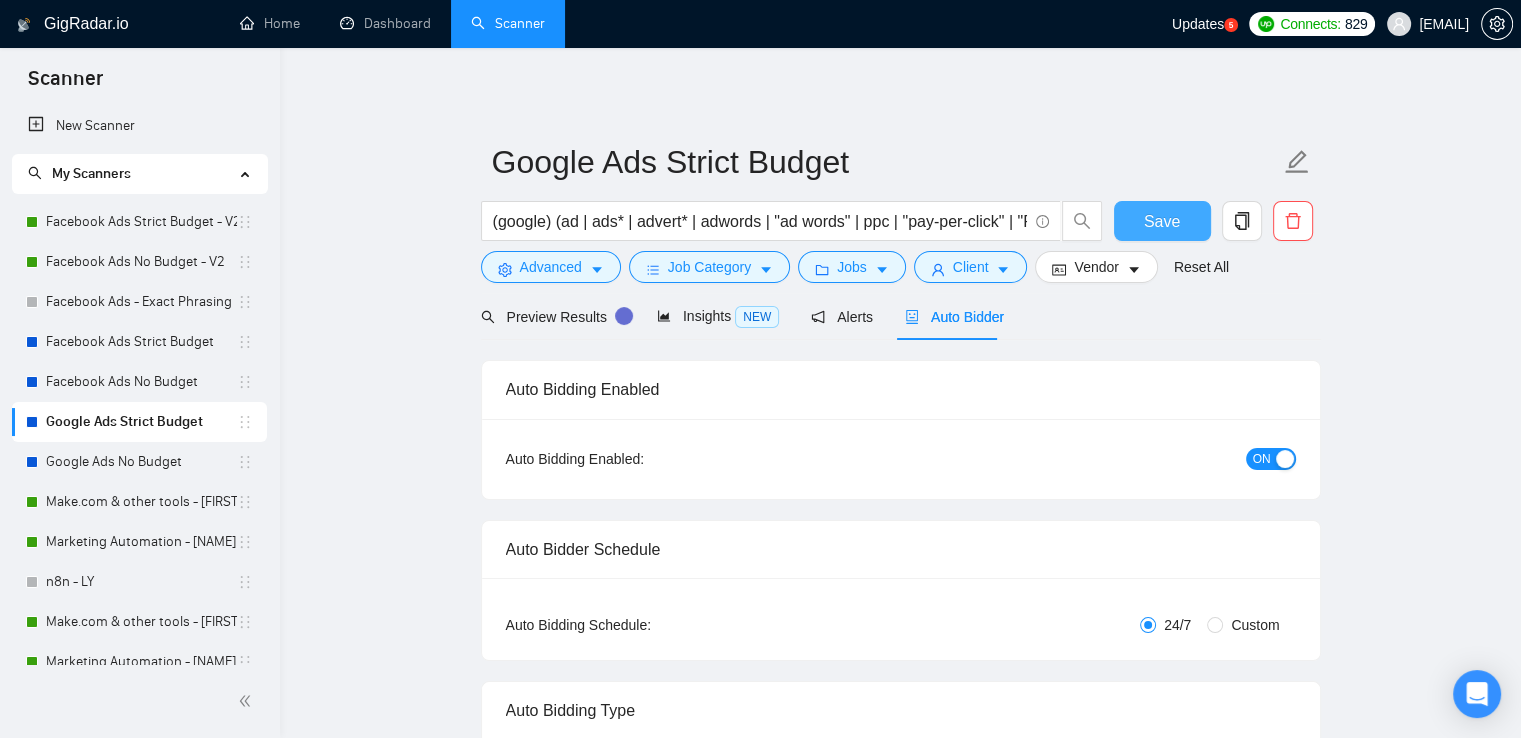 click on "Save" at bounding box center (1162, 221) 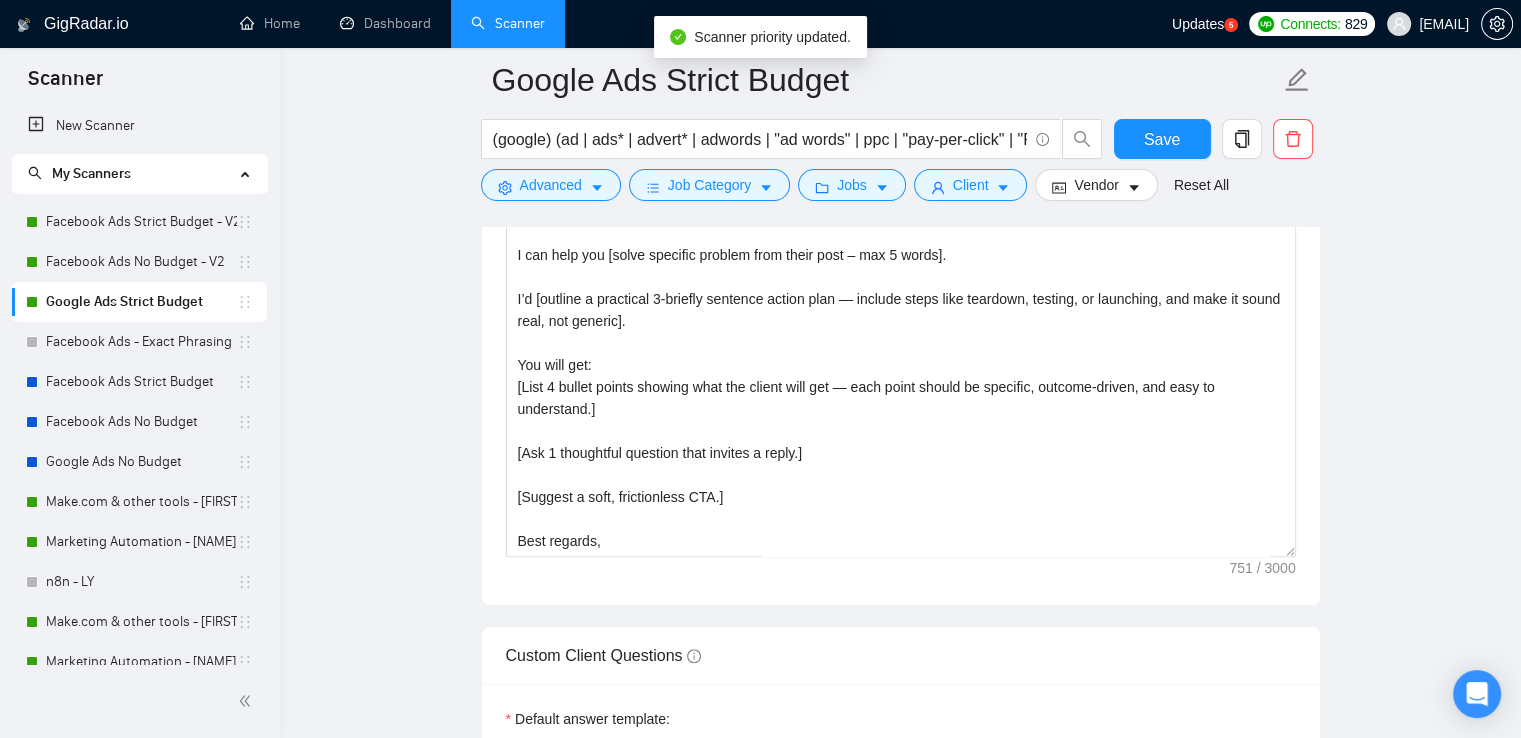 scroll, scrollTop: 1800, scrollLeft: 0, axis: vertical 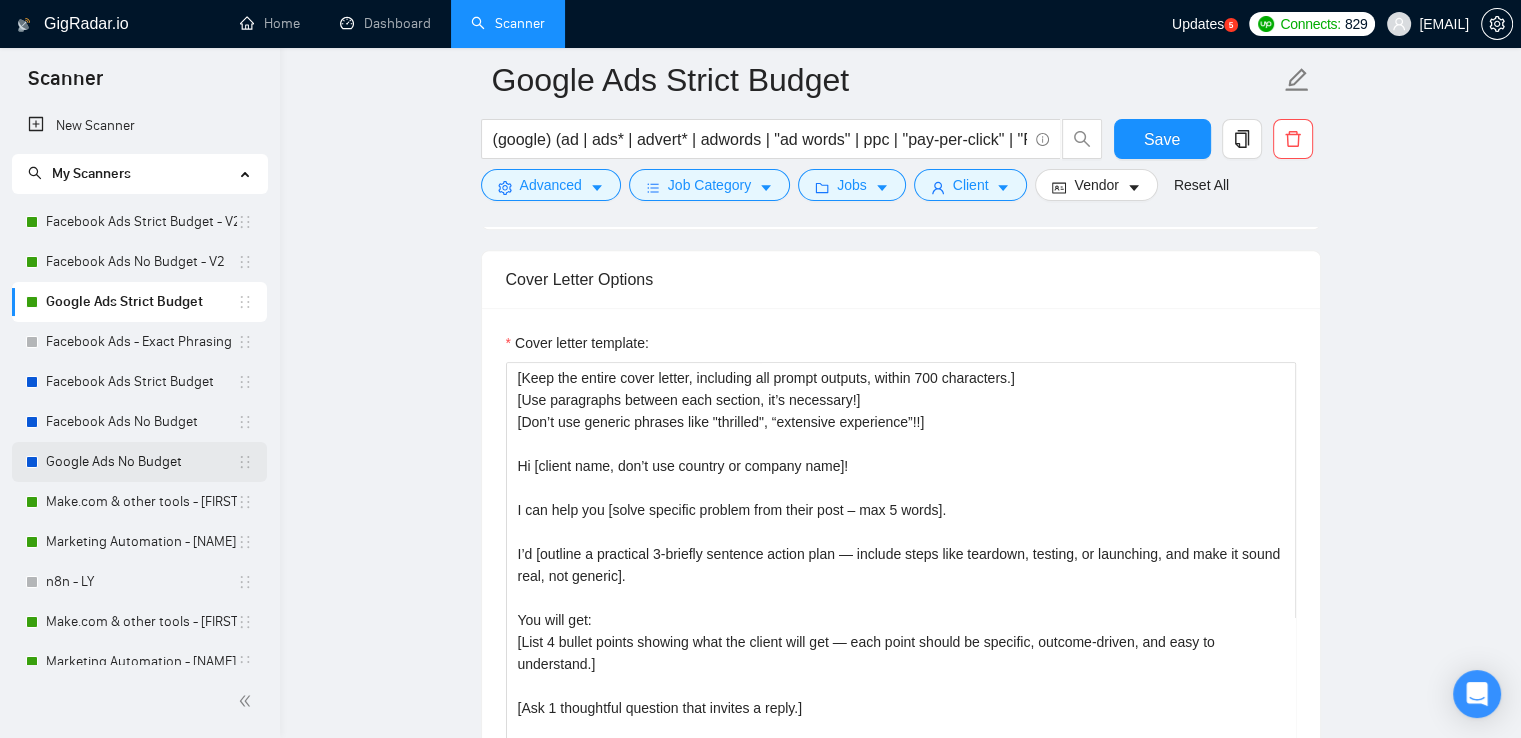 click on "Google Ads No Budget" at bounding box center (141, 462) 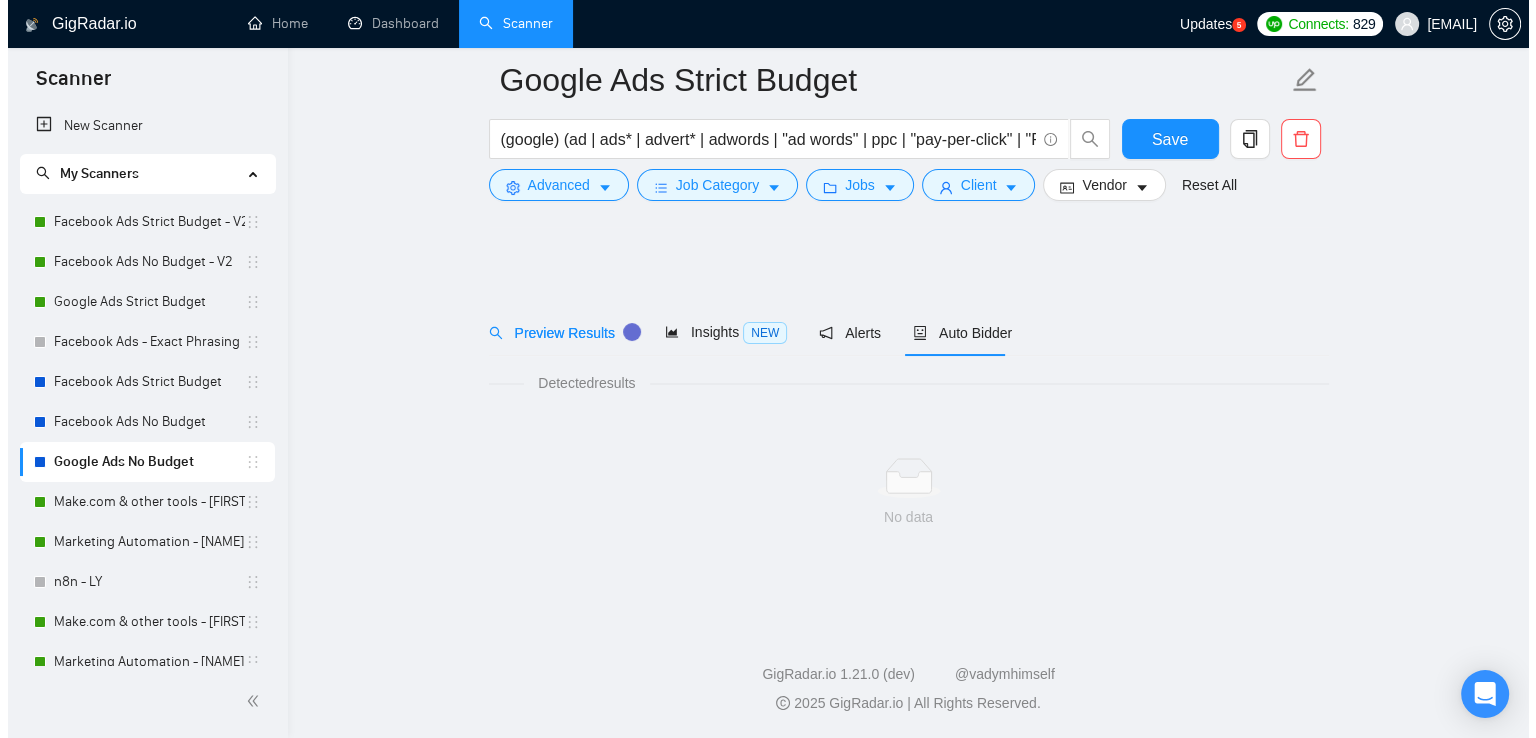 scroll, scrollTop: 0, scrollLeft: 0, axis: both 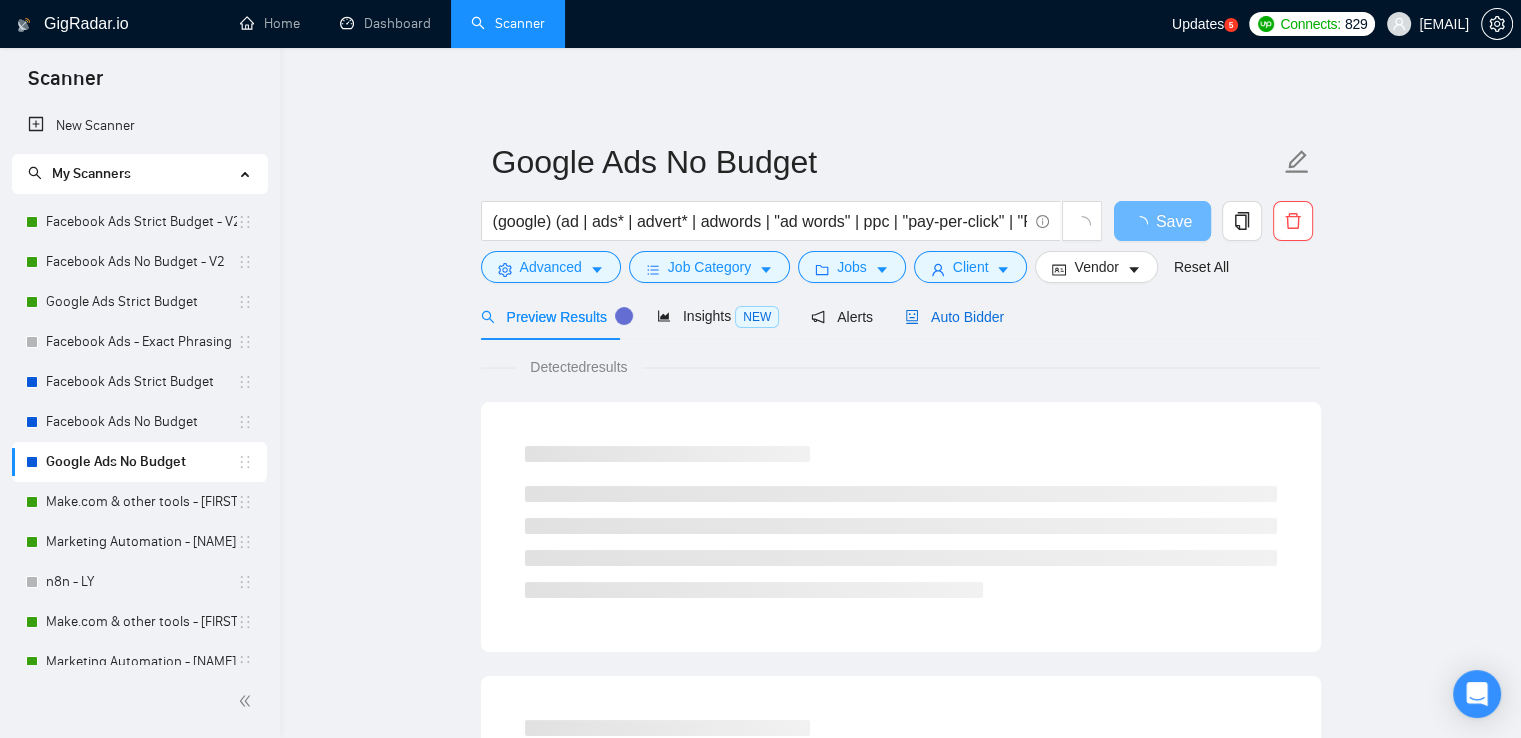 click on "Auto Bidder" at bounding box center (954, 317) 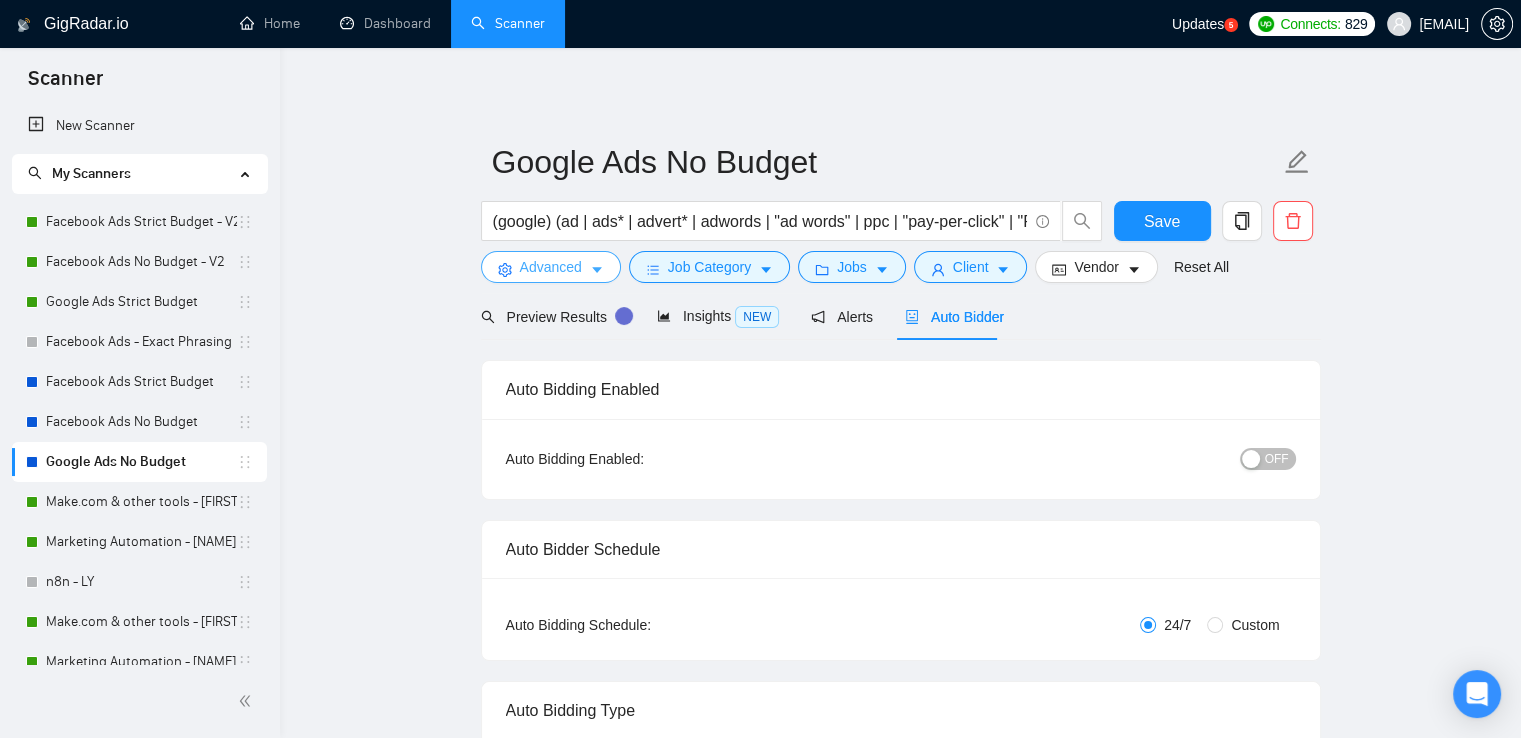 click on "Advanced" at bounding box center (551, 267) 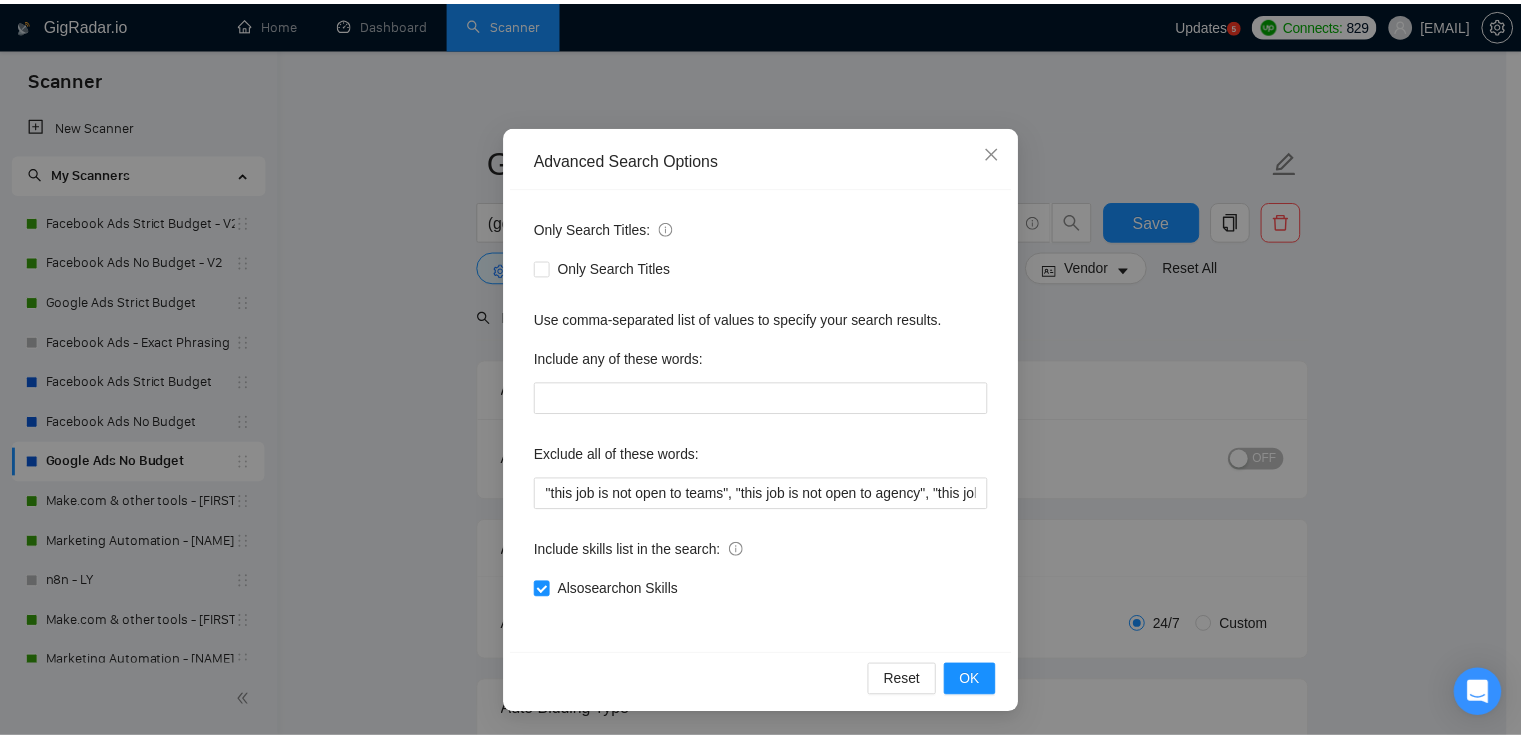 scroll, scrollTop: 0, scrollLeft: 0, axis: both 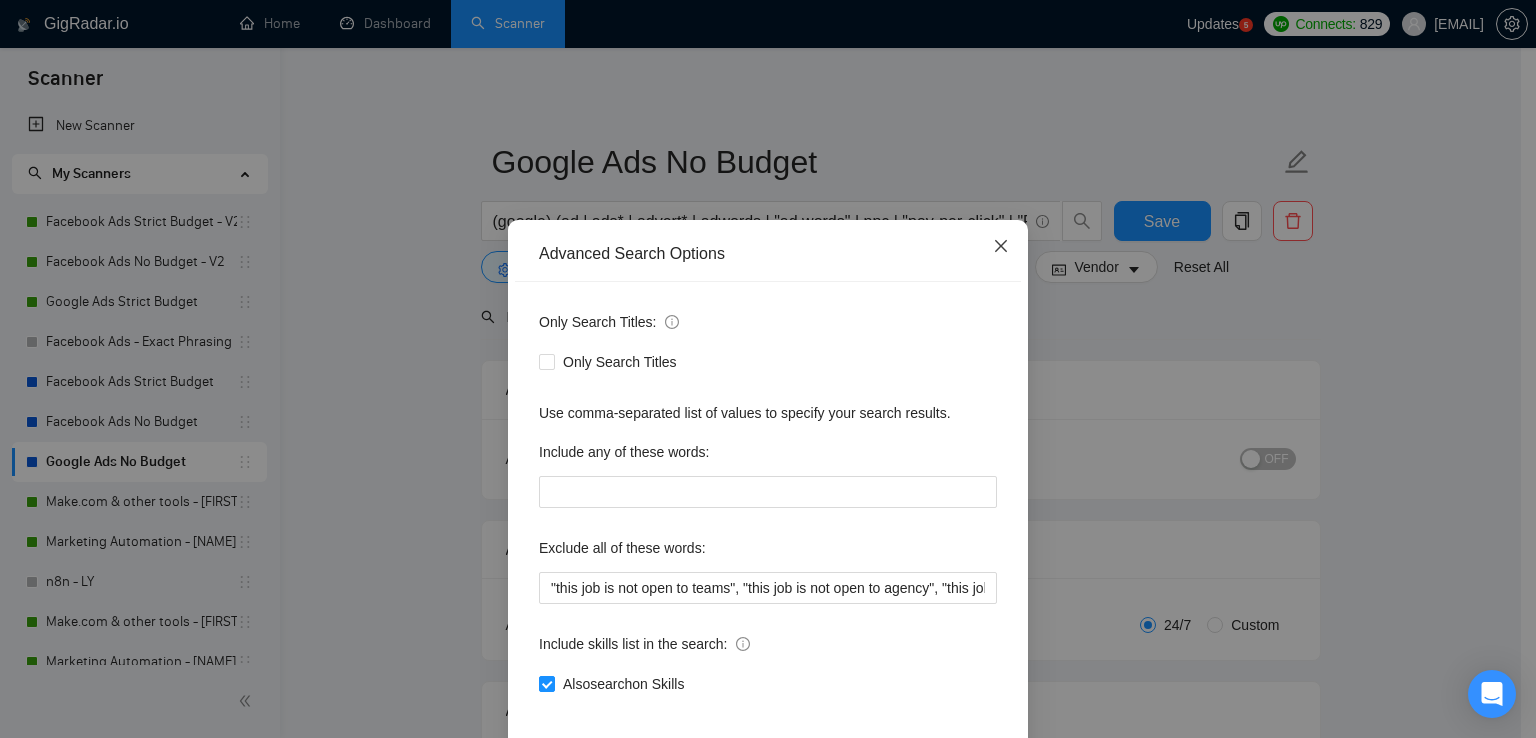 click at bounding box center [1001, 247] 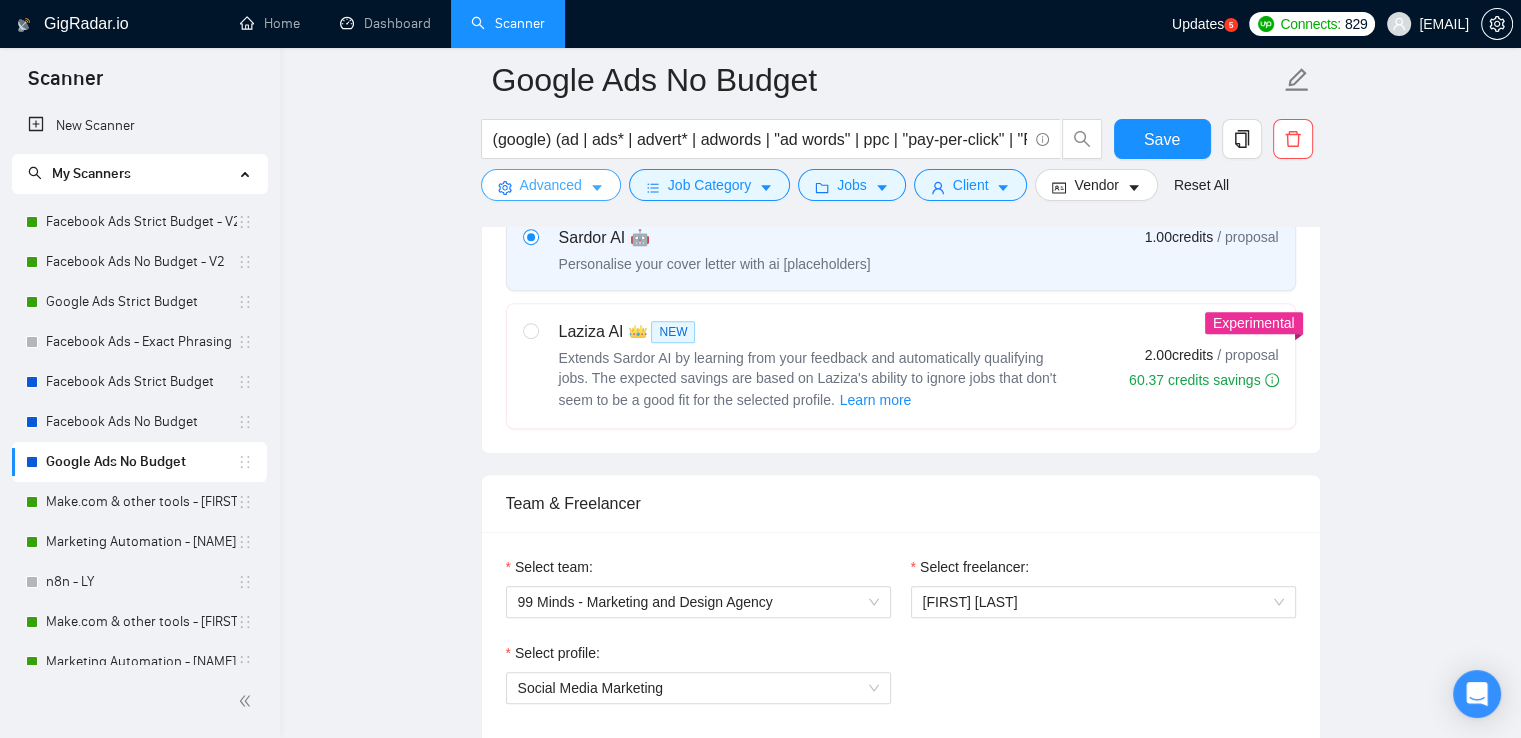 scroll, scrollTop: 900, scrollLeft: 0, axis: vertical 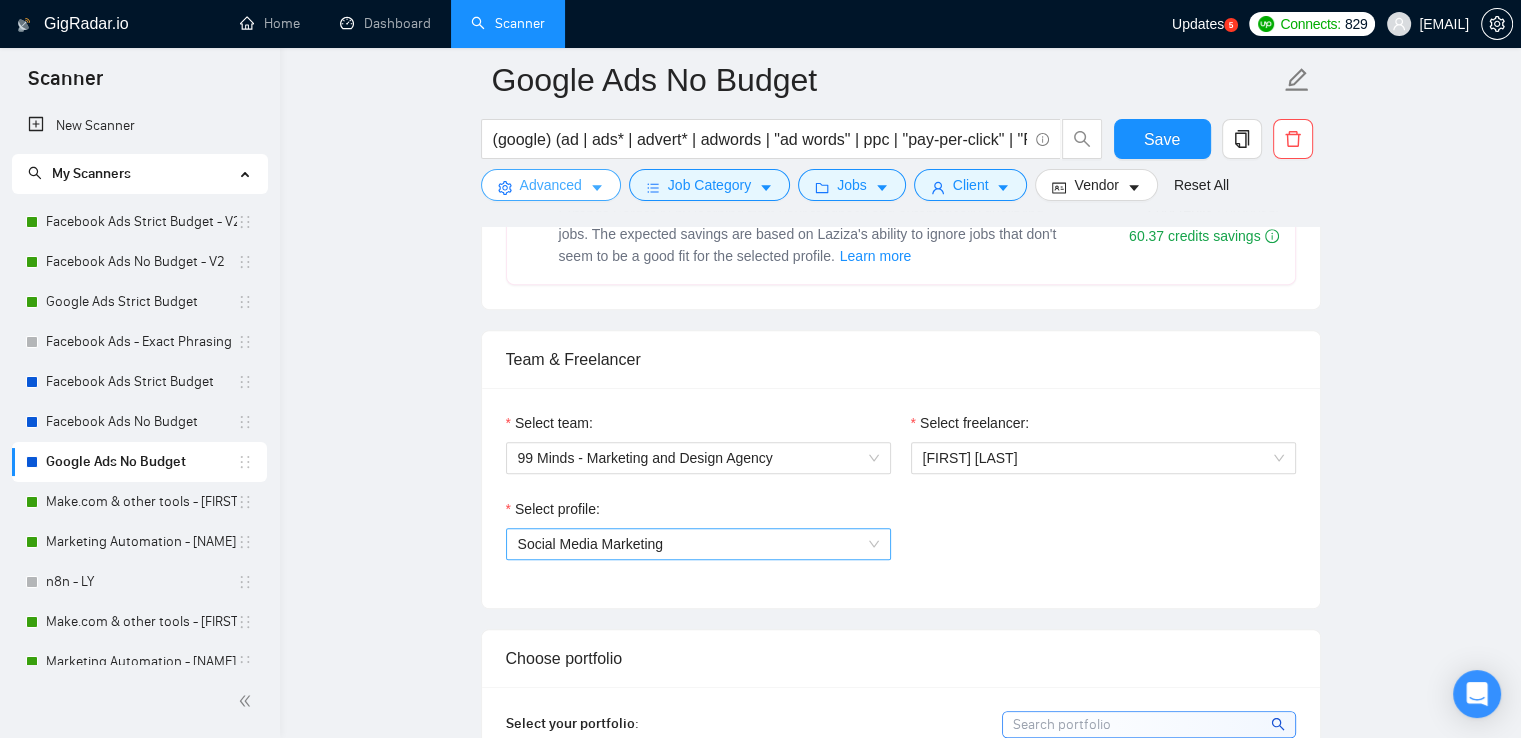 click on "Social Media Marketing" at bounding box center [591, 544] 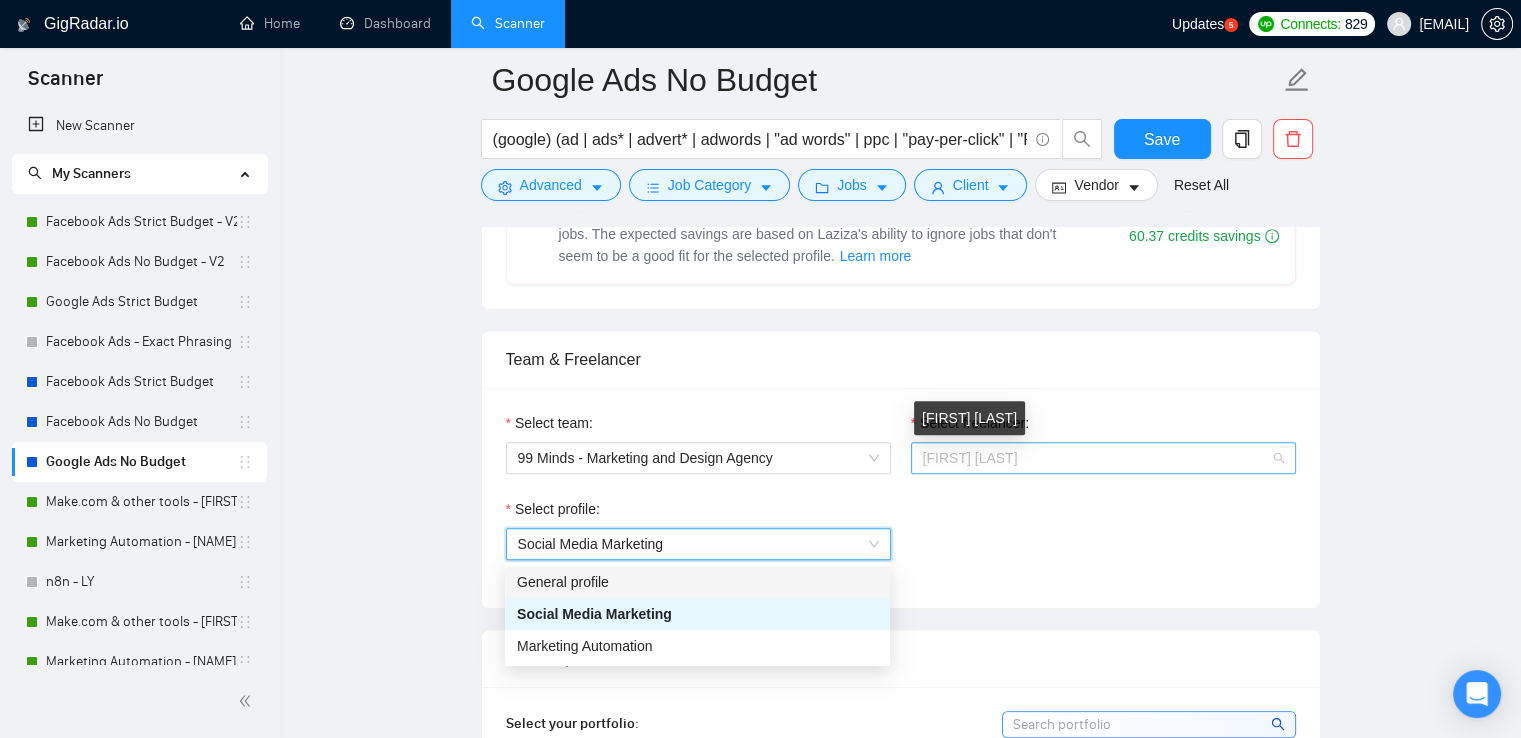 click on "[FIRST] [LAST]" at bounding box center [970, 458] 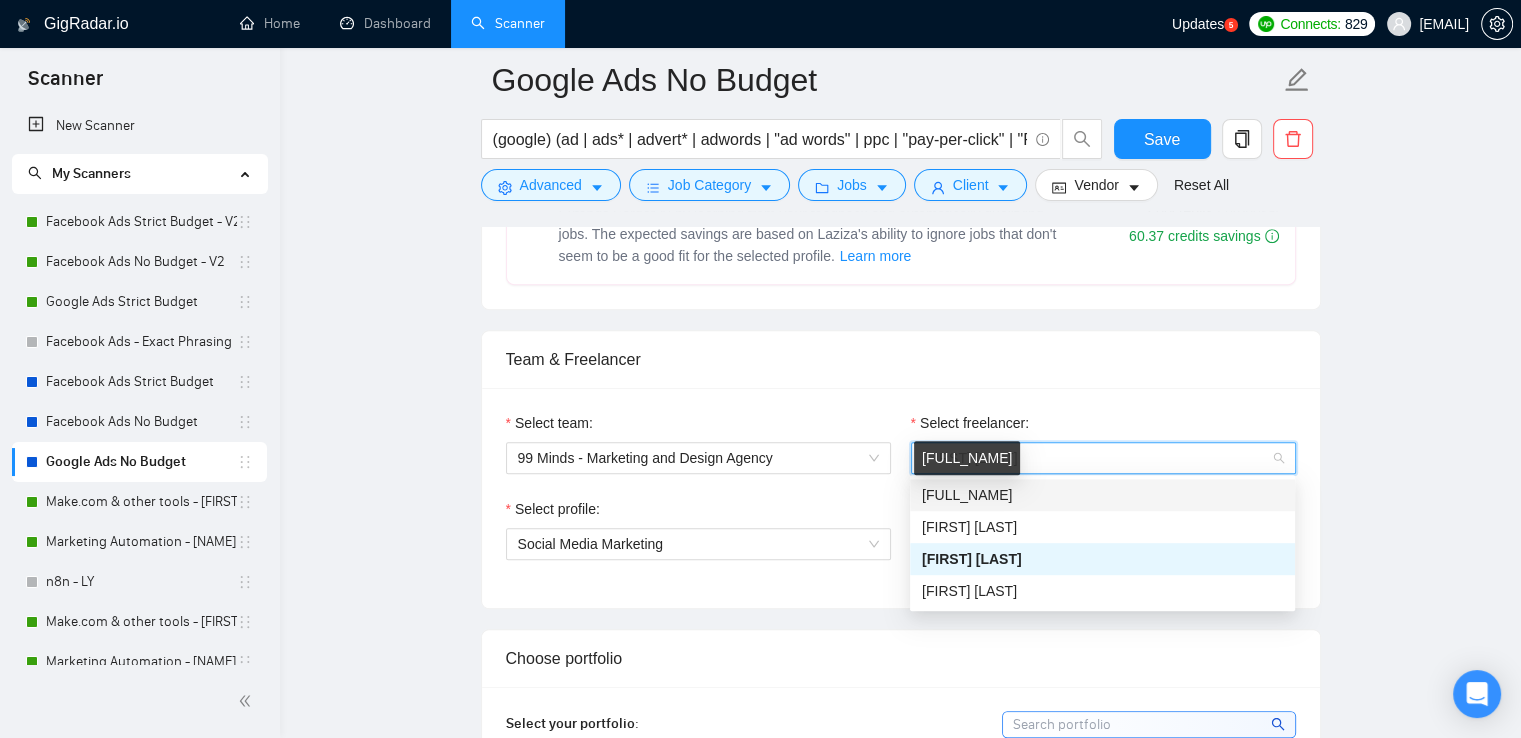 click on "[FULL_NAME]" at bounding box center [967, 495] 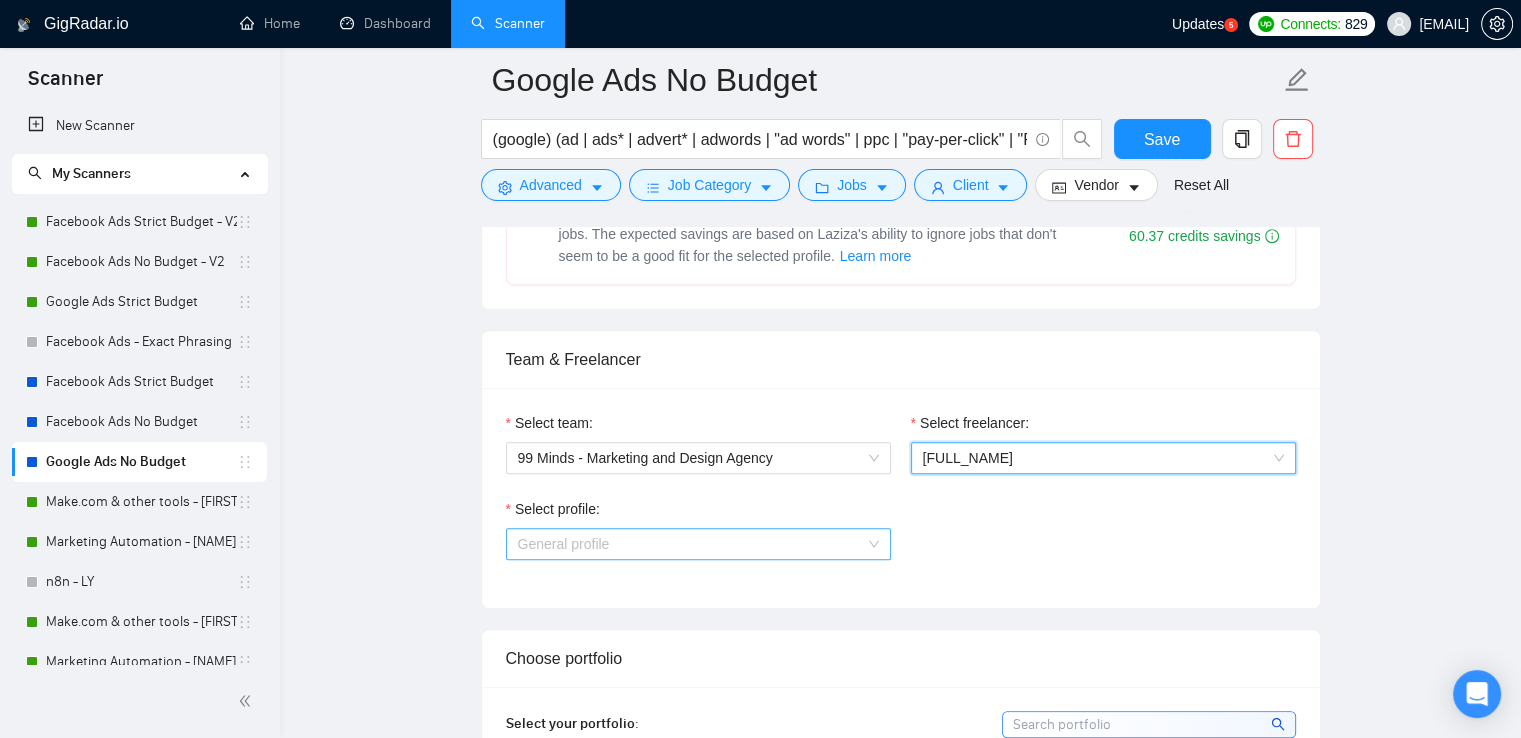 click on "General profile" at bounding box center [698, 544] 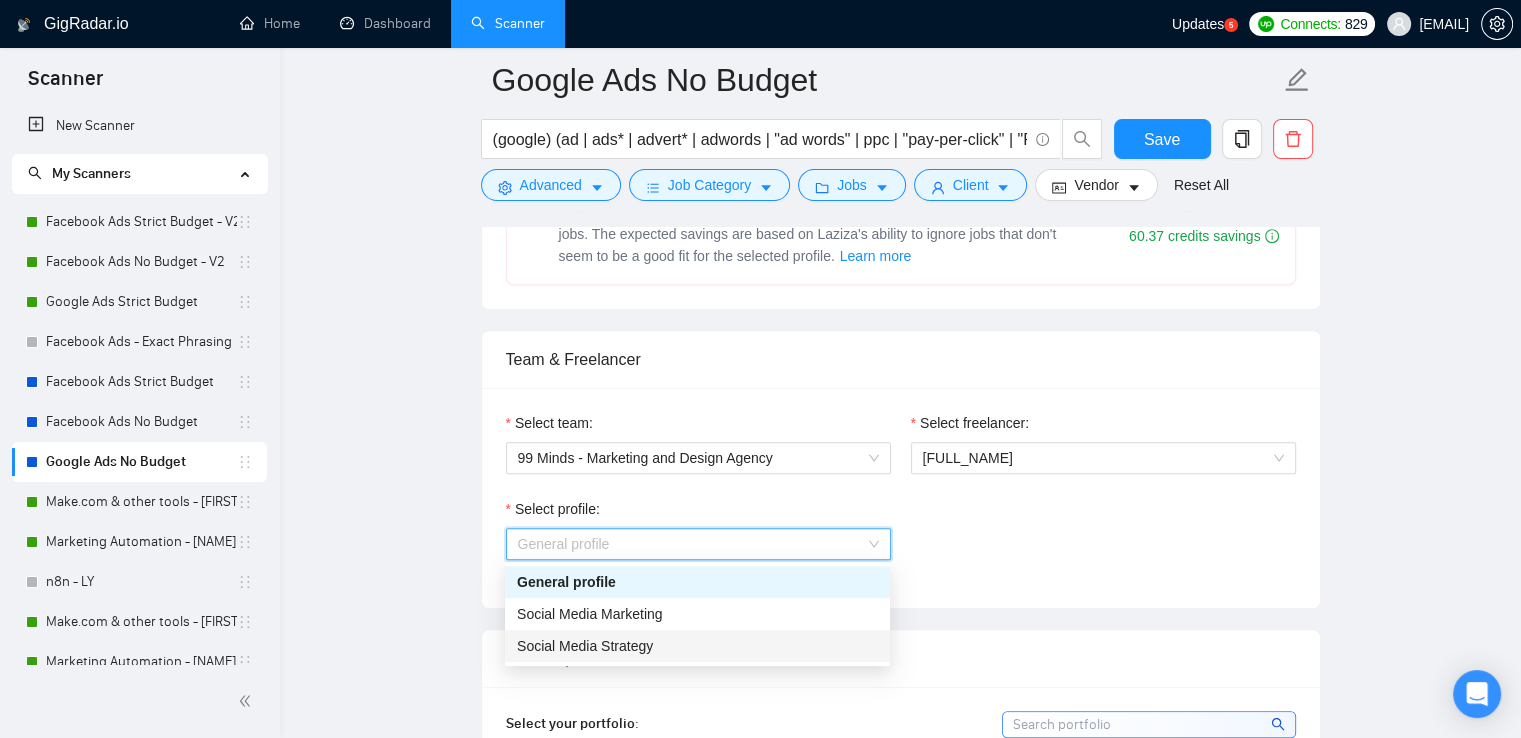 click on "Social Media Strategy" at bounding box center [585, 646] 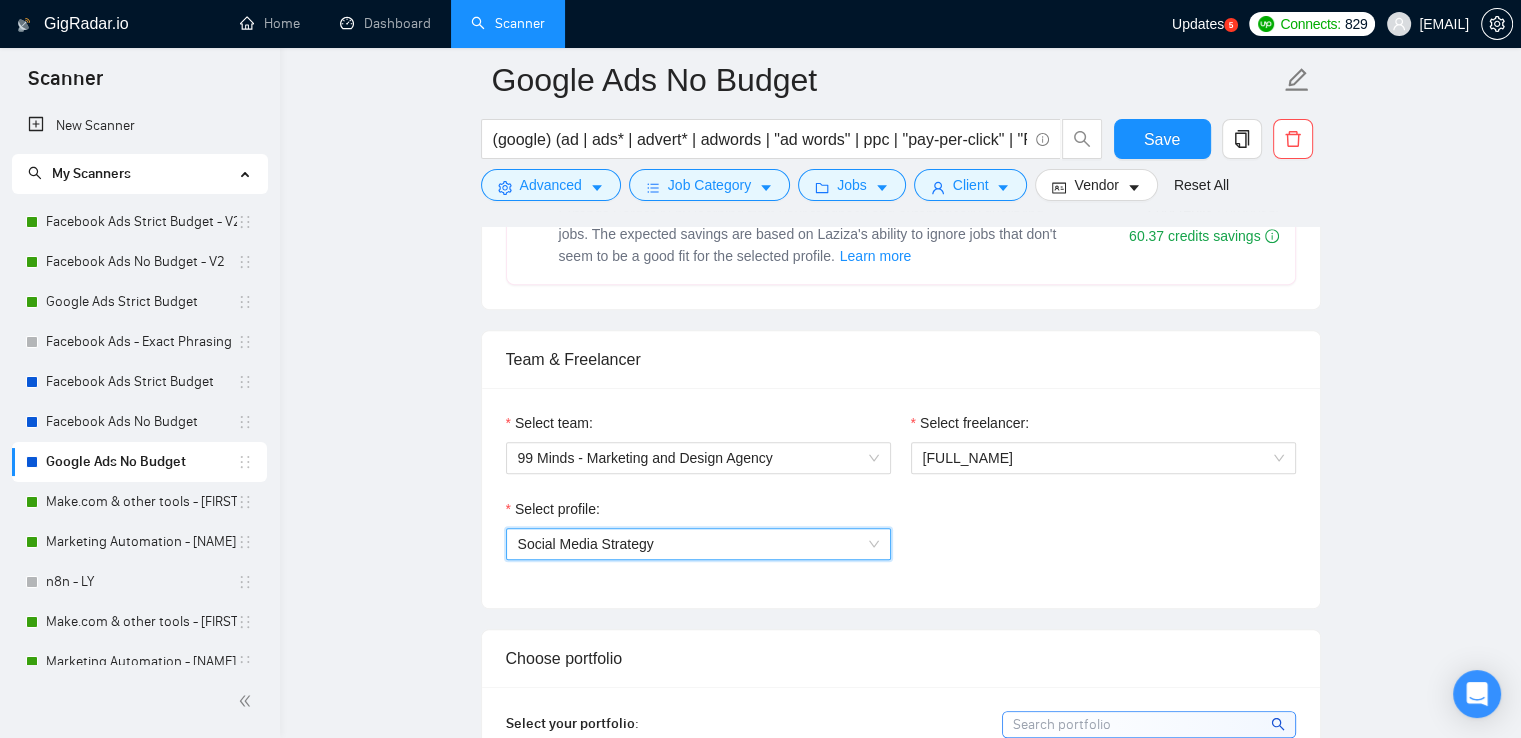 click on "Select profile: [NUMBER] Social Media Strategy" at bounding box center (901, 541) 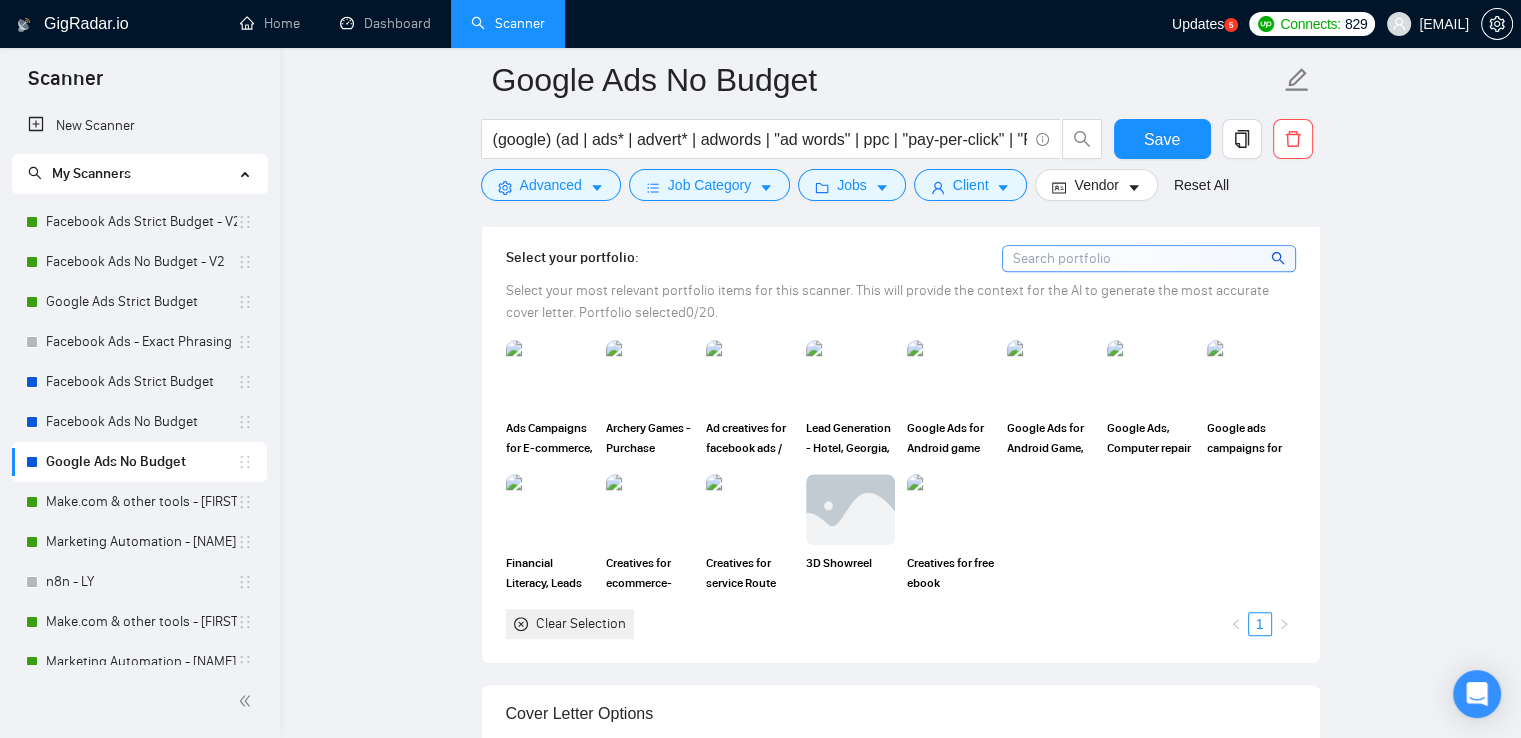 scroll, scrollTop: 1500, scrollLeft: 0, axis: vertical 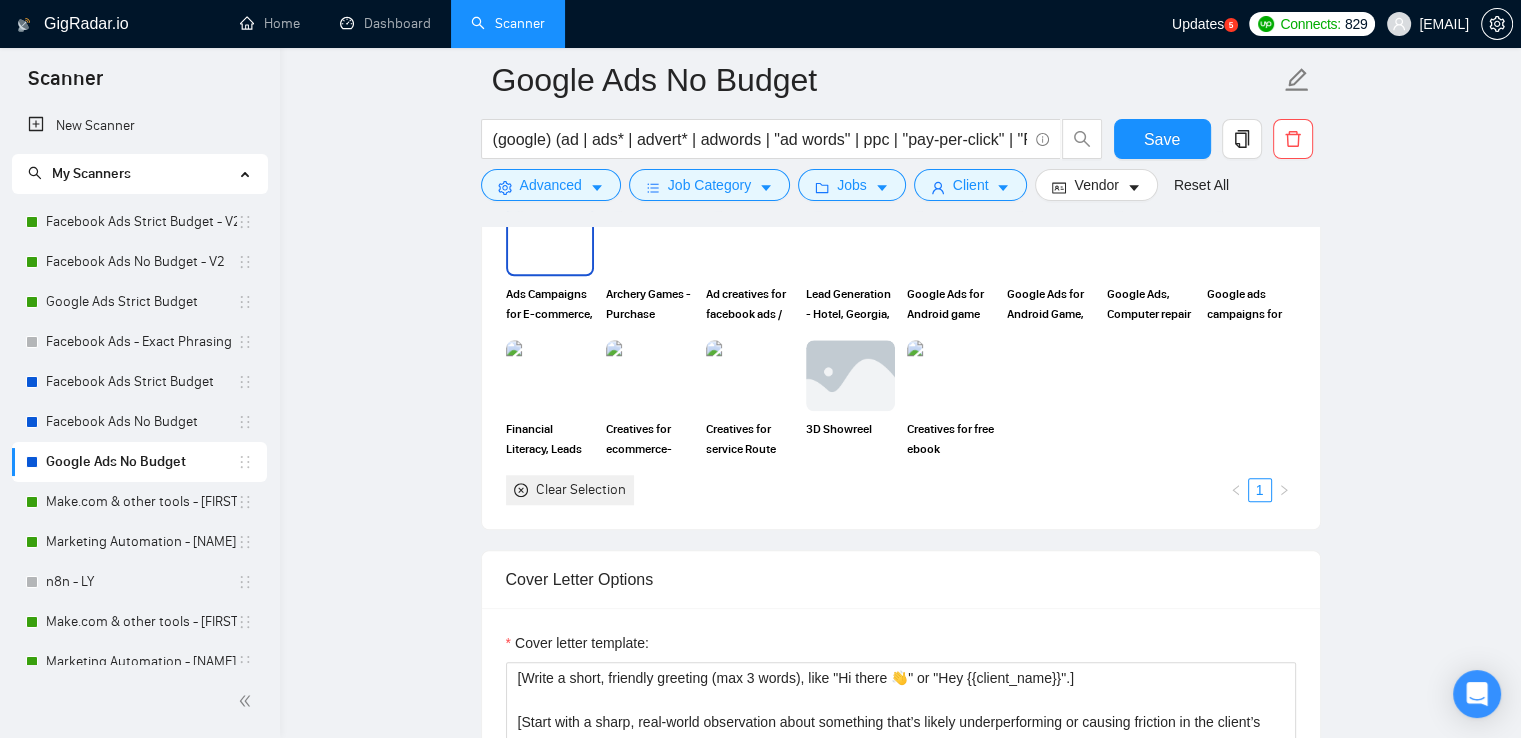 click at bounding box center [550, 241] 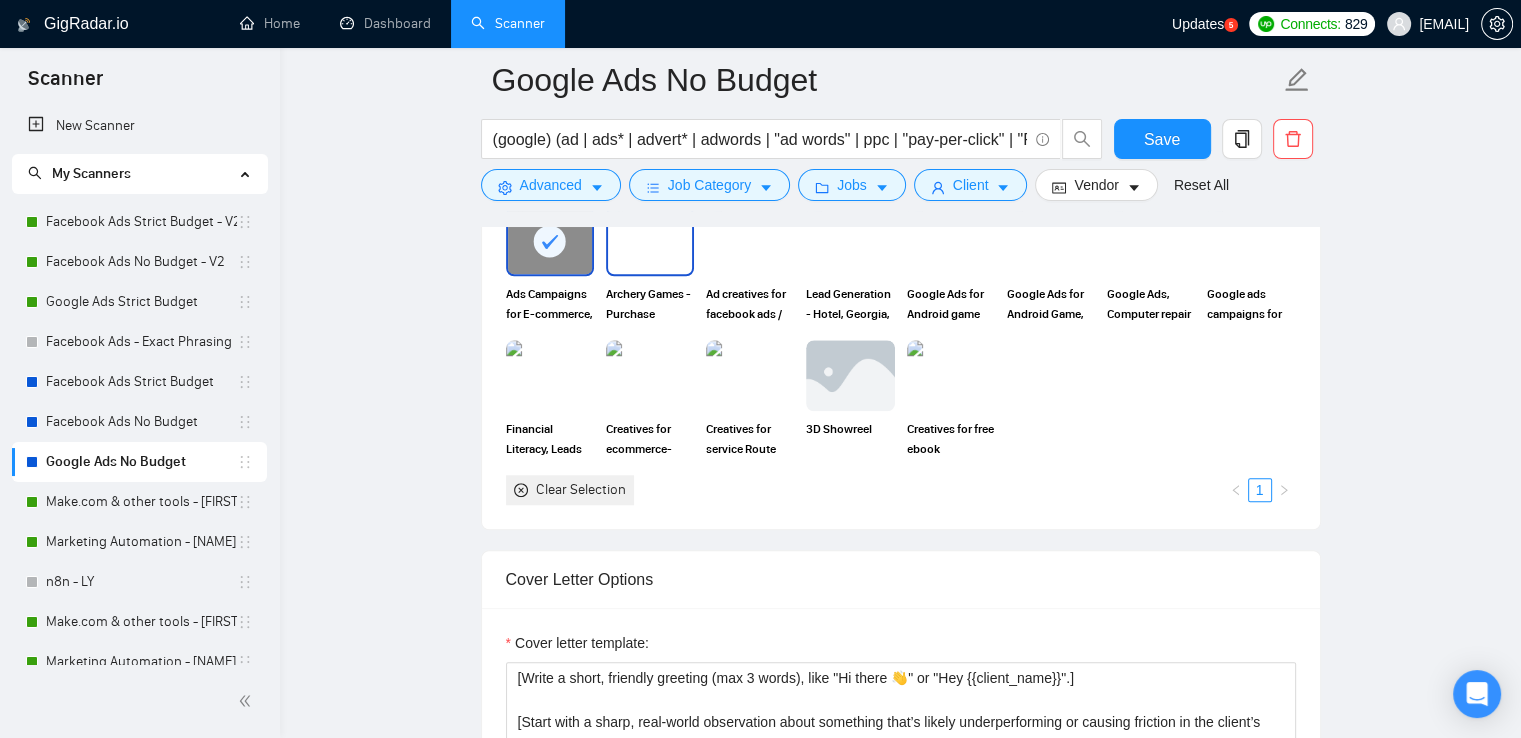 click at bounding box center [650, 241] 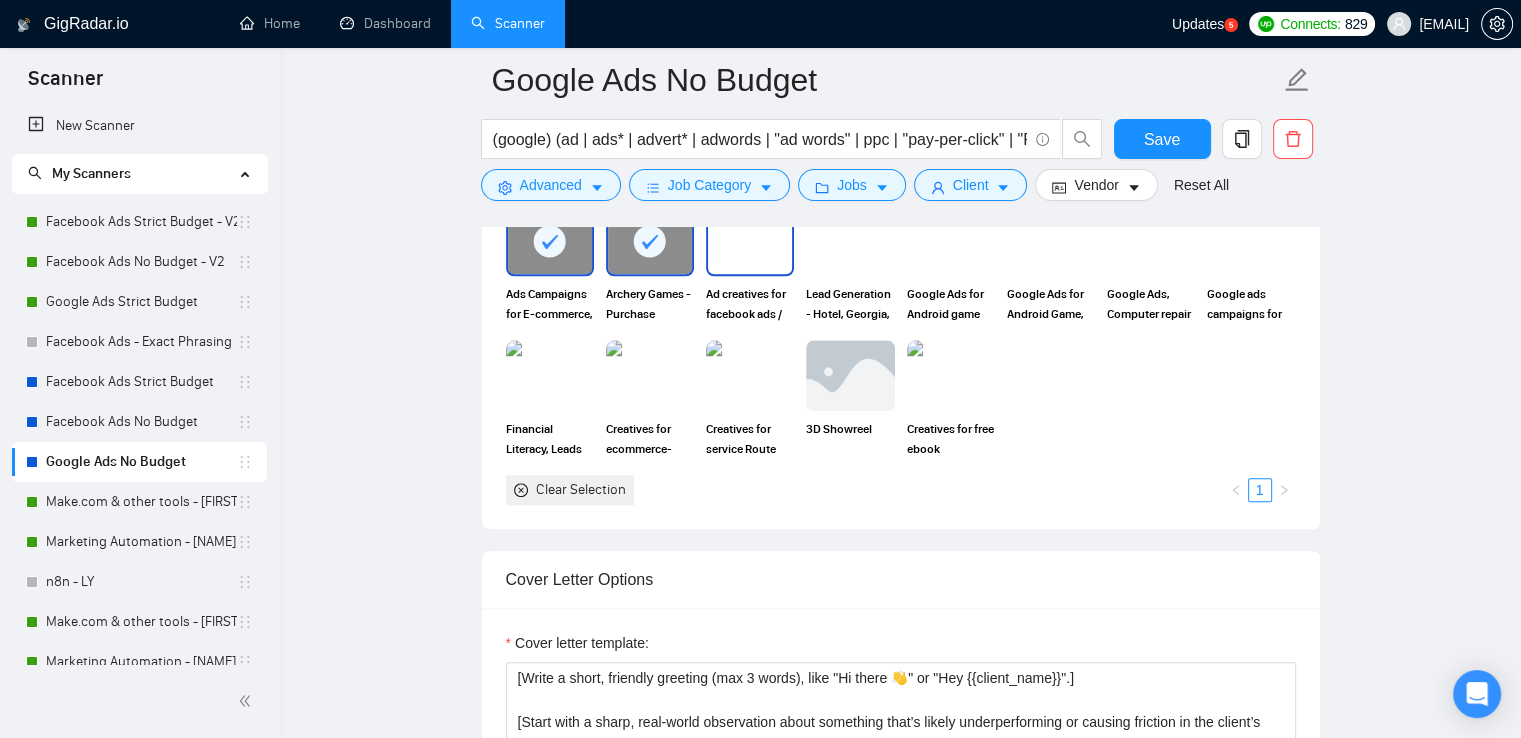 click at bounding box center [750, 241] 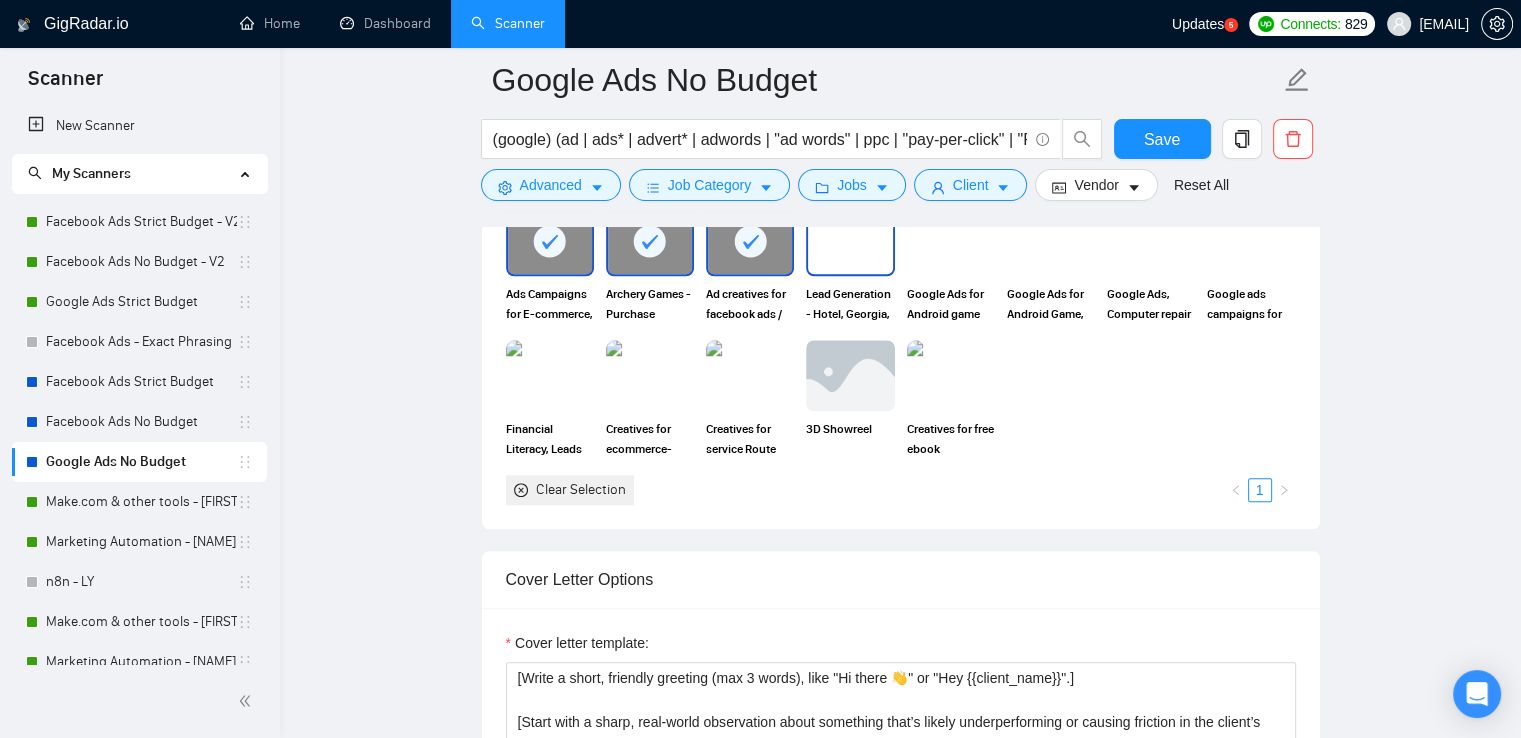 click at bounding box center [850, 241] 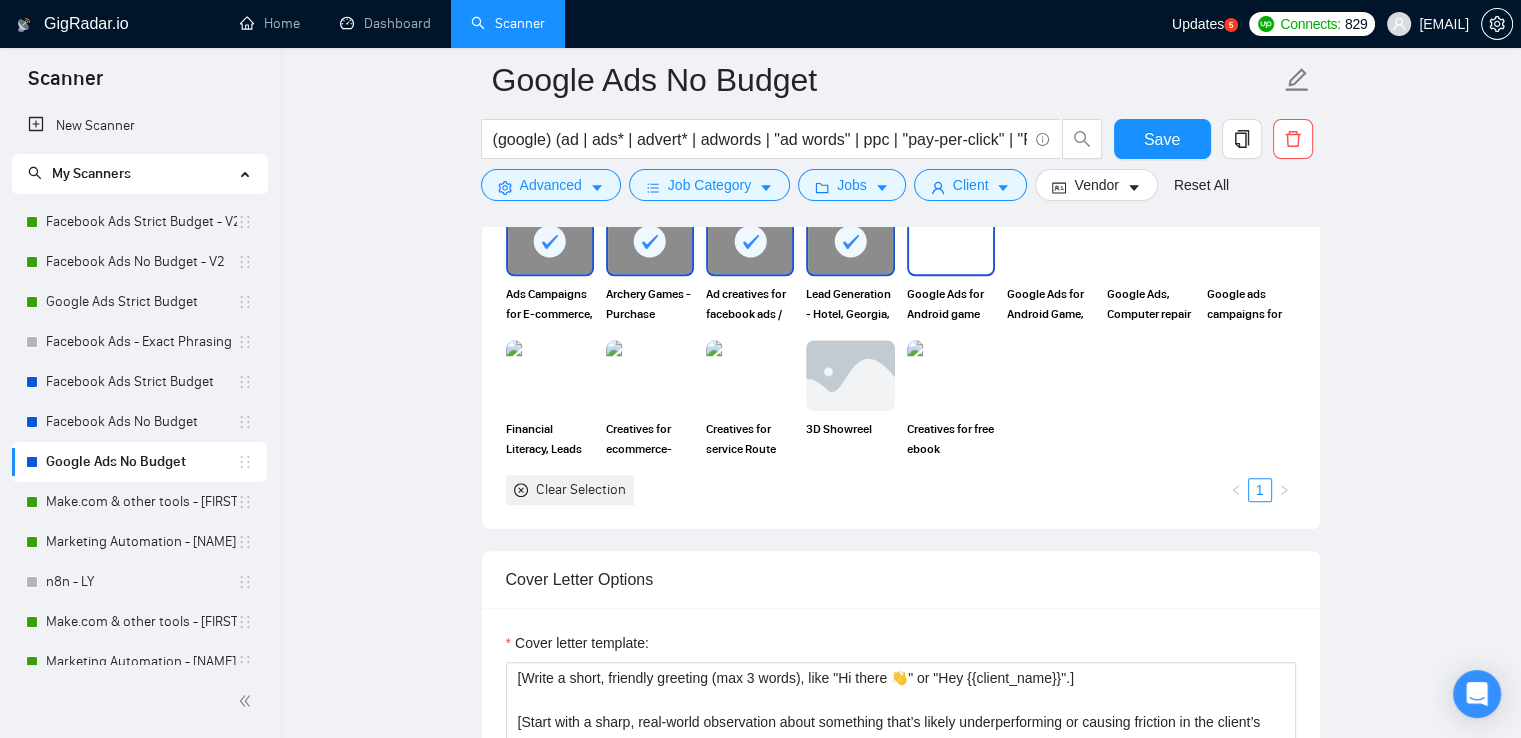 click at bounding box center [951, 241] 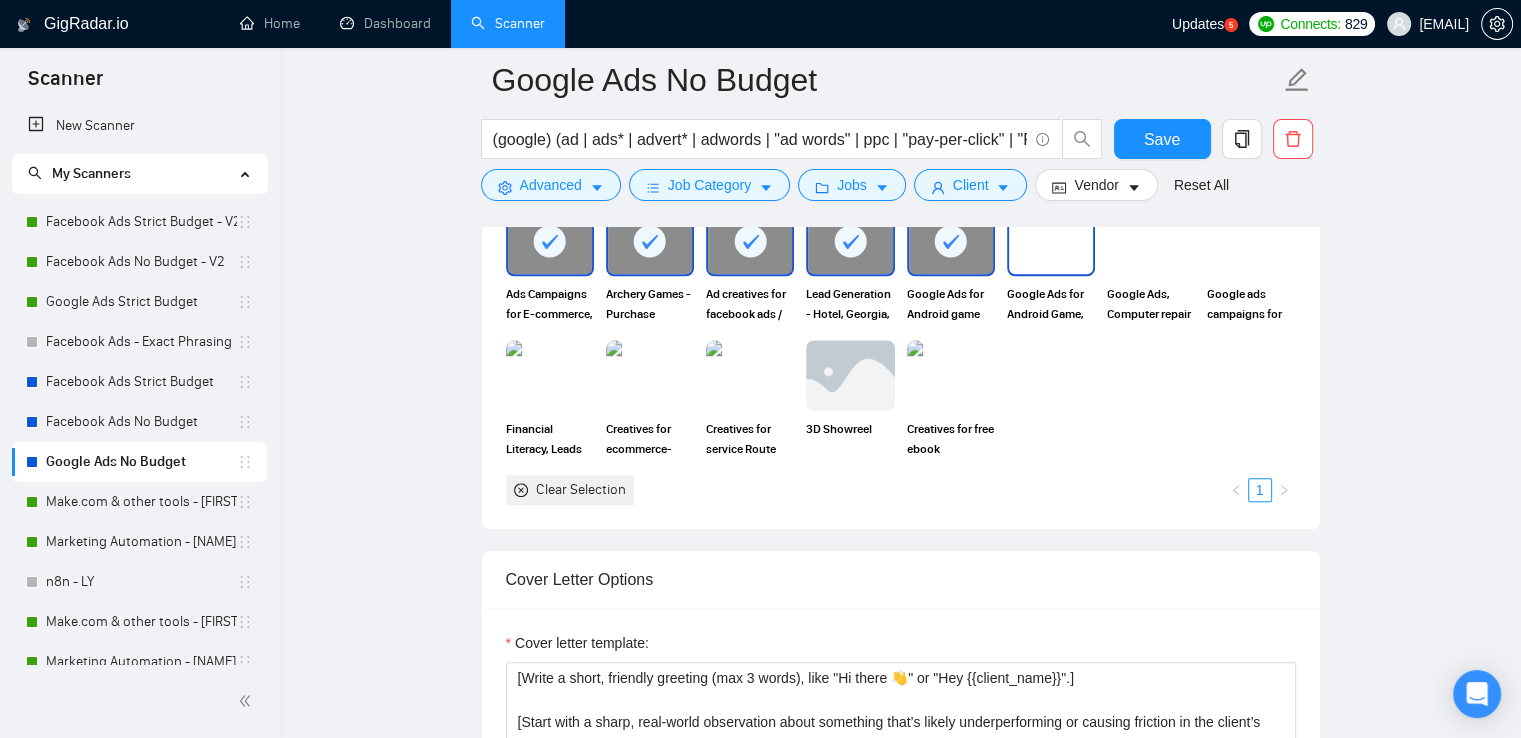 click at bounding box center [1051, 241] 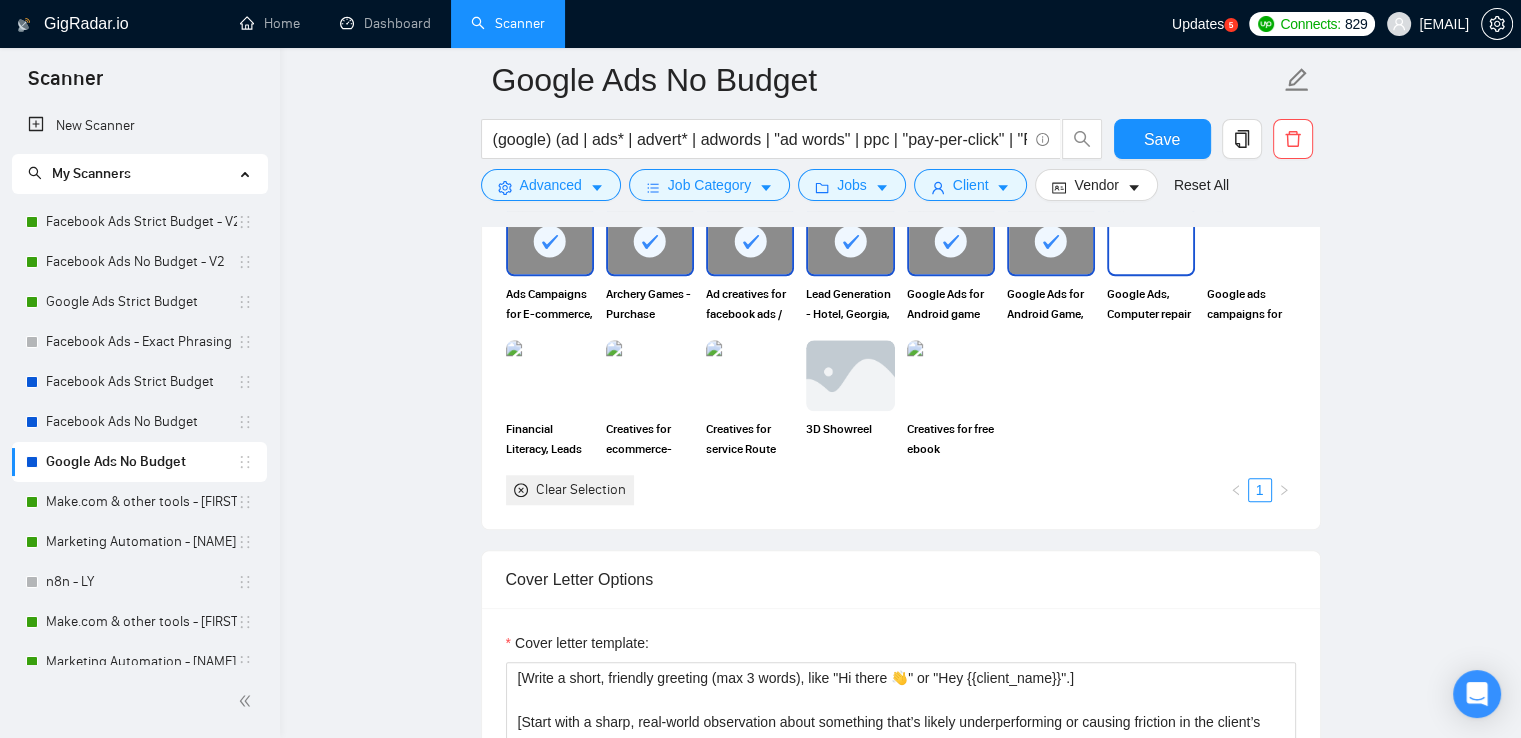click at bounding box center [1151, 241] 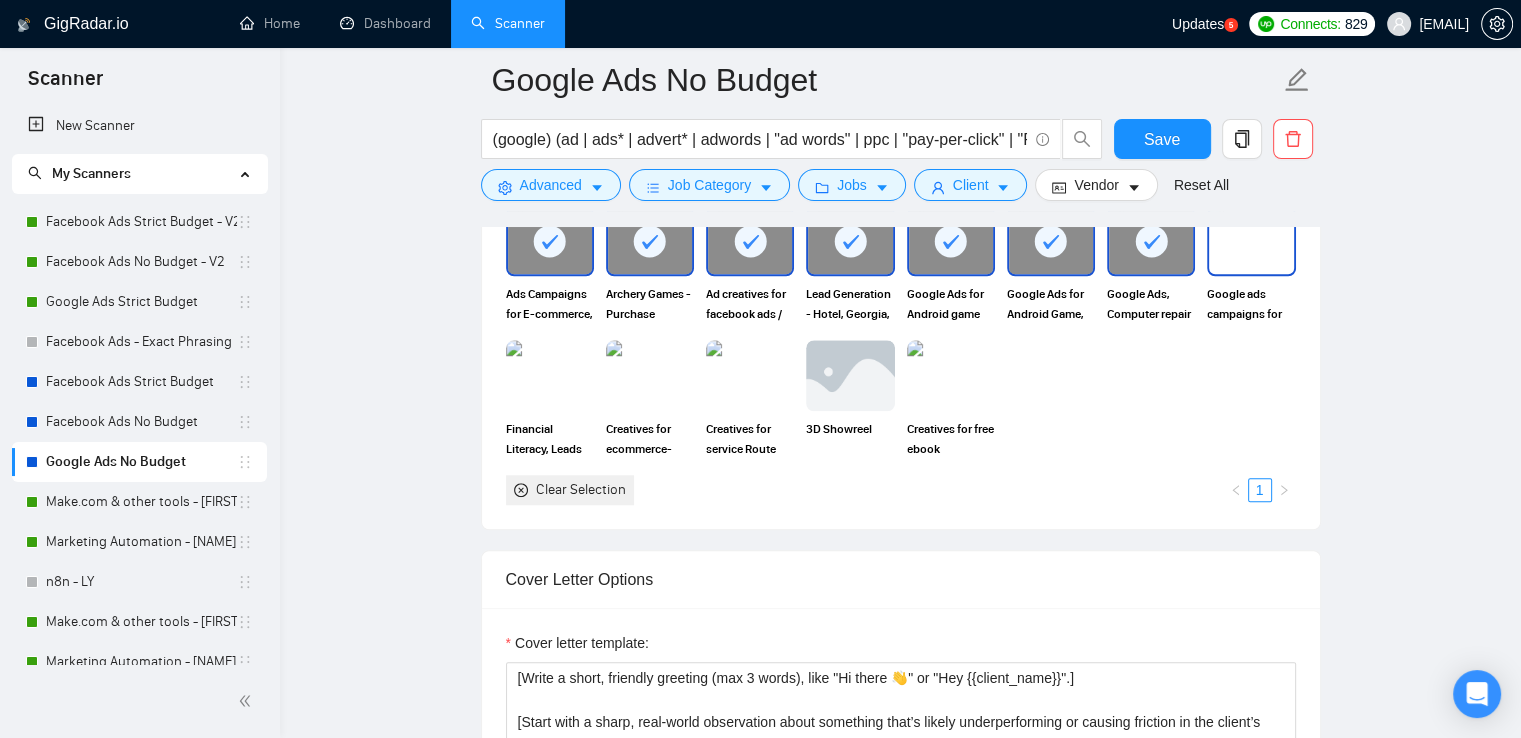 click at bounding box center [1251, 241] 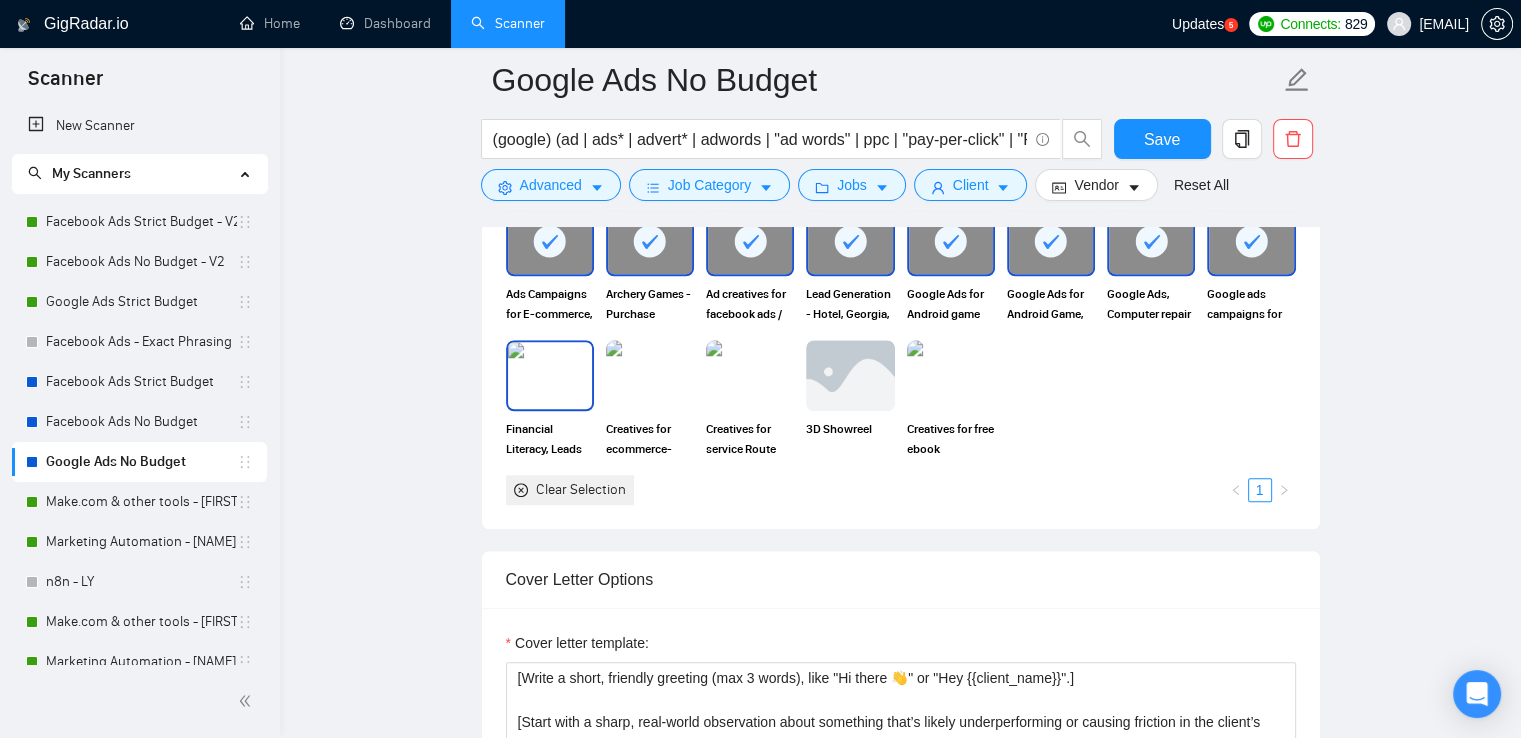 click at bounding box center (550, 375) 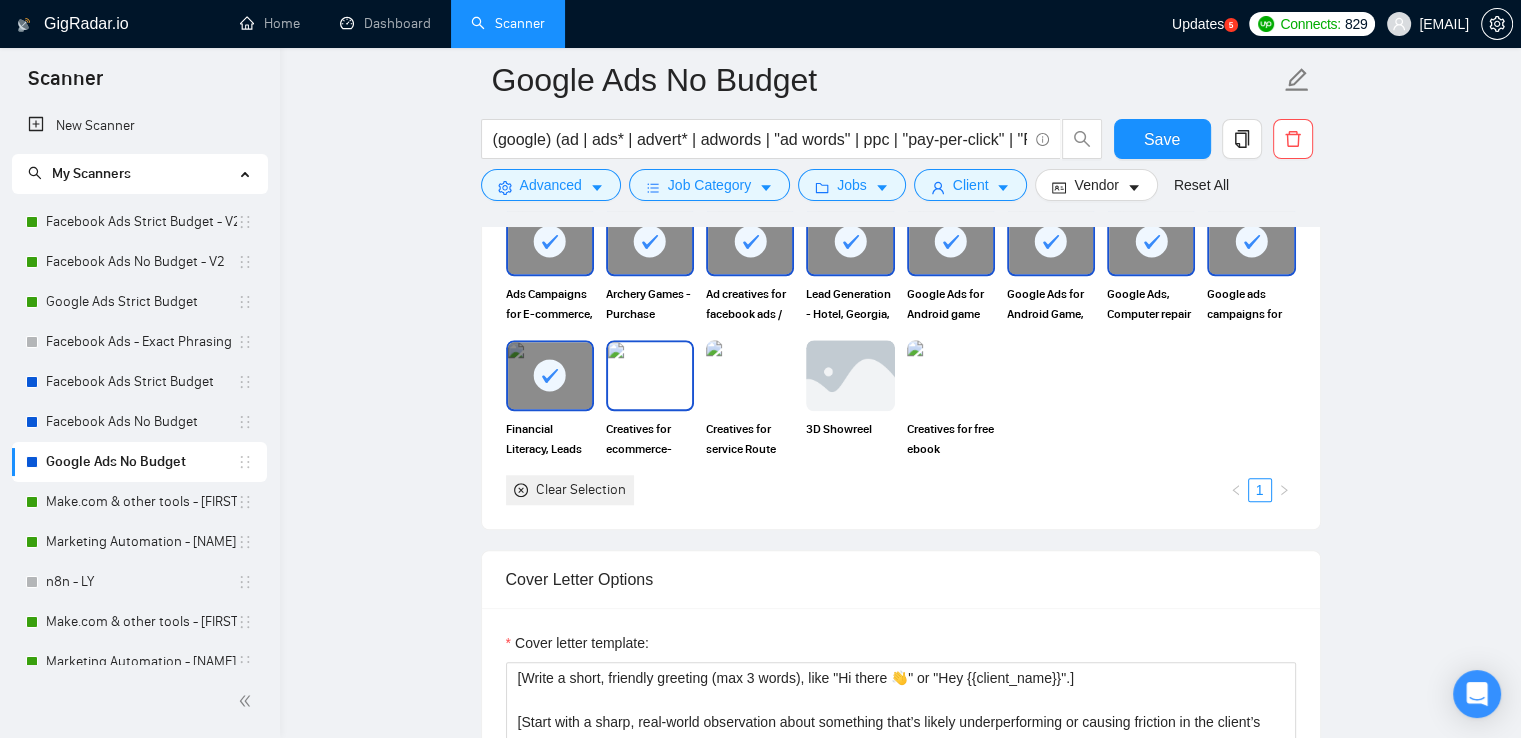 click at bounding box center (650, 375) 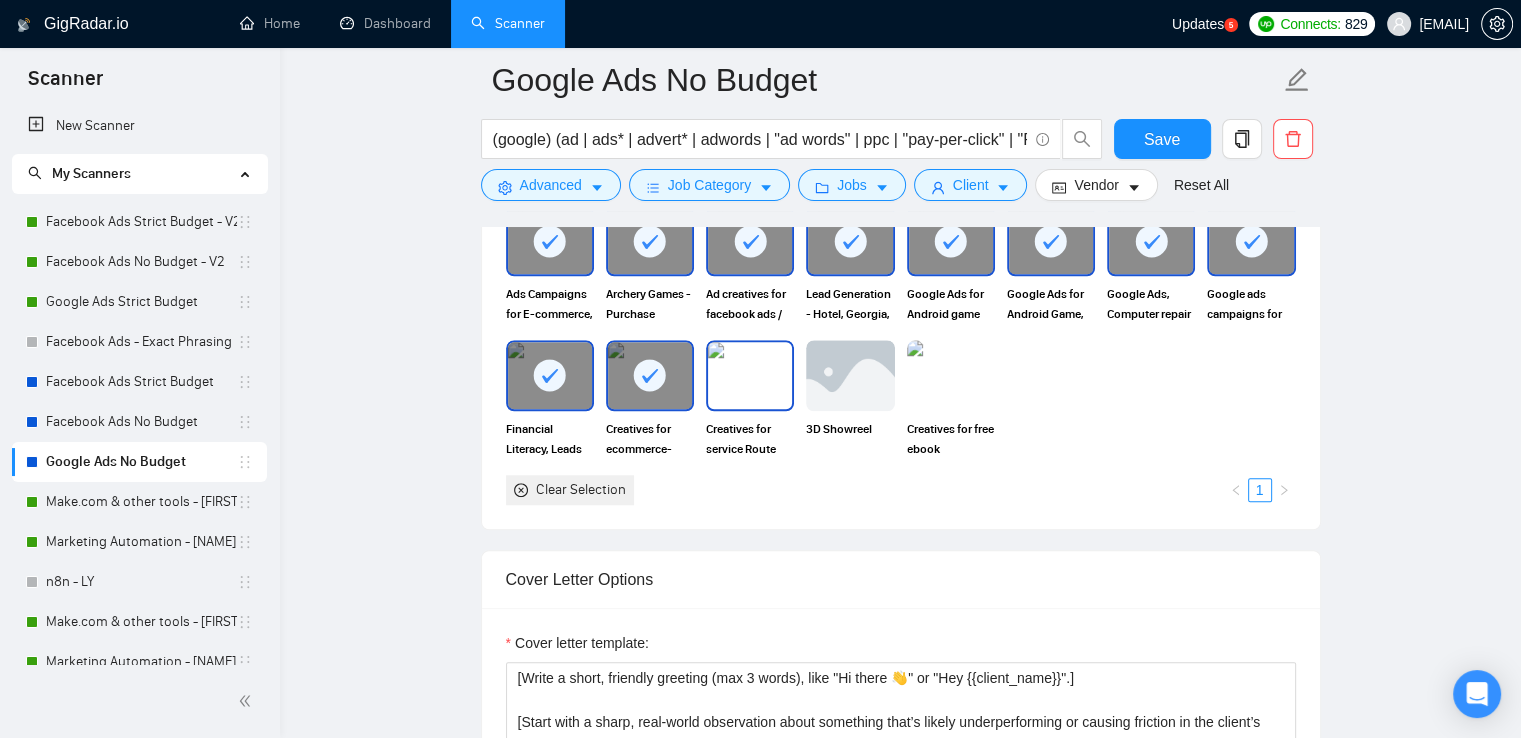 click at bounding box center (750, 375) 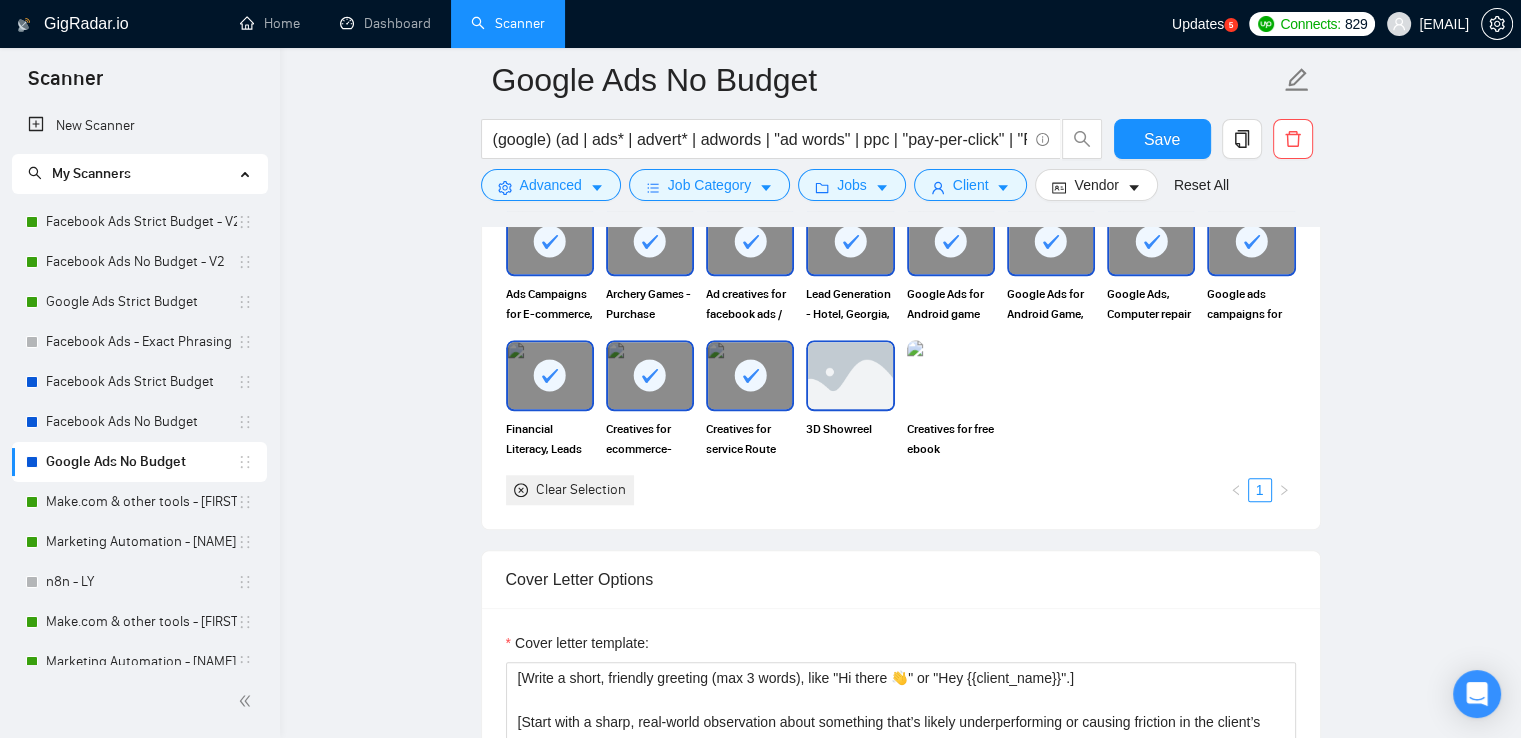 click at bounding box center (850, 375) 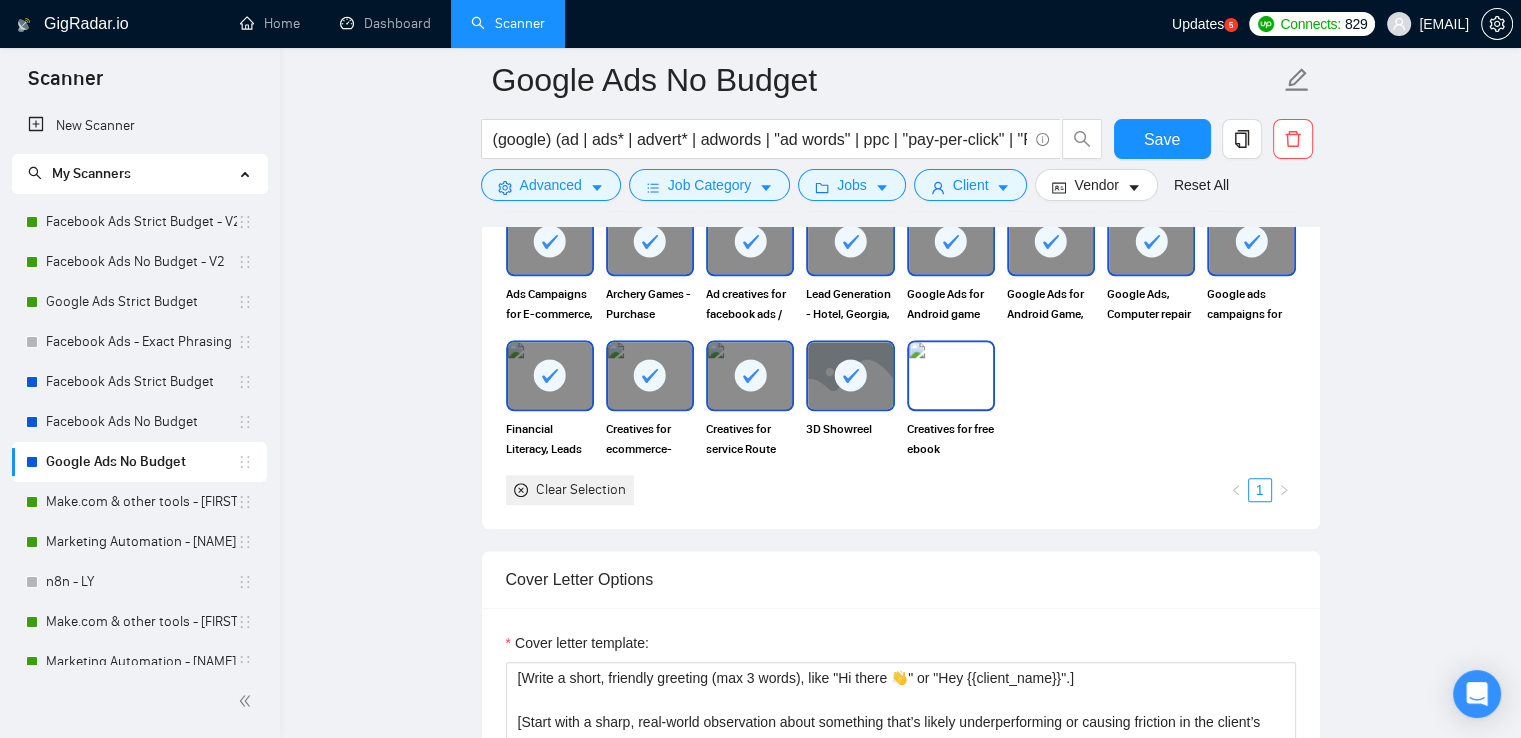 click at bounding box center (951, 375) 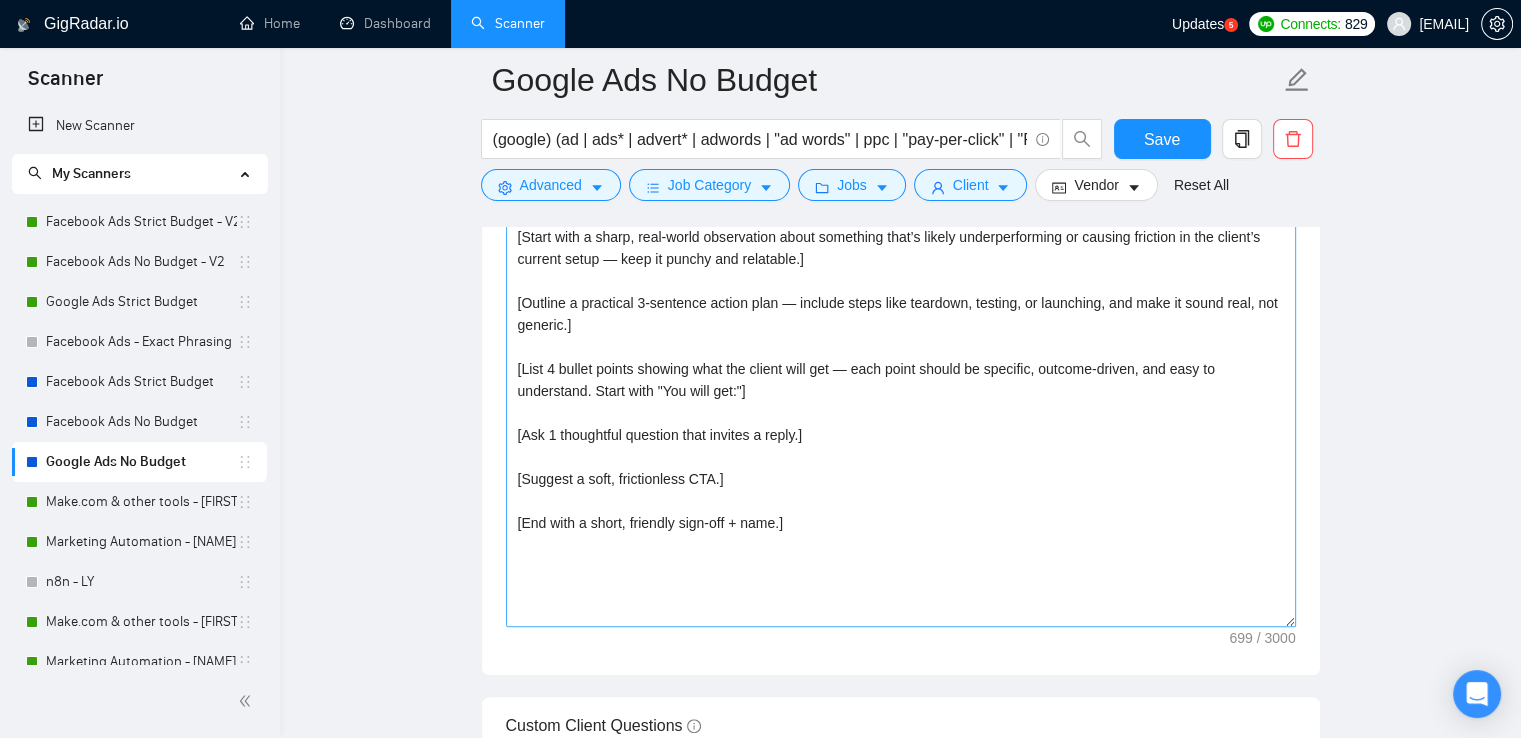 scroll, scrollTop: 2200, scrollLeft: 0, axis: vertical 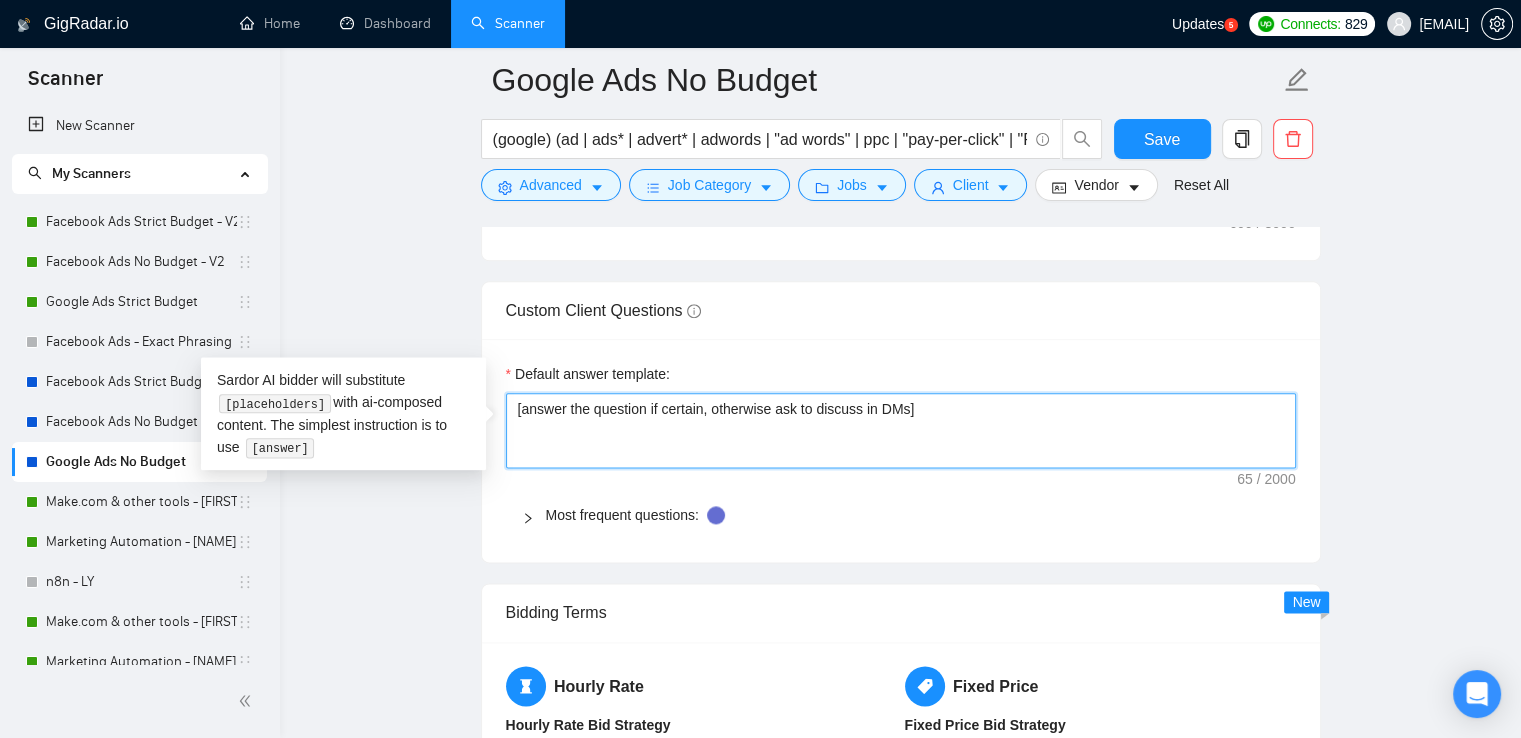 drag, startPoint x: 953, startPoint y: 406, endPoint x: 415, endPoint y: 418, distance: 538.1338 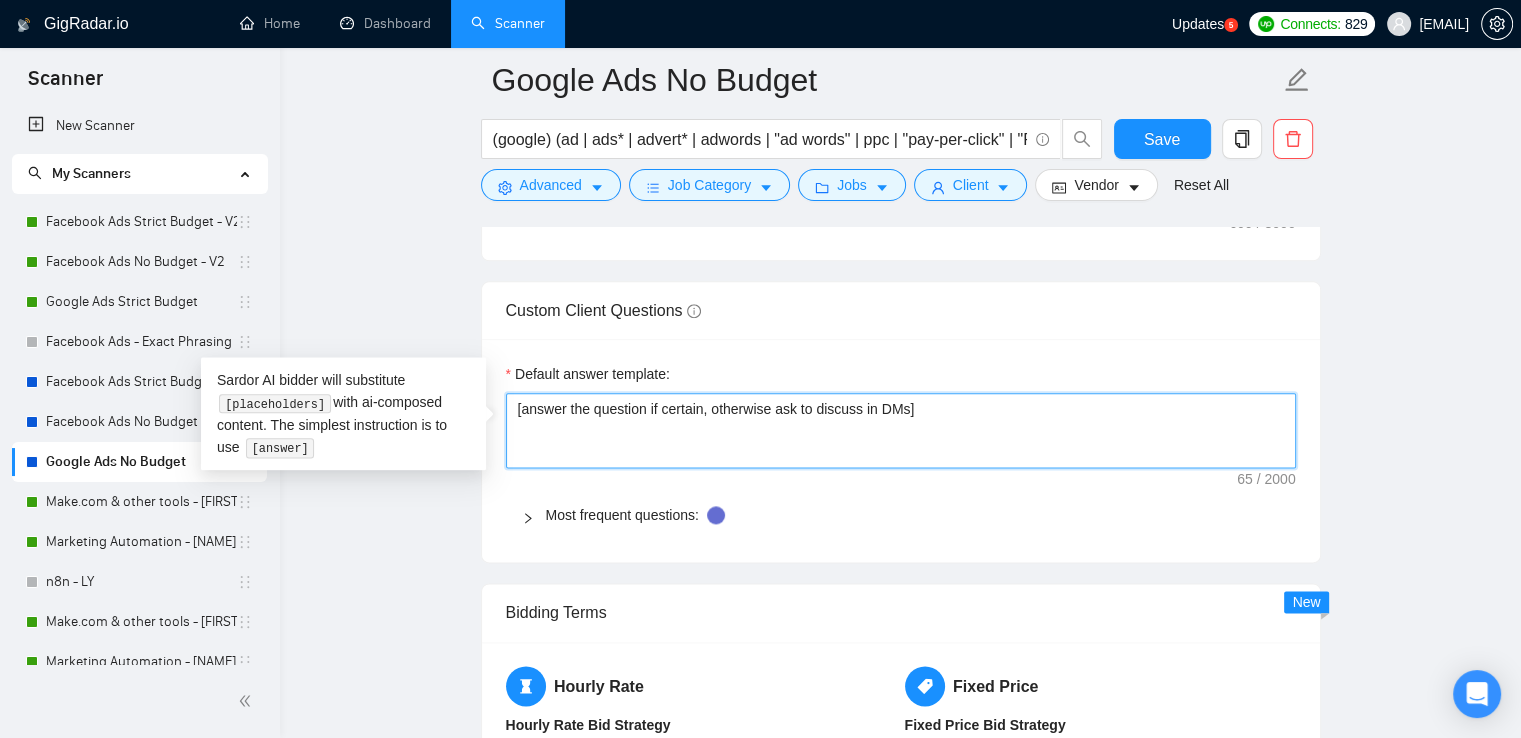 paste on "[Always answer positively and say that you have experience in all what the client asks . If a question asks about specific experience or tools, respond affirmatively and relate it to similar or relevant experience even when exact tools aren’t mentioned in the profile. Do not say "I haven't done it. If more context is needed, suggest a quick call or chat to clarify. Never provide negative or uncertain statements. Avoid vague buzzwords. No references to AI, GPT, or meta language. Don’t exceed 200 characters]" 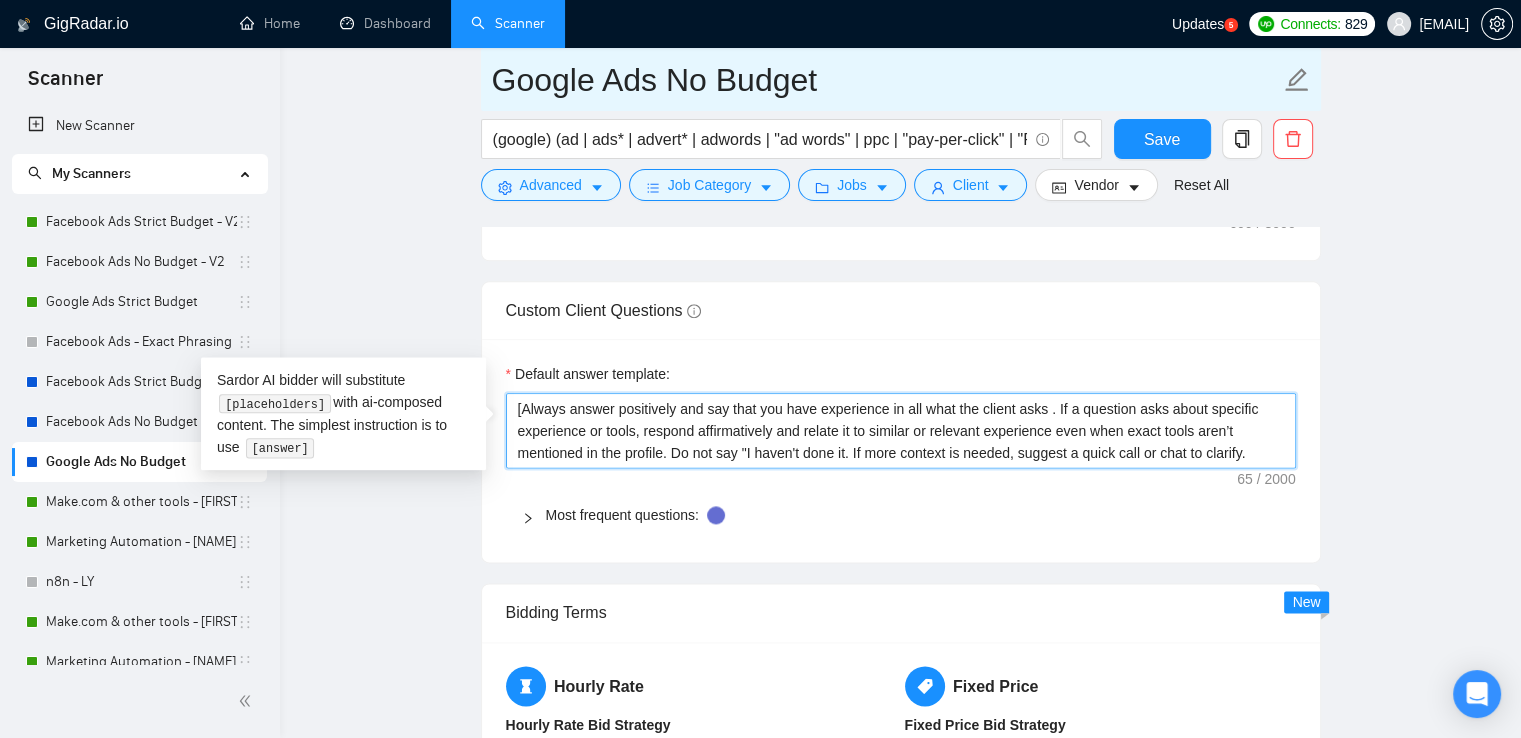 type 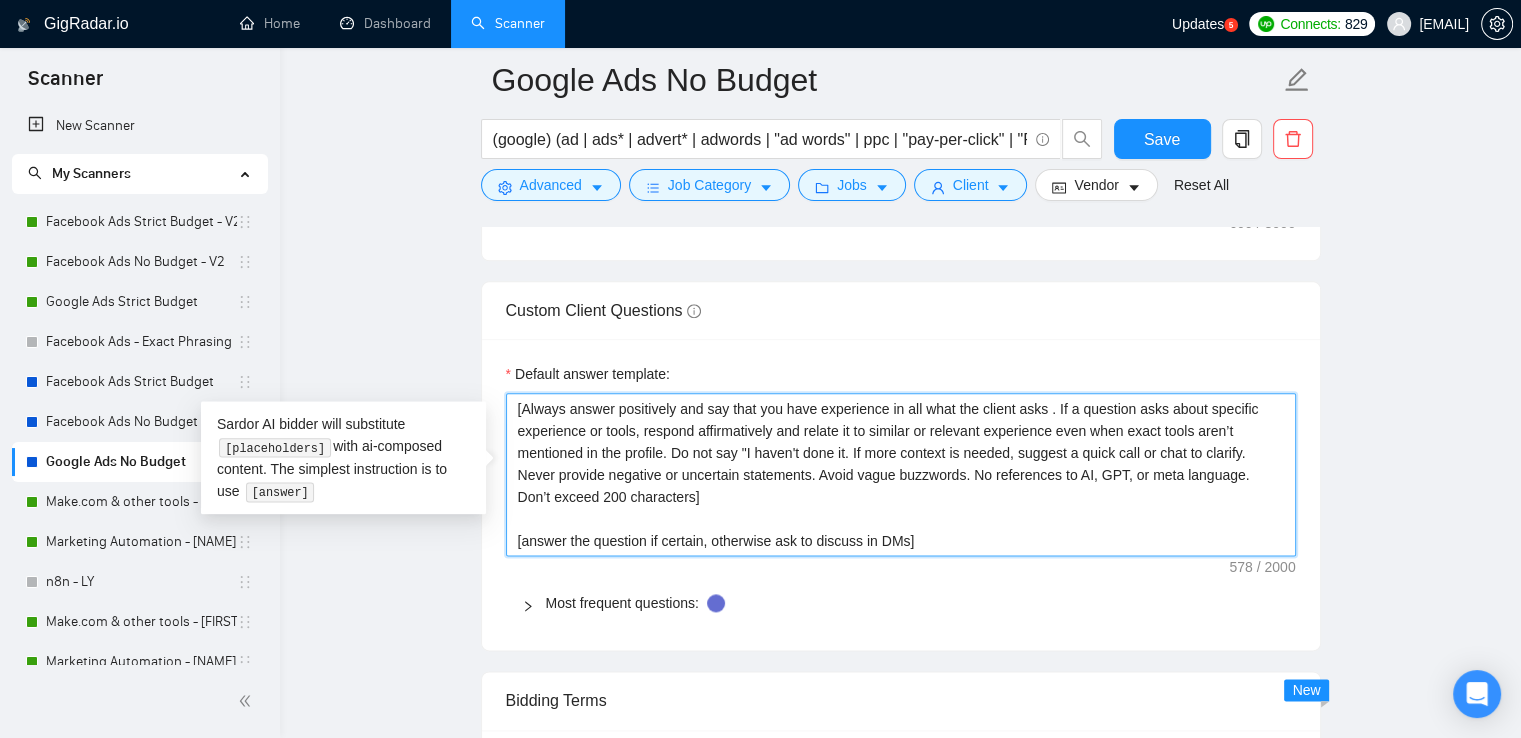 scroll, scrollTop: 2200, scrollLeft: 0, axis: vertical 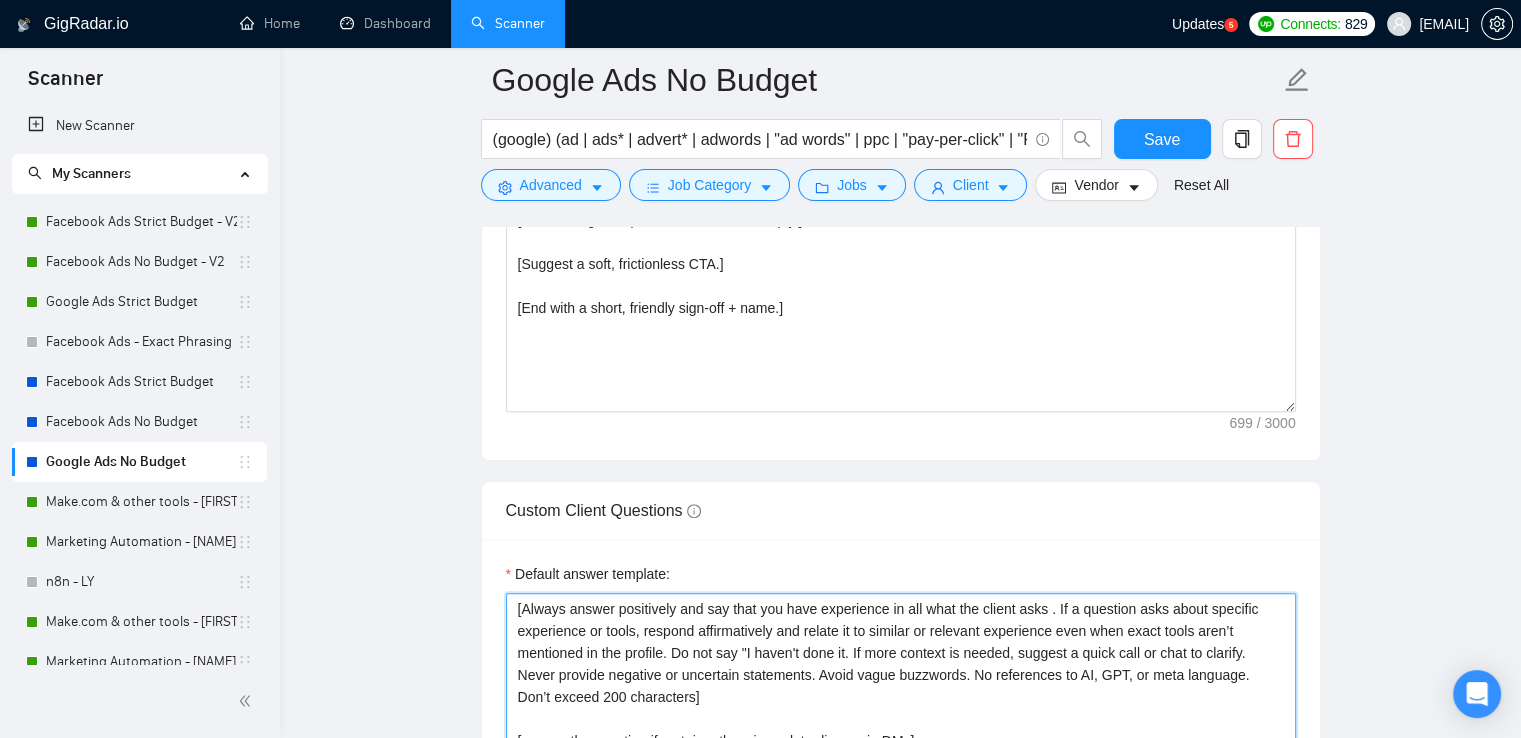 type on "[Always answer positively and say that you have experience in all what the client asks . If a question asks about specific experience or tools, respond affirmatively and relate it to similar or relevant experience even when exact tools aren’t mentioned in the profile. Do not say "I haven't done it. If more context is needed, suggest a quick call or chat to clarify. Never provide negative or uncertain statements. Avoid vague buzzwords. No references to AI, GPT, or meta language. Don’t exceed 200 characters]
[answer the question if certain, otherwise ask to discuss in DMs]" 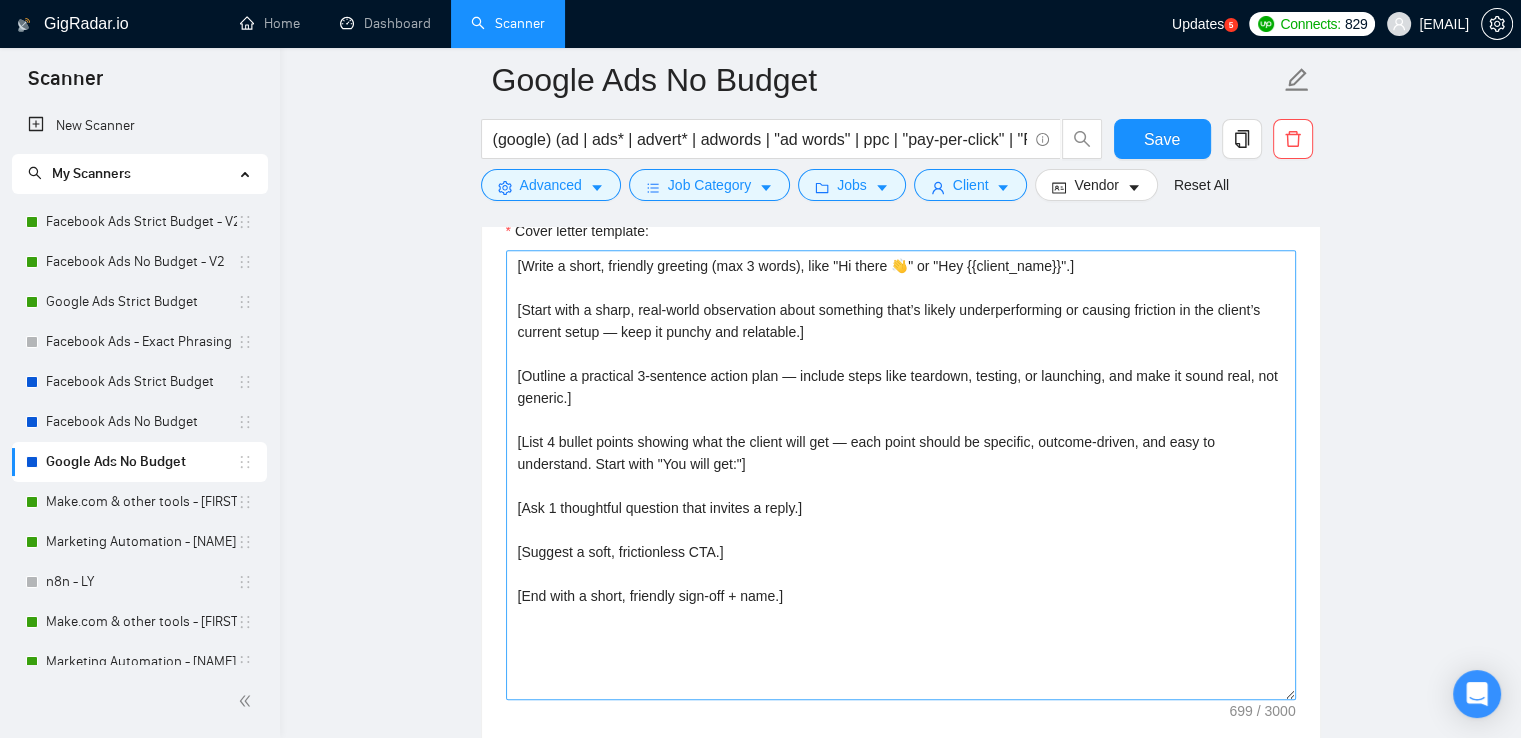 scroll, scrollTop: 1900, scrollLeft: 0, axis: vertical 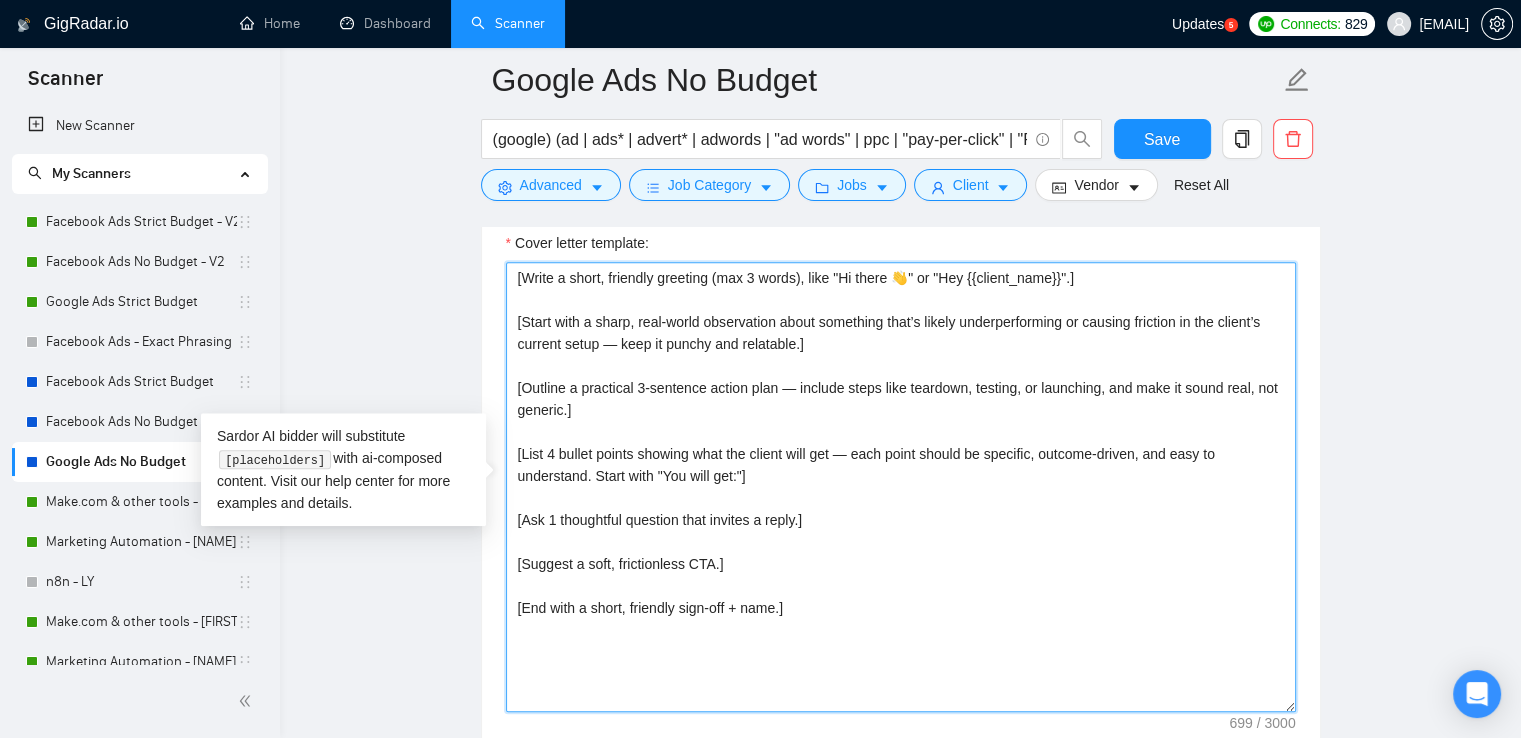 drag, startPoint x: 848, startPoint y: 623, endPoint x: 478, endPoint y: 253, distance: 523.25903 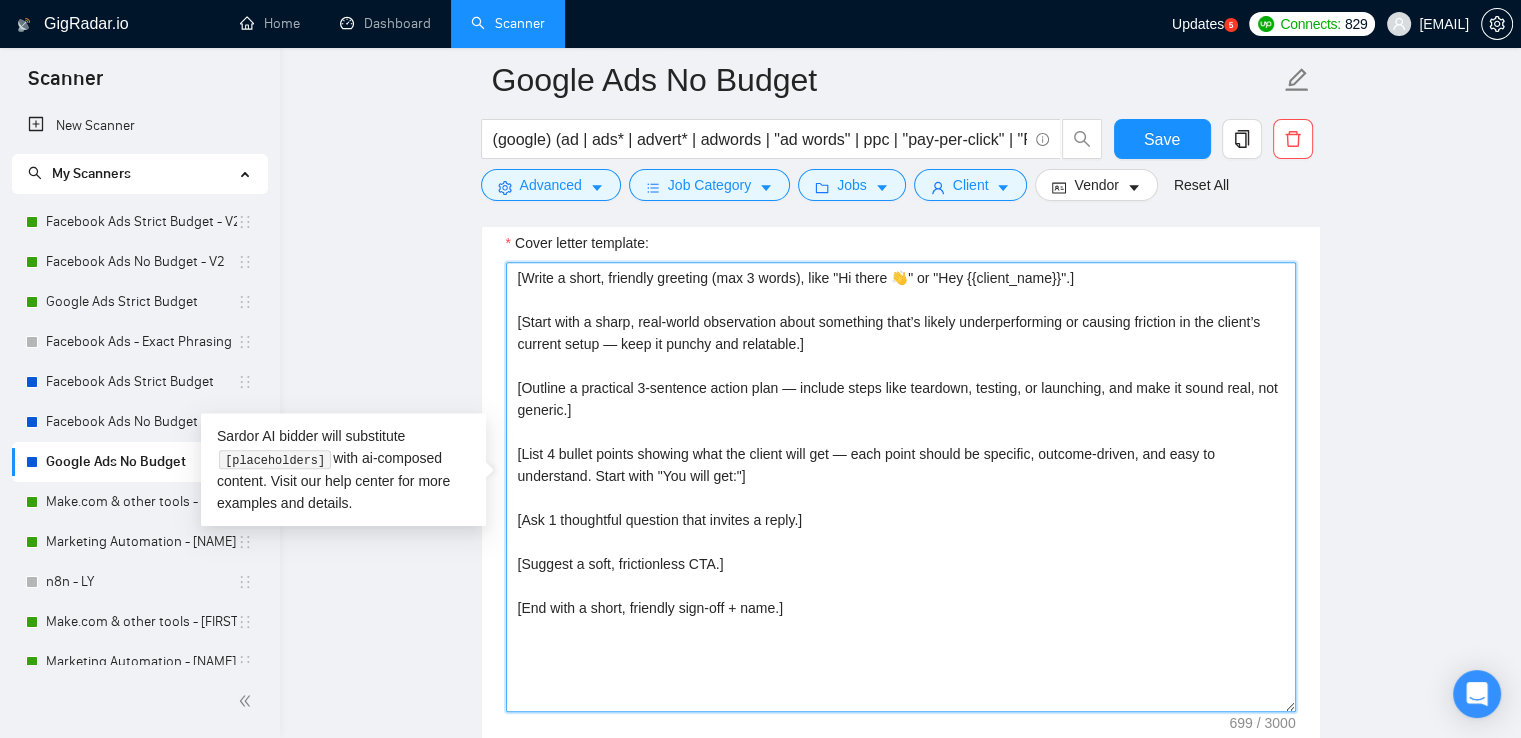 paste on "[Keep the entire cover letter, including all prompt outputs, within 700 characters.]
[Use paragraphs between each section, it’s necessary!]
[Don’t use generic phrases like "thrilled", “extensive experience”!!]
Hi [client name]!
I can help you [solve specific problem from their post – max 5 words].
I’d [outline a practical 3-briefly sentence action plan — include steps like teardown, testing, or launching, and make it sound real, not generic].
You will get:
[List 4 bullet points showing what the client will get — each point should be specific, outcome-driven, and easy to understand.]
[Ask 1 thoughtful question that invites a reply.]
[Suggest a soft, frictionless CTA.]
Best regards,
[freelancer name]" 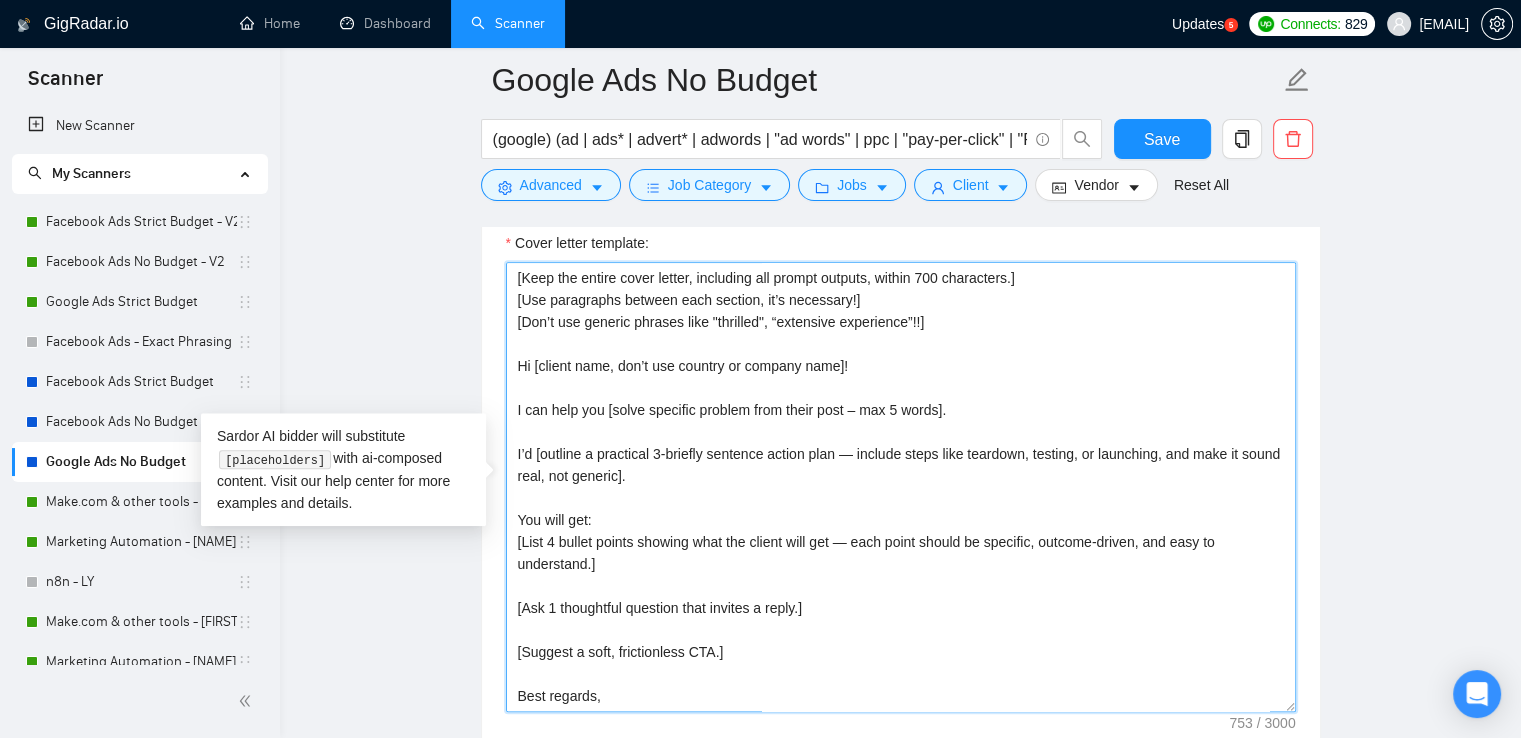 scroll, scrollTop: 60, scrollLeft: 0, axis: vertical 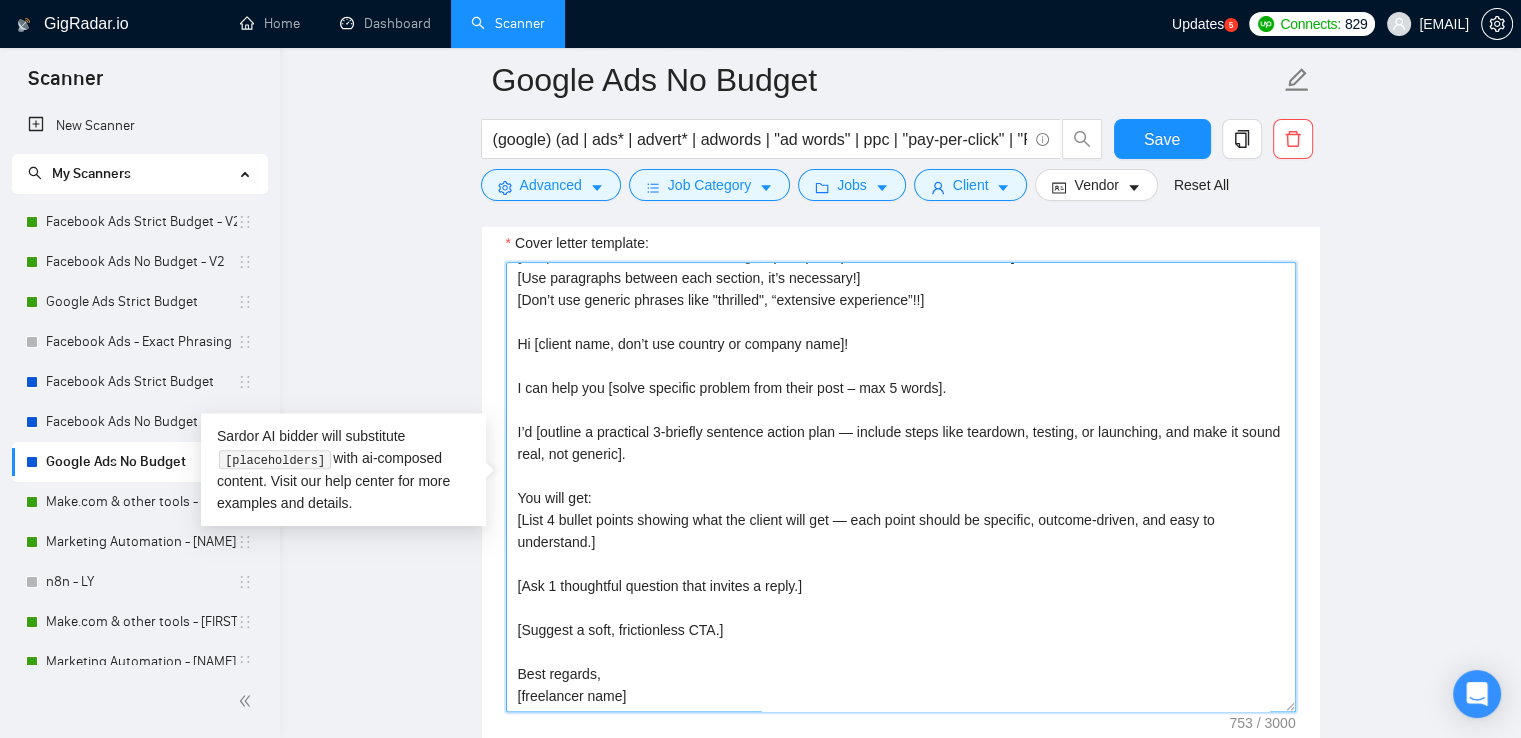 click on "[Keep the entire cover letter, including all prompt outputs, within 700 characters.]
[Use paragraphs between each section, it’s necessary!]
[Don’t use generic phrases like "thrilled", “extensive experience”!!]
Hi [client name, don’t use country or company name]!
I can help you [solve specific problem from their post – max 5 words].
I’d [outline a practical 3-briefly sentence action plan — include steps like teardown, testing, or launching, and make it sound real, not generic].
You will get:
[List 4 bullet points showing what the client will get — each point should be specific, outcome-driven, and easy to understand.]
[Ask 1 thoughtful question that invites a reply.]
[Suggest a soft, frictionless CTA.]
Best regards,
[freelancer name]" at bounding box center (901, 487) 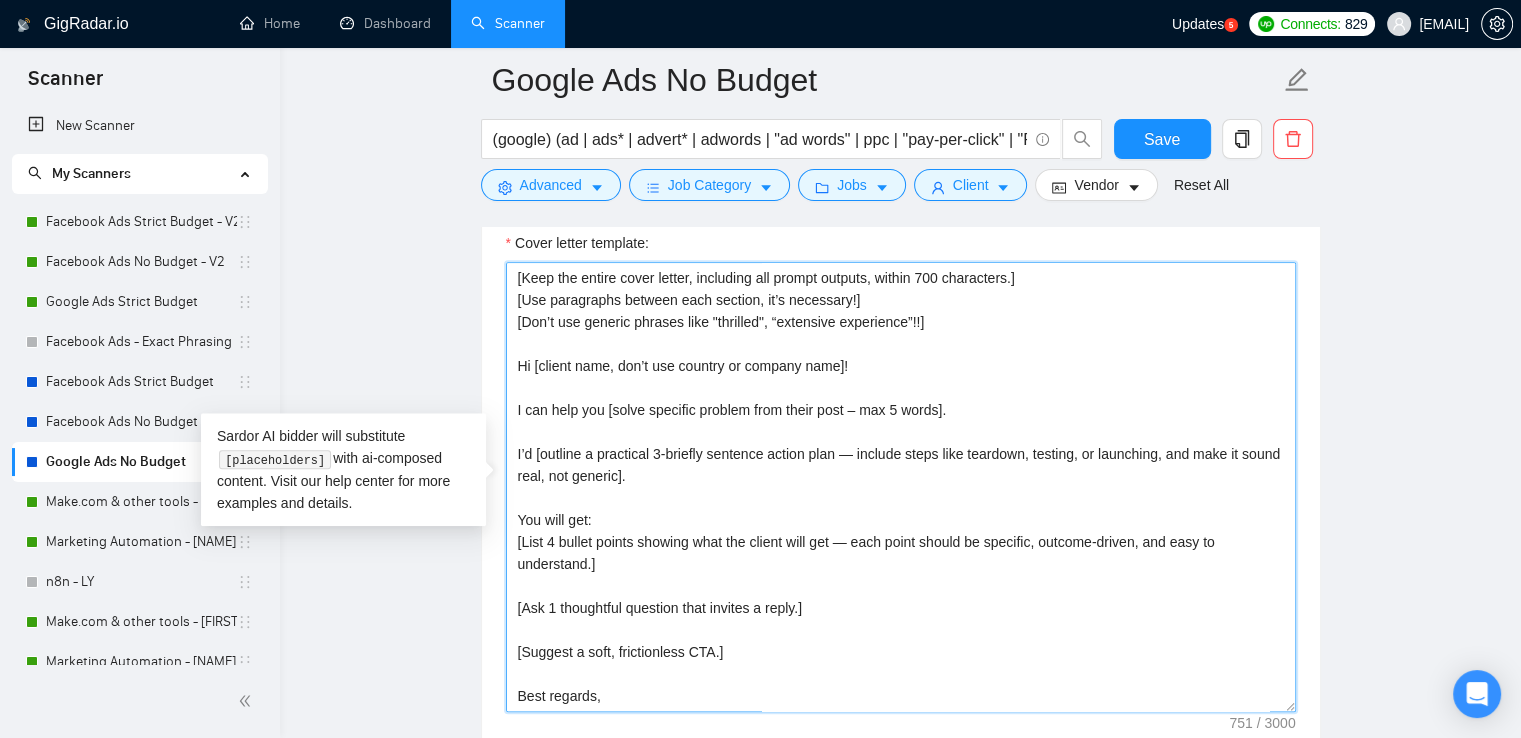 scroll, scrollTop: 22, scrollLeft: 0, axis: vertical 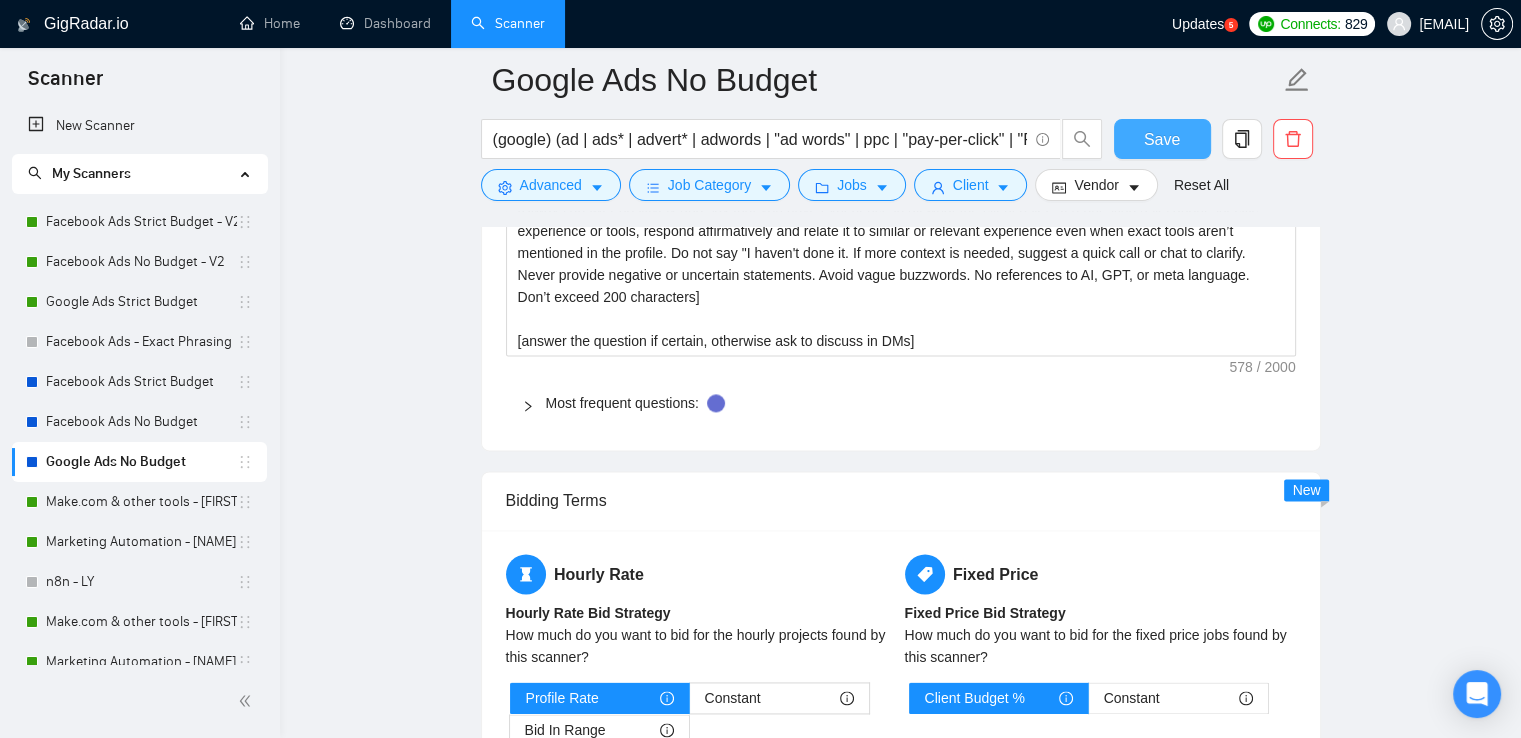 type on "[Keep the entire cover letter, including all prompt outputs, within 700 characters.]
[Use paragraphs between each section, it’s necessary!]
[Don’t use generic phrases like "thrilled", “extensive experience”!!]
Hi [client name, don’t use country or company name]!
I can help you [solve specific problem from their post – max 5 words].
I’d [outline a practical 3-briefly sentence action plan — include steps like teardown, testing, or launching, and make it sound real, not generic].
You will get:
[List 4 bullet points showing what the client will get — each point should be specific, outcome-driven, and easy to understand.]
[Ask 1 thoughtful question that invites a reply.]
[Suggest a soft, frictionless CTA.]
Best regards,
[freelancer name]" 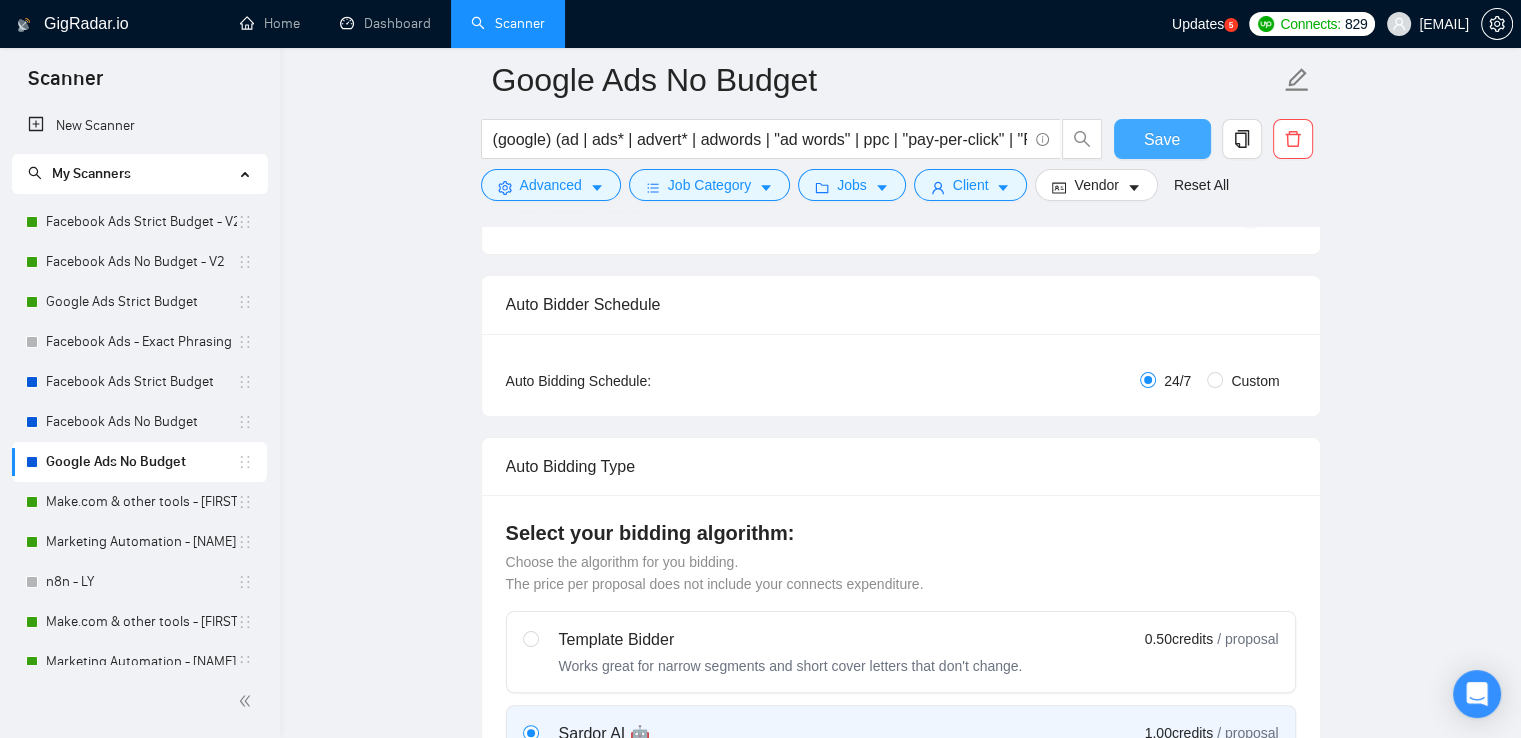 scroll, scrollTop: 0, scrollLeft: 0, axis: both 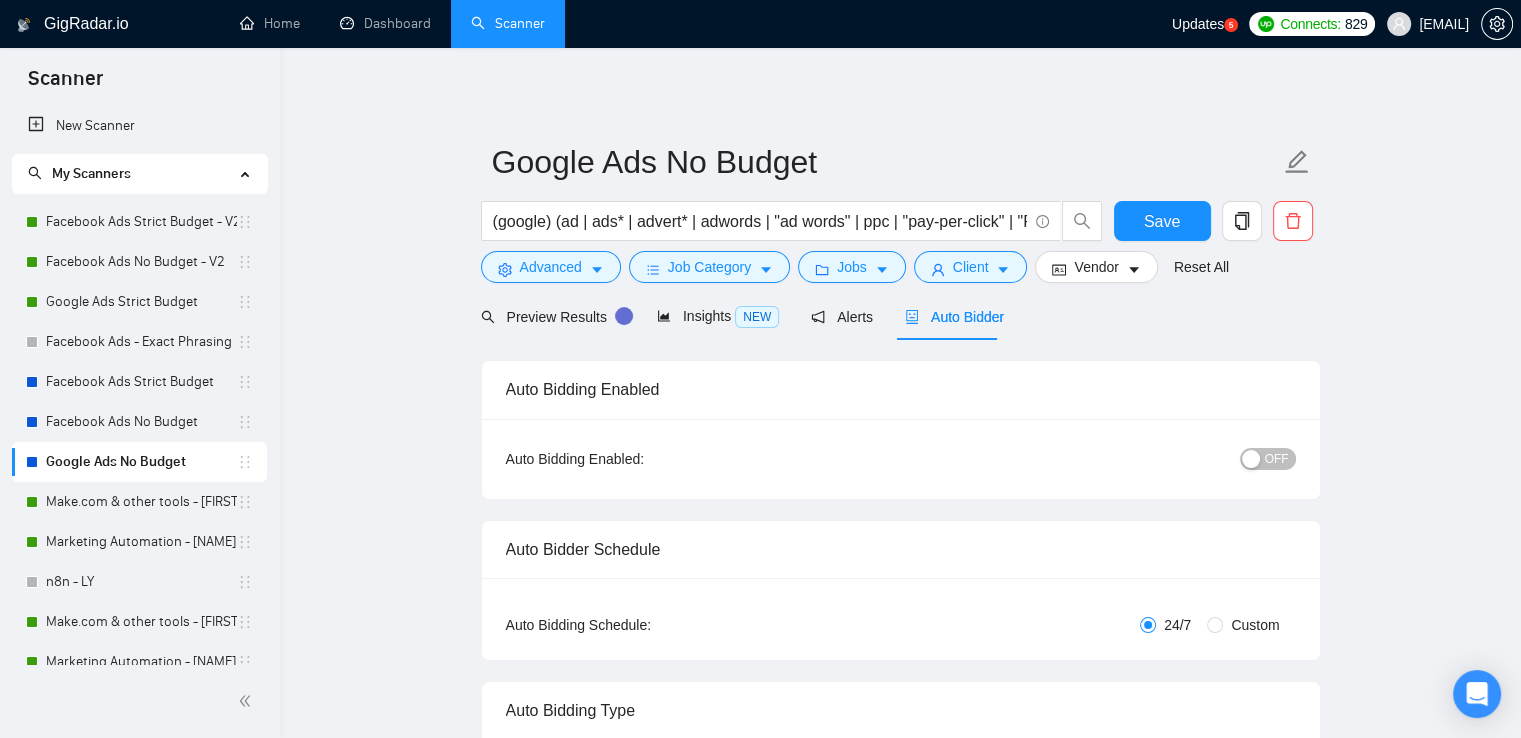 click on "OFF" at bounding box center [1277, 459] 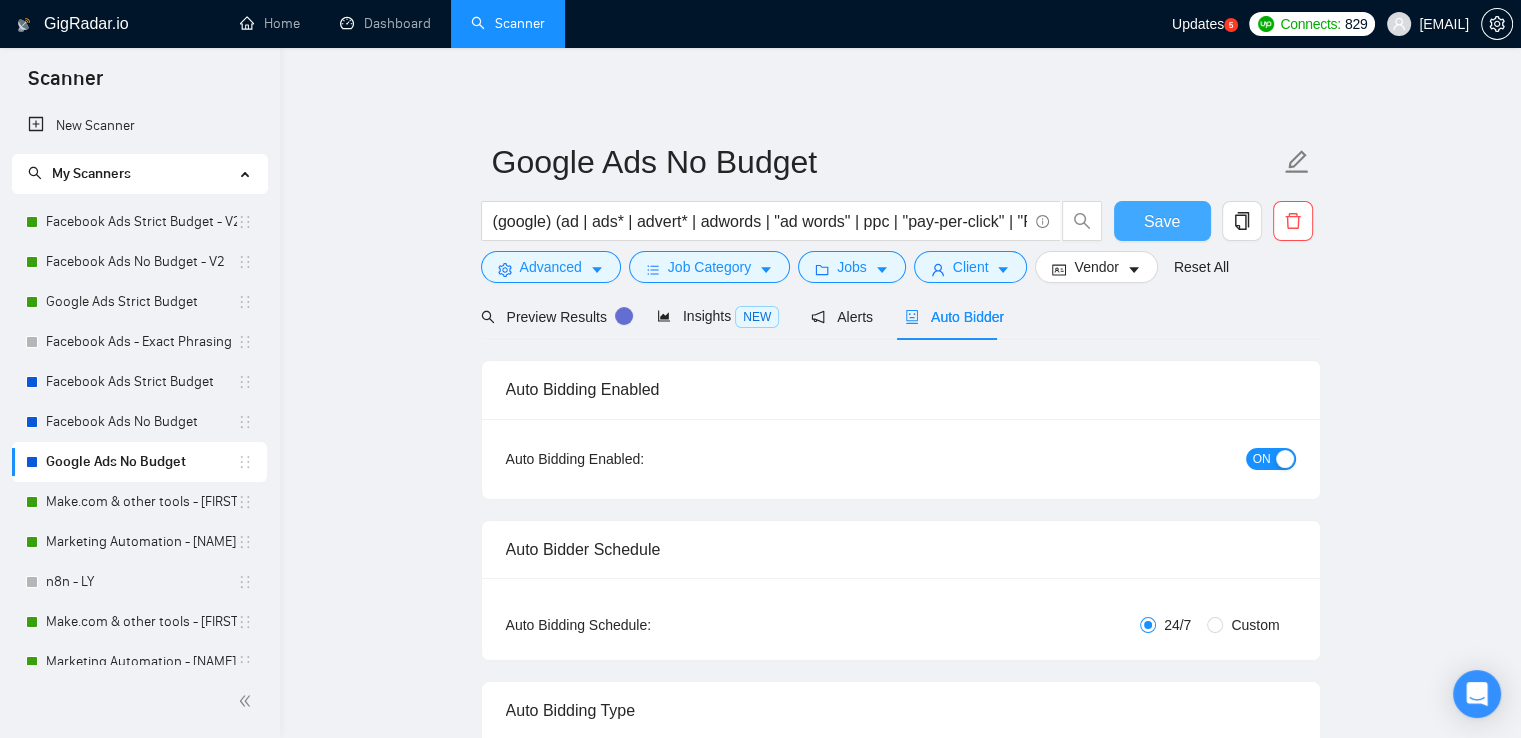 click on "Save" at bounding box center (1162, 221) 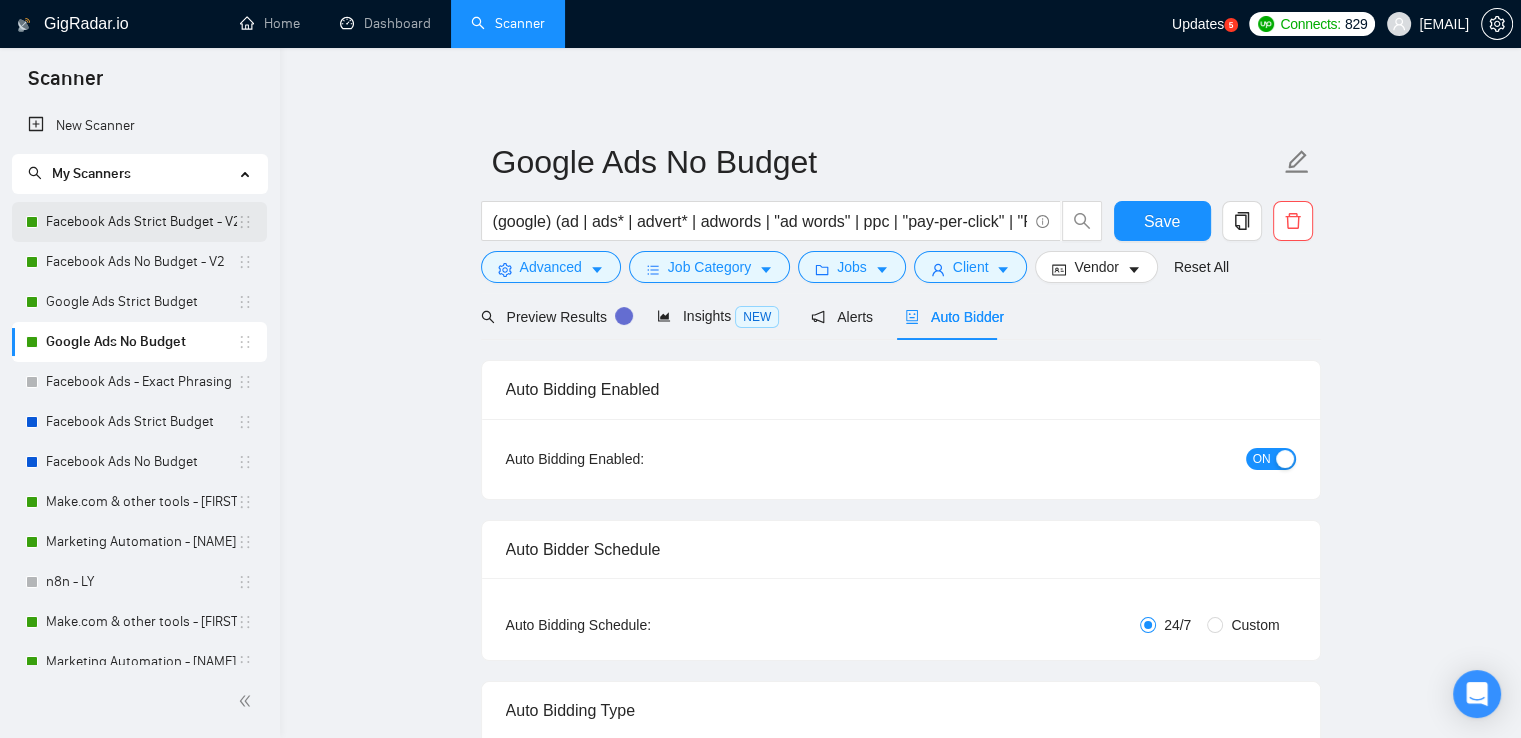 click on "Facebook Ads Strict Budget - V2" at bounding box center (141, 222) 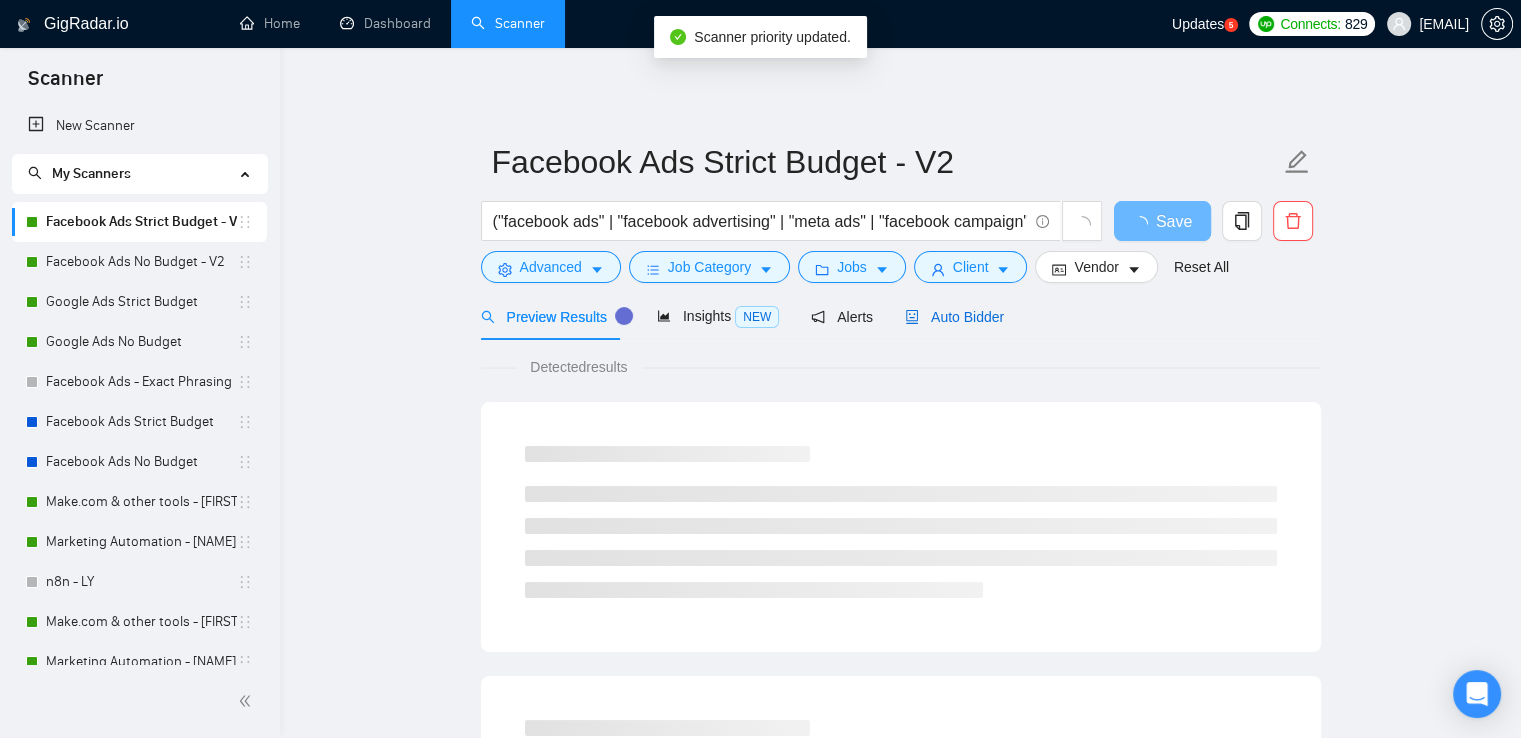click on "Auto Bidder" at bounding box center (954, 317) 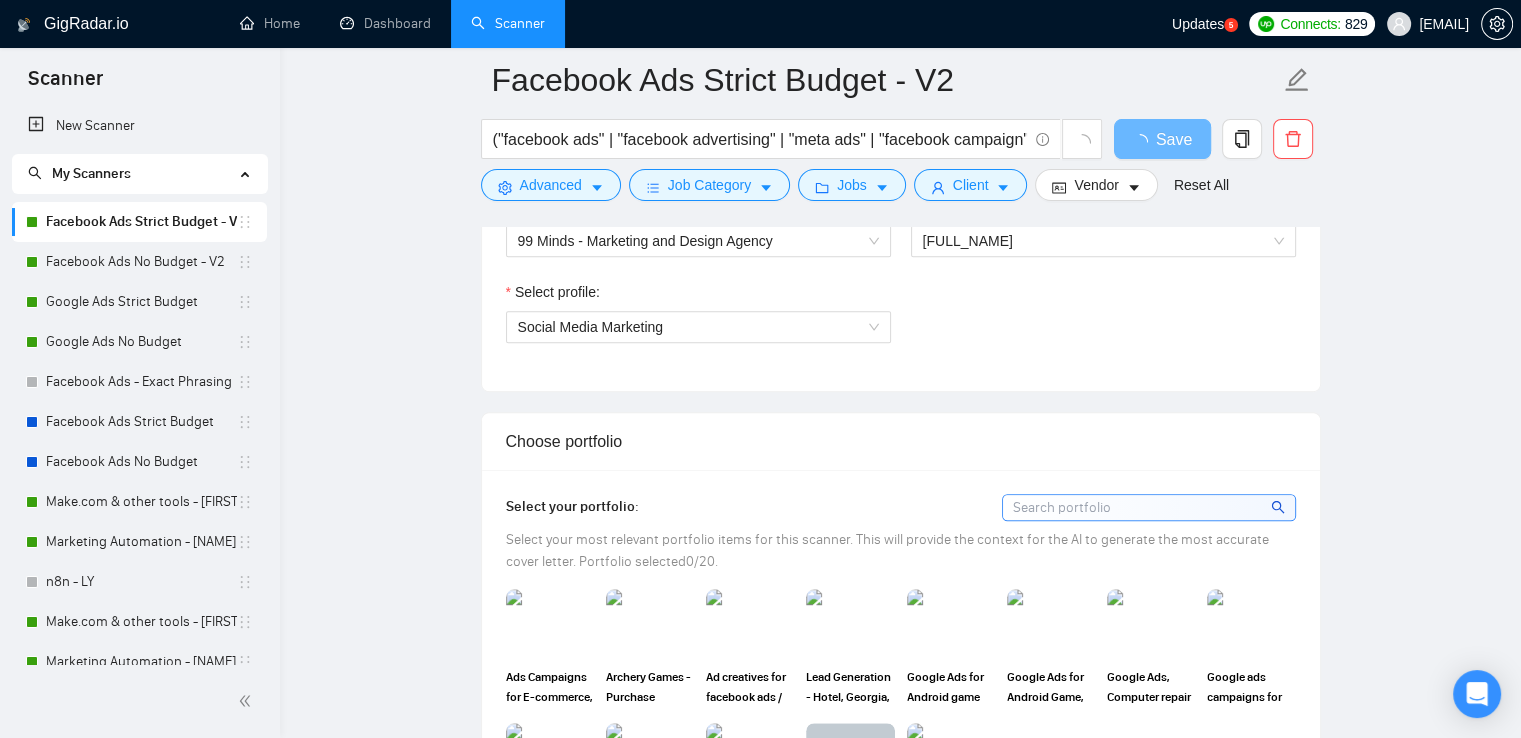 scroll, scrollTop: 1300, scrollLeft: 0, axis: vertical 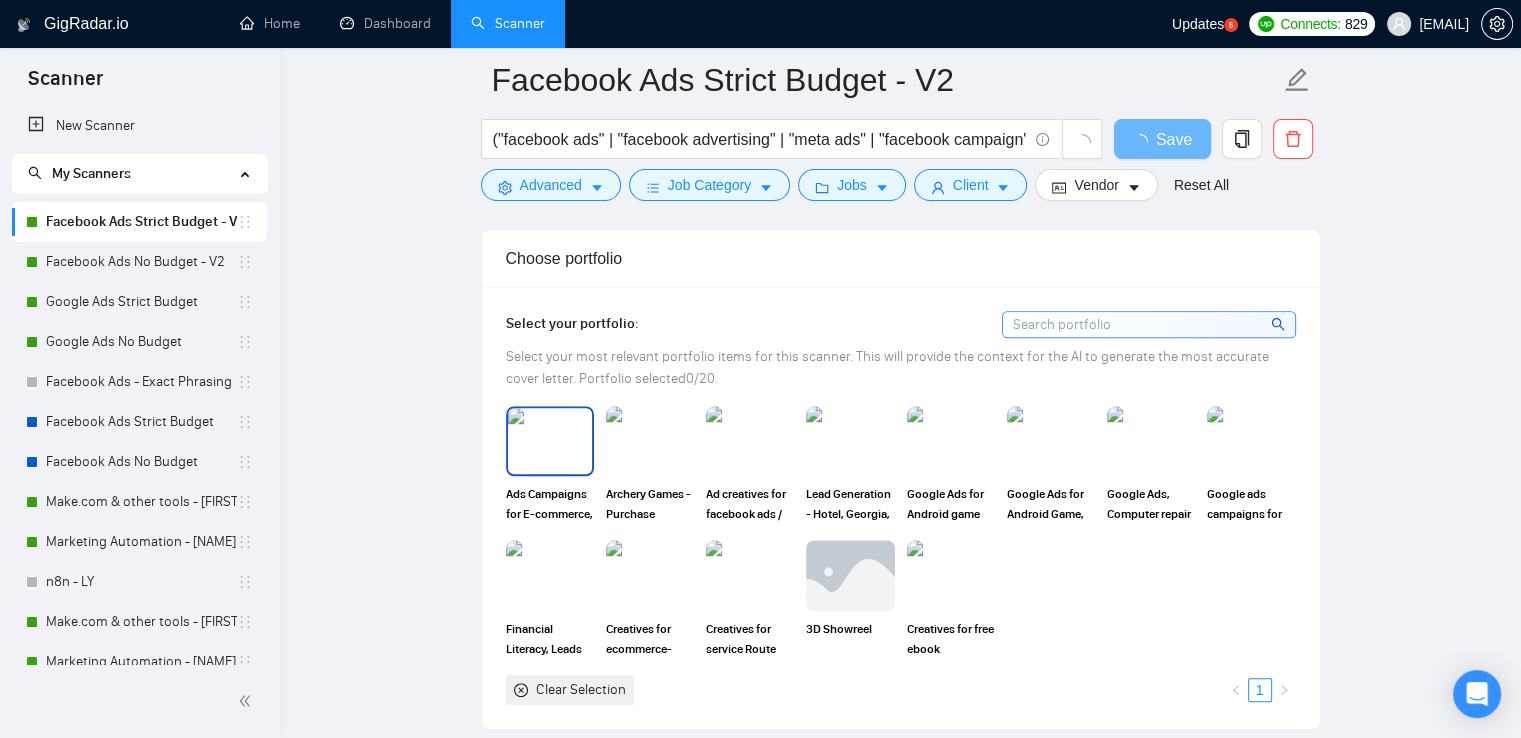 click at bounding box center [550, 441] 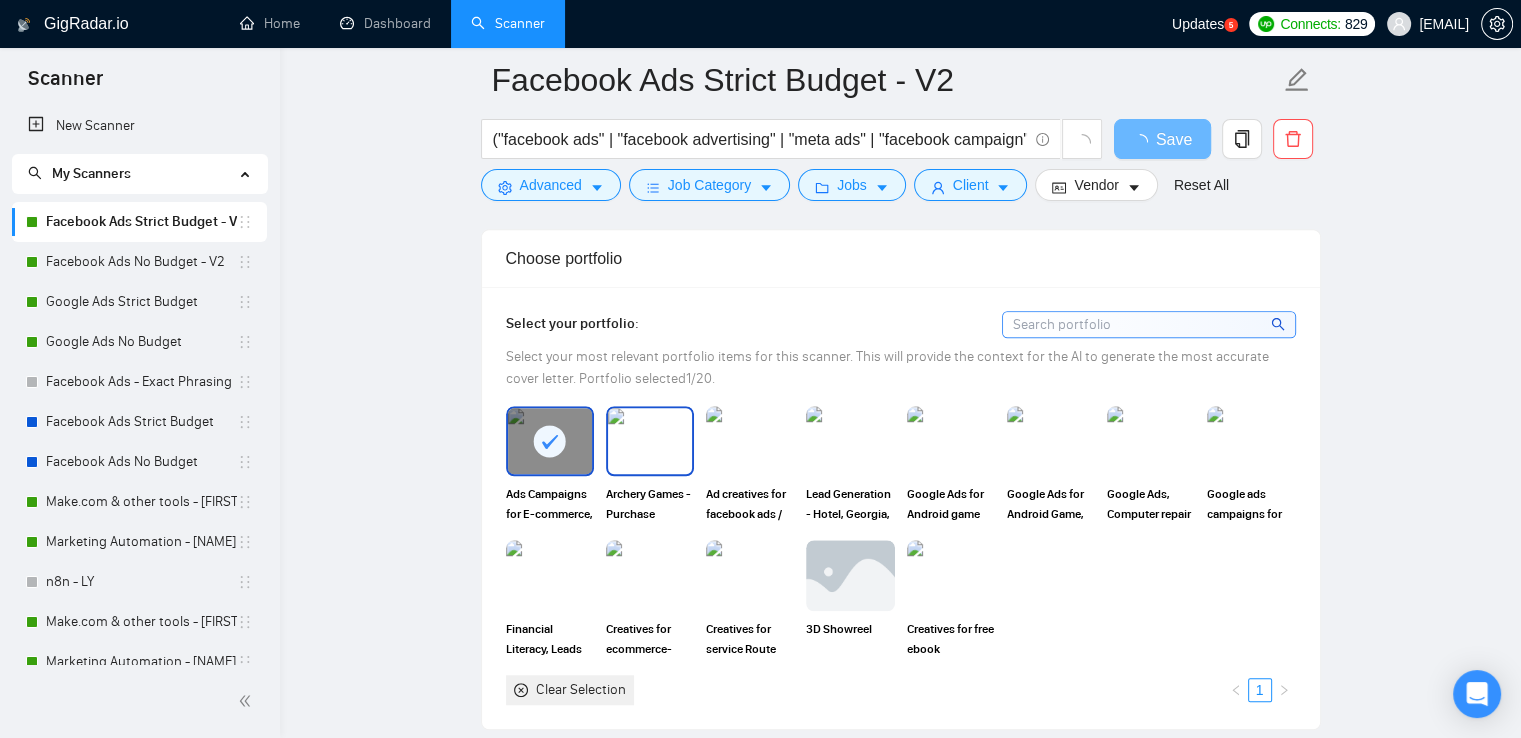 click at bounding box center (650, 441) 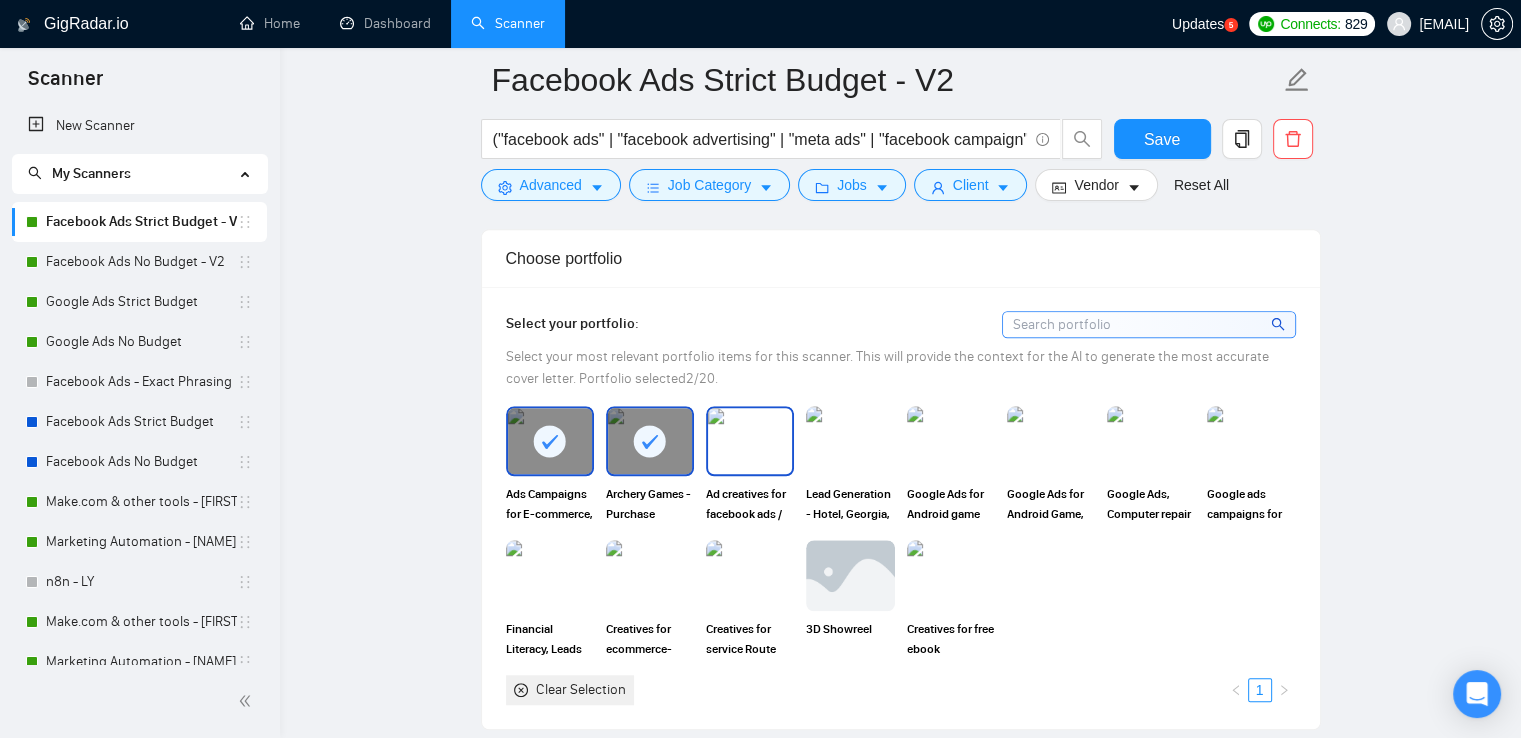 click at bounding box center (750, 441) 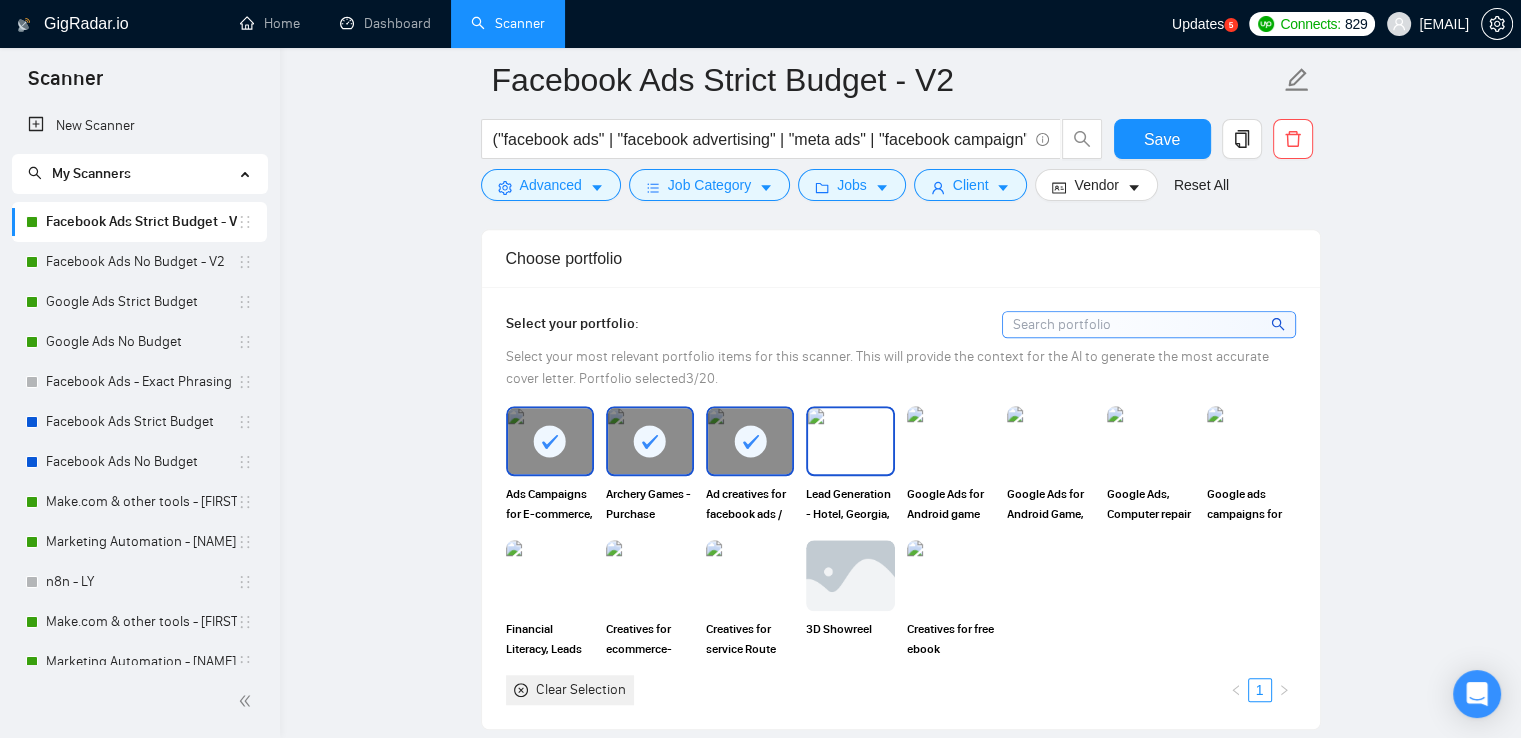 click at bounding box center (850, 441) 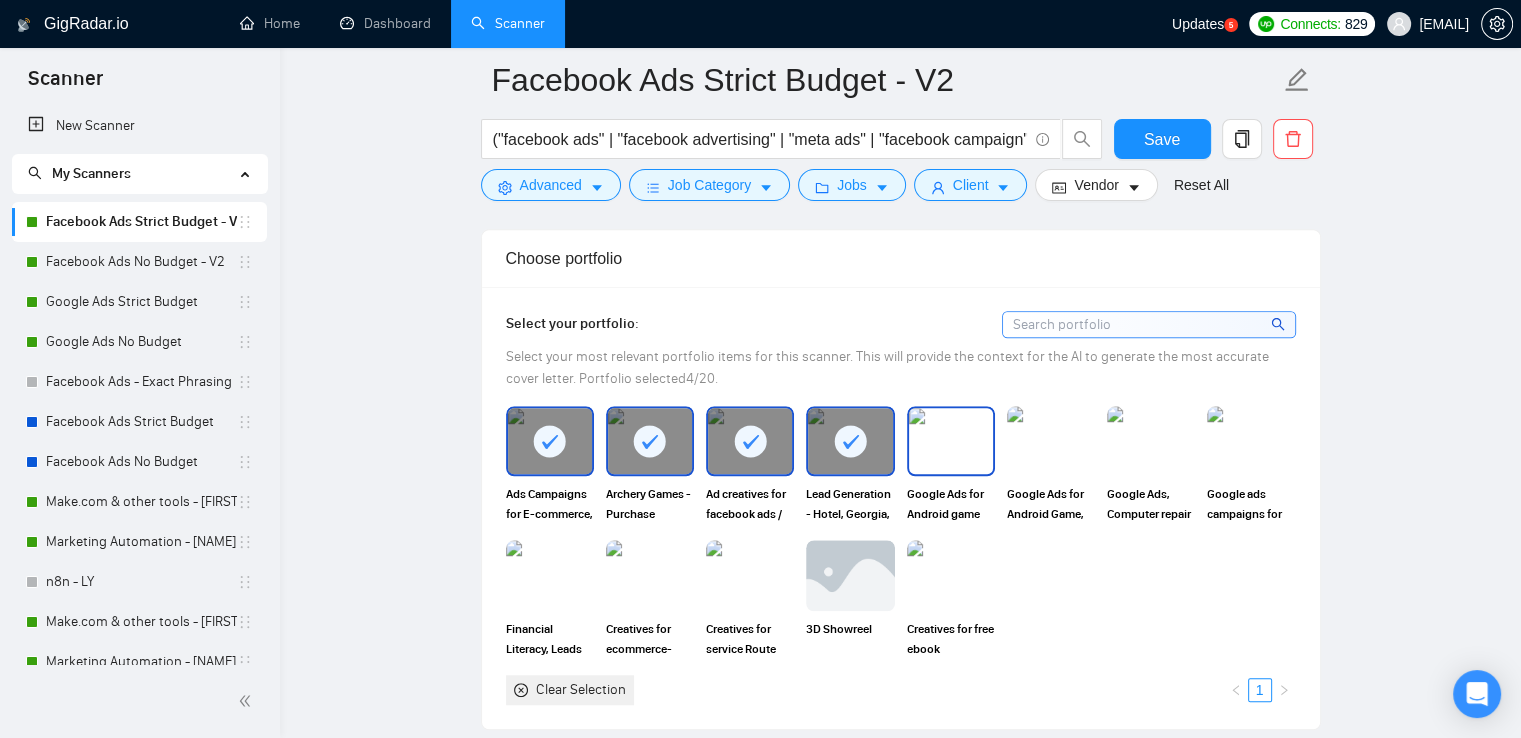 click at bounding box center [951, 441] 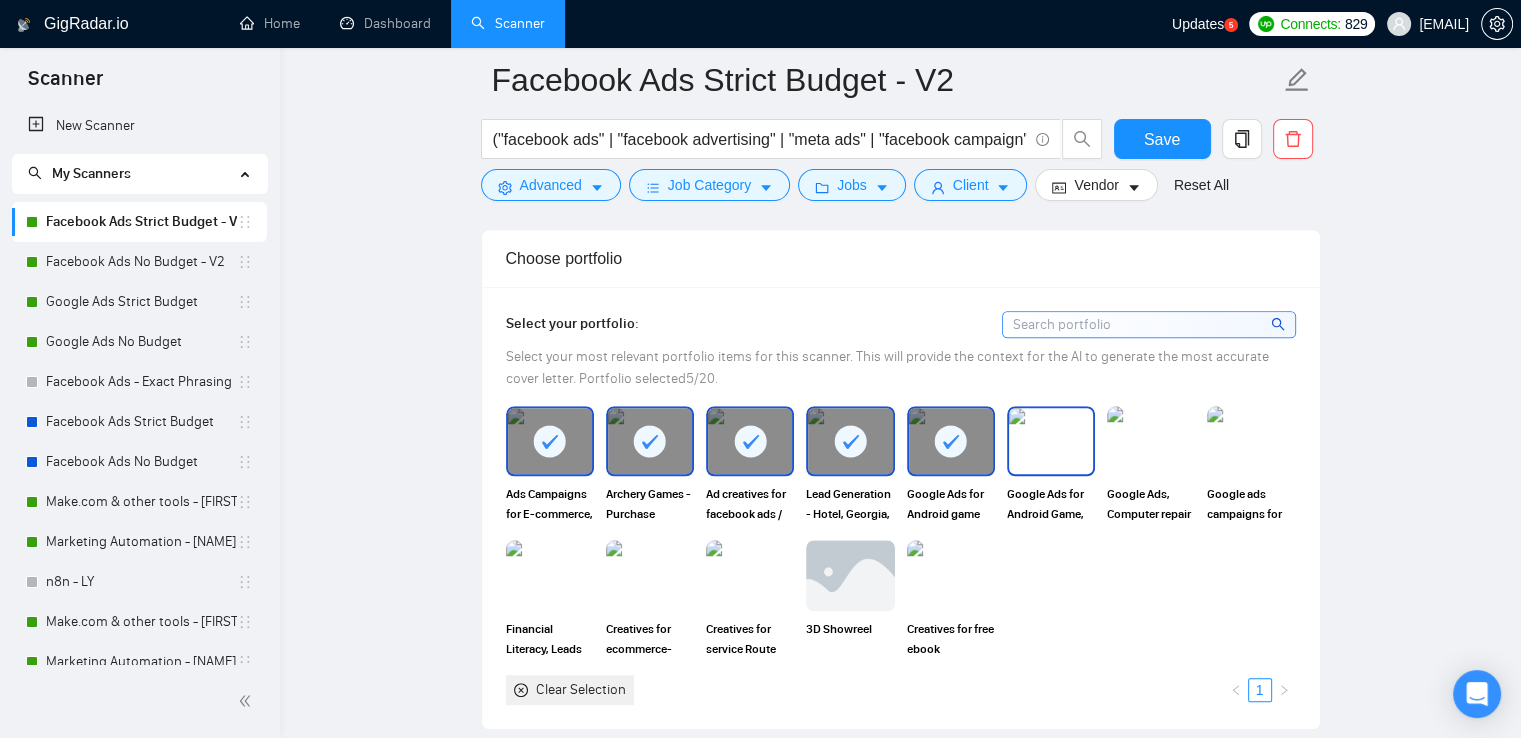 click at bounding box center [1051, 441] 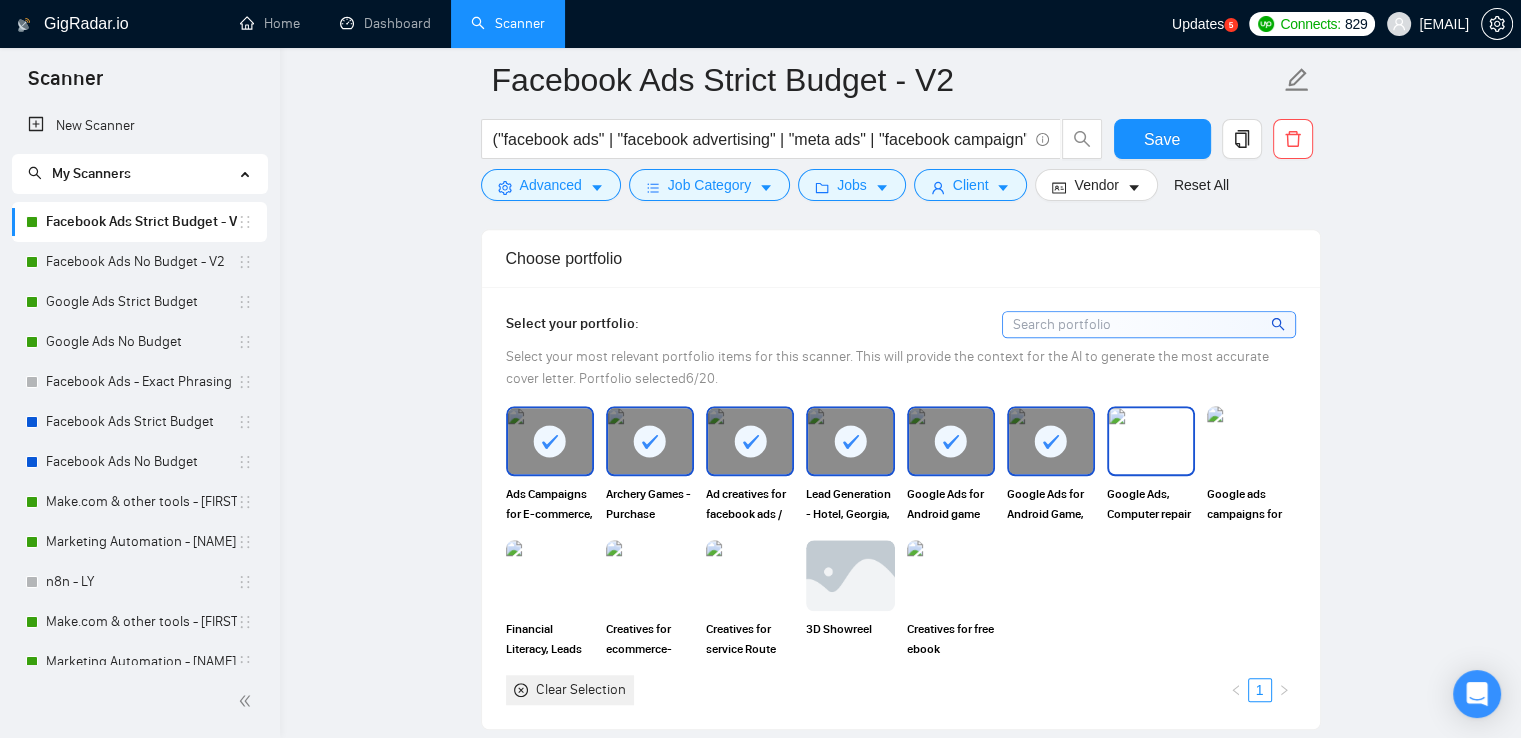 click at bounding box center [1151, 441] 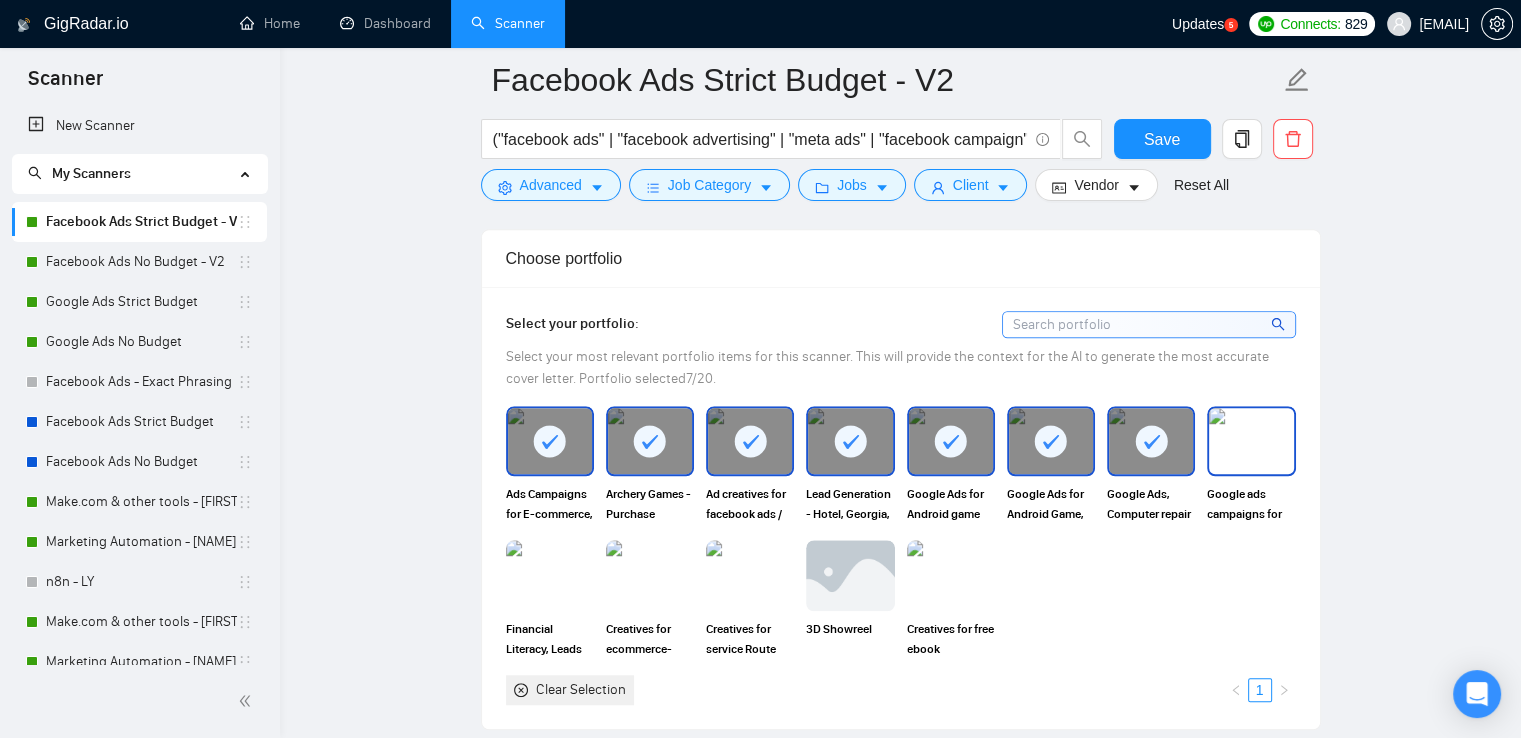 click at bounding box center (1251, 441) 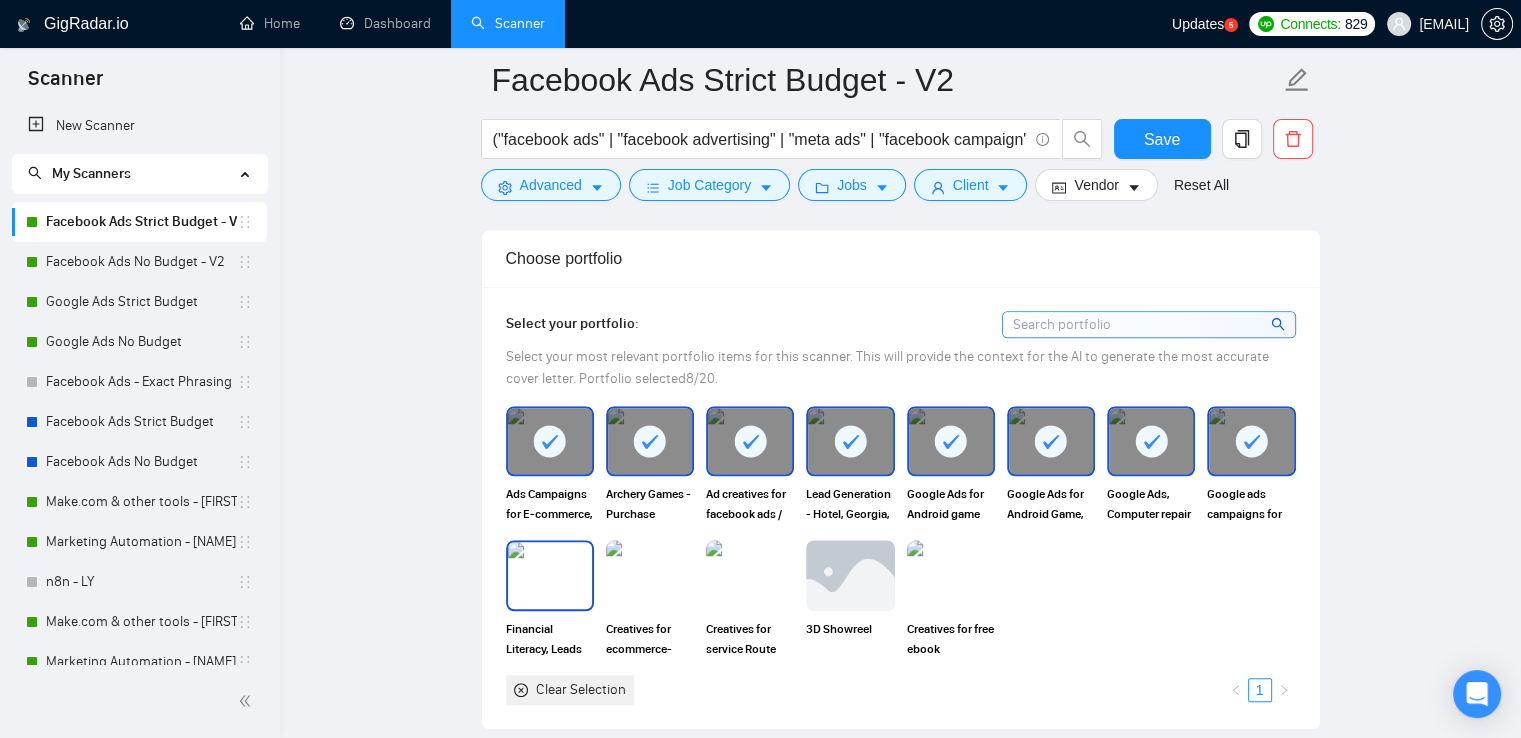 click at bounding box center (550, 575) 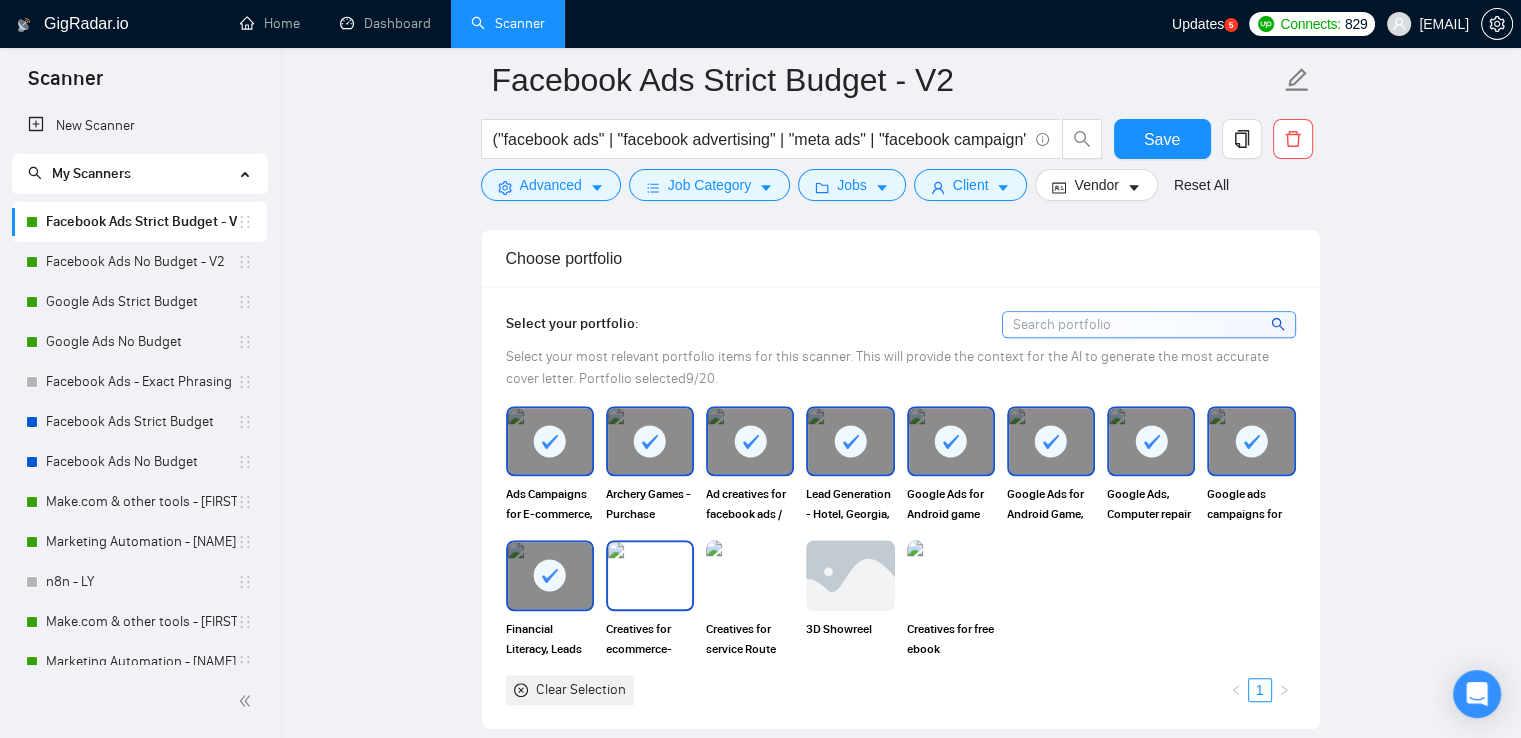 click at bounding box center (650, 575) 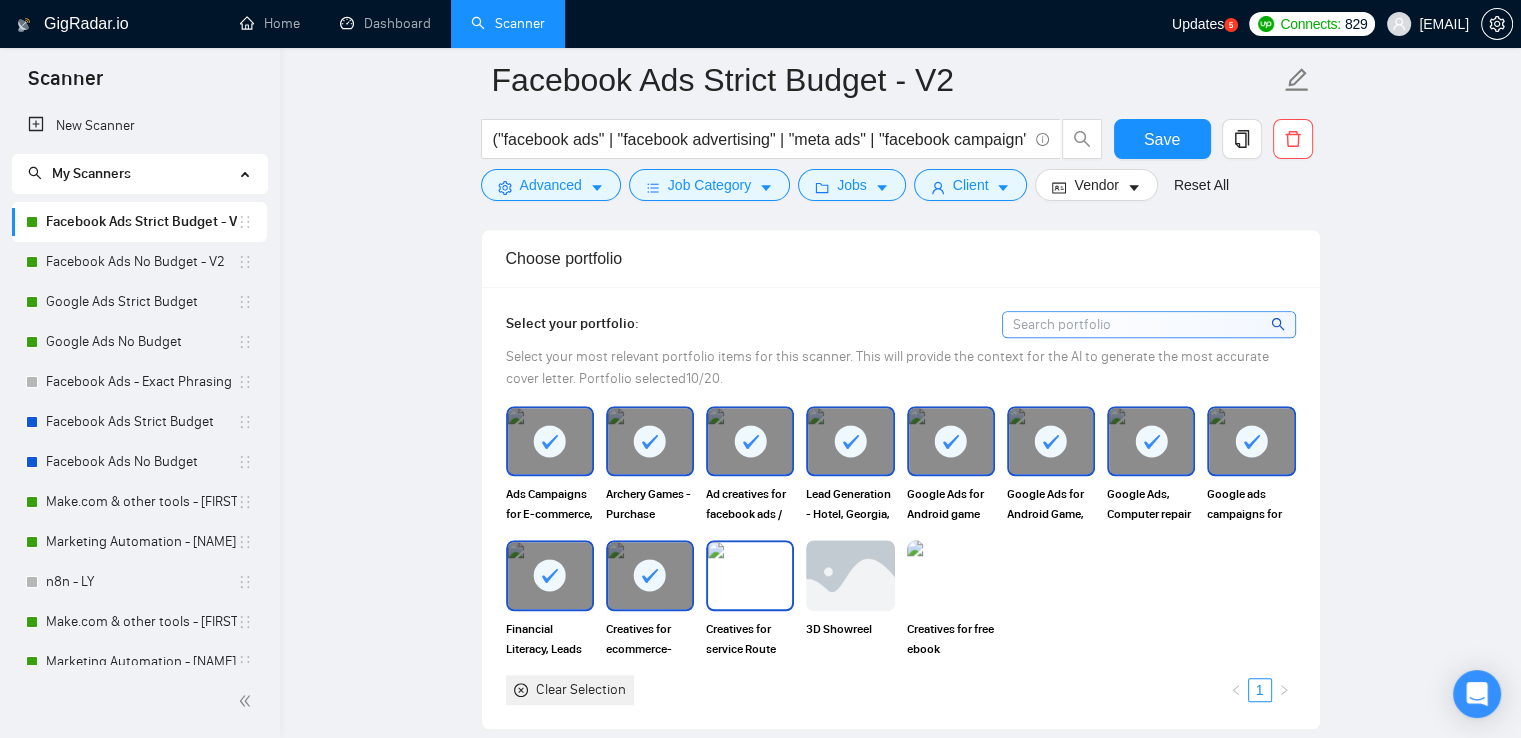 click at bounding box center (750, 575) 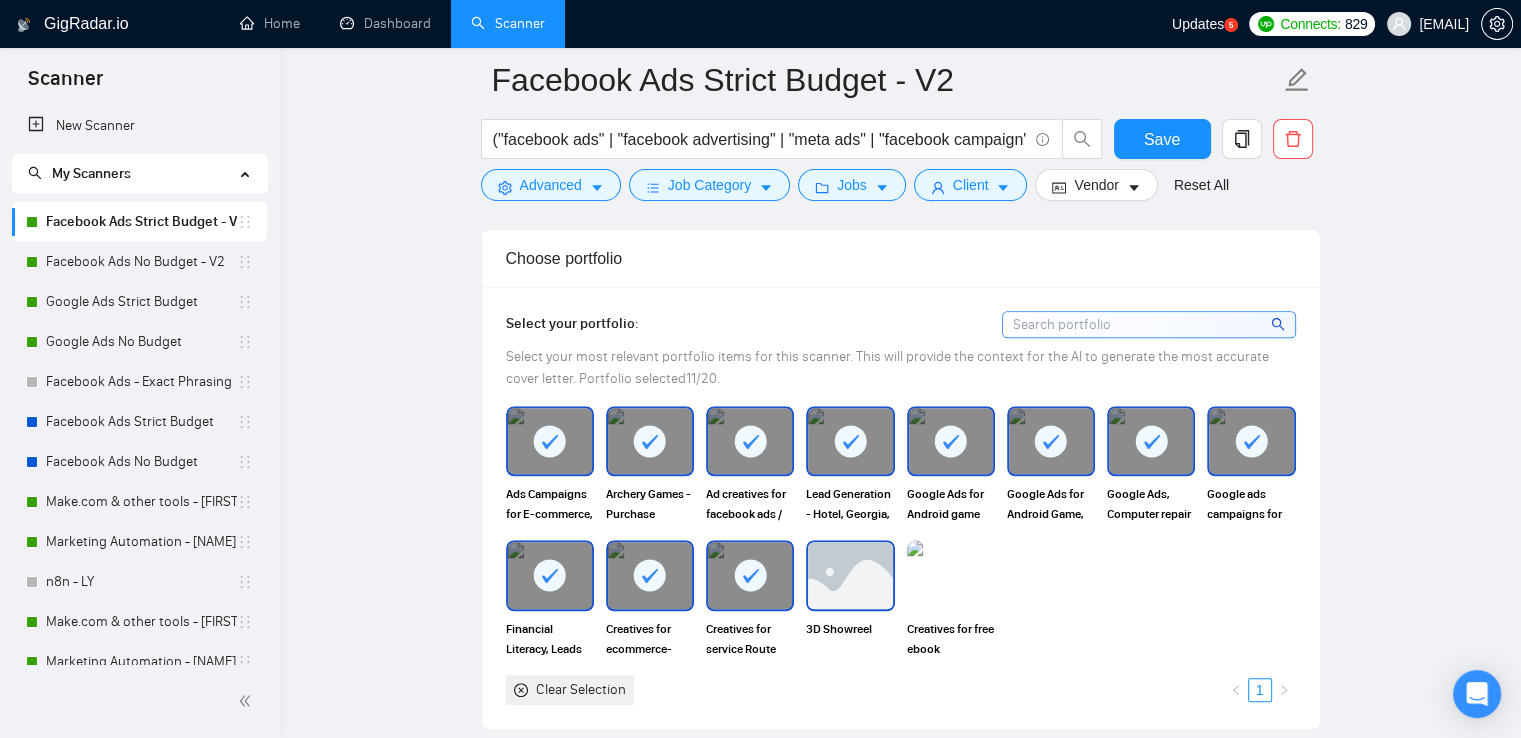 click at bounding box center [850, 575] 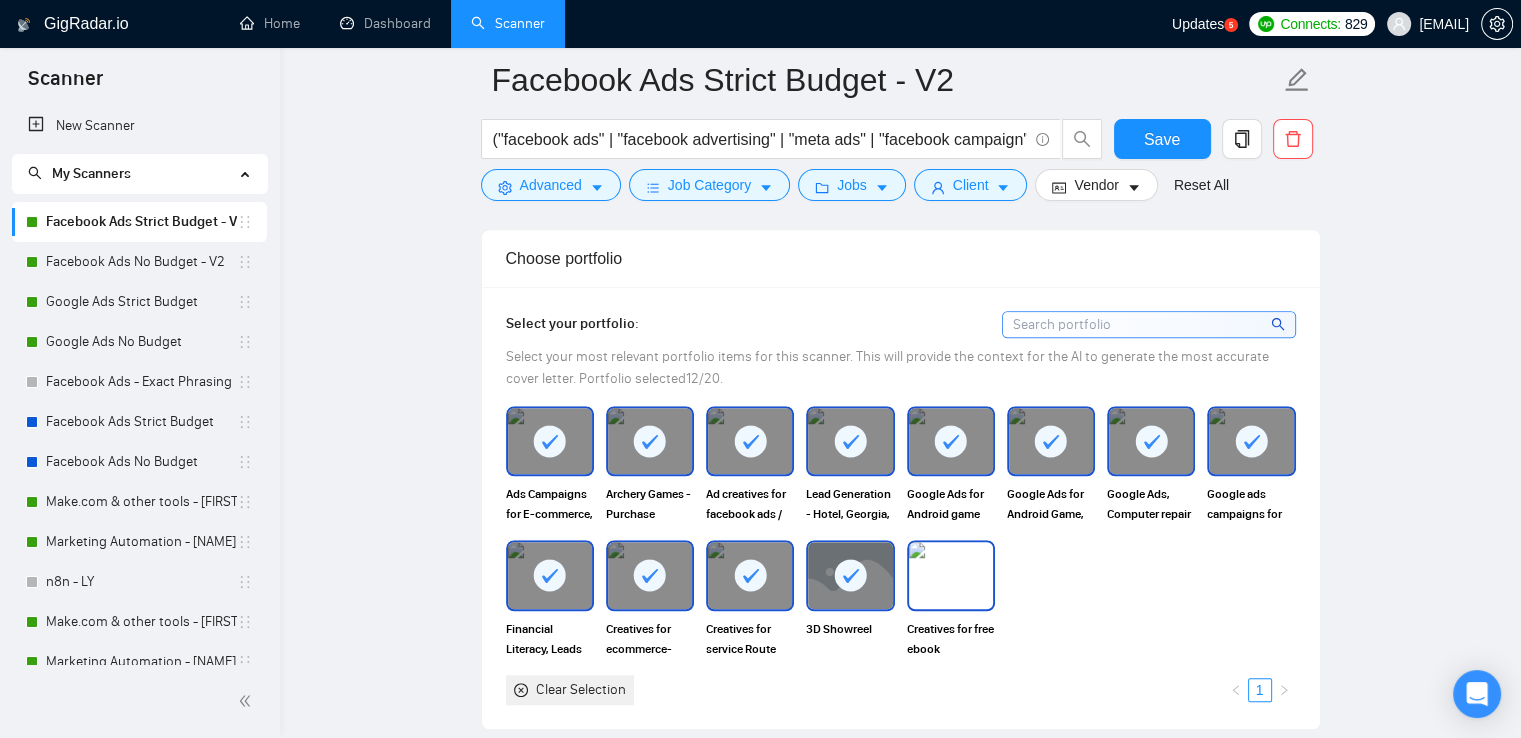 click at bounding box center (951, 575) 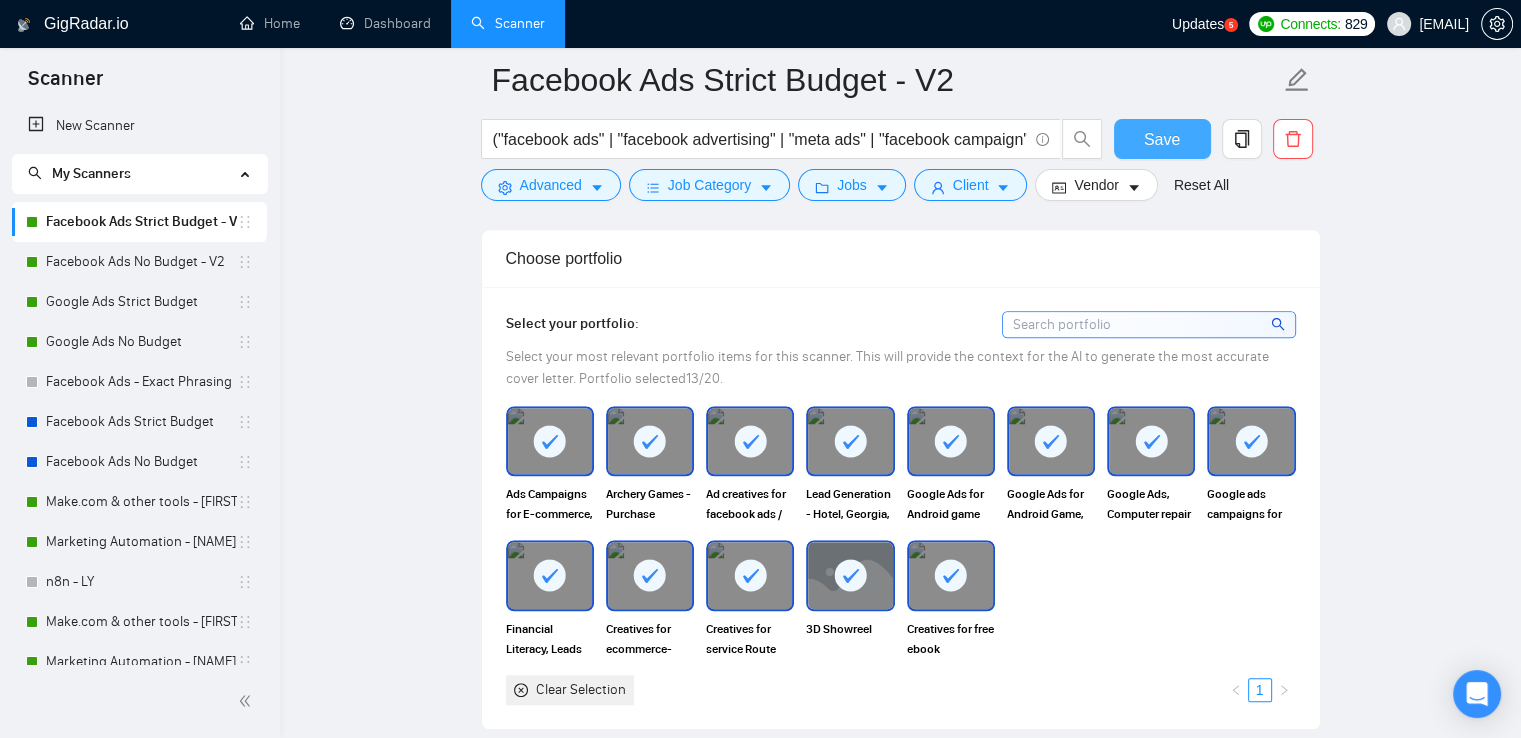 click on "Save" at bounding box center (1162, 139) 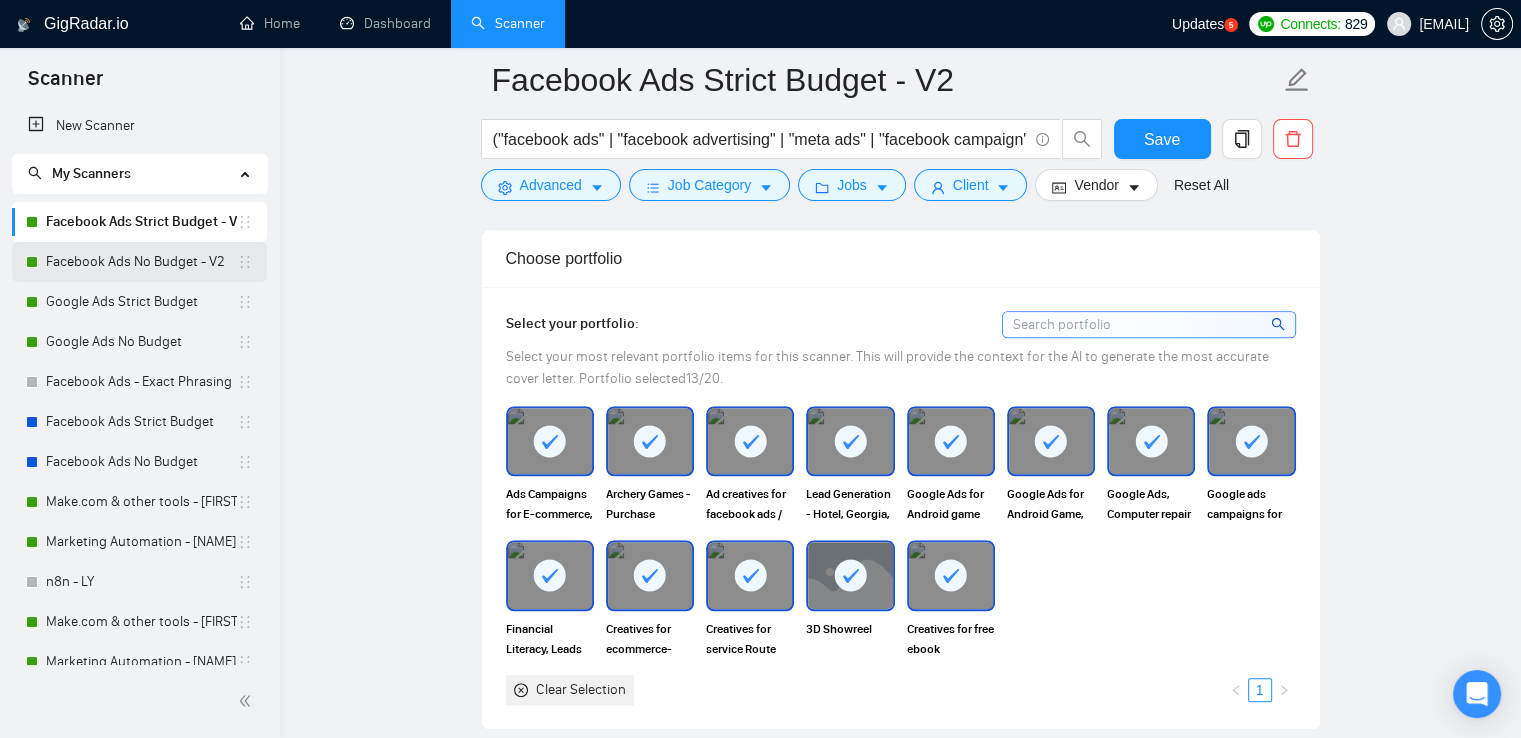 click on "Facebook Ads No Budget - V2" at bounding box center (141, 262) 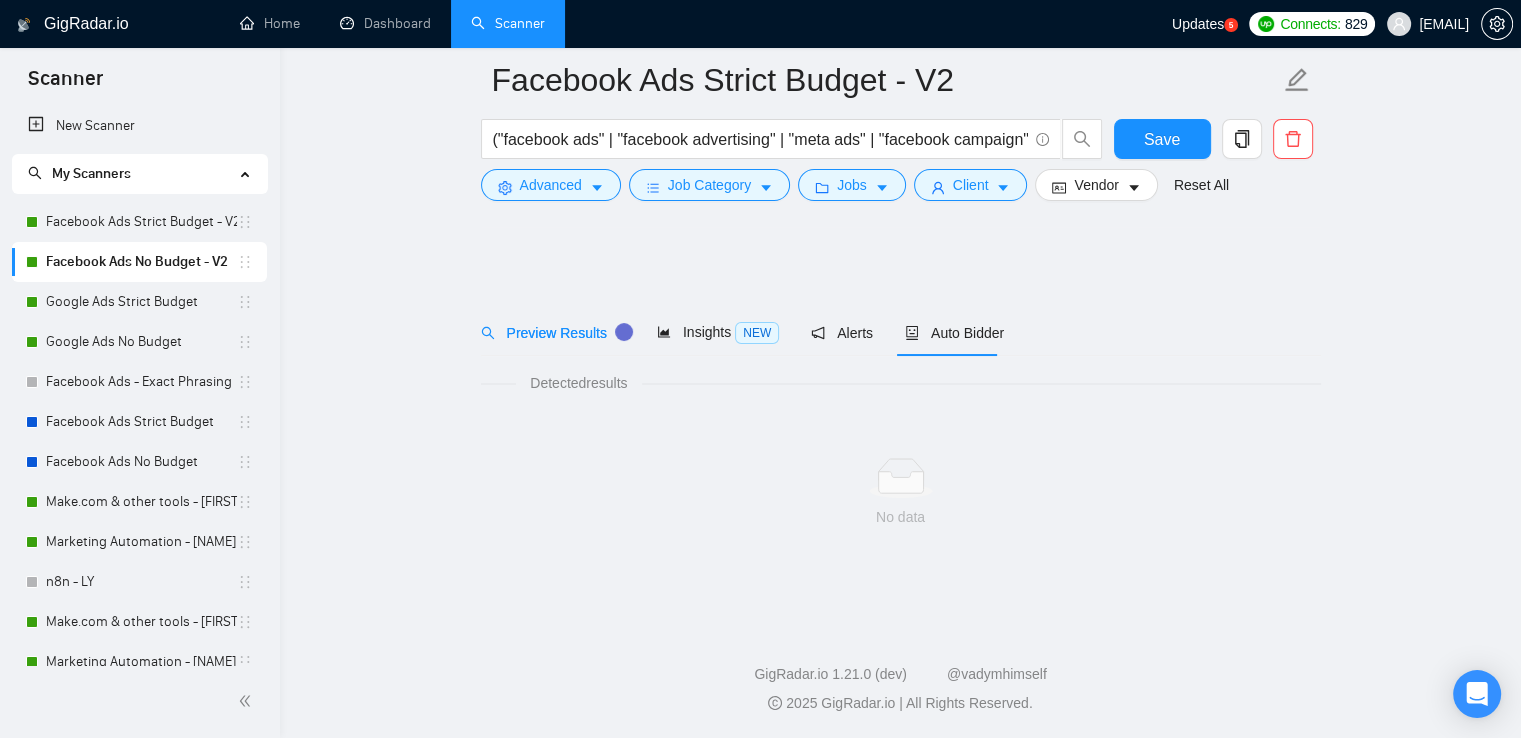 scroll, scrollTop: 0, scrollLeft: 0, axis: both 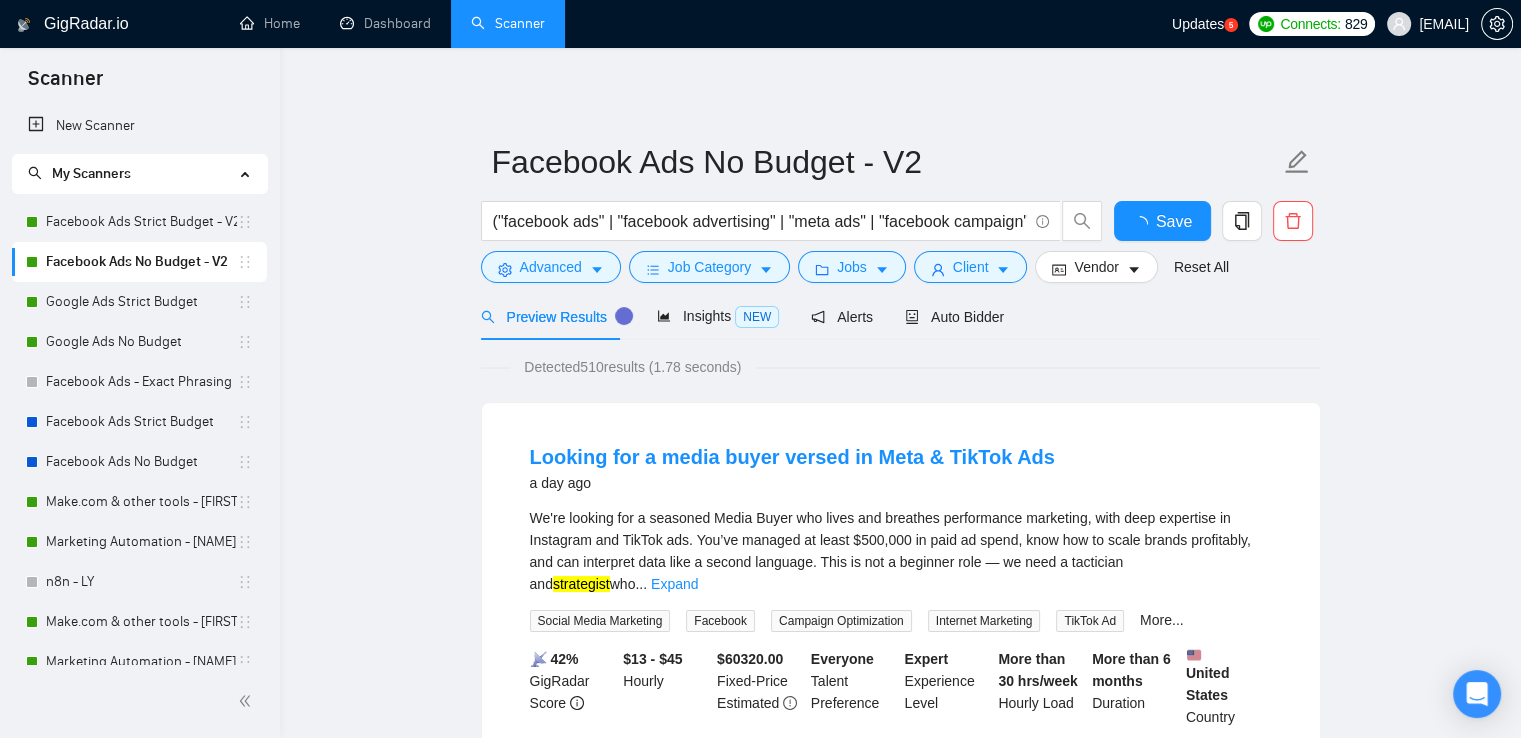 click on "Auto Bidder" at bounding box center (954, 316) 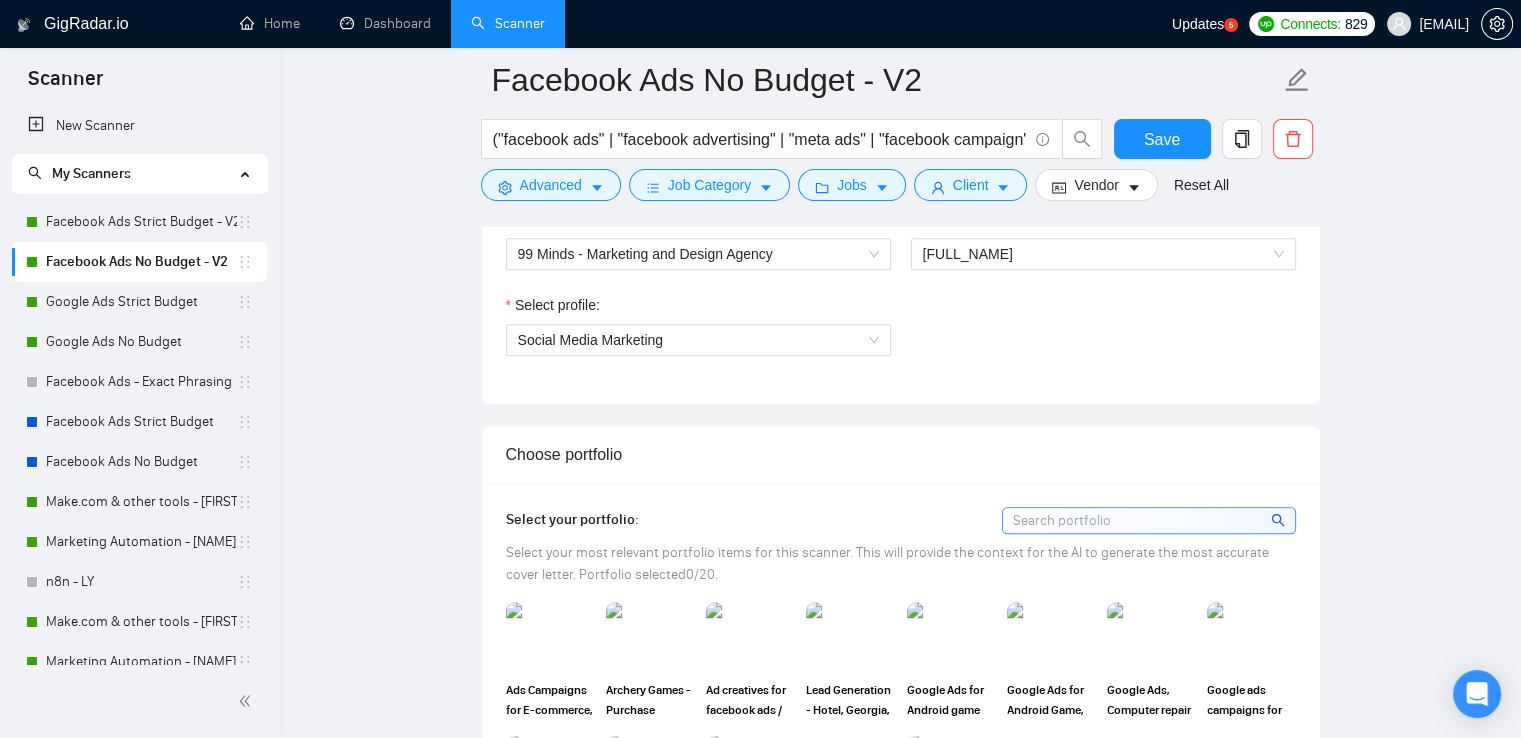 scroll, scrollTop: 1300, scrollLeft: 0, axis: vertical 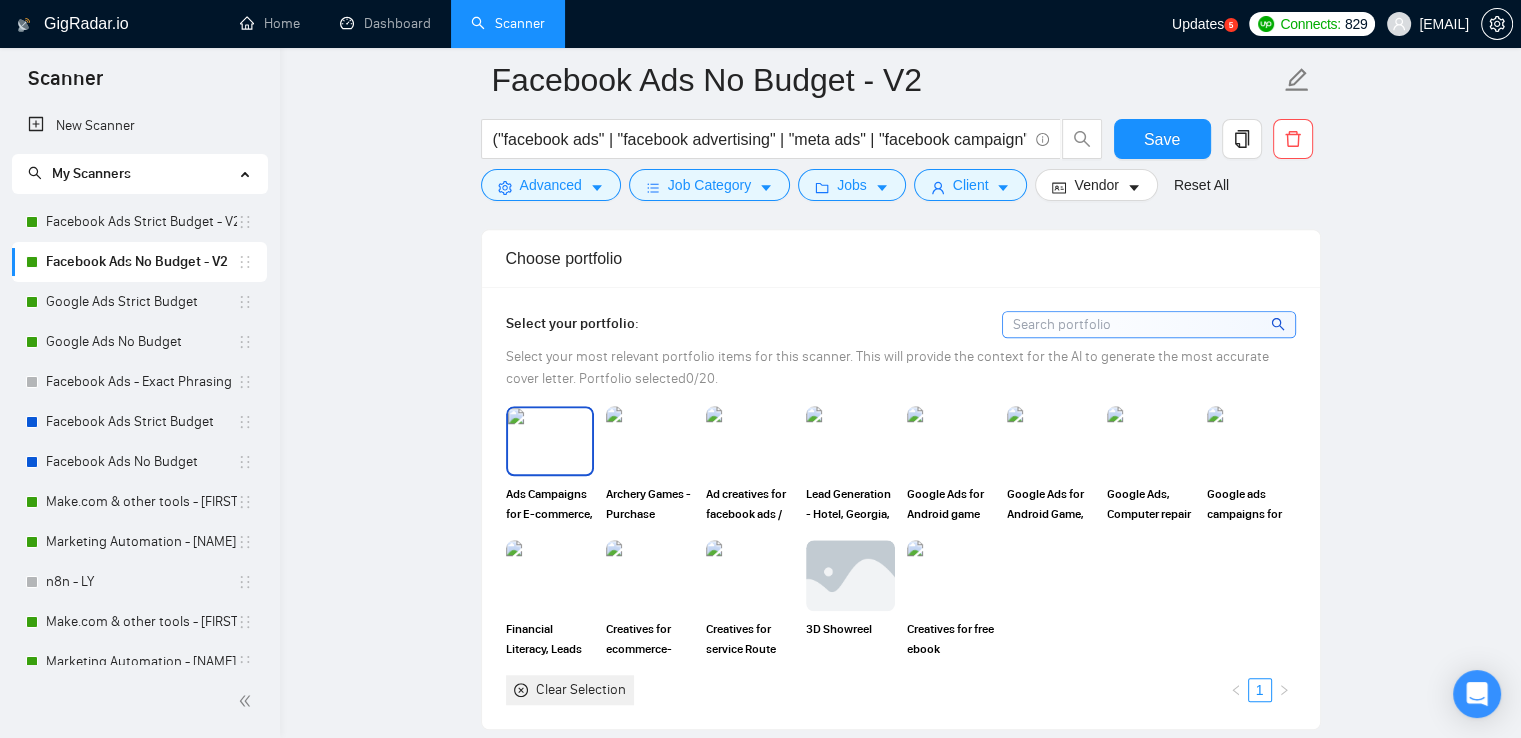 click at bounding box center (550, 441) 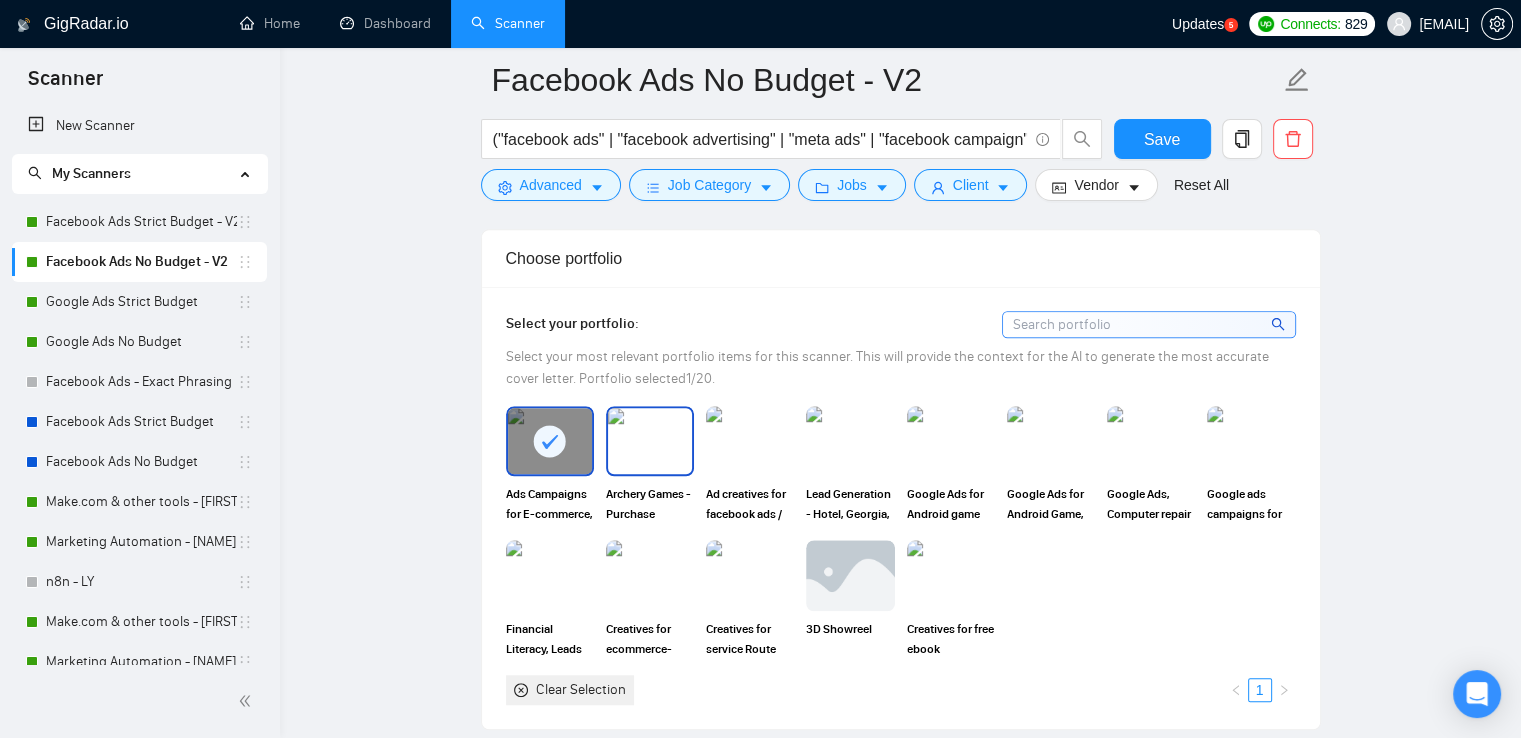 click at bounding box center [650, 441] 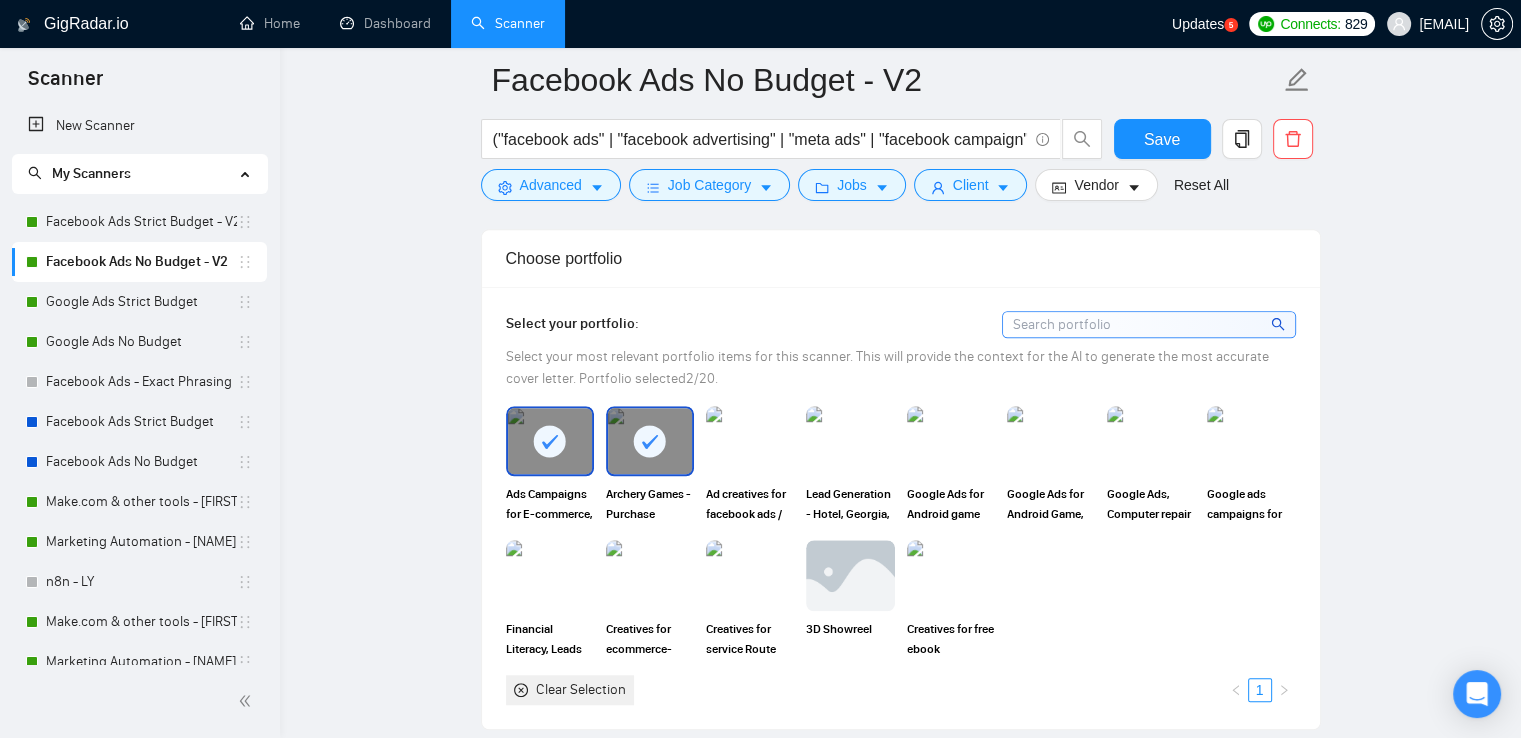 click at bounding box center [750, 441] 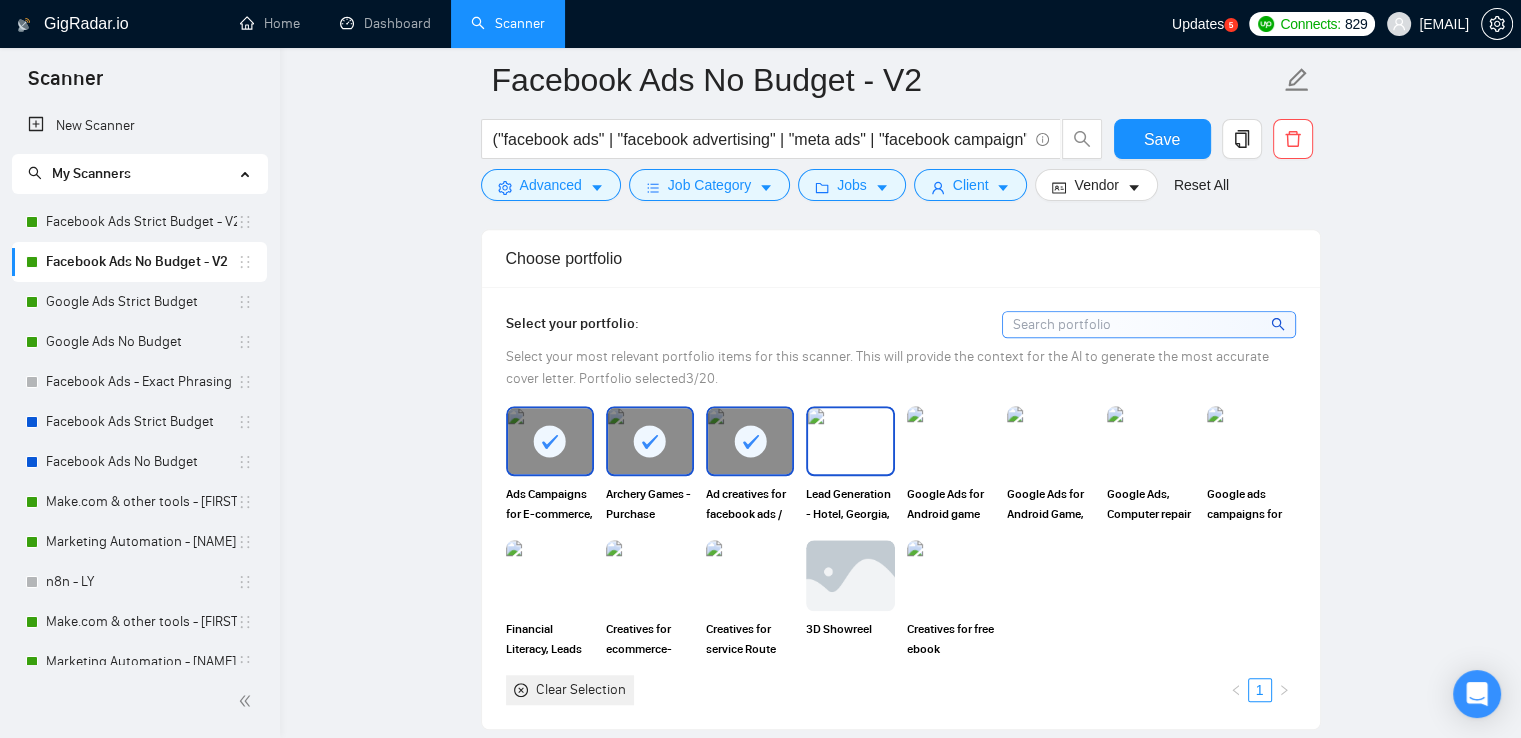click at bounding box center [850, 441] 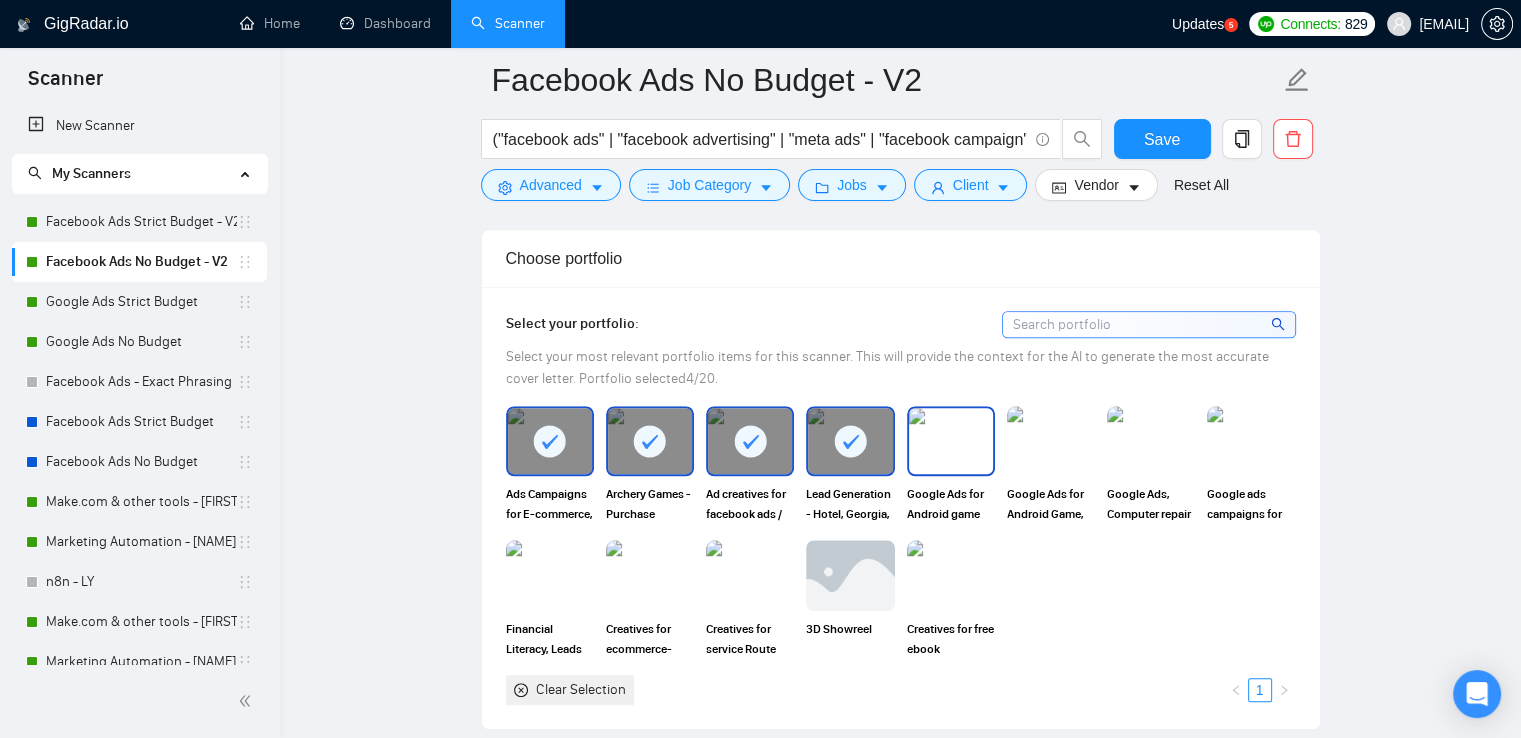 click at bounding box center (951, 441) 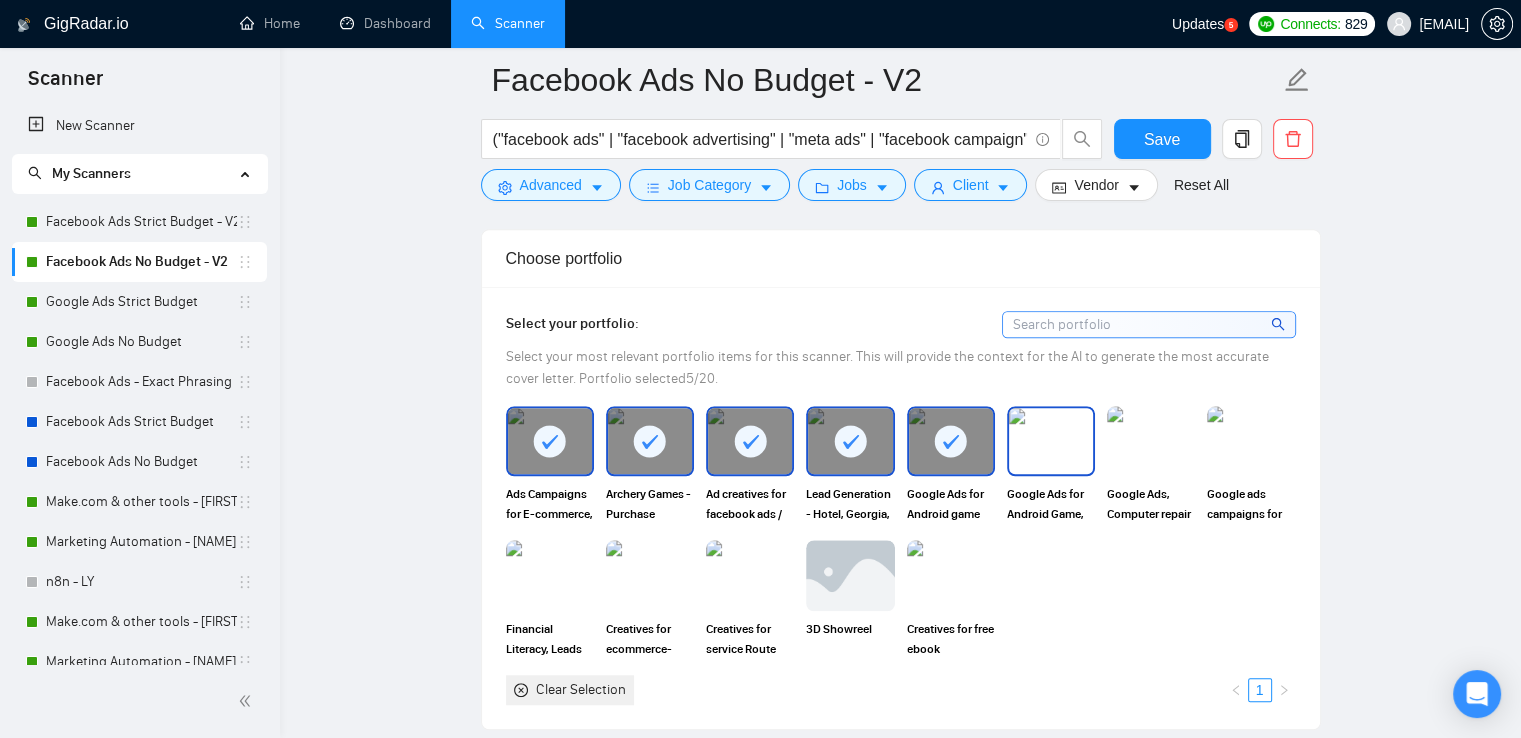 click at bounding box center (1051, 441) 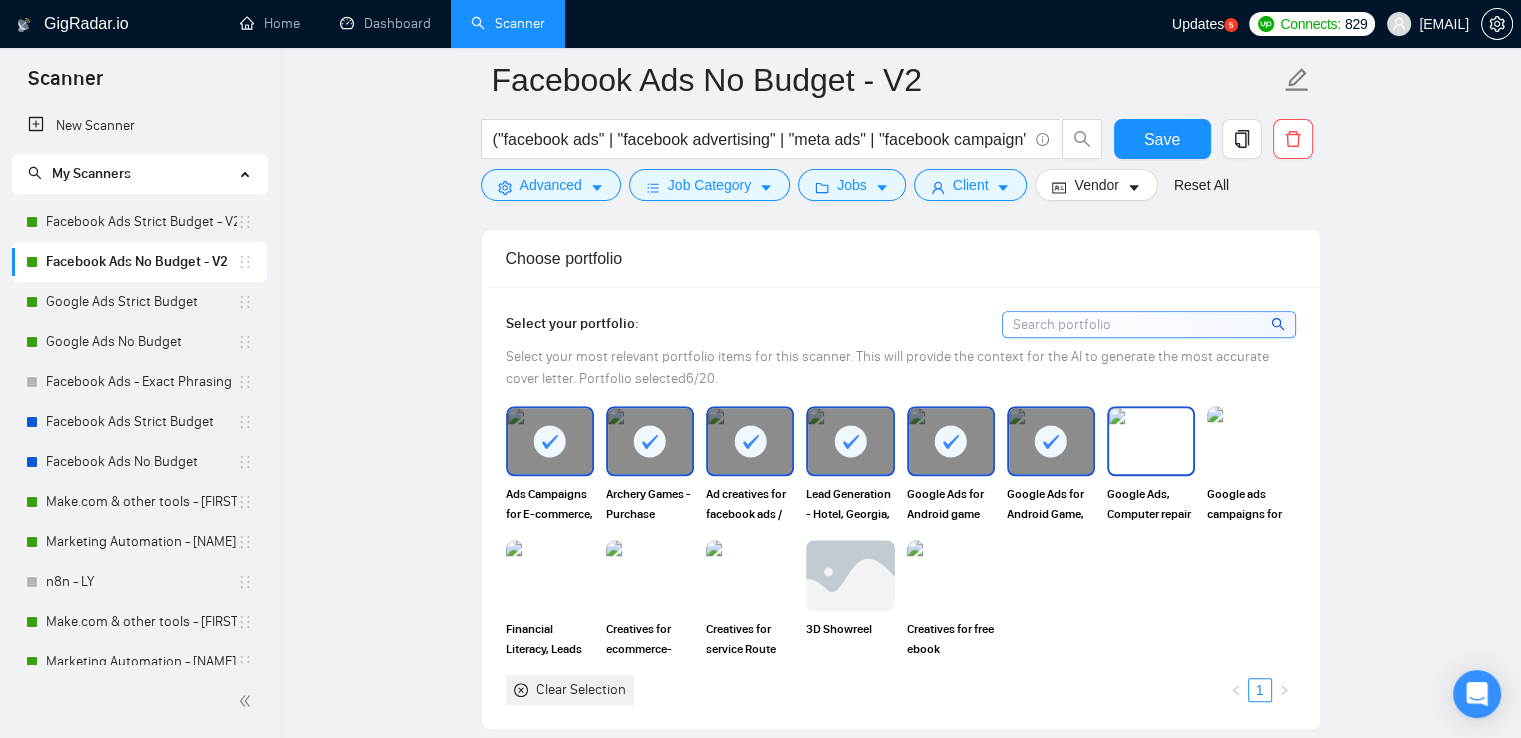 click at bounding box center (1151, 441) 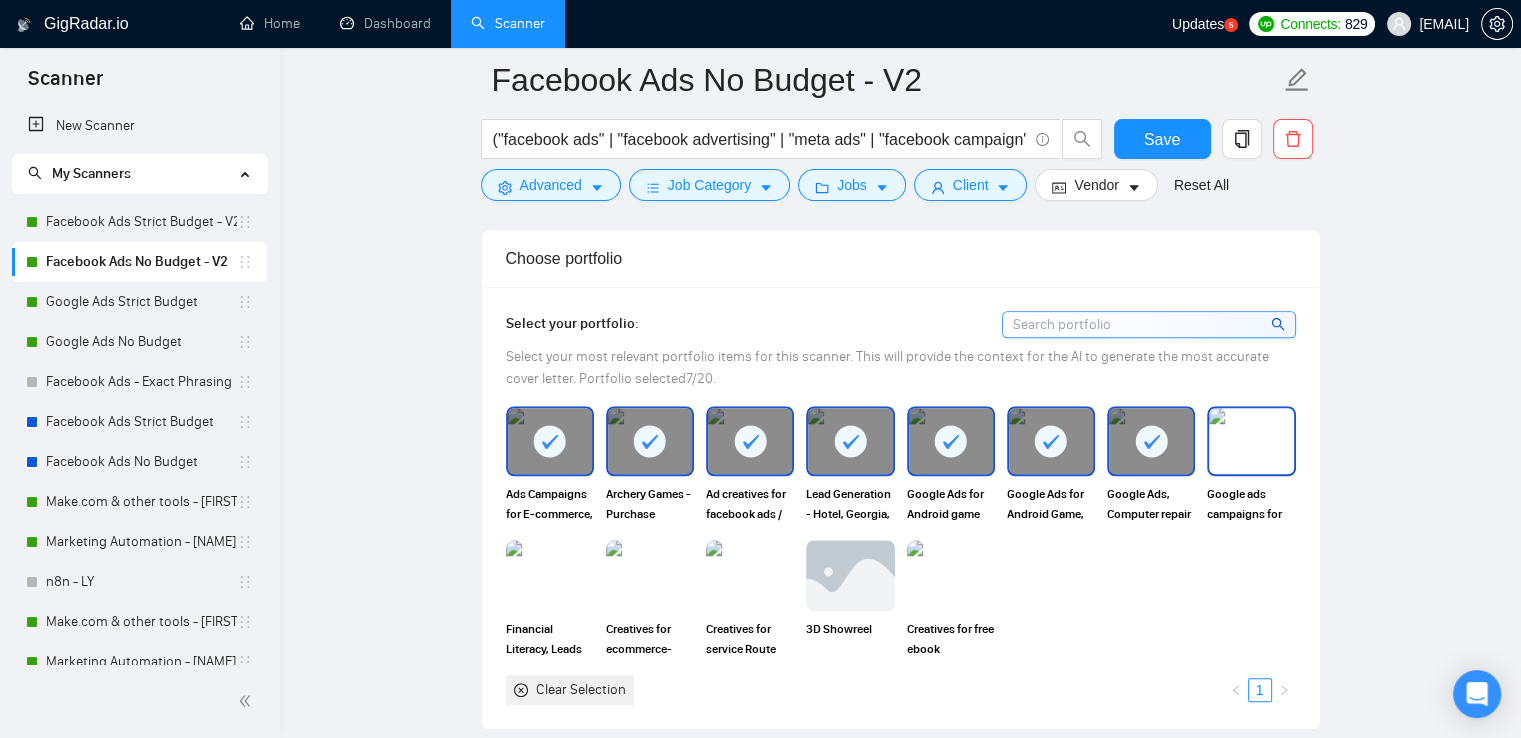 click at bounding box center (1251, 441) 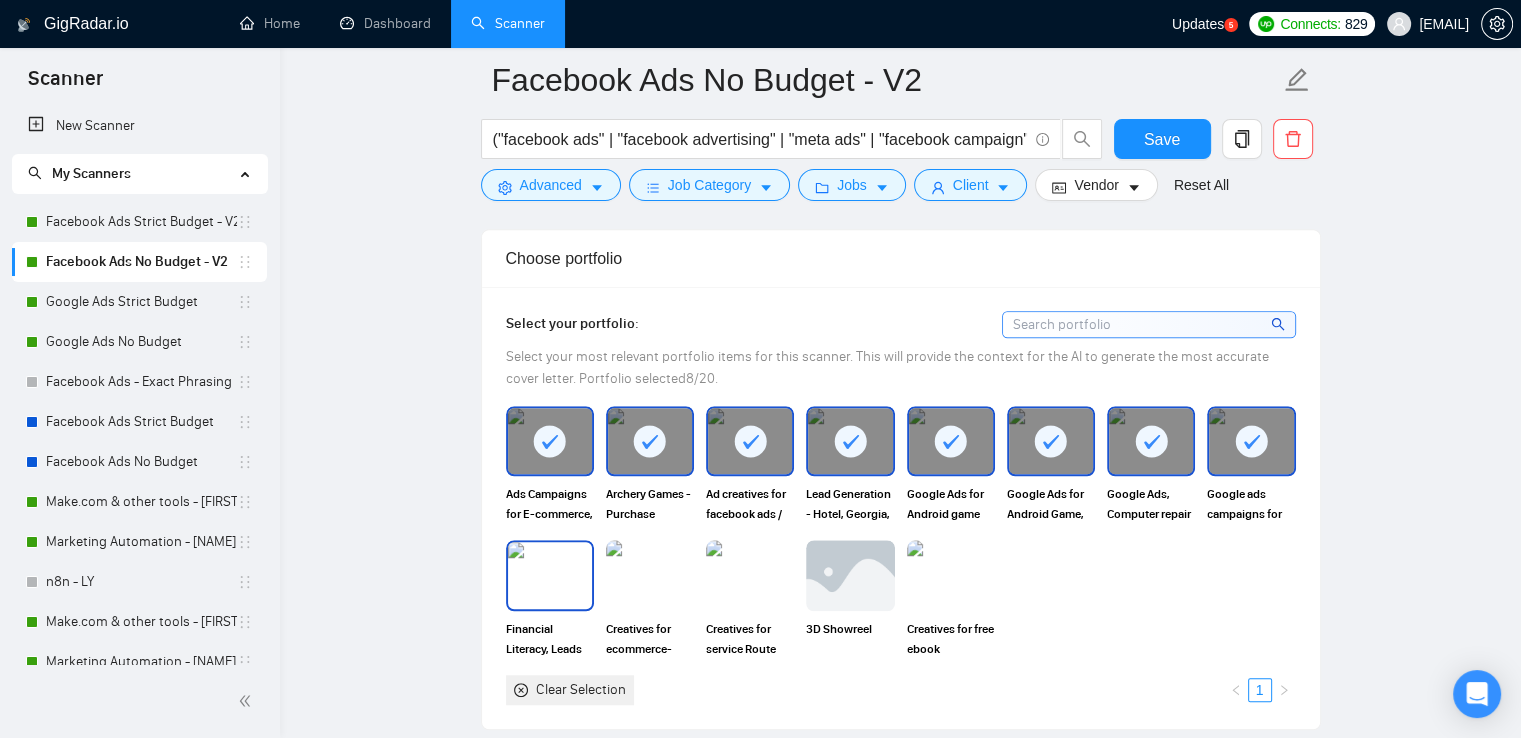 click at bounding box center (550, 575) 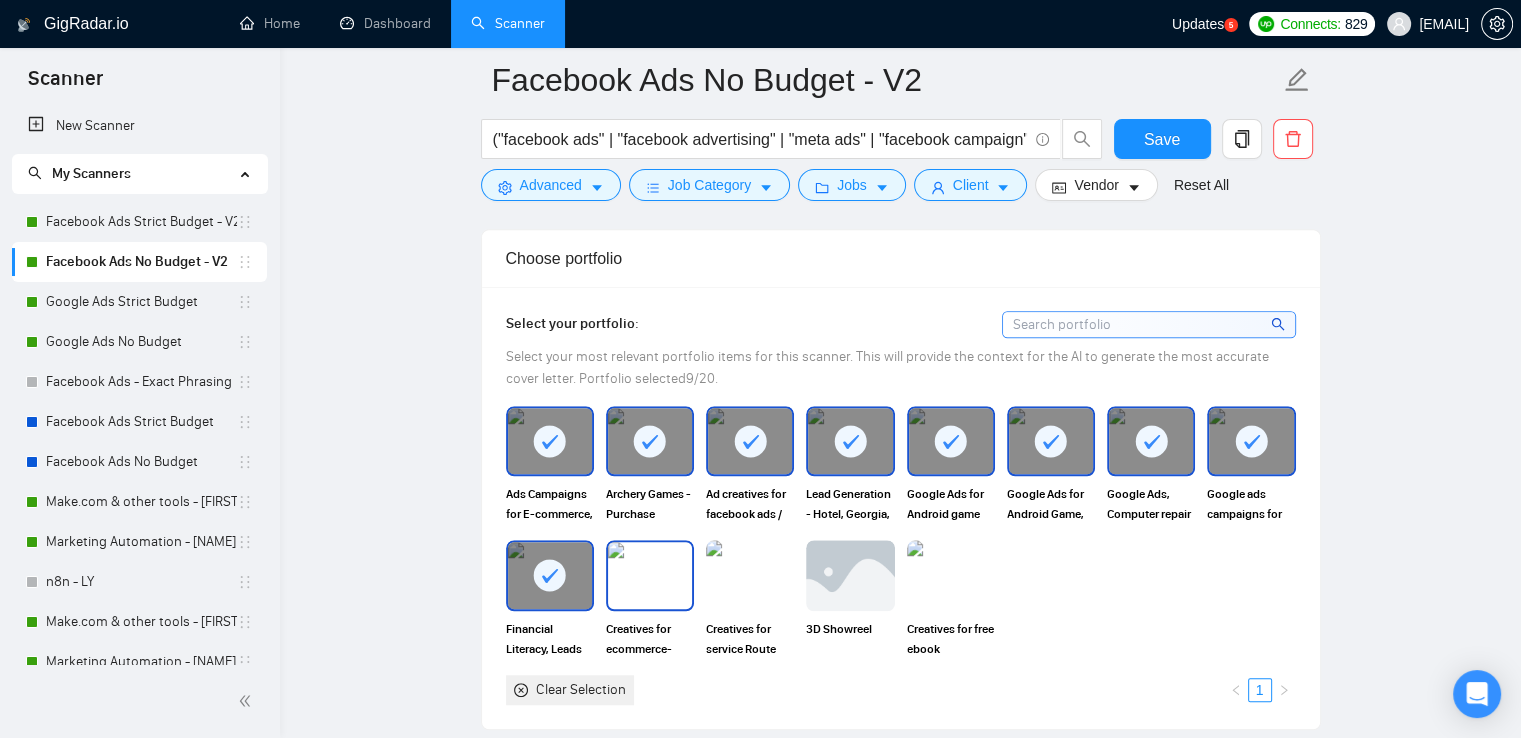 click at bounding box center (650, 575) 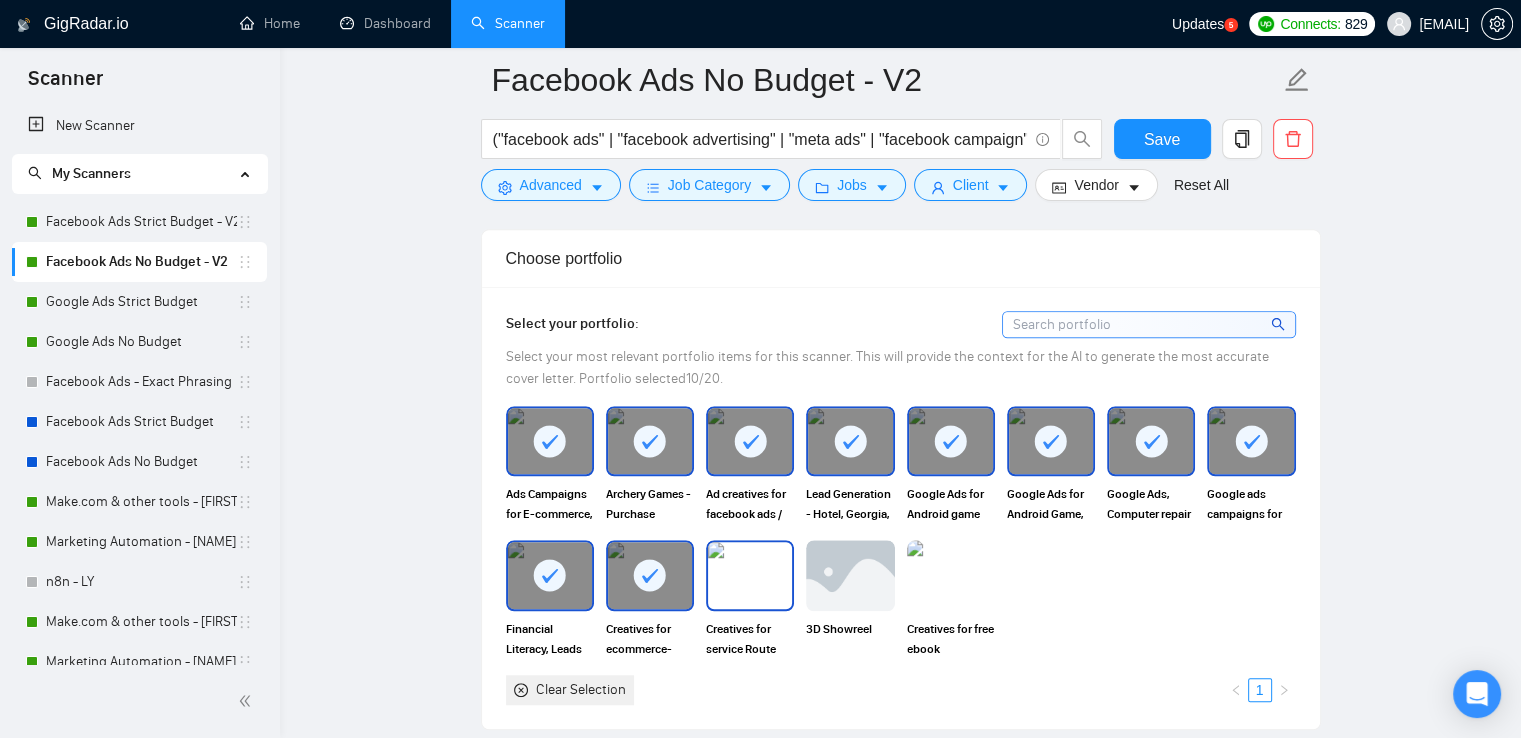 click at bounding box center (750, 575) 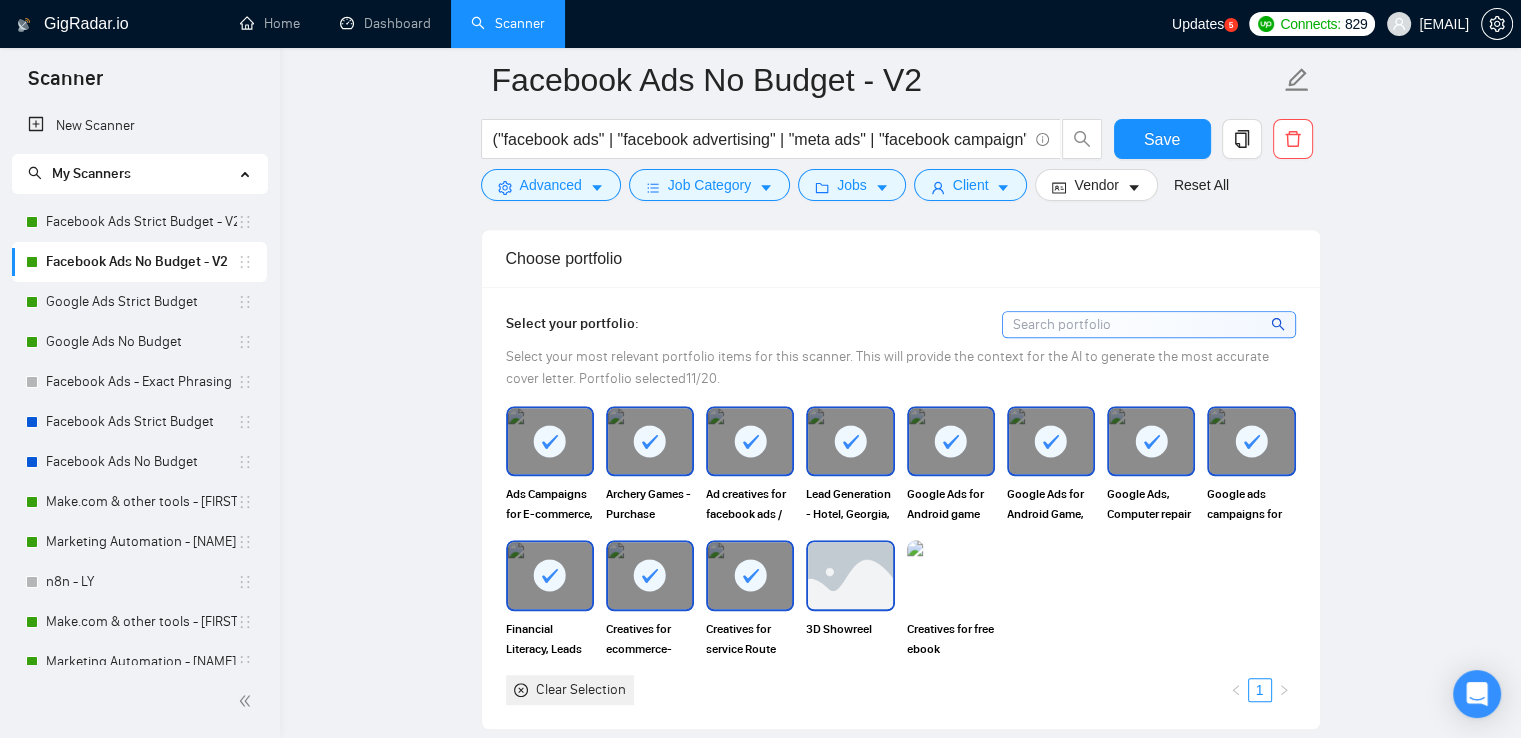 drag, startPoint x: 859, startPoint y: 564, endPoint x: 904, endPoint y: 568, distance: 45.17743 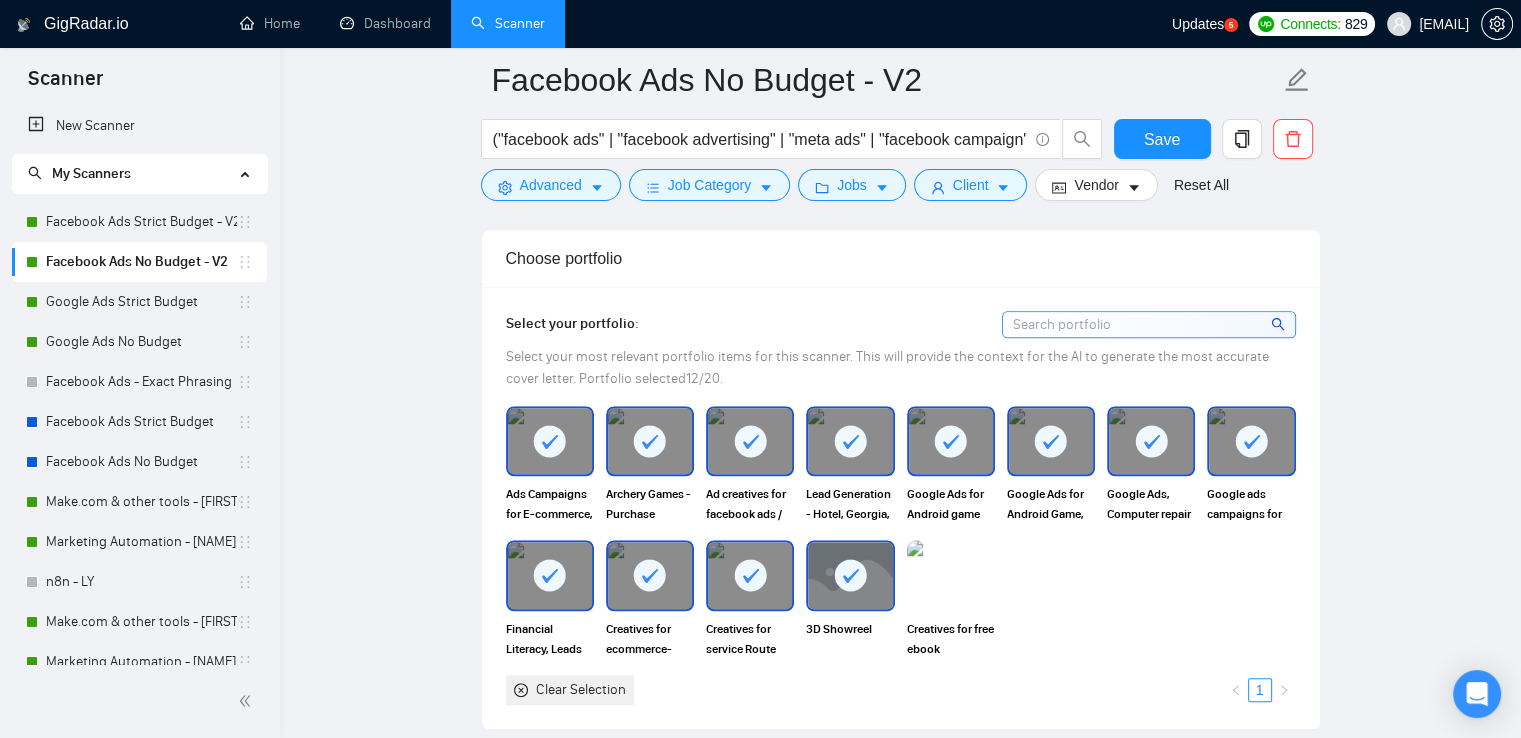 click at bounding box center (951, 575) 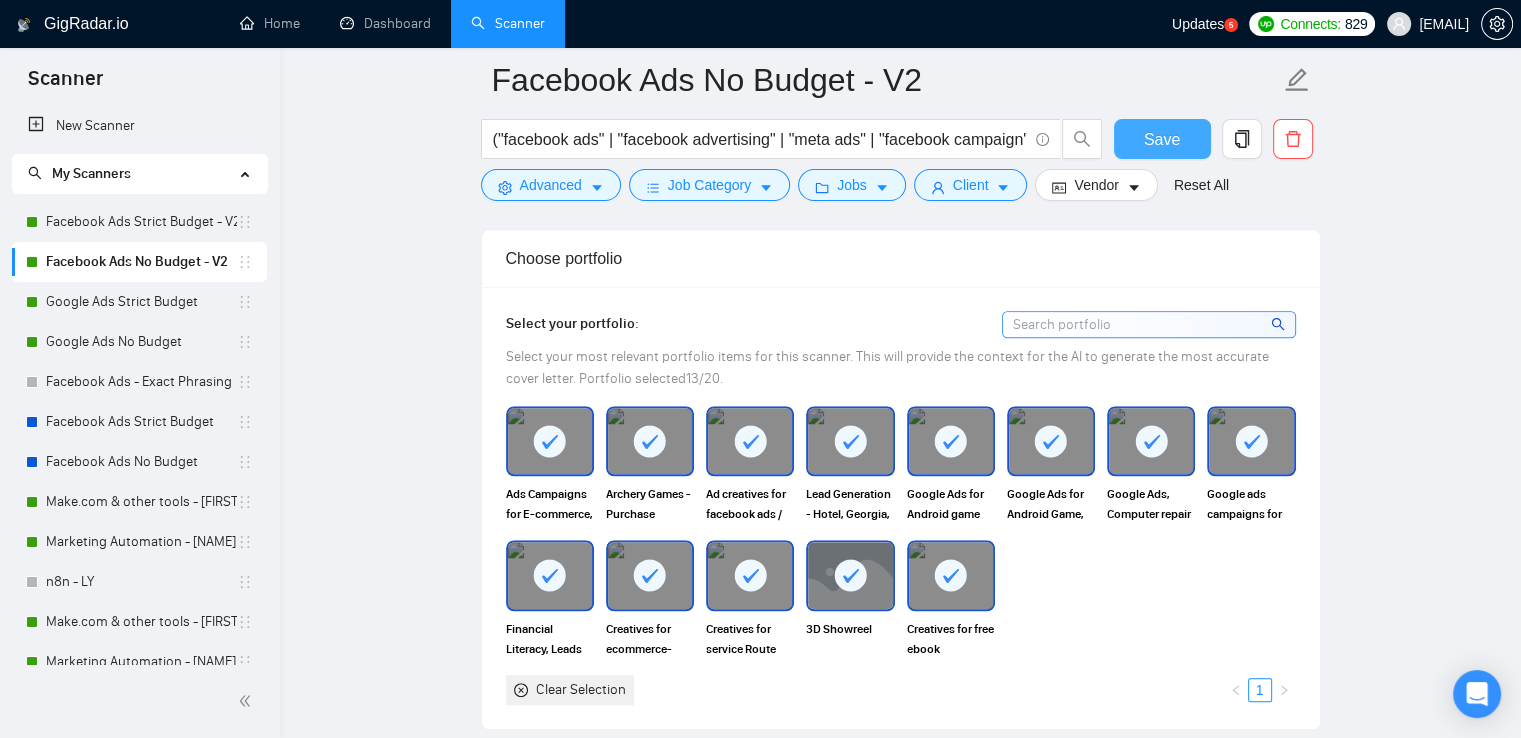 click on "Save" at bounding box center [1162, 139] 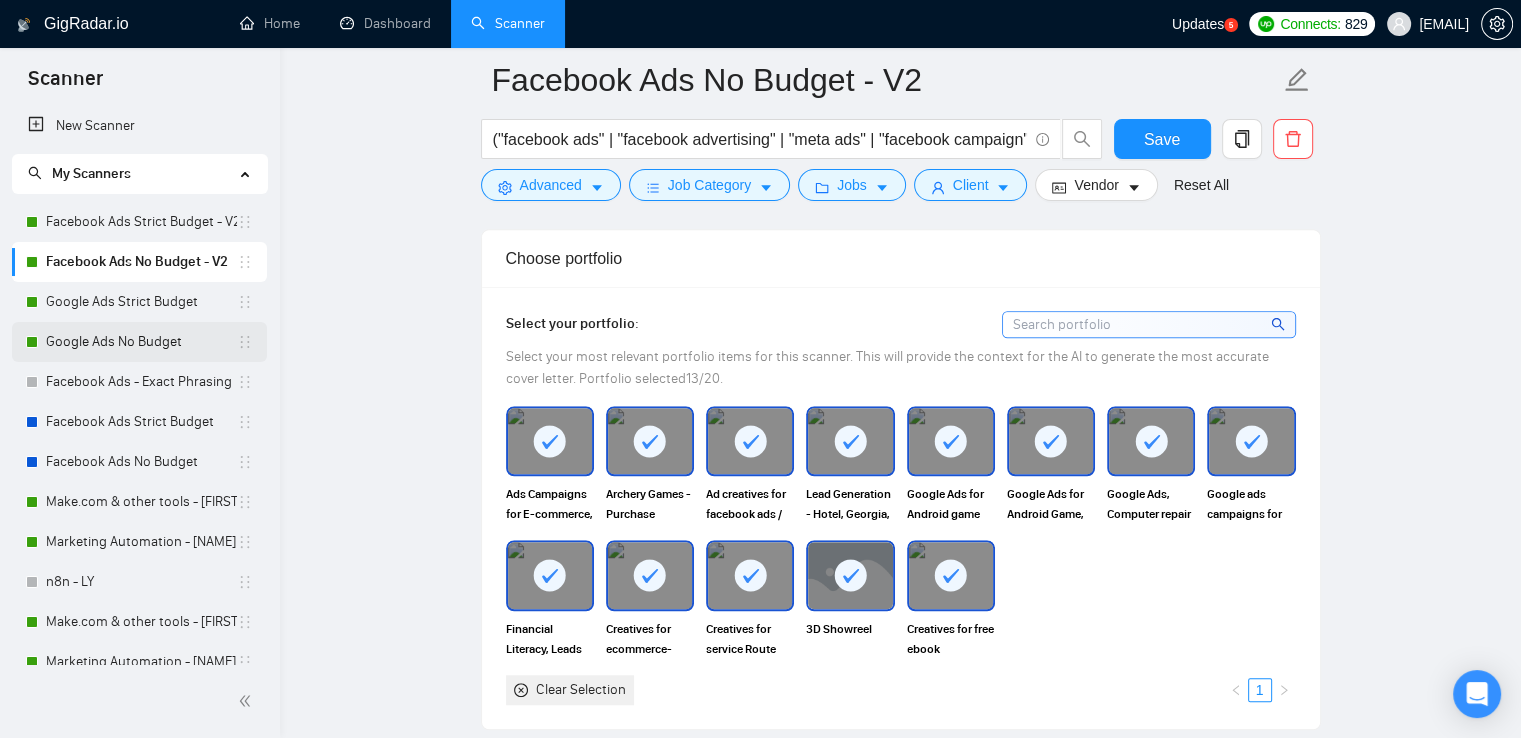 click on "Google Ads No Budget" at bounding box center [141, 342] 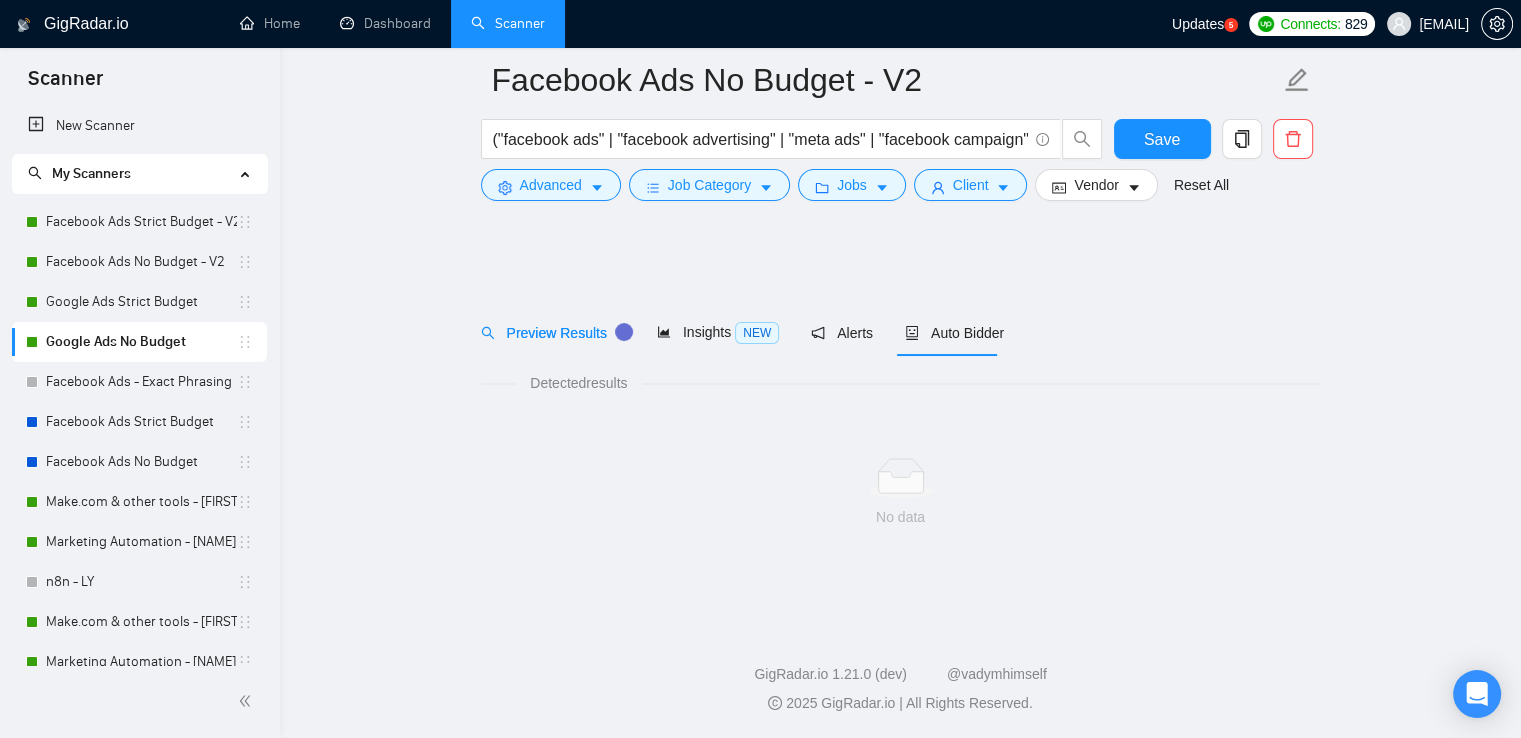 scroll, scrollTop: 0, scrollLeft: 0, axis: both 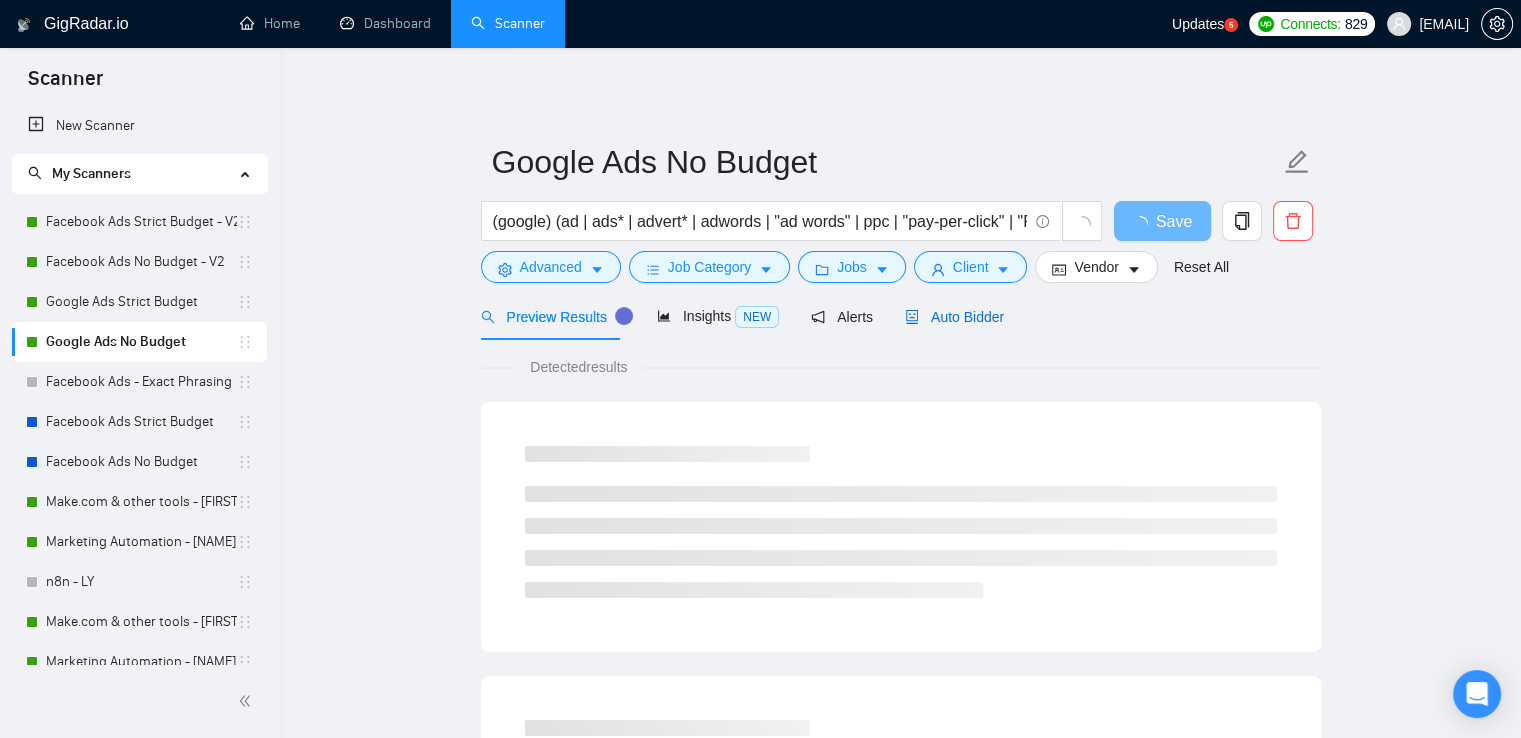 click on "Auto Bidder" at bounding box center [954, 317] 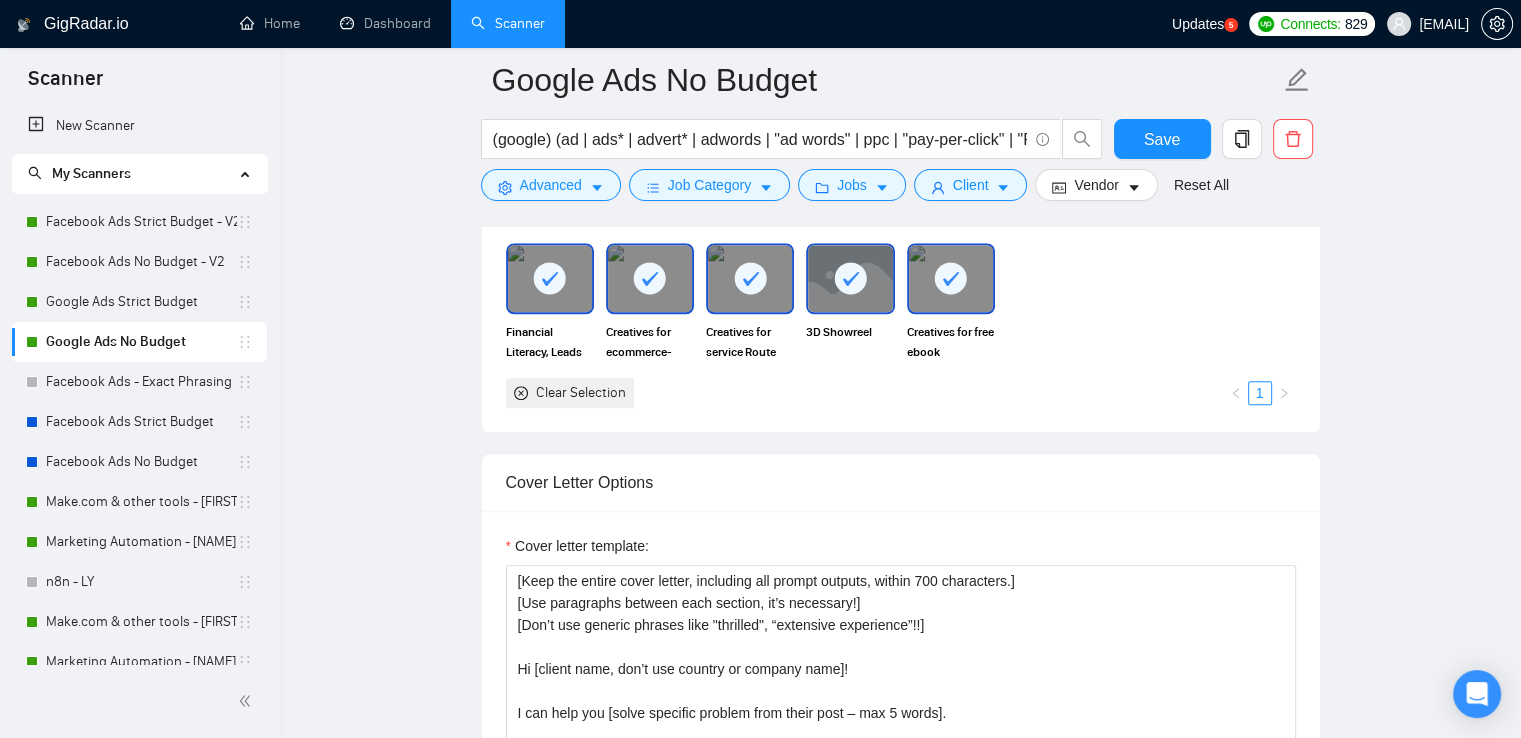 scroll, scrollTop: 1600, scrollLeft: 0, axis: vertical 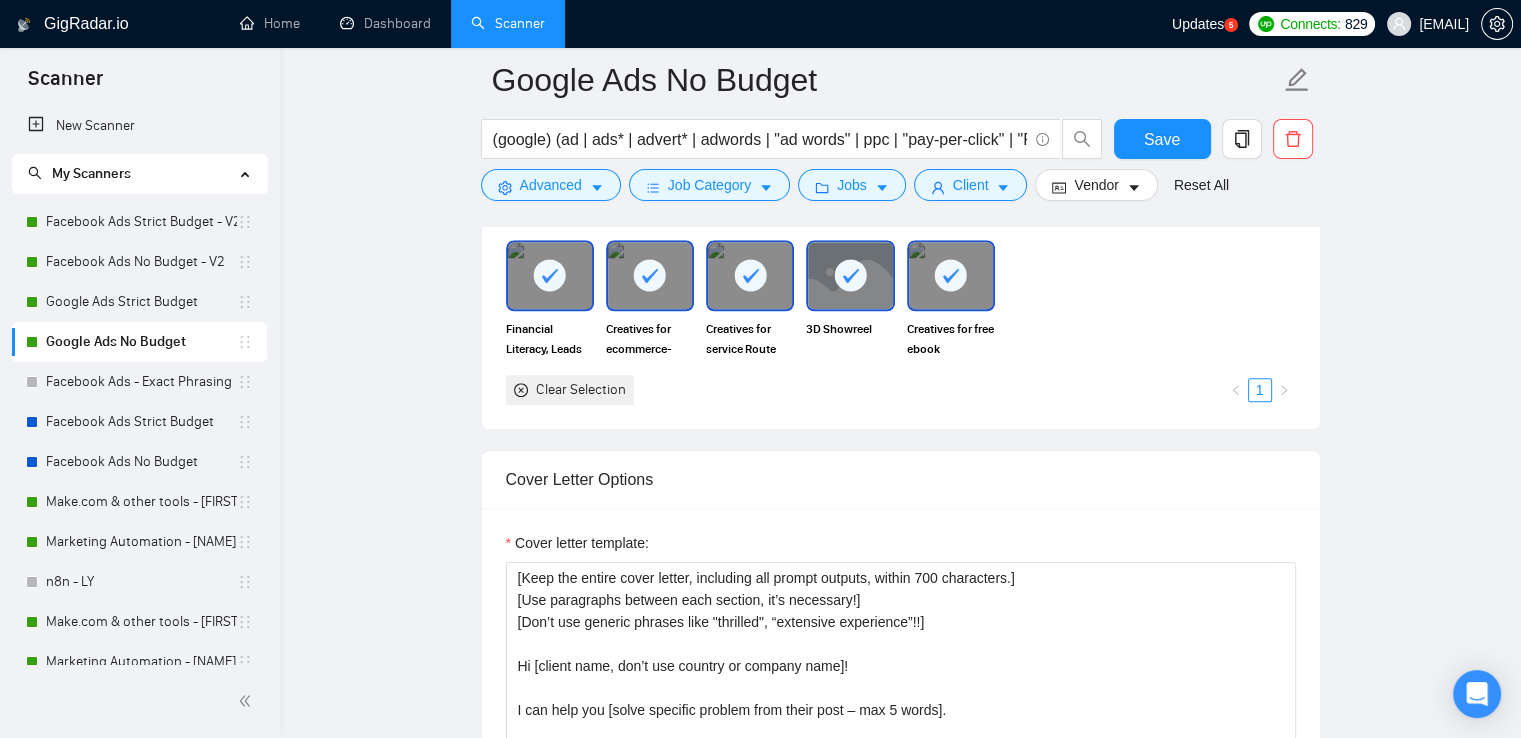 click on "Google Ads Strict Budget" at bounding box center [141, 302] 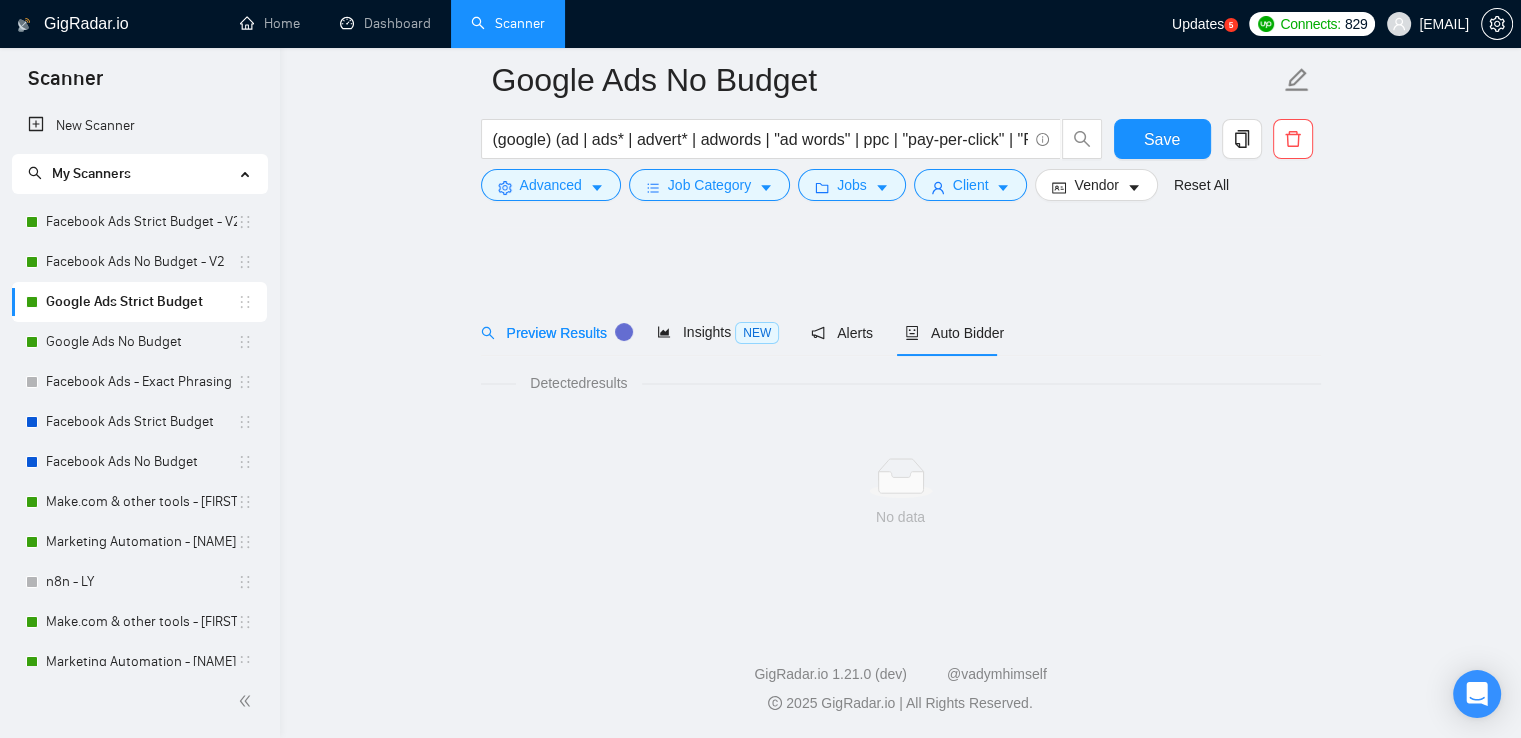 scroll, scrollTop: 0, scrollLeft: 0, axis: both 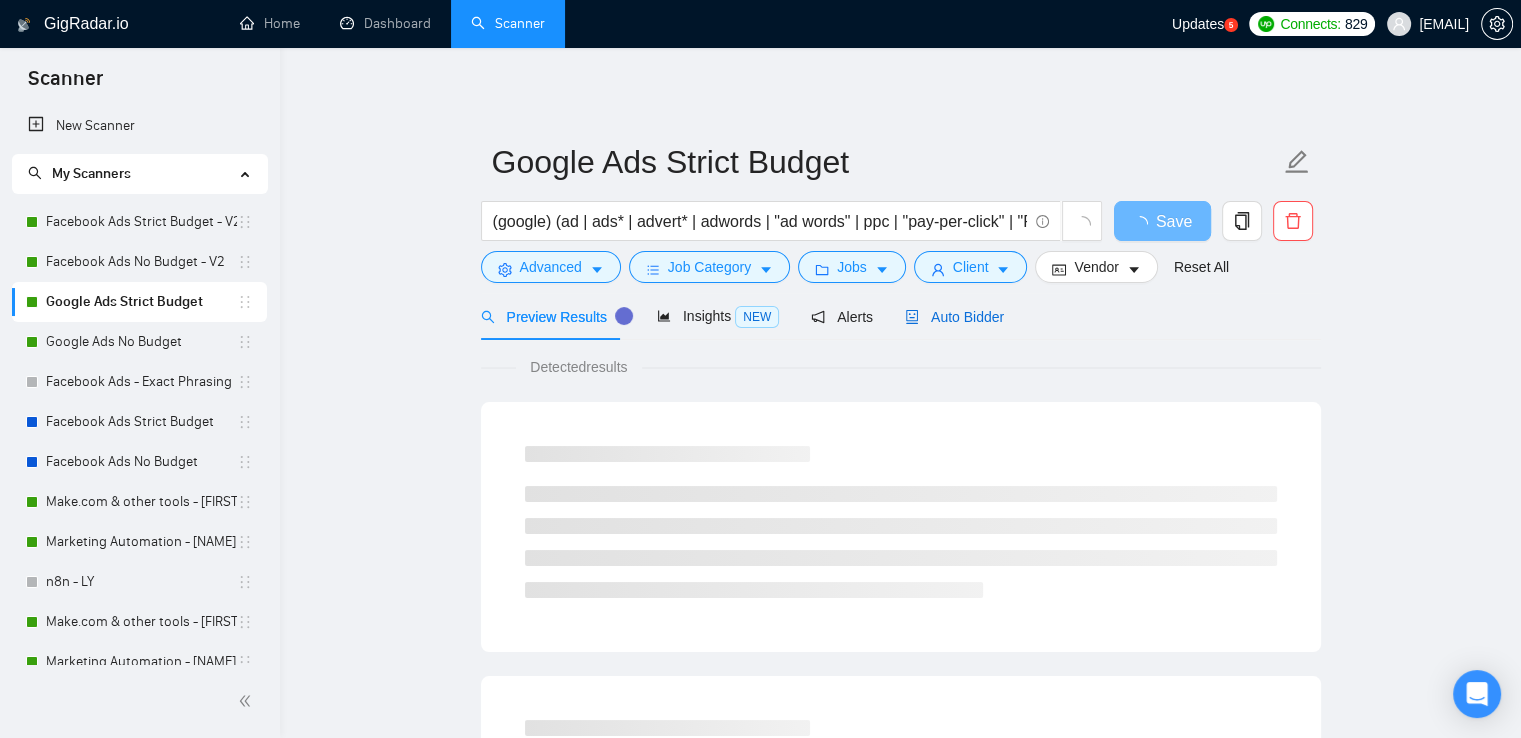 click on "Auto Bidder" at bounding box center (954, 317) 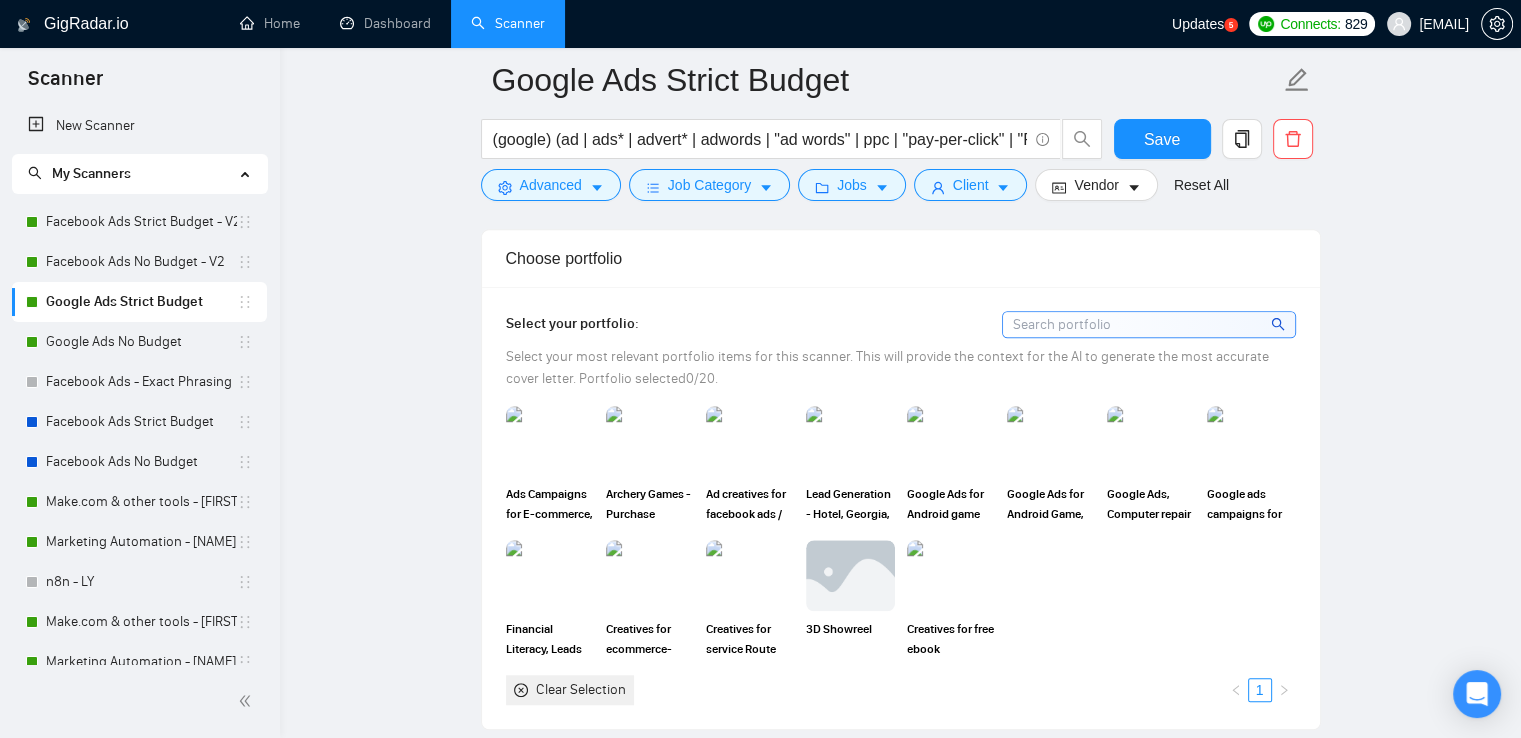 scroll, scrollTop: 1400, scrollLeft: 0, axis: vertical 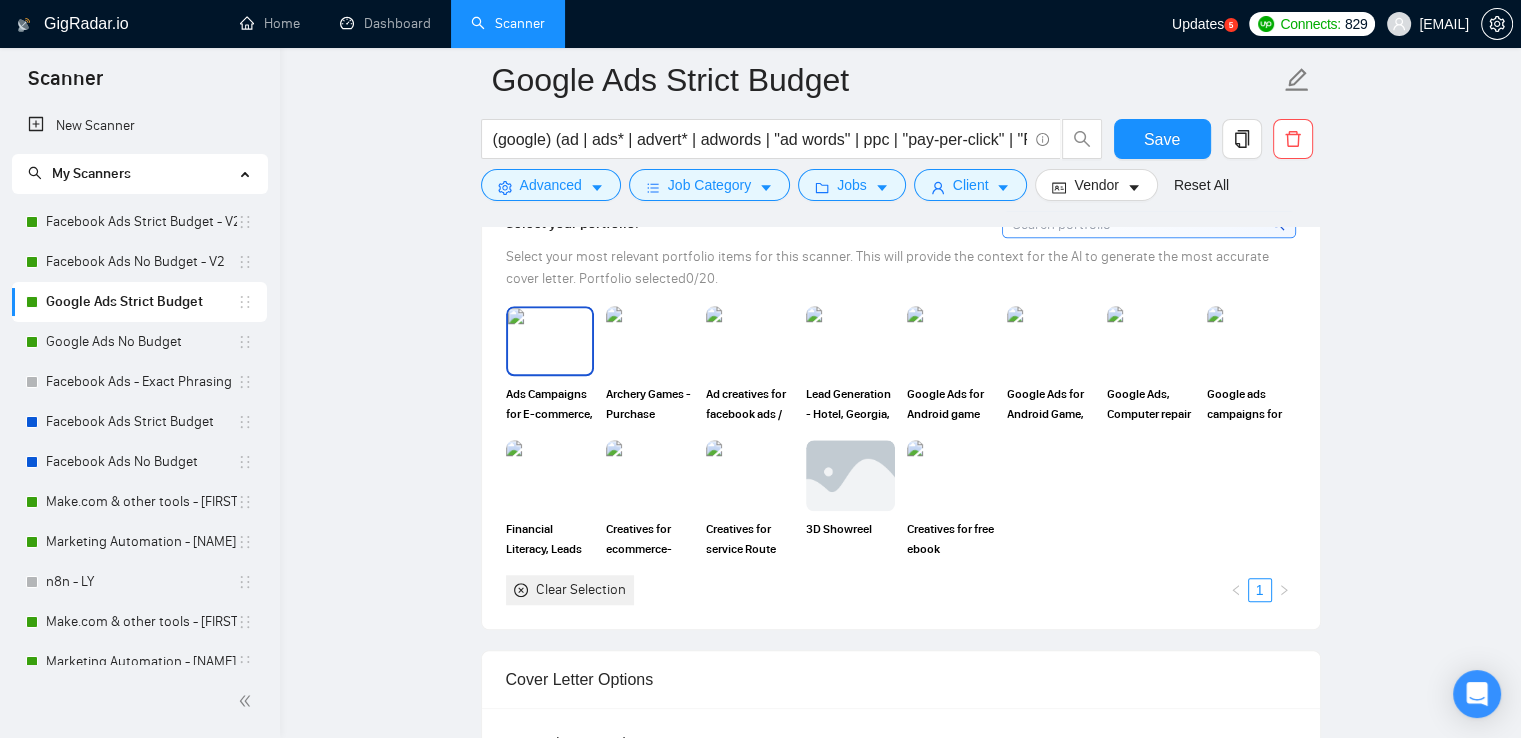click at bounding box center (550, 341) 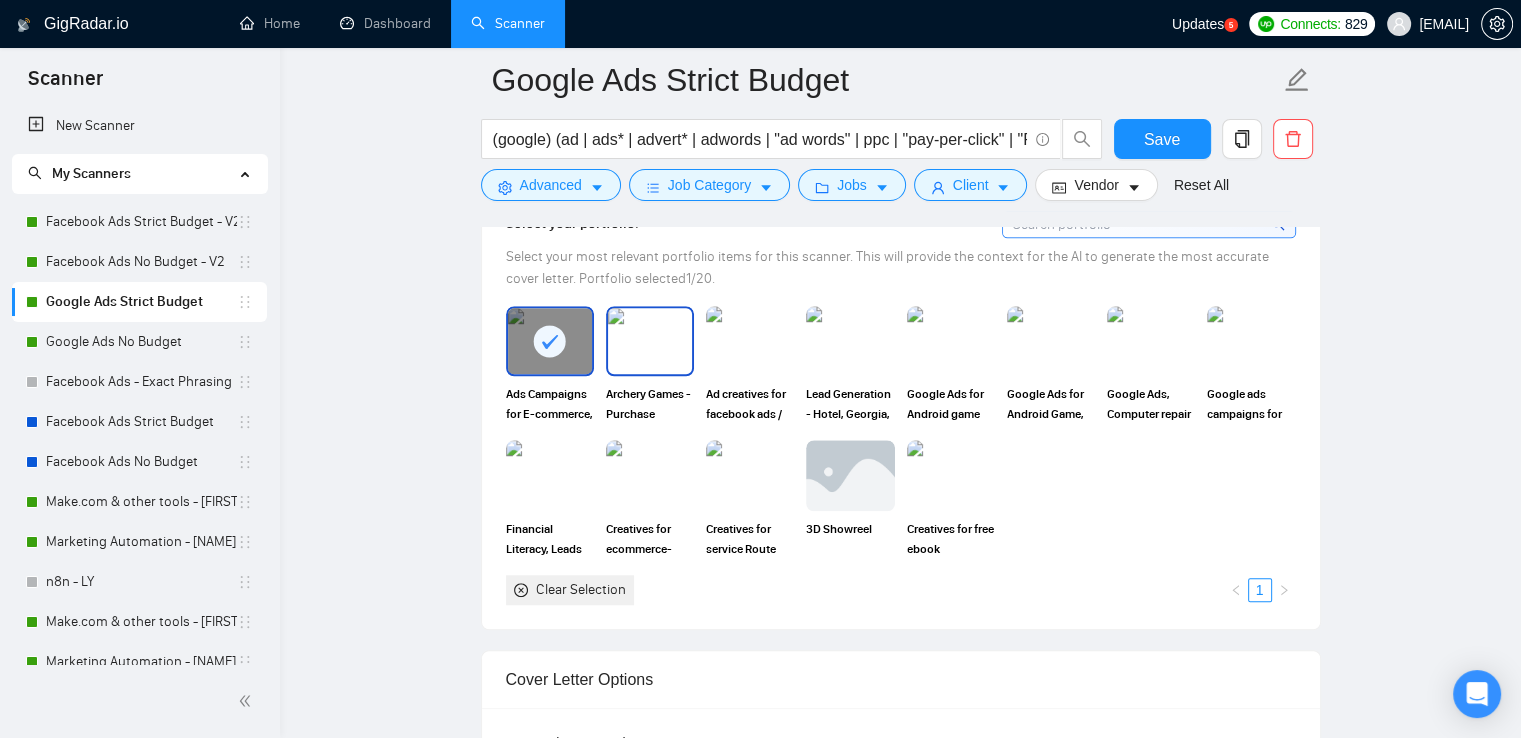 click at bounding box center (650, 341) 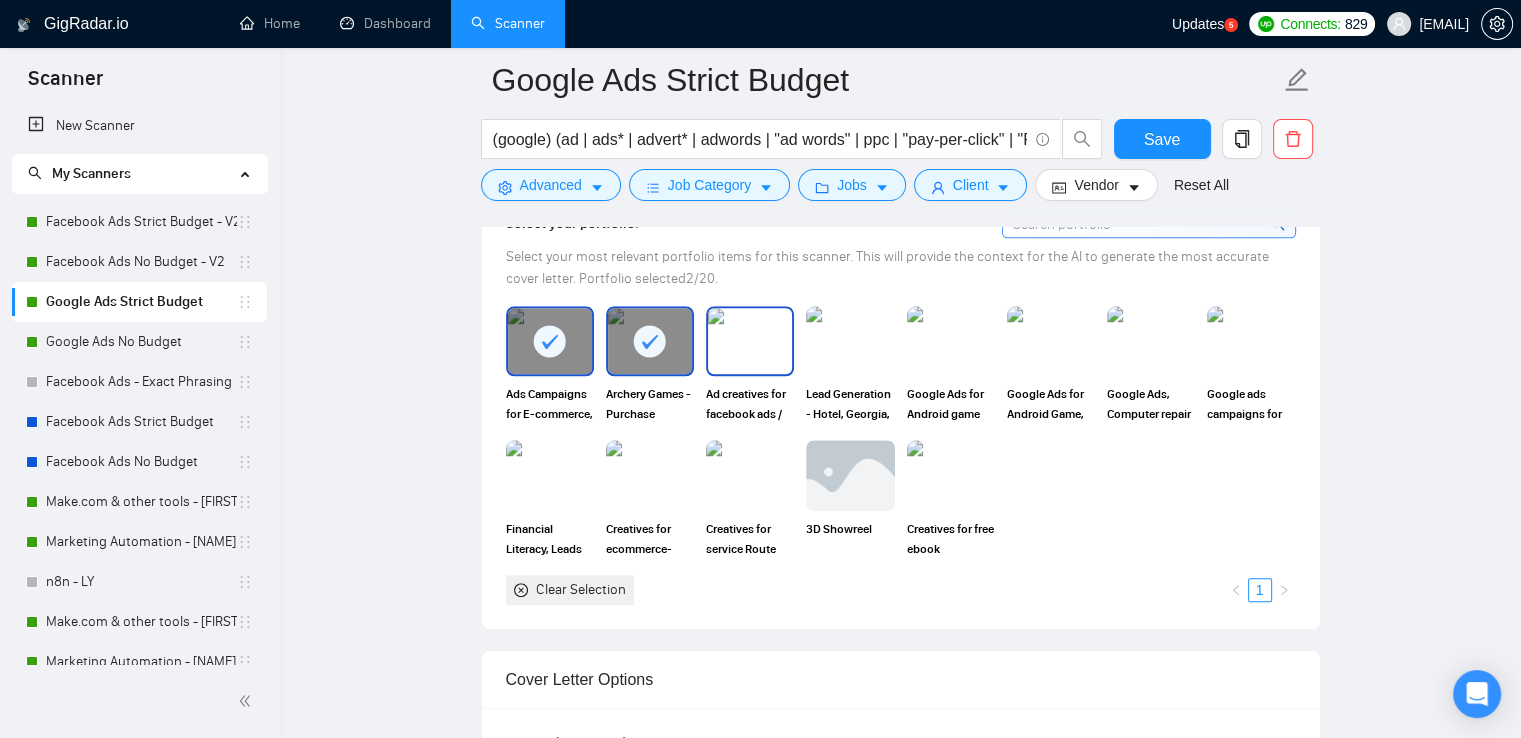 click at bounding box center (750, 341) 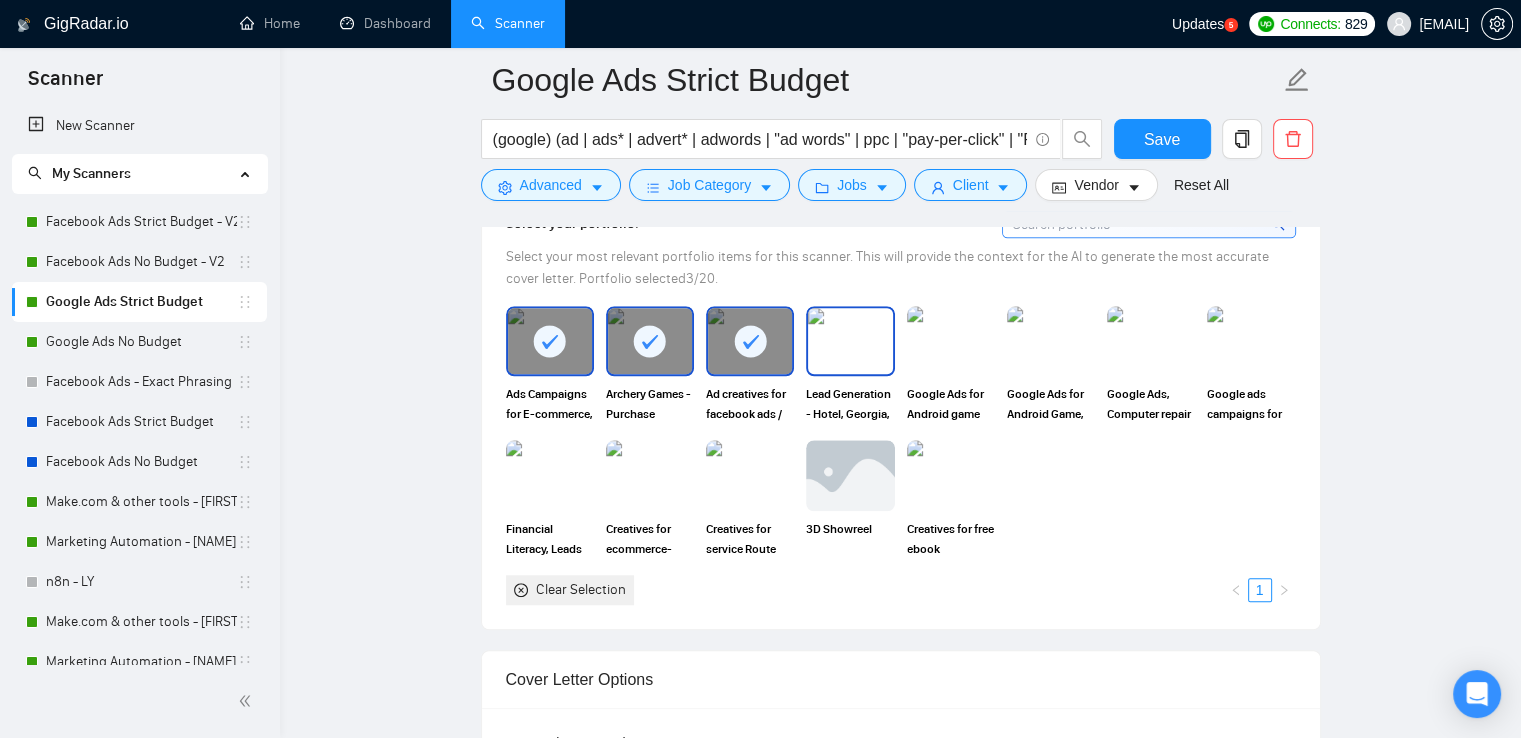click at bounding box center (850, 341) 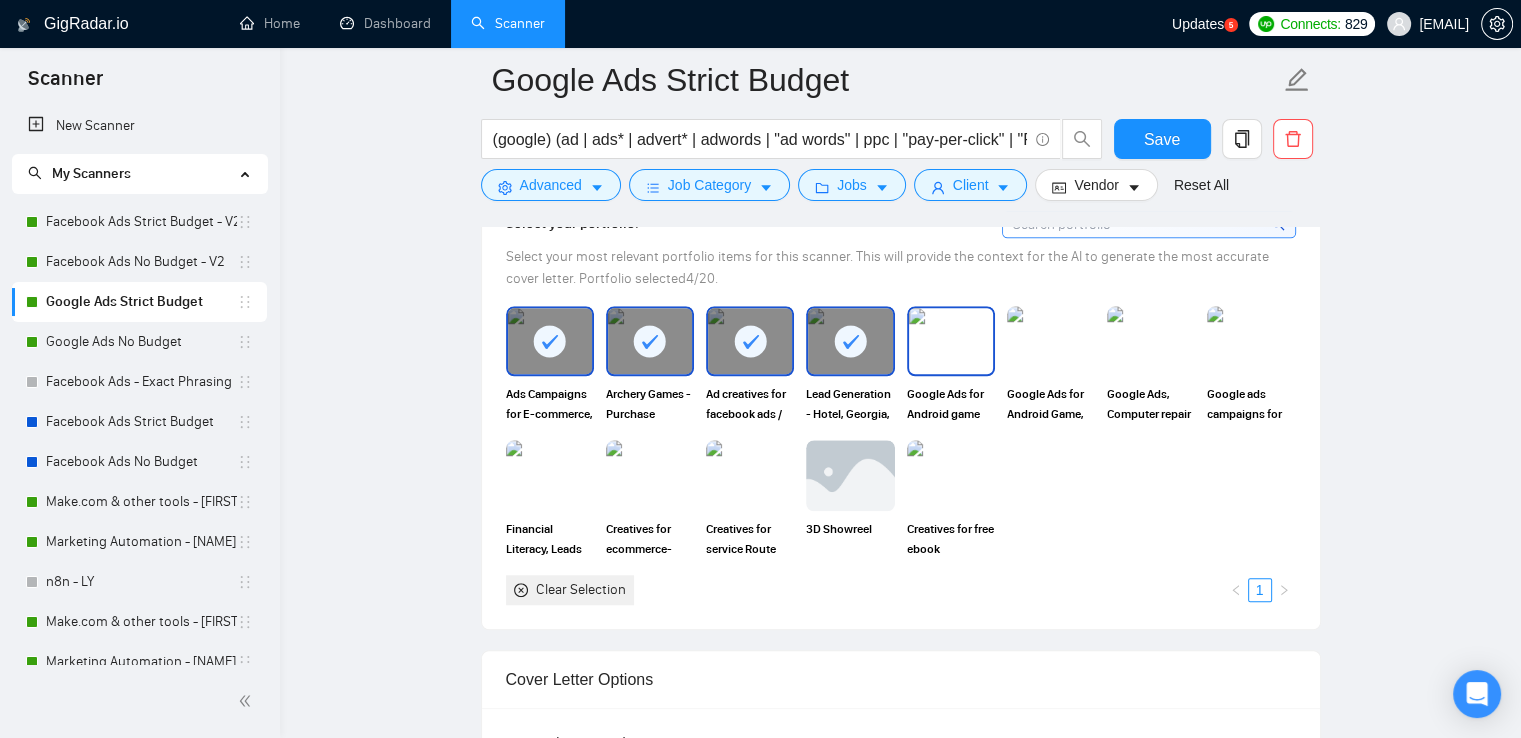 click at bounding box center [951, 341] 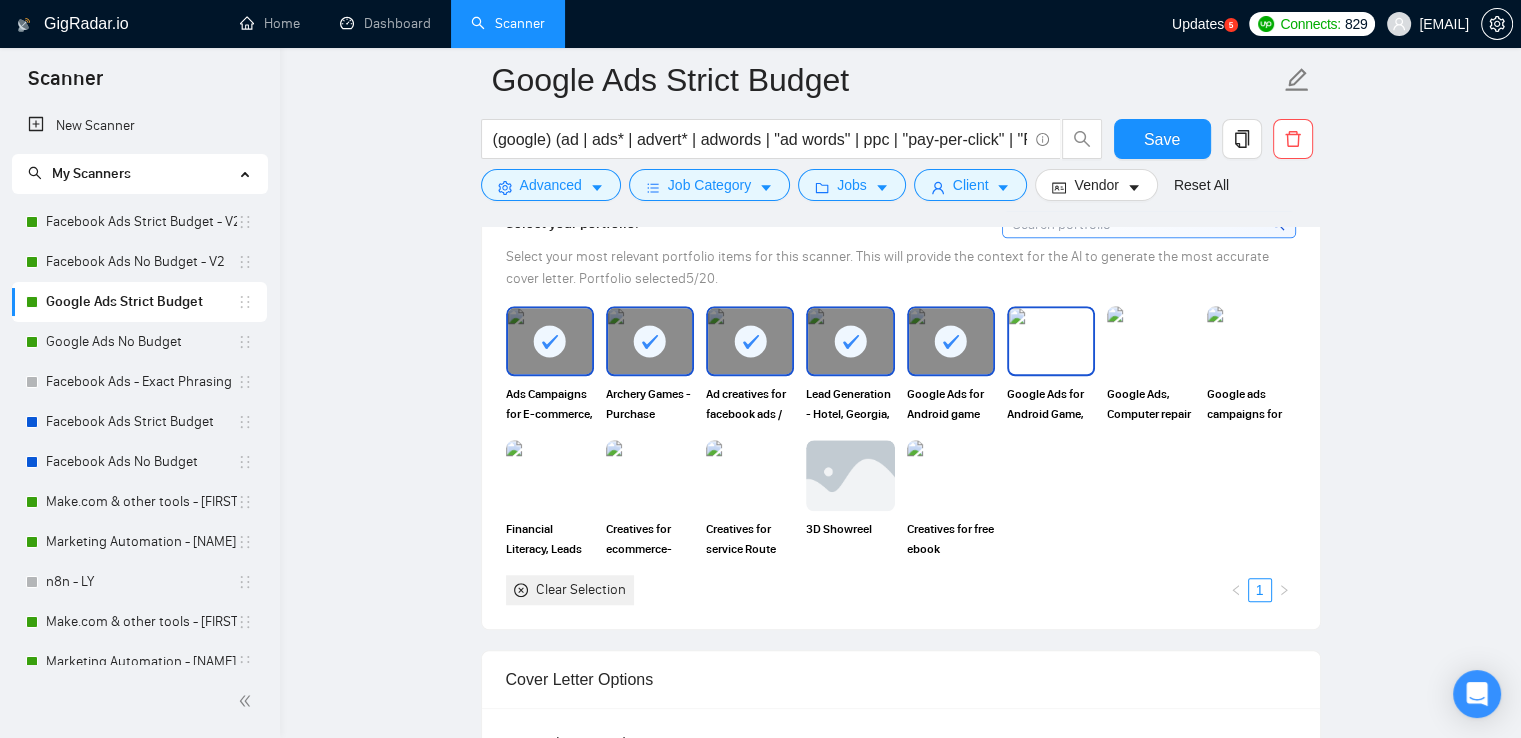 drag, startPoint x: 1048, startPoint y: 335, endPoint x: 1128, endPoint y: 337, distance: 80.024994 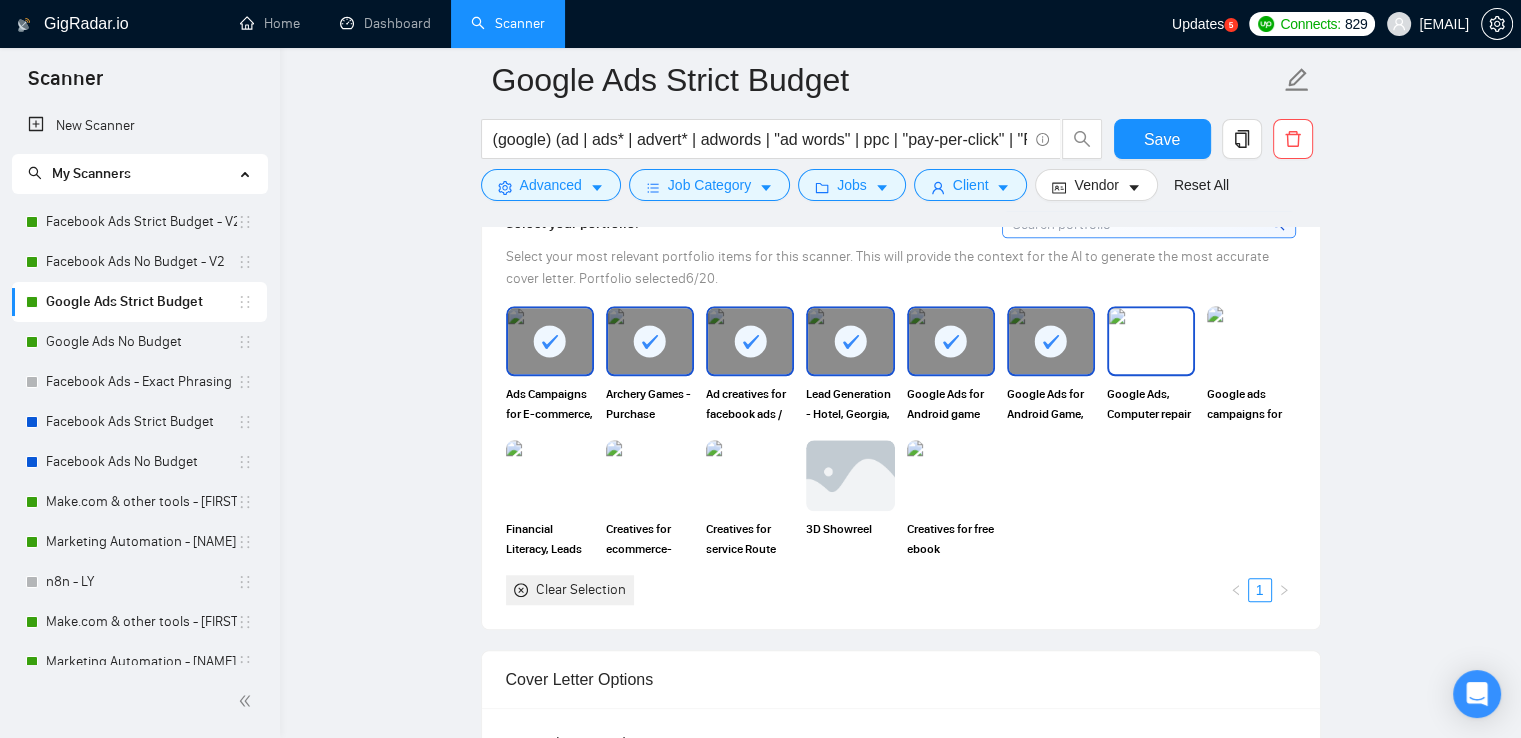 click at bounding box center [1151, 341] 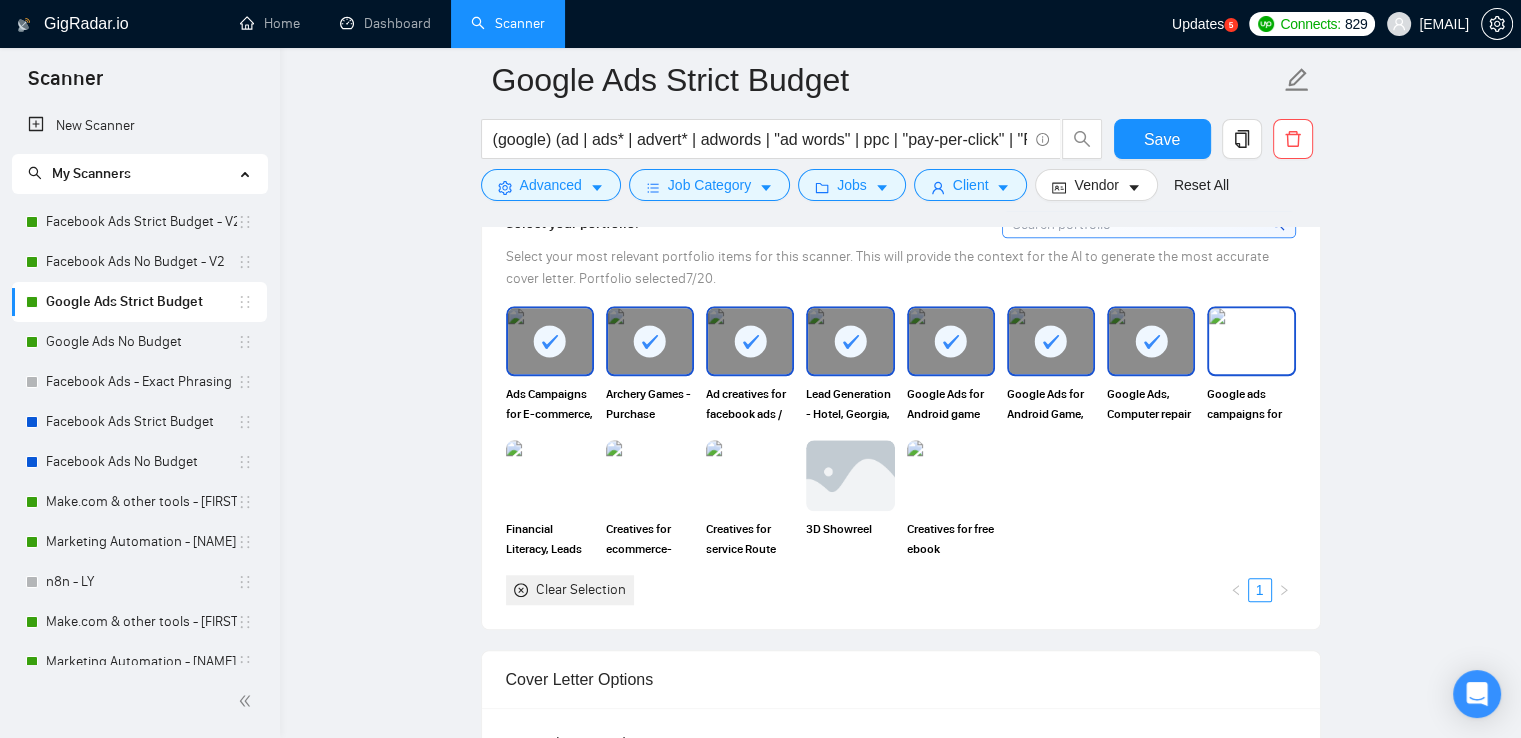 click at bounding box center [1251, 341] 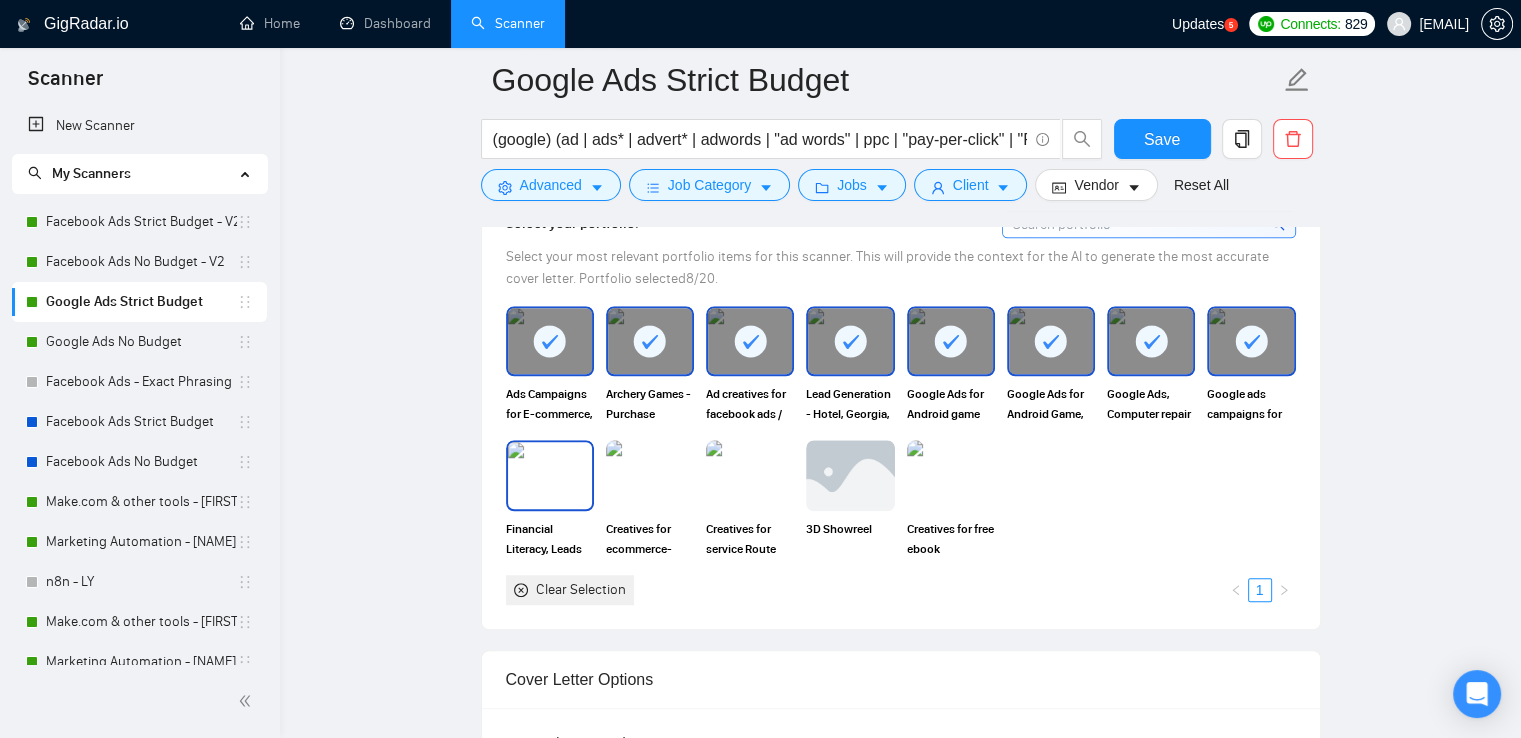 click at bounding box center [550, 475] 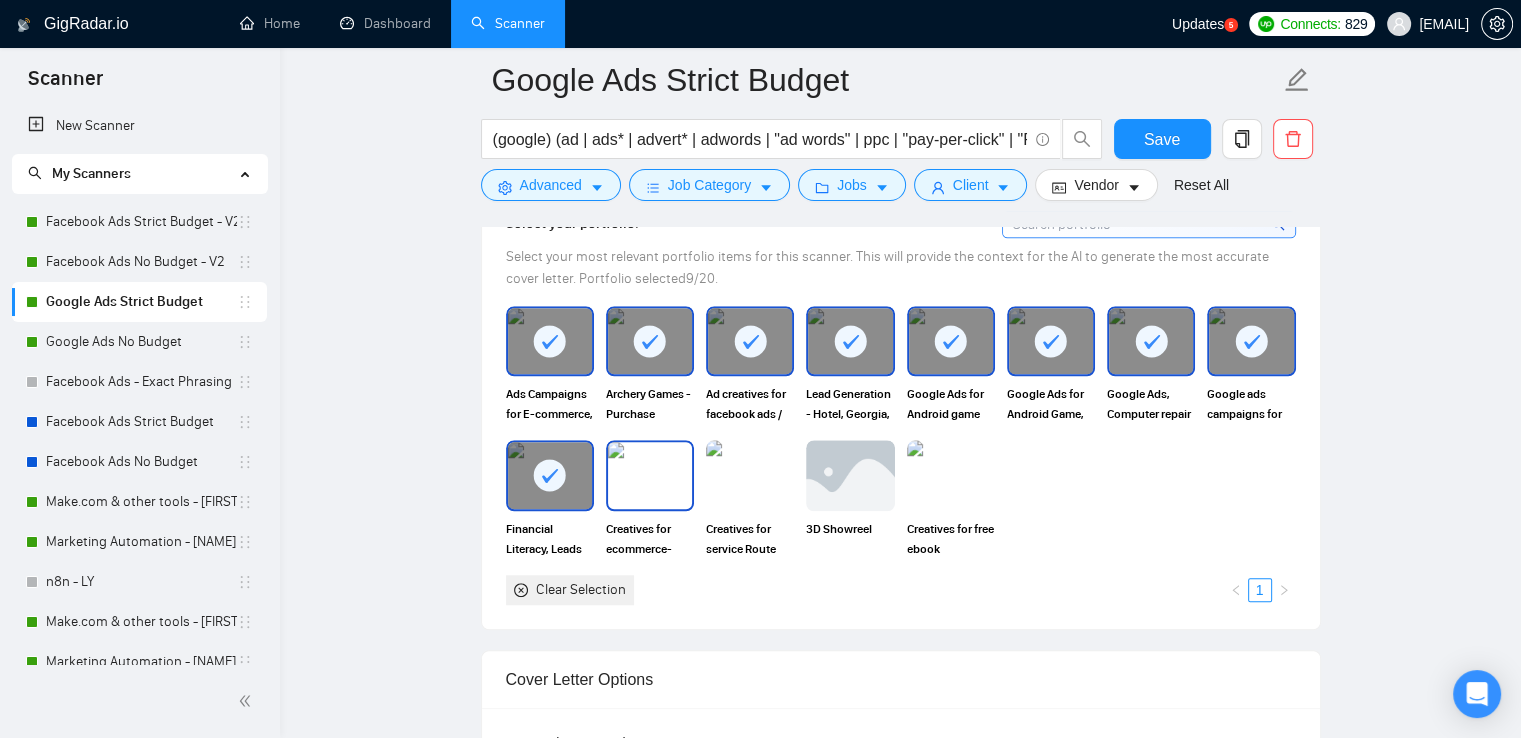 click at bounding box center (650, 475) 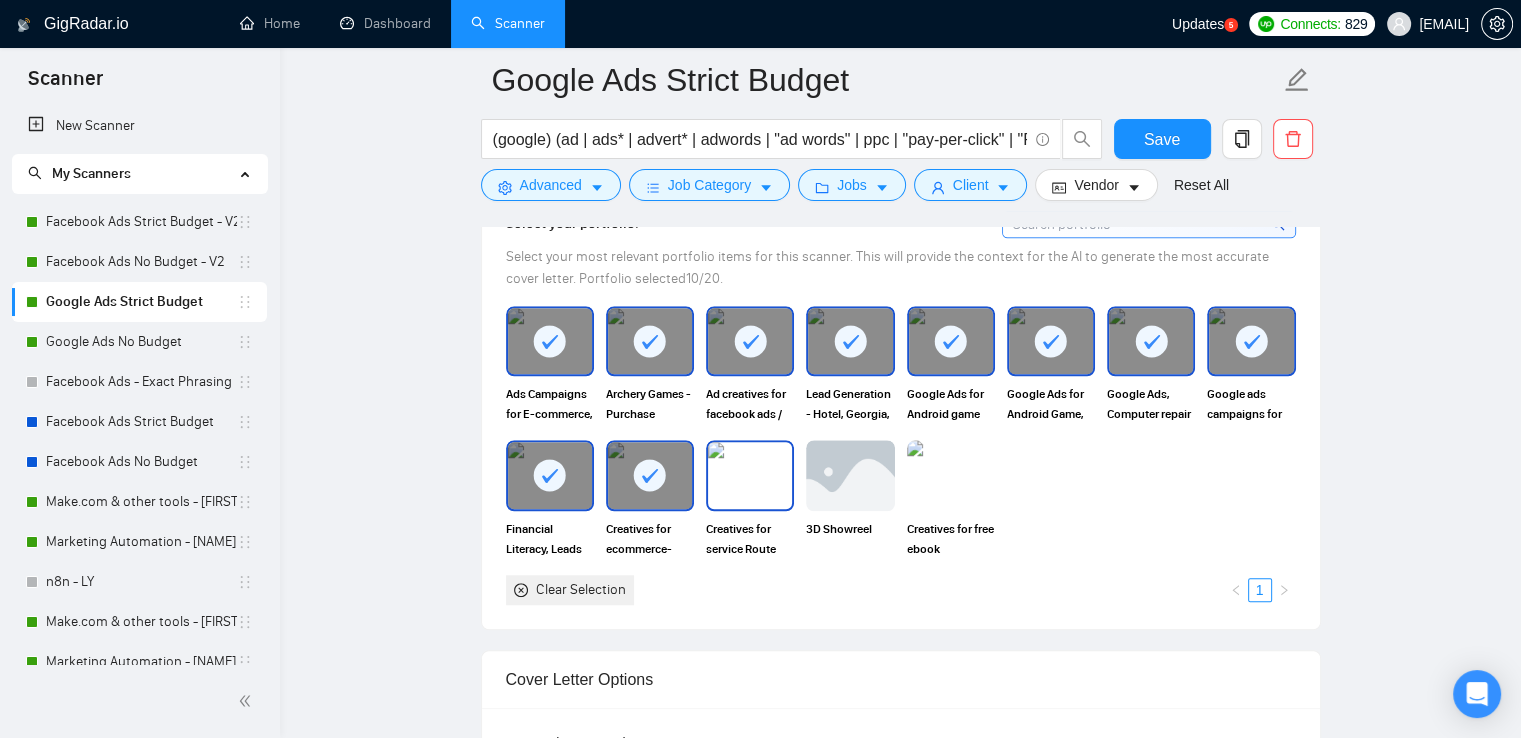 click at bounding box center [750, 475] 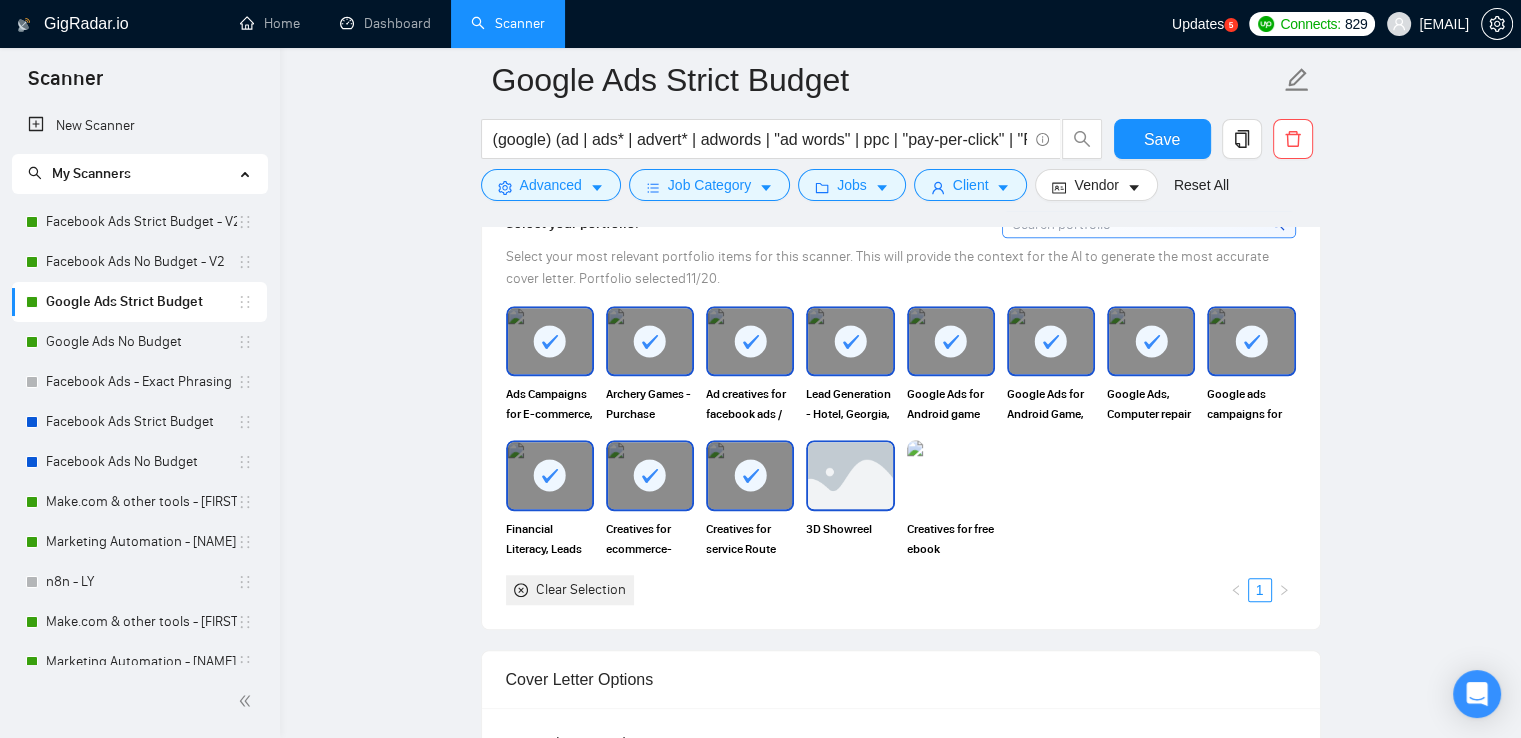 click at bounding box center [850, 475] 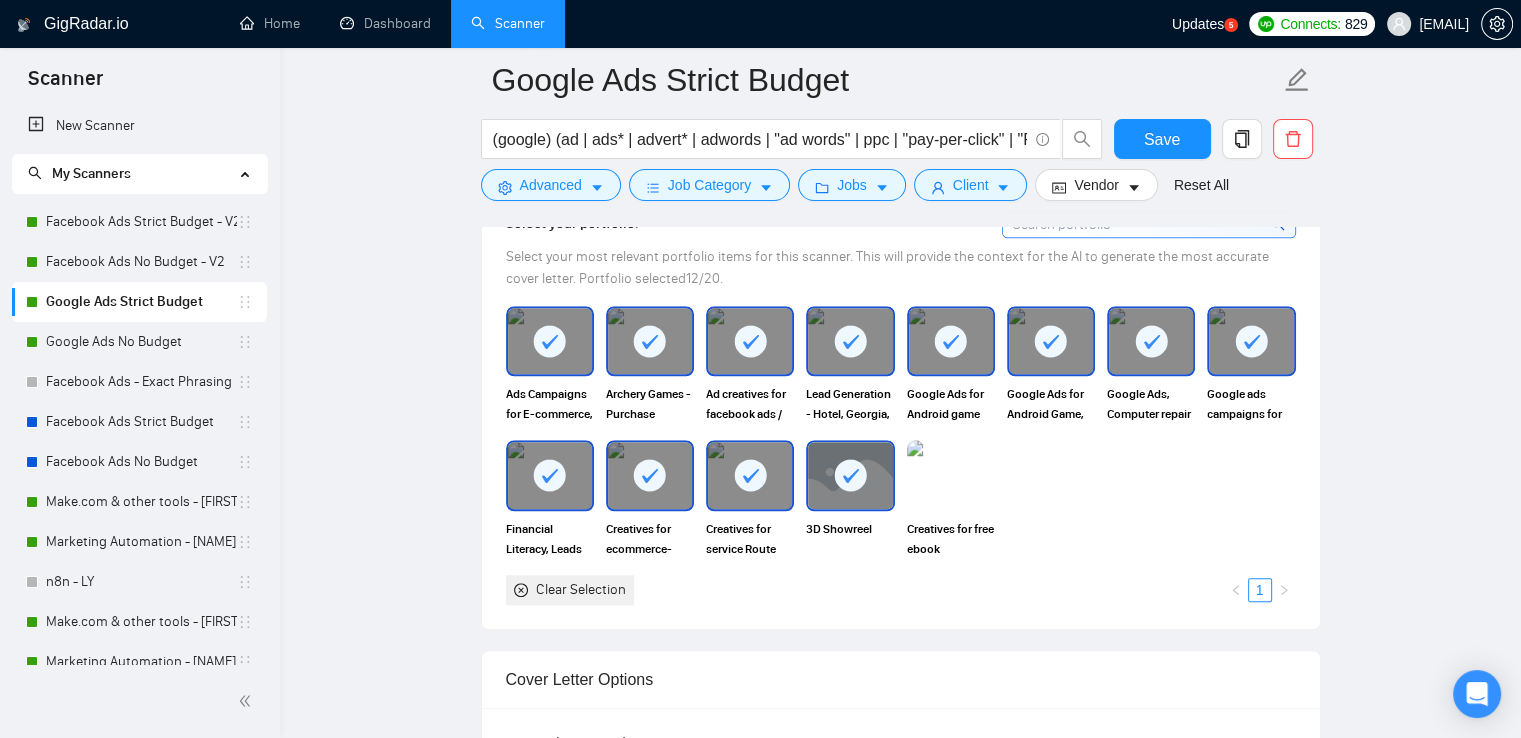 click at bounding box center [951, 475] 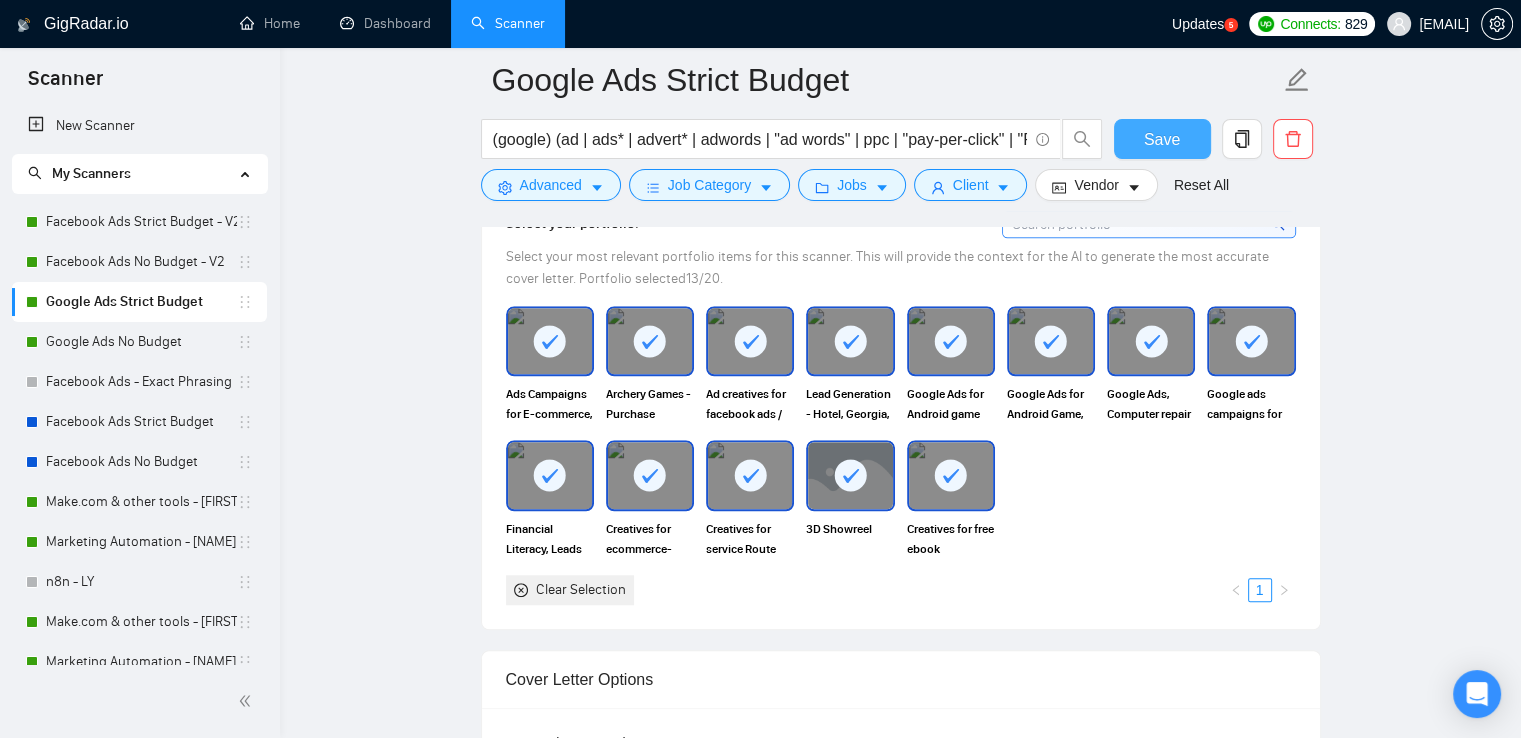 click on "Save" at bounding box center (1162, 139) 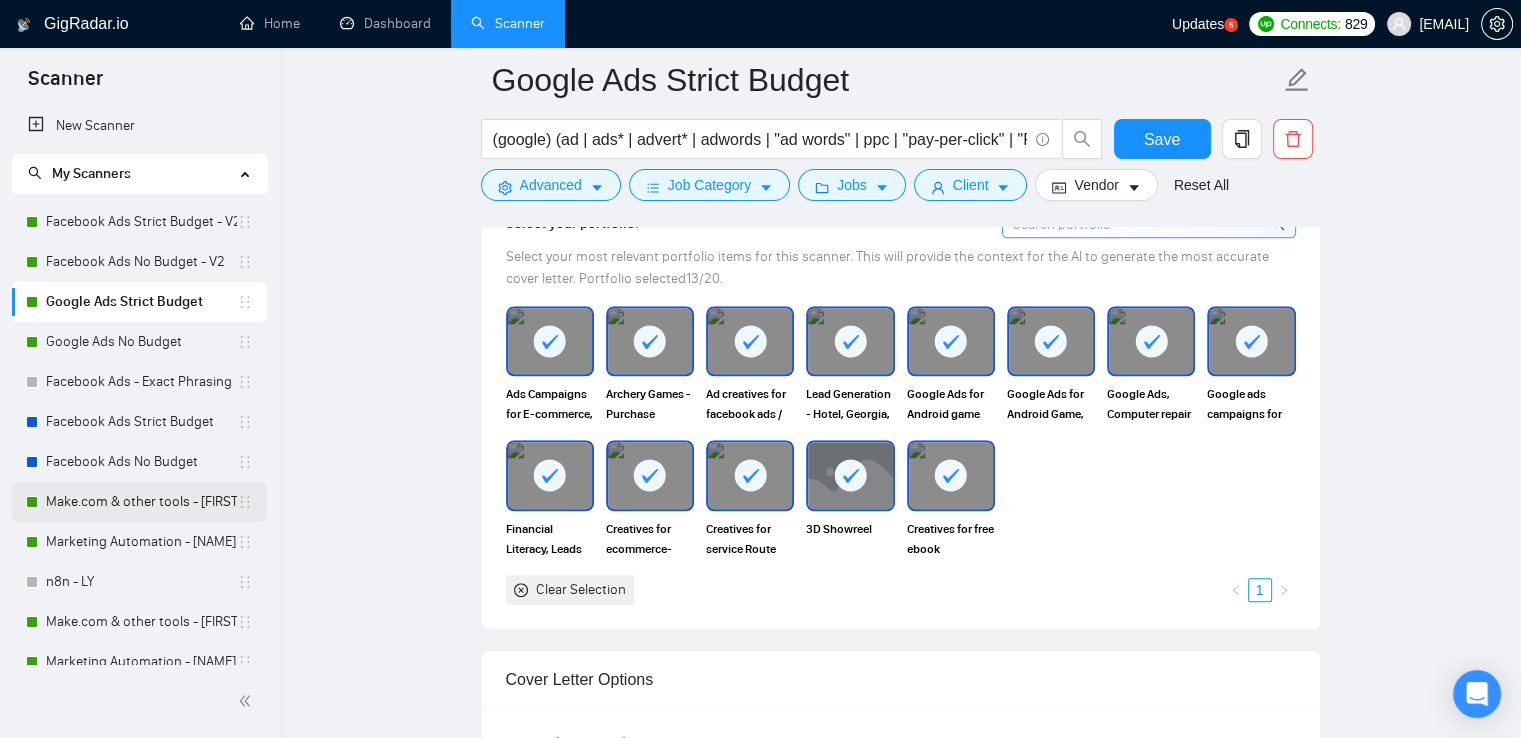 click on "Make.com & other tools - [FIRST] [LAST]." at bounding box center [141, 502] 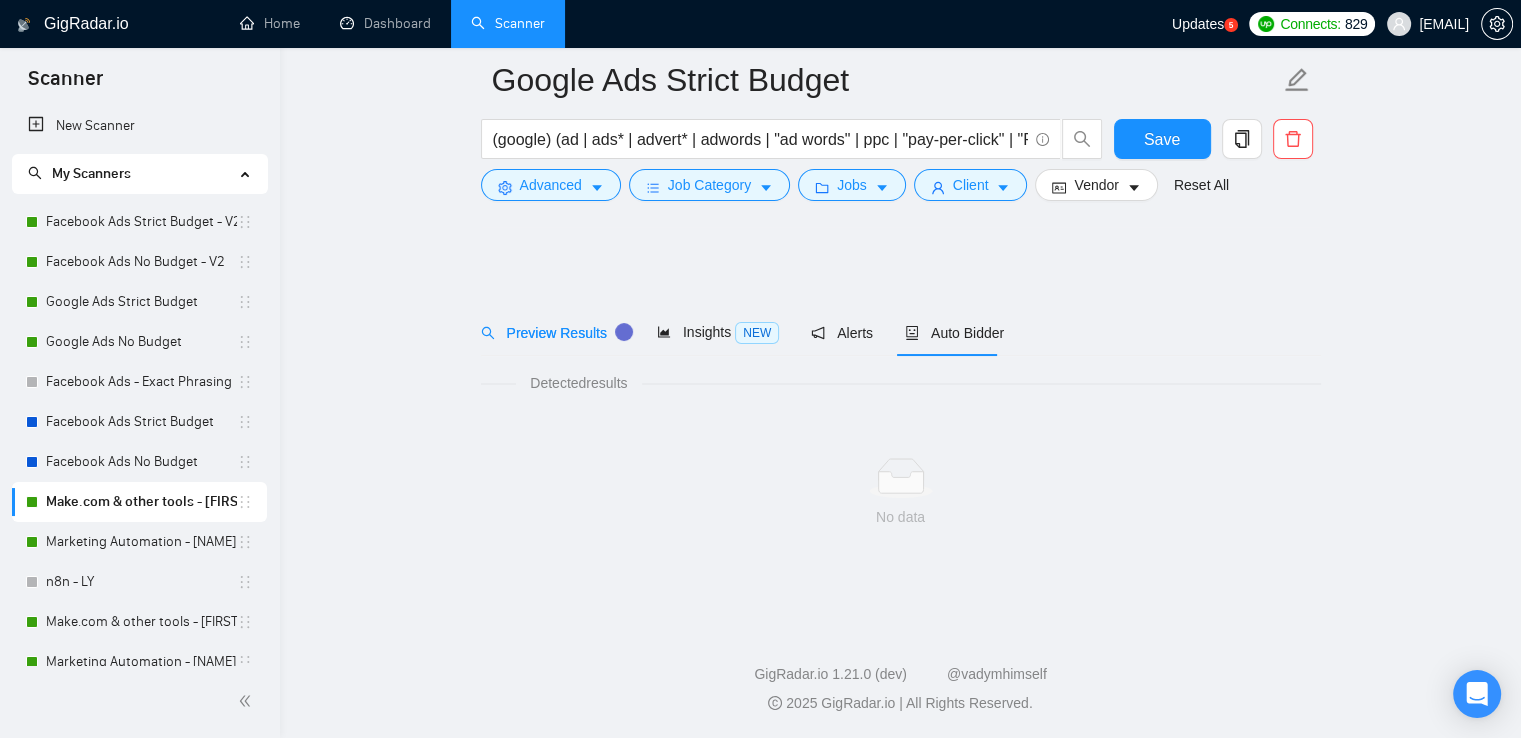 scroll, scrollTop: 0, scrollLeft: 0, axis: both 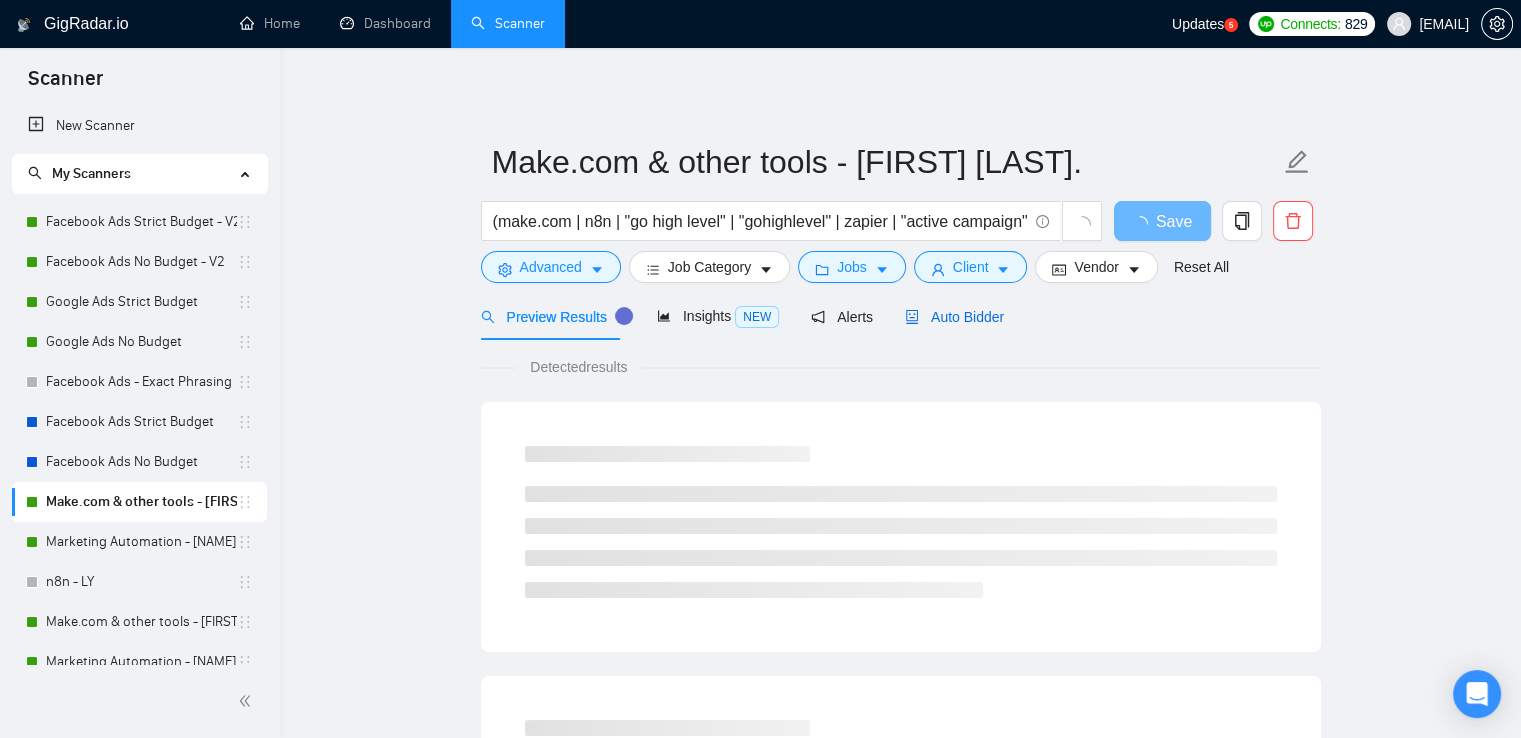 click on "Auto Bidder" at bounding box center (954, 317) 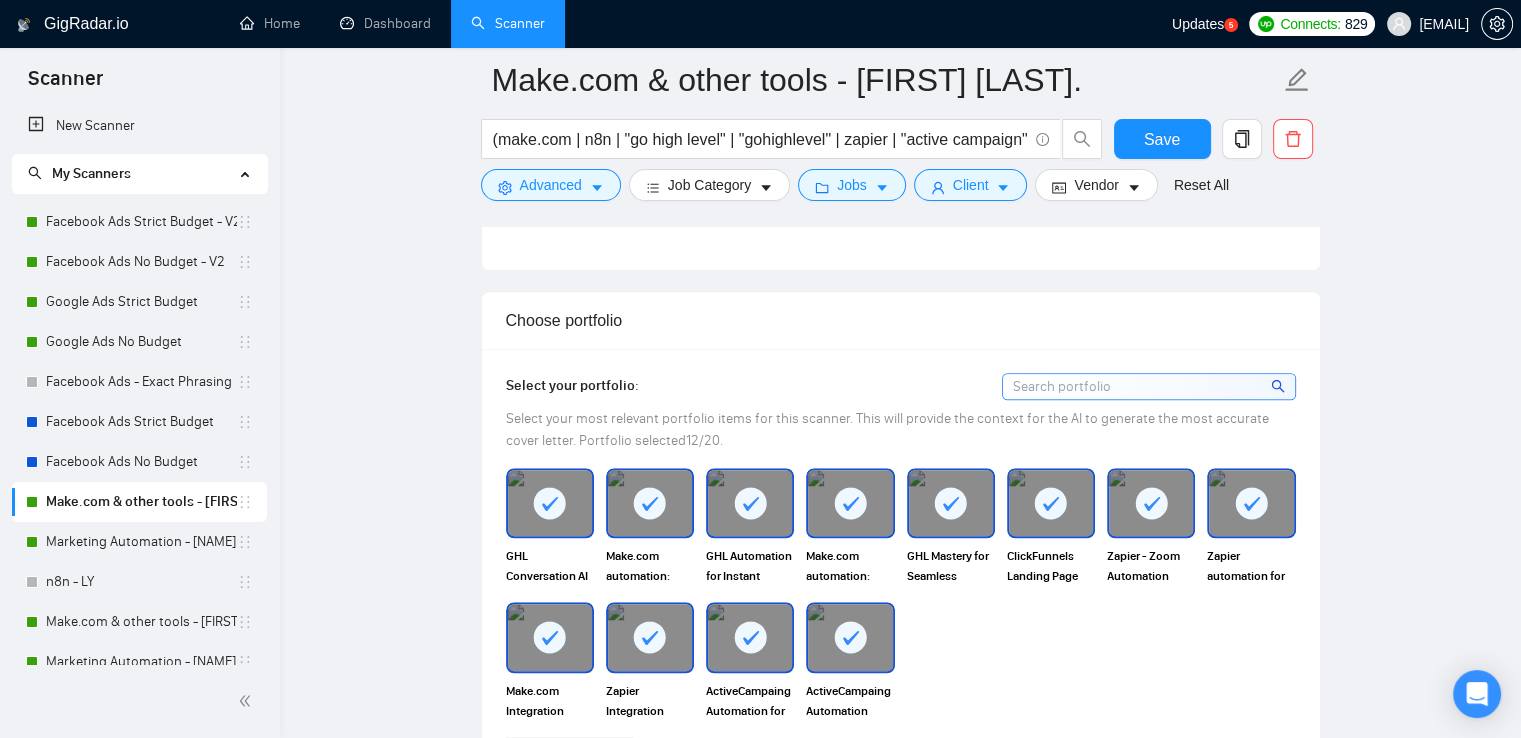 scroll, scrollTop: 1400, scrollLeft: 0, axis: vertical 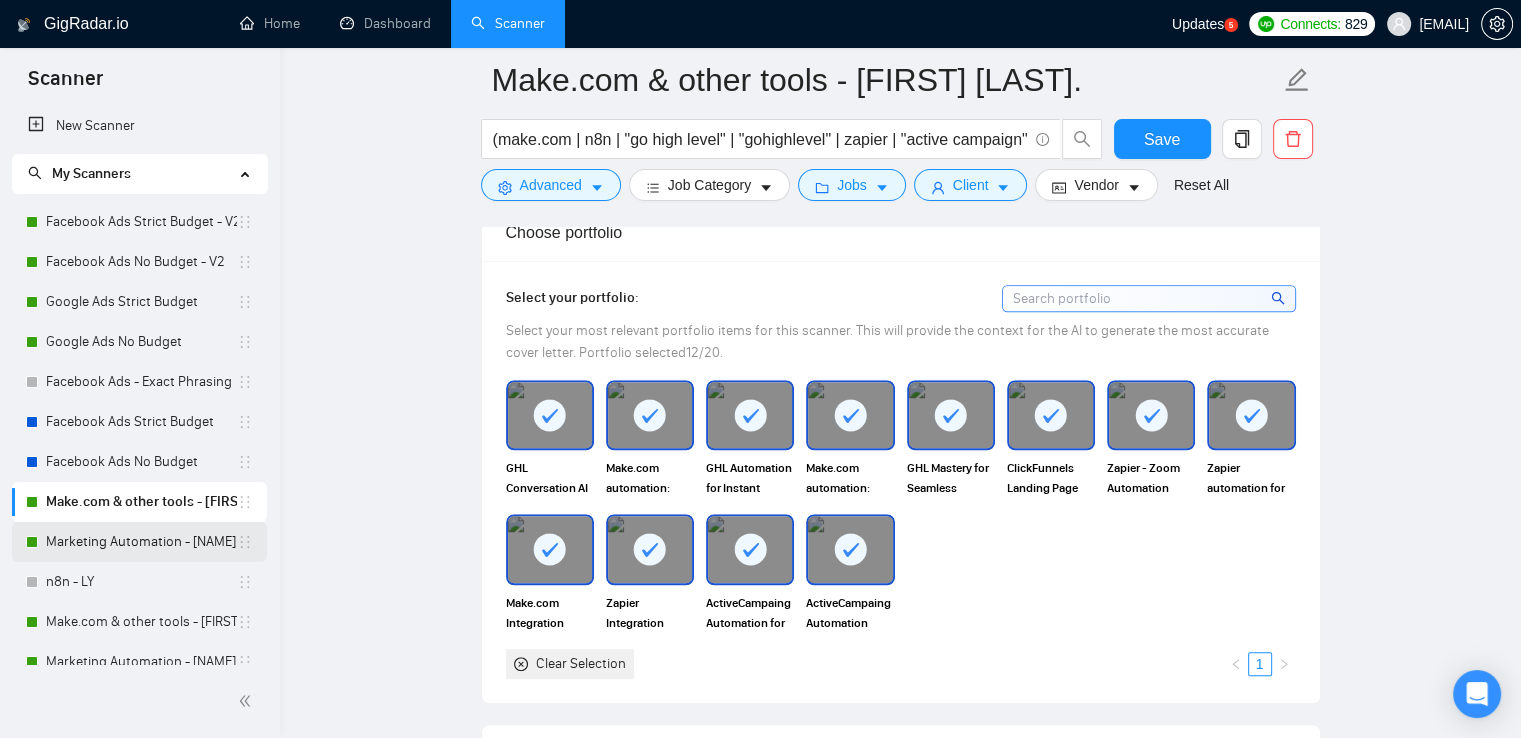 click on "Marketing Automation - [NAME]" at bounding box center [141, 542] 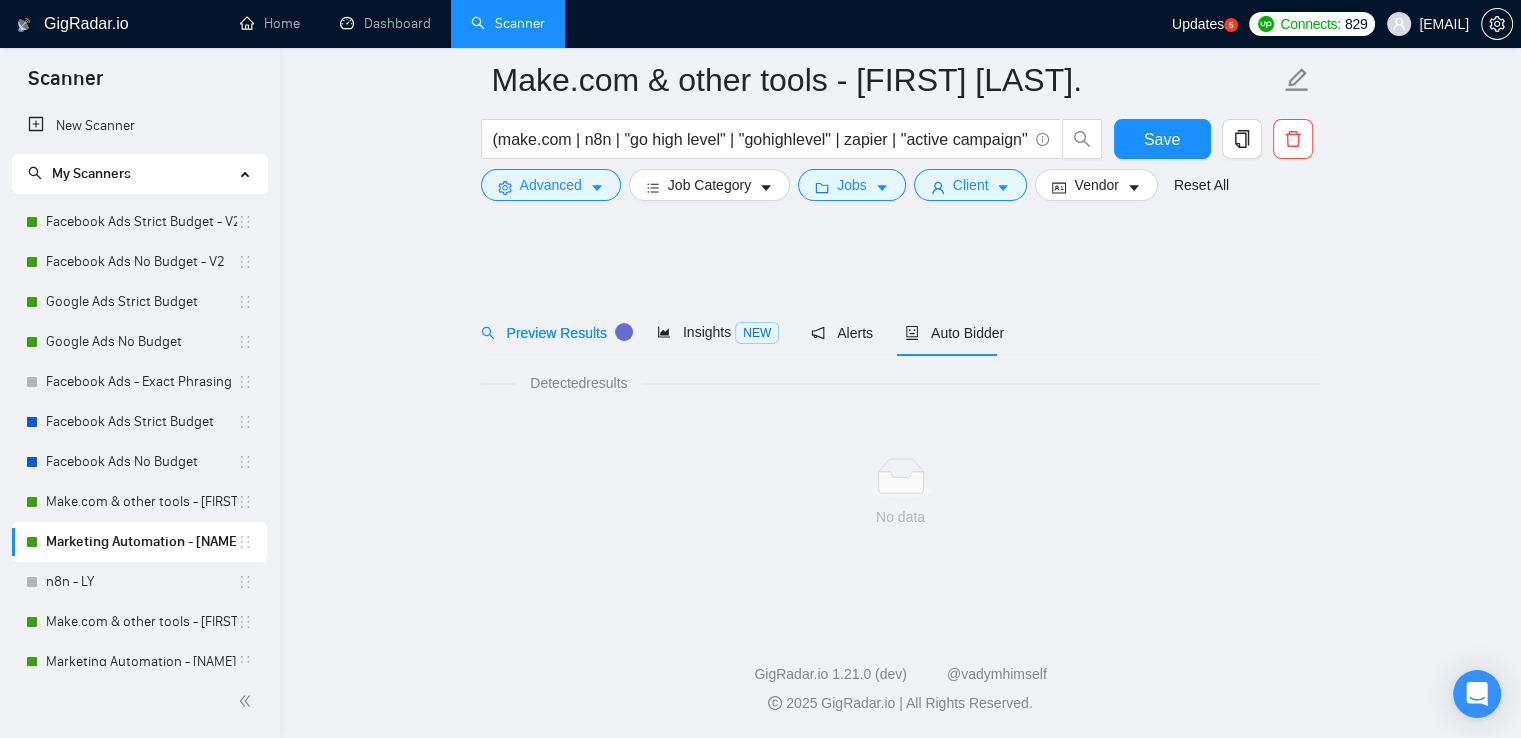 scroll, scrollTop: 0, scrollLeft: 0, axis: both 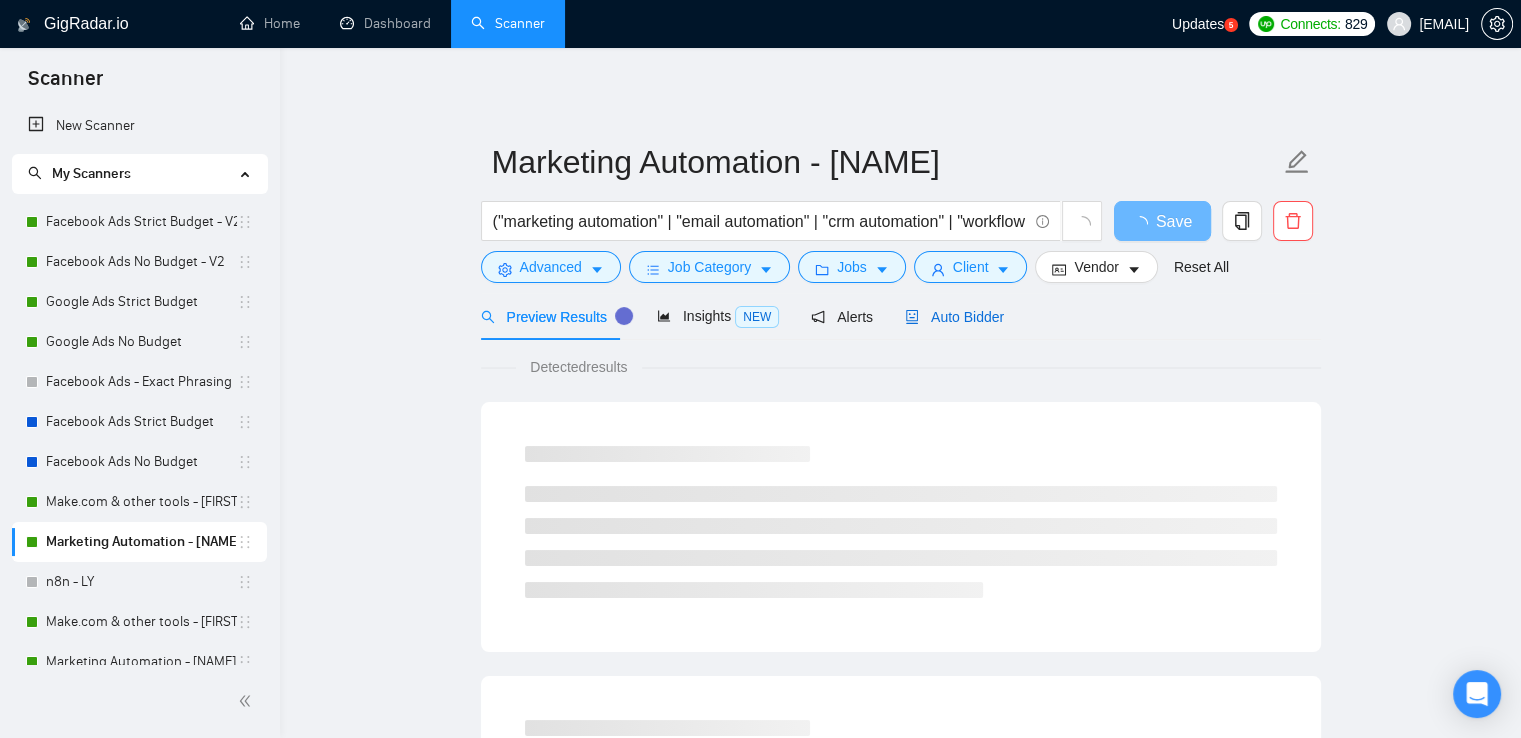 click on "Auto Bidder" at bounding box center [954, 317] 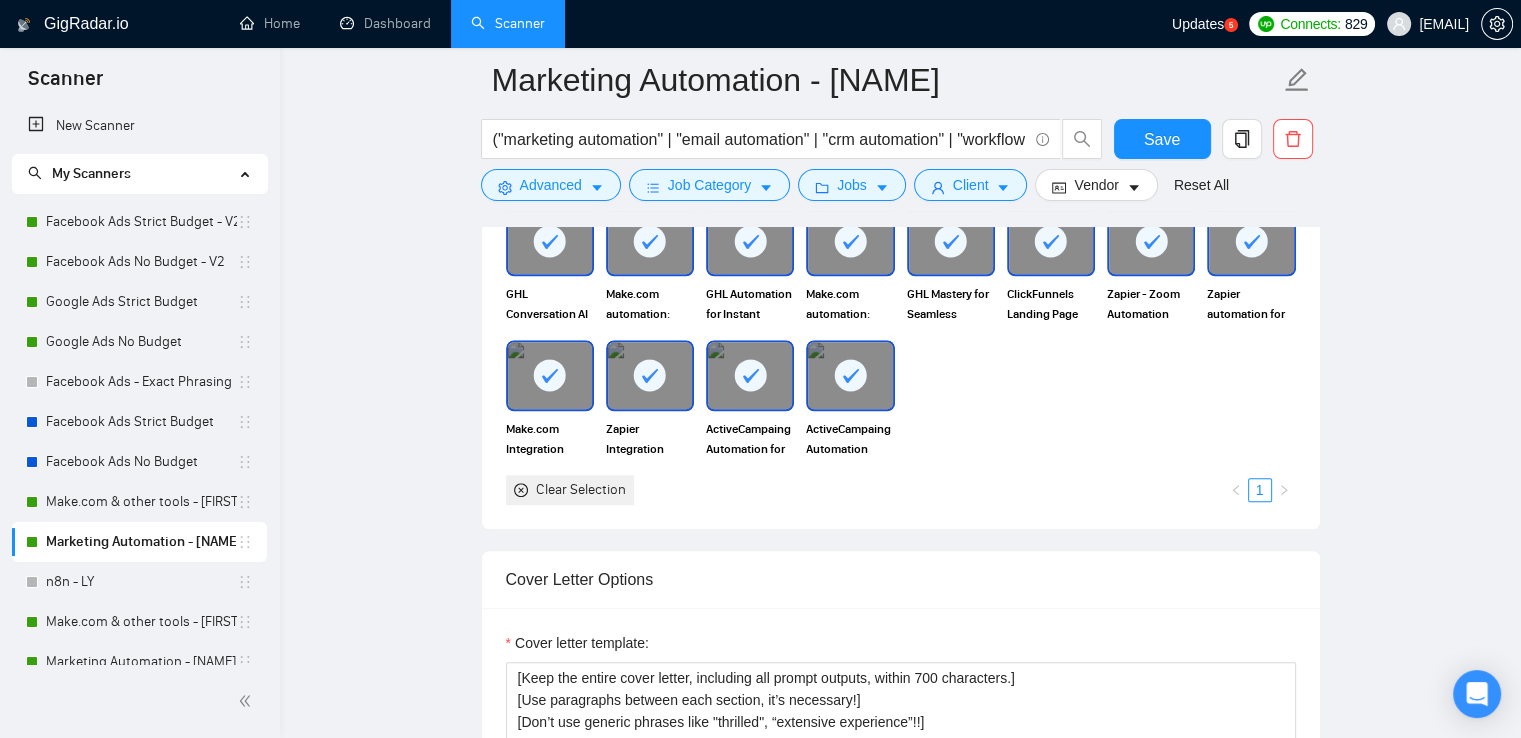 scroll, scrollTop: 1700, scrollLeft: 0, axis: vertical 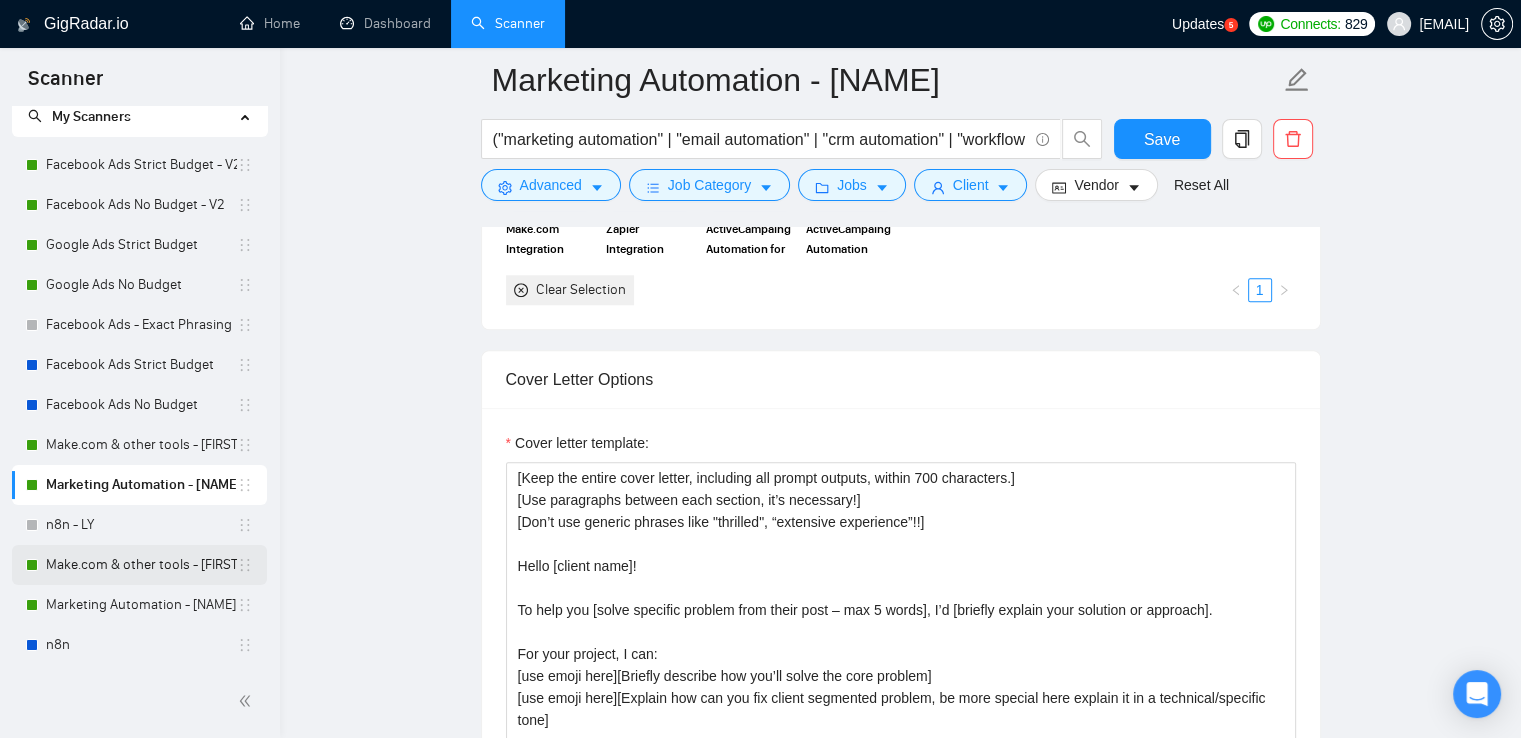 click on "Make.com & other tools - [FIRST] [LAST]." at bounding box center [141, 565] 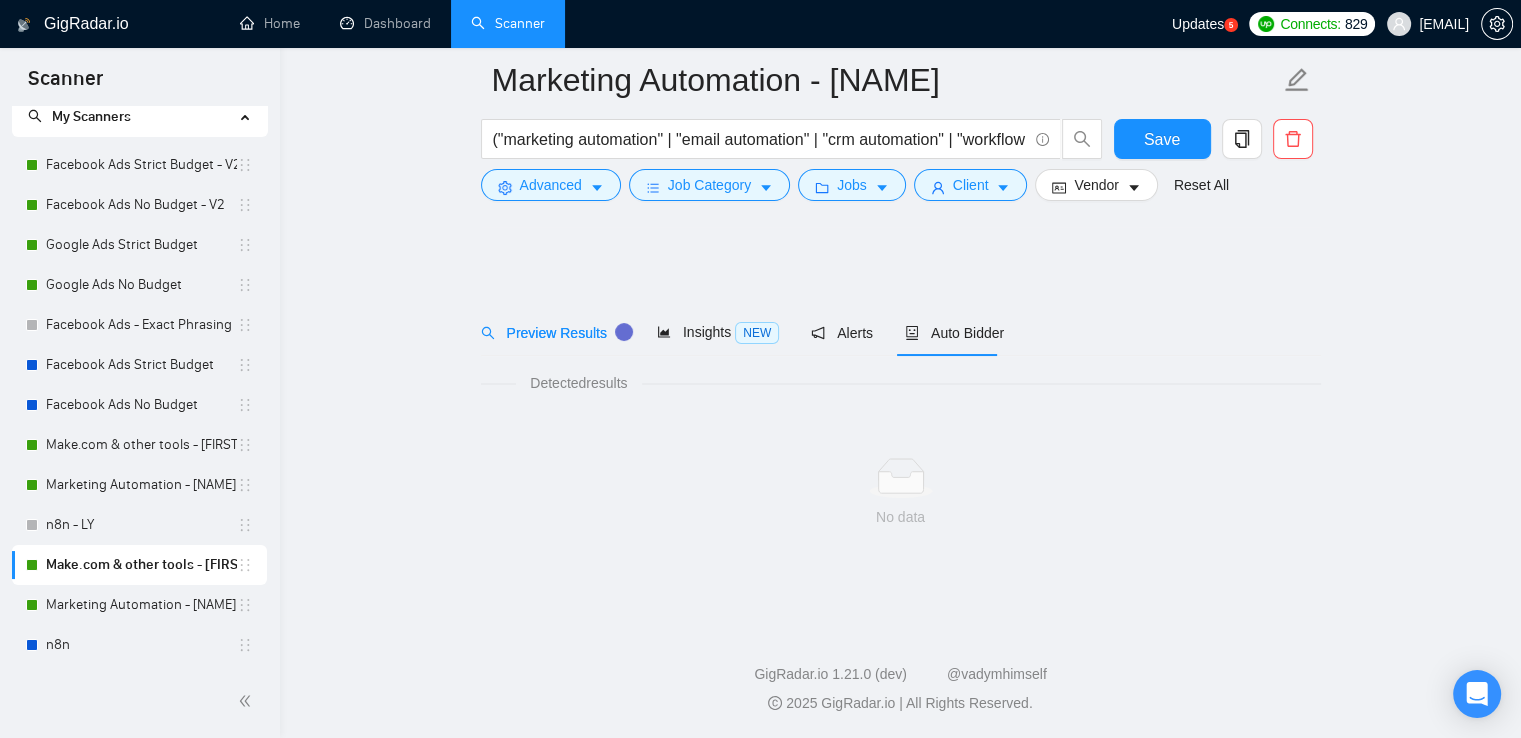 scroll, scrollTop: 0, scrollLeft: 0, axis: both 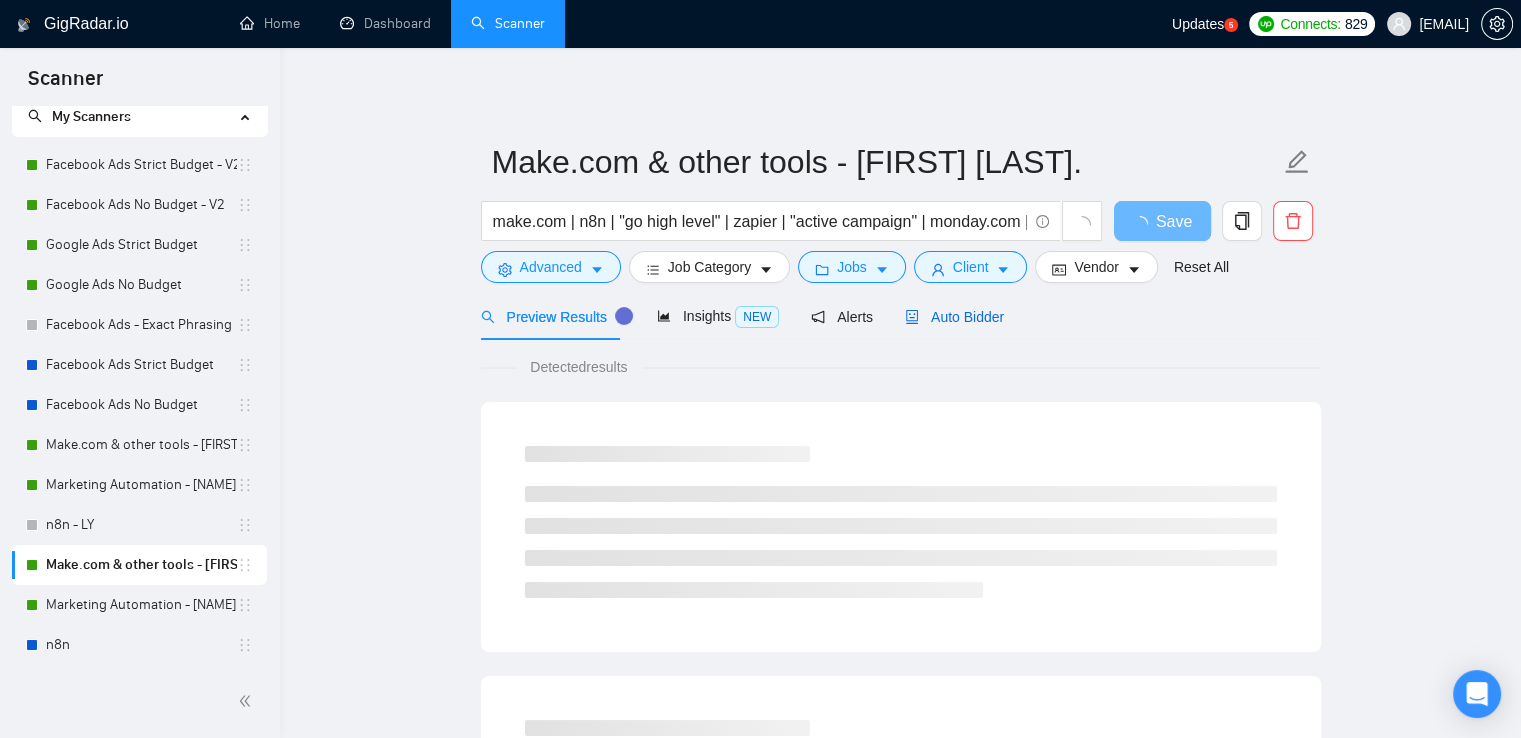 click on "Auto Bidder" at bounding box center [954, 317] 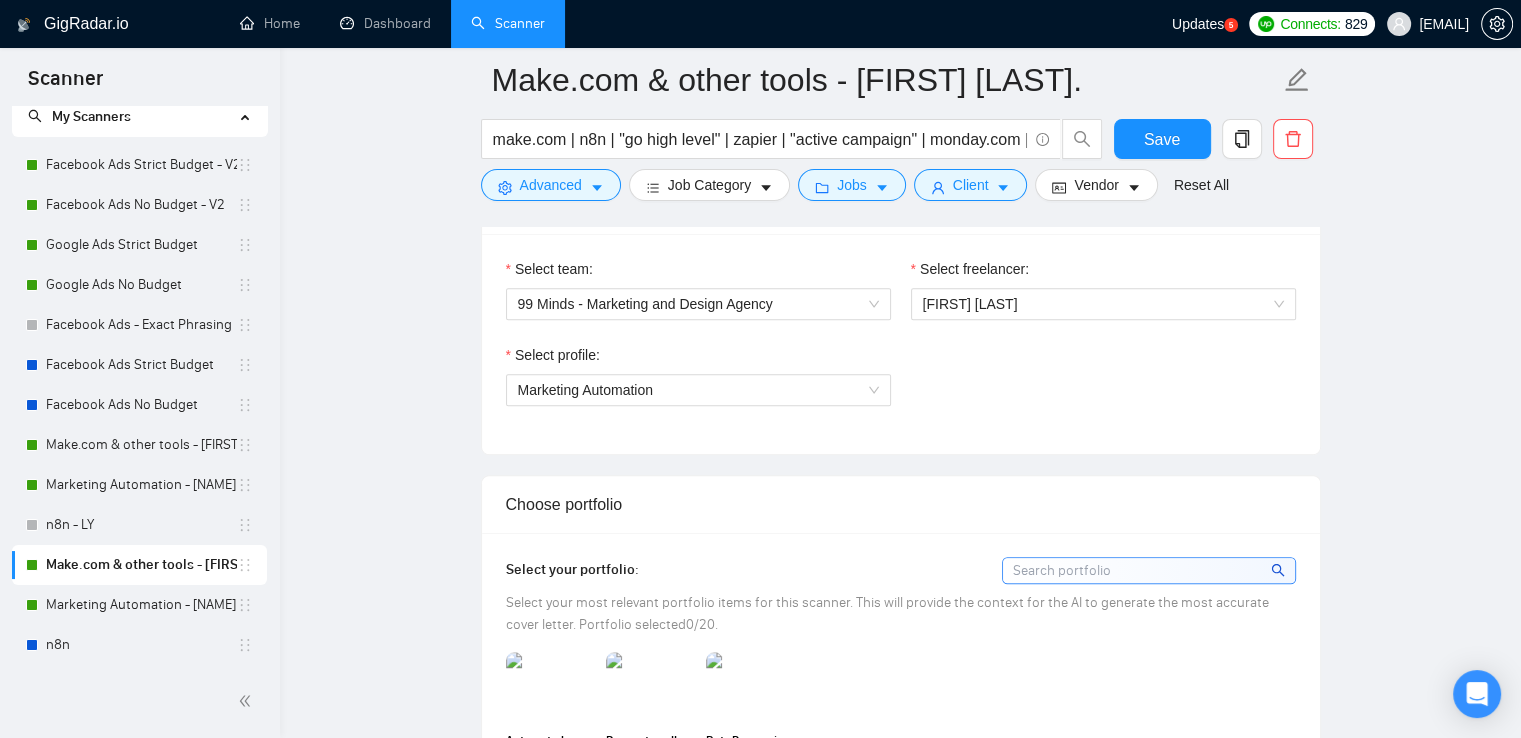 scroll, scrollTop: 1300, scrollLeft: 0, axis: vertical 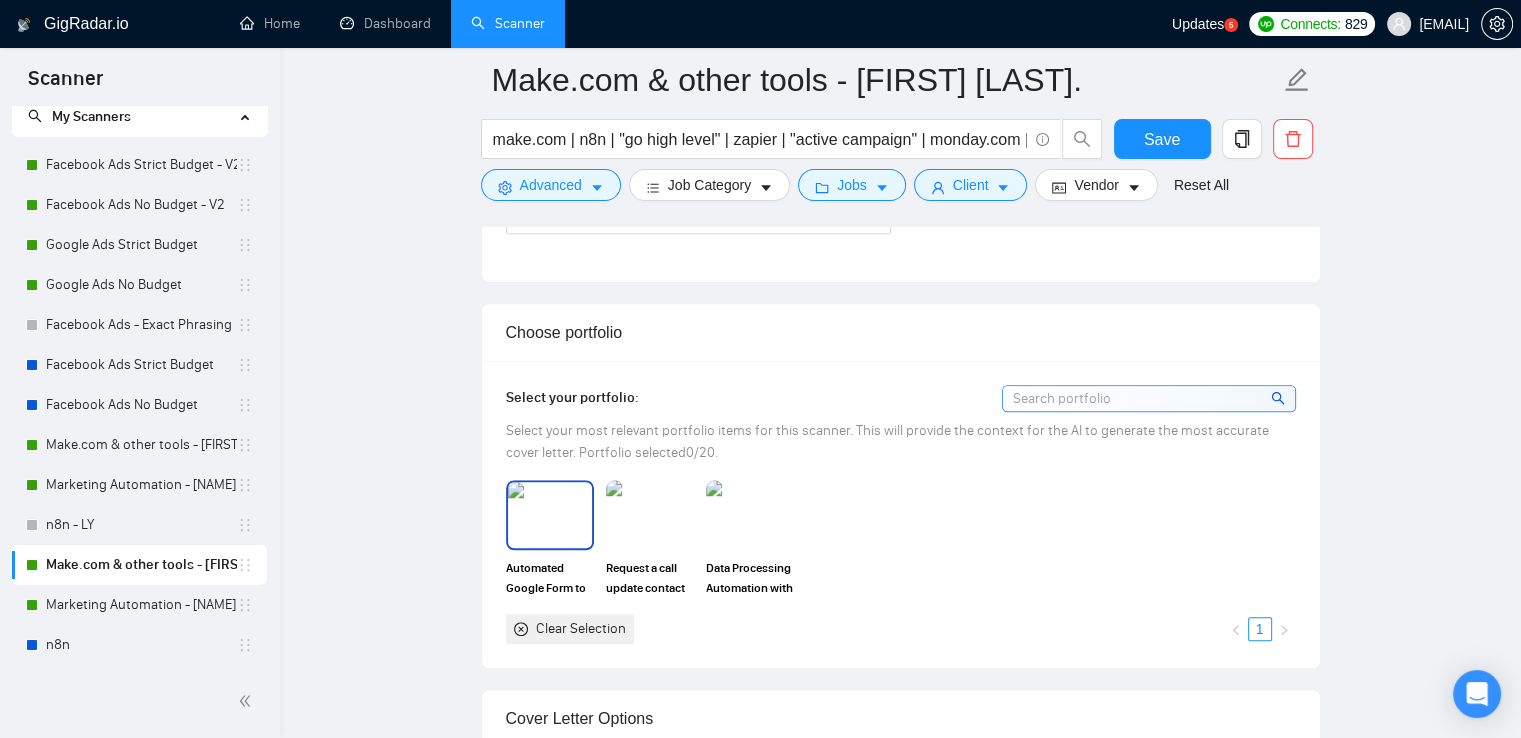 click at bounding box center (550, 515) 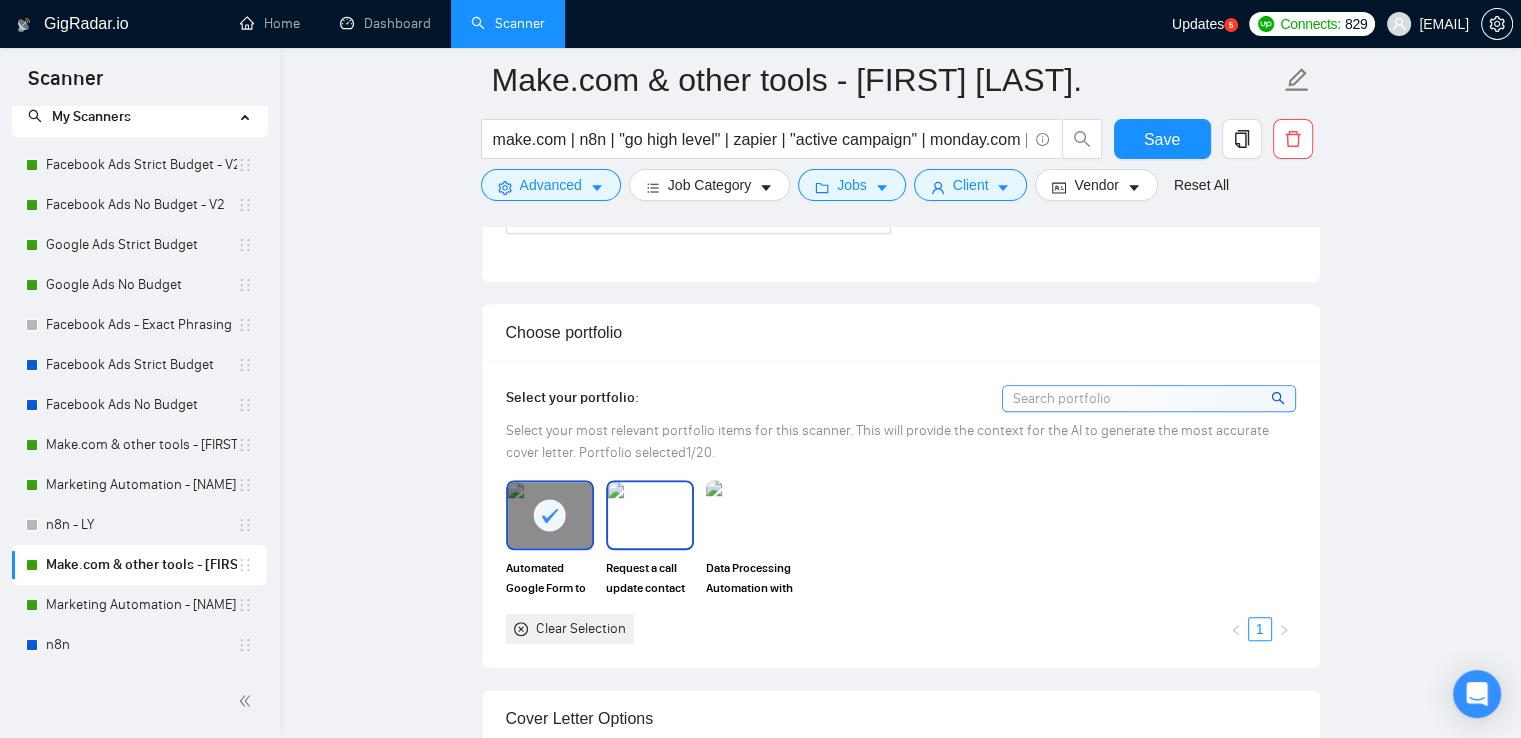 click at bounding box center (650, 515) 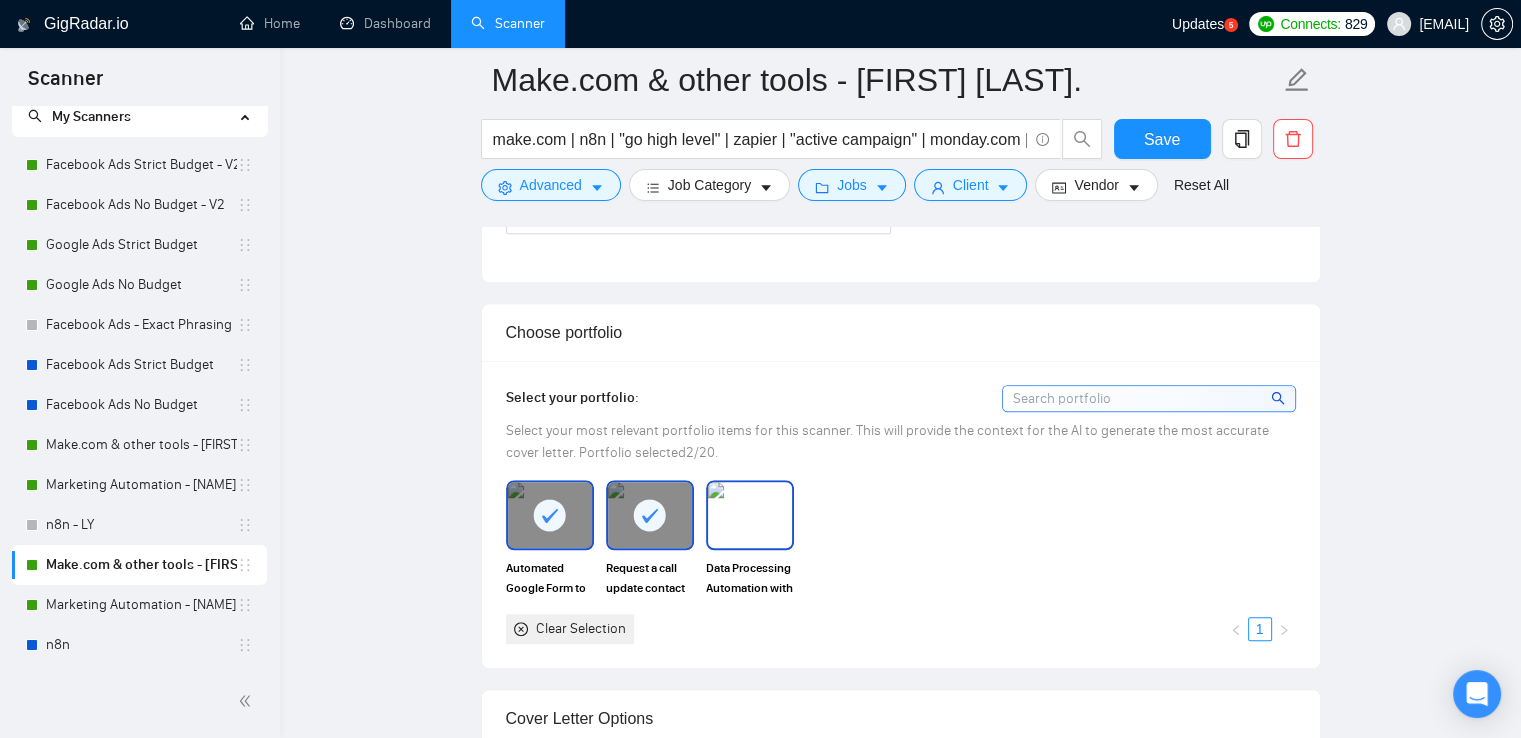 click at bounding box center (750, 515) 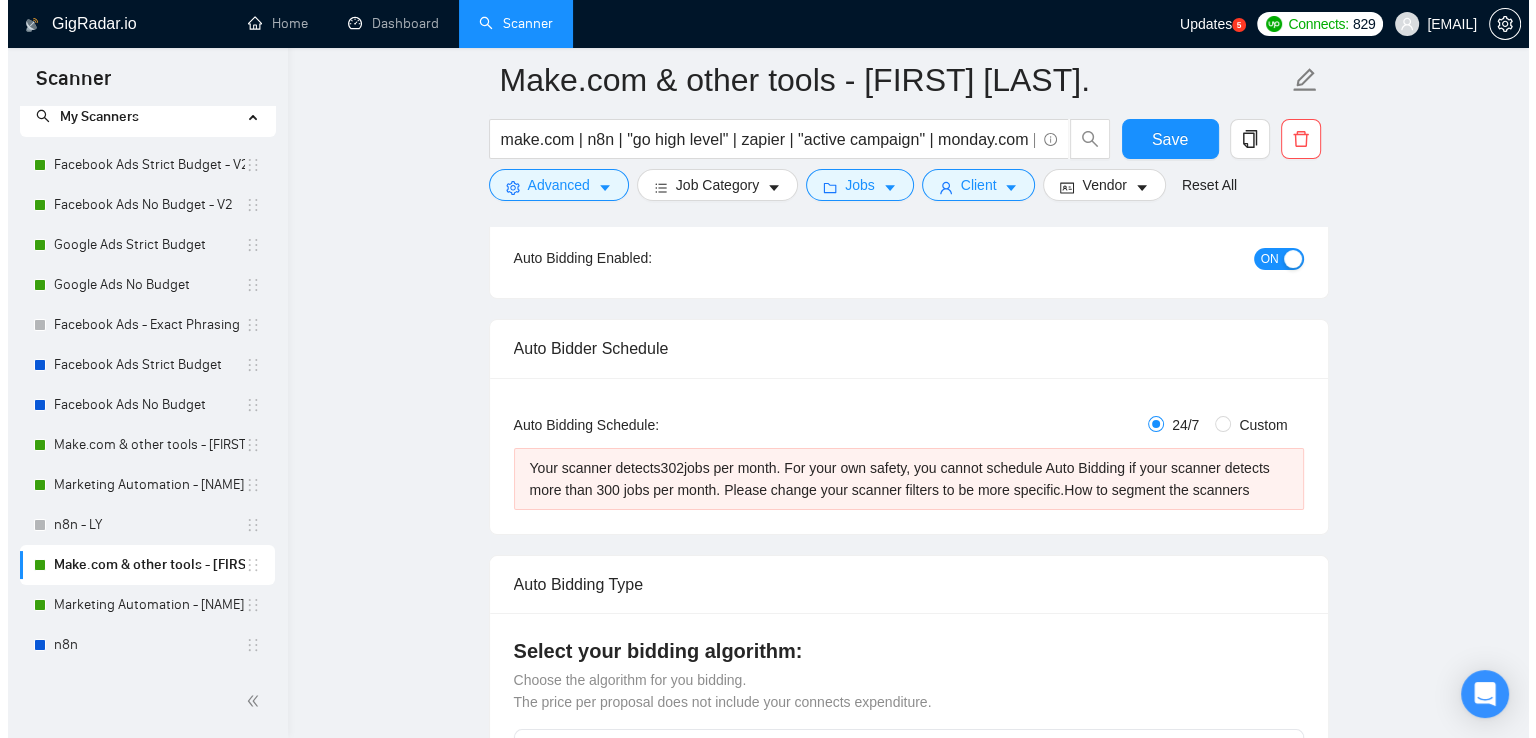 scroll, scrollTop: 100, scrollLeft: 0, axis: vertical 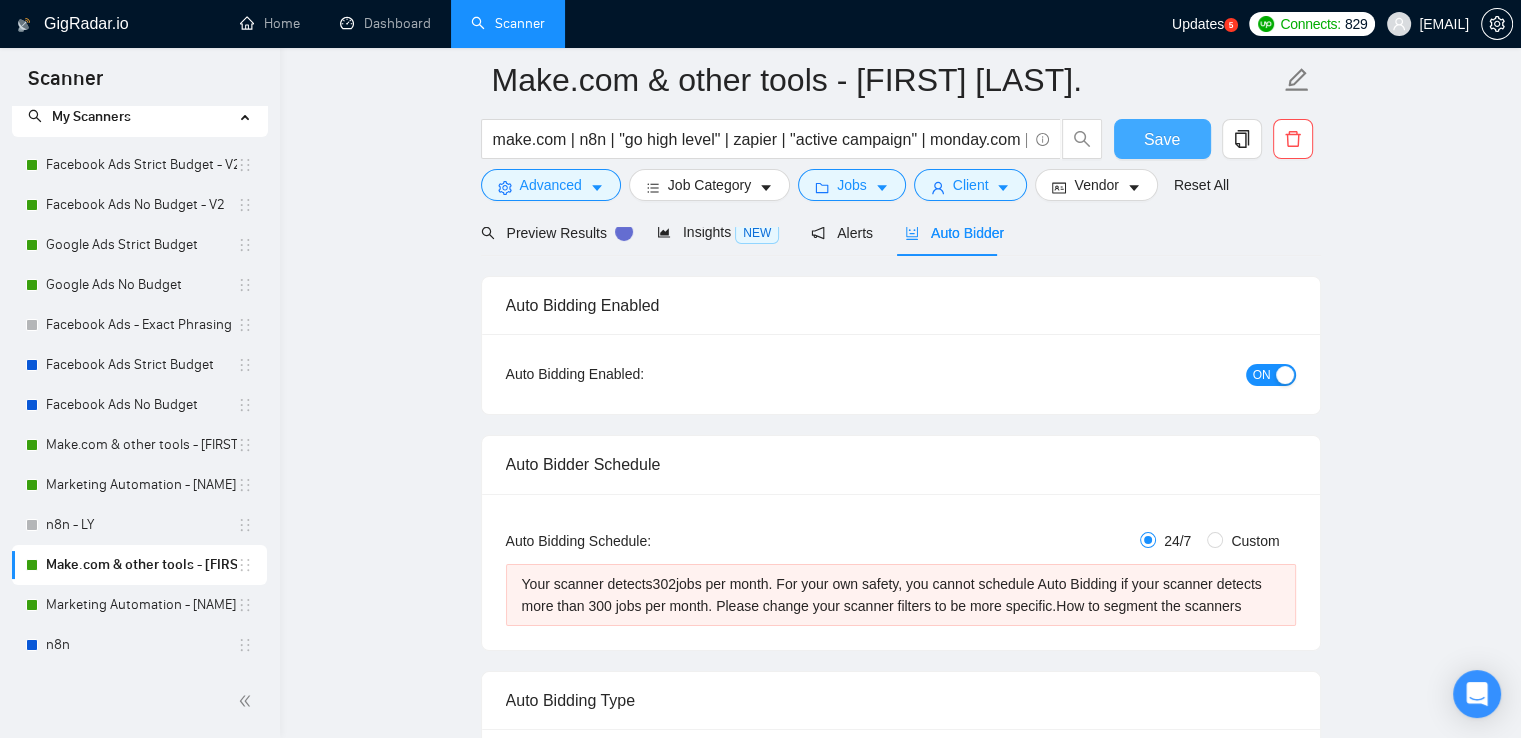 click on "Save" at bounding box center [1162, 139] 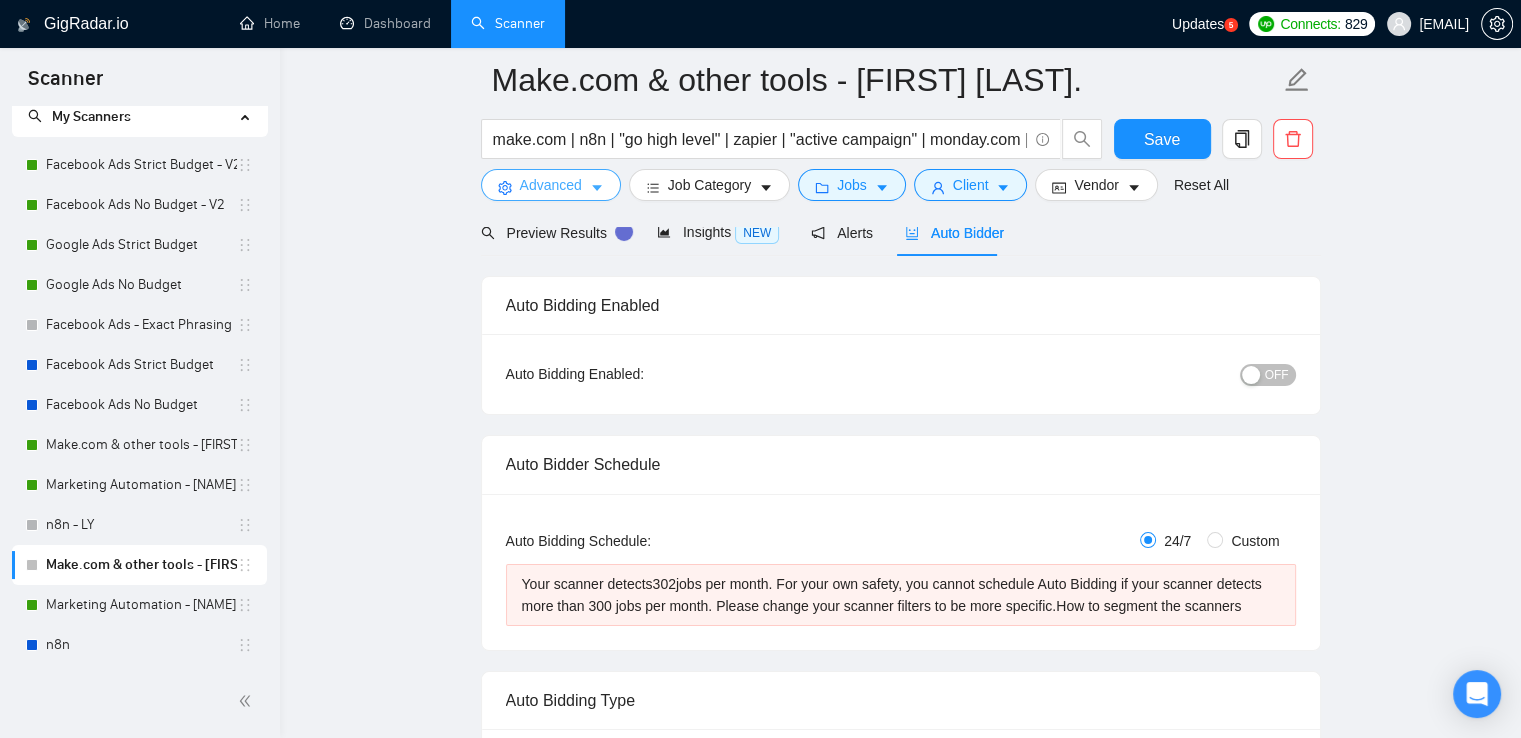 click on "Advanced" at bounding box center [551, 185] 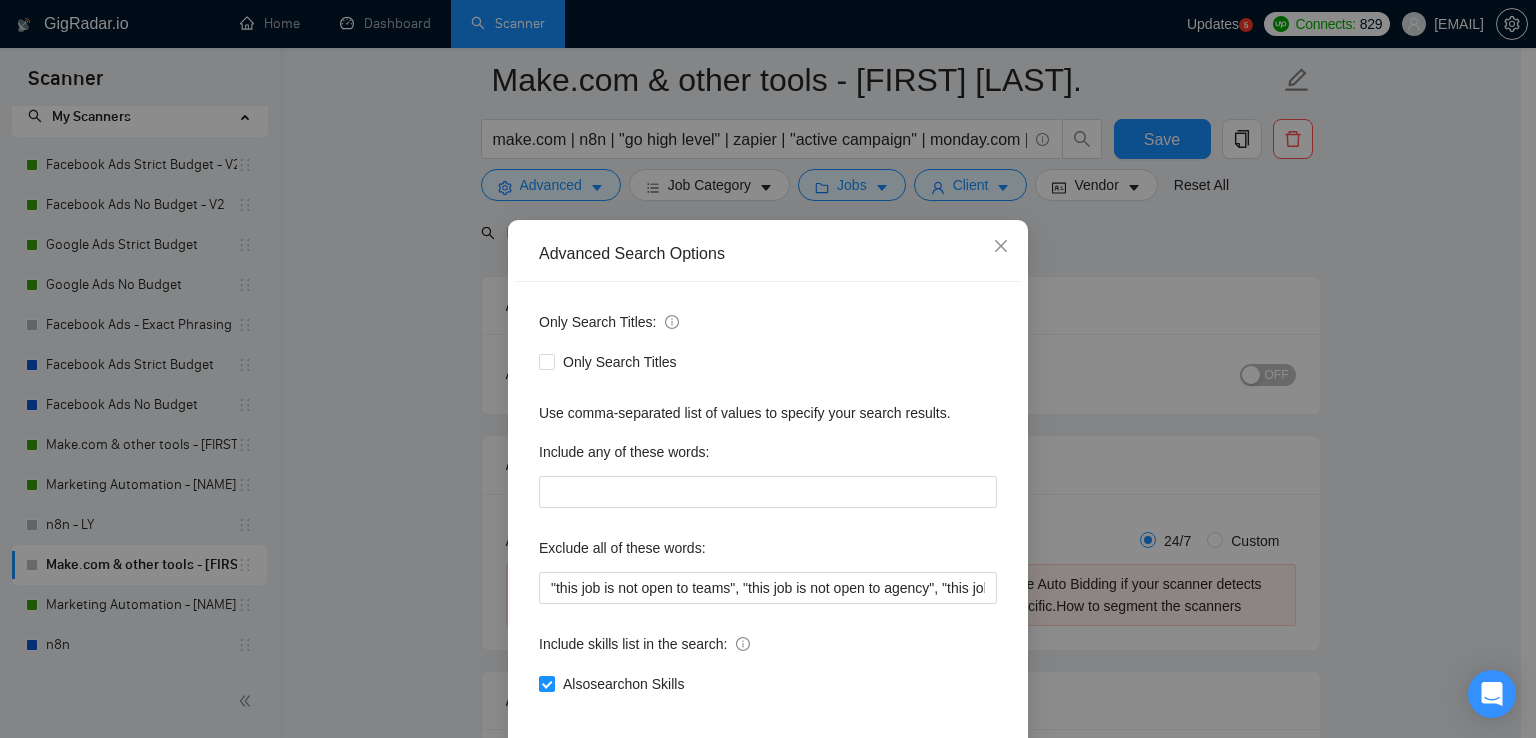 scroll, scrollTop: 94, scrollLeft: 0, axis: vertical 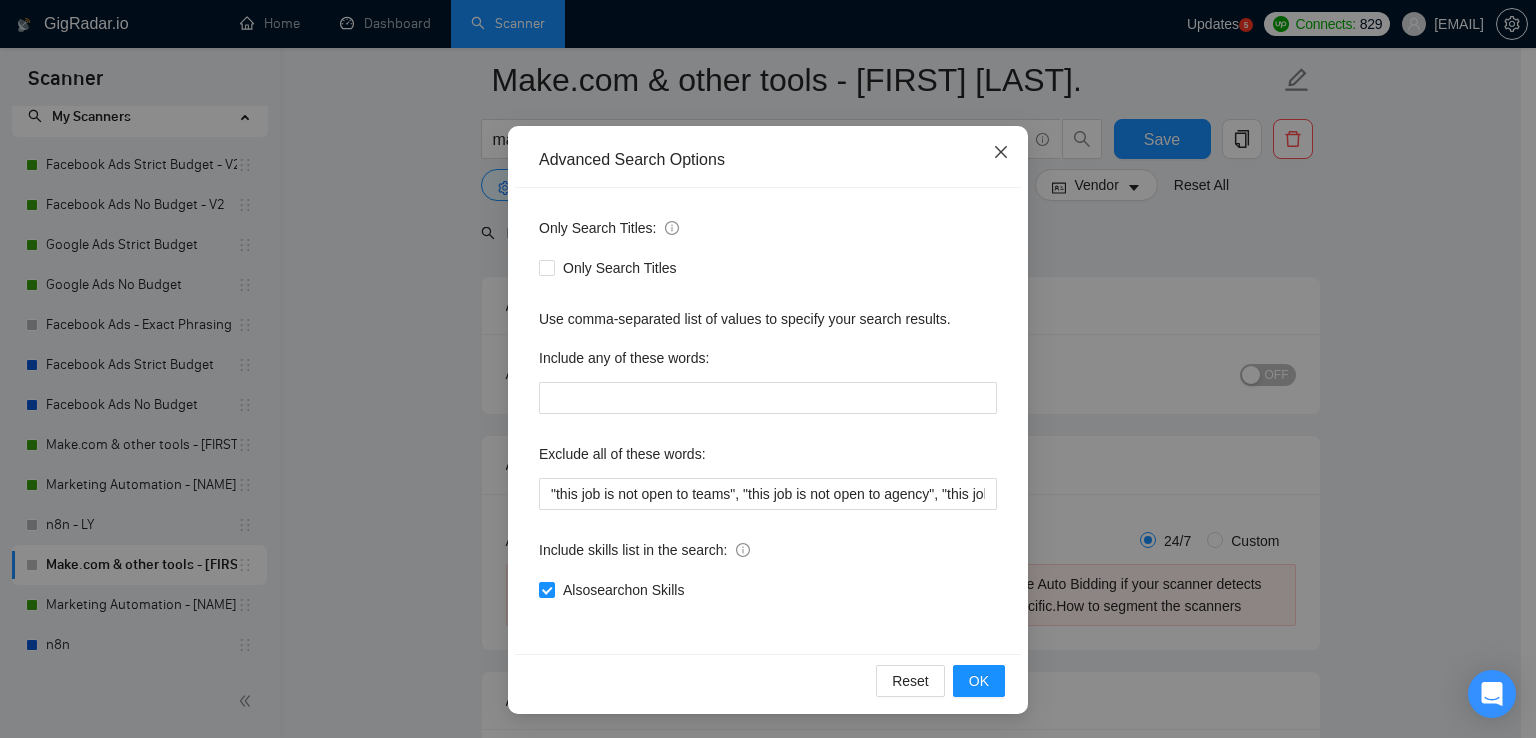 click at bounding box center [1001, 153] 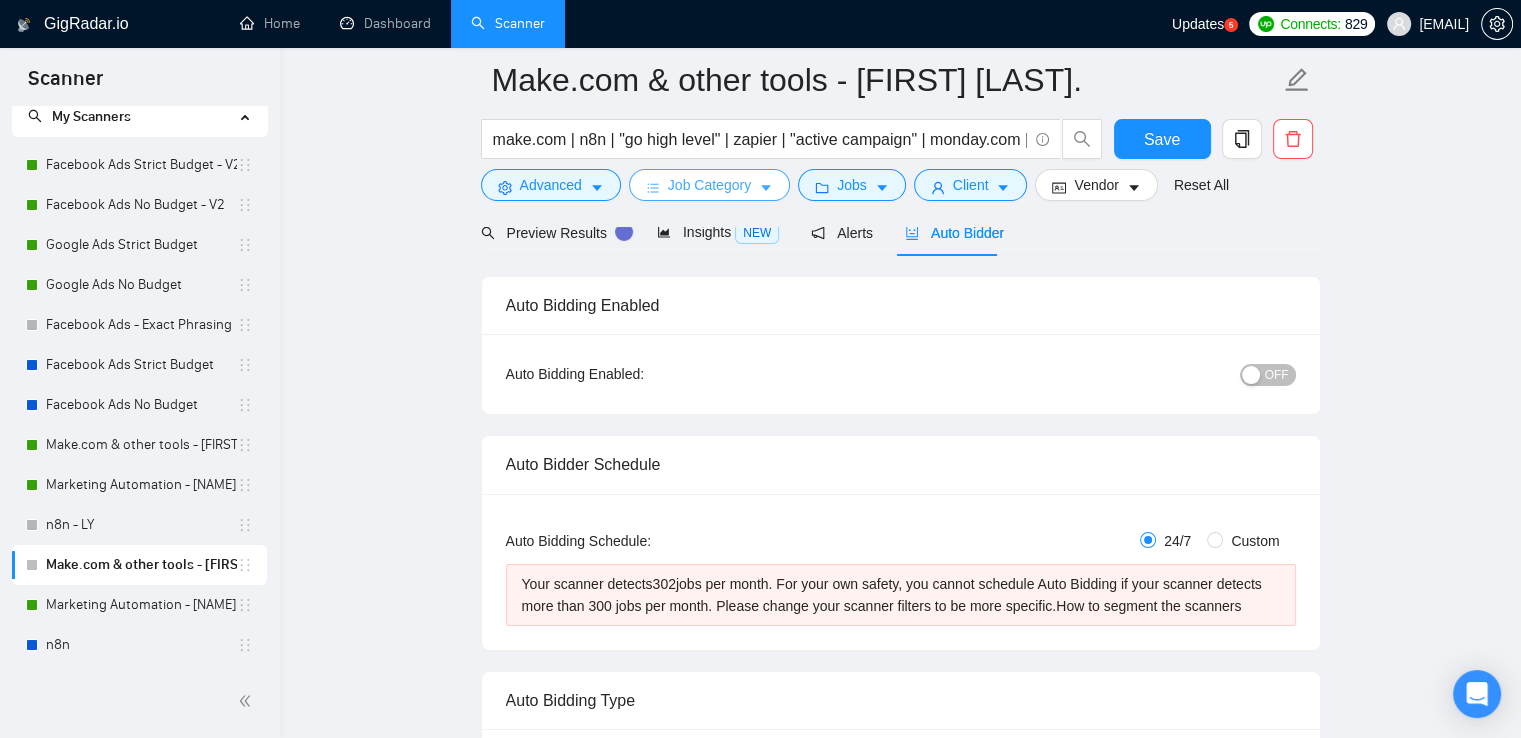 click on "Job Category" at bounding box center (709, 185) 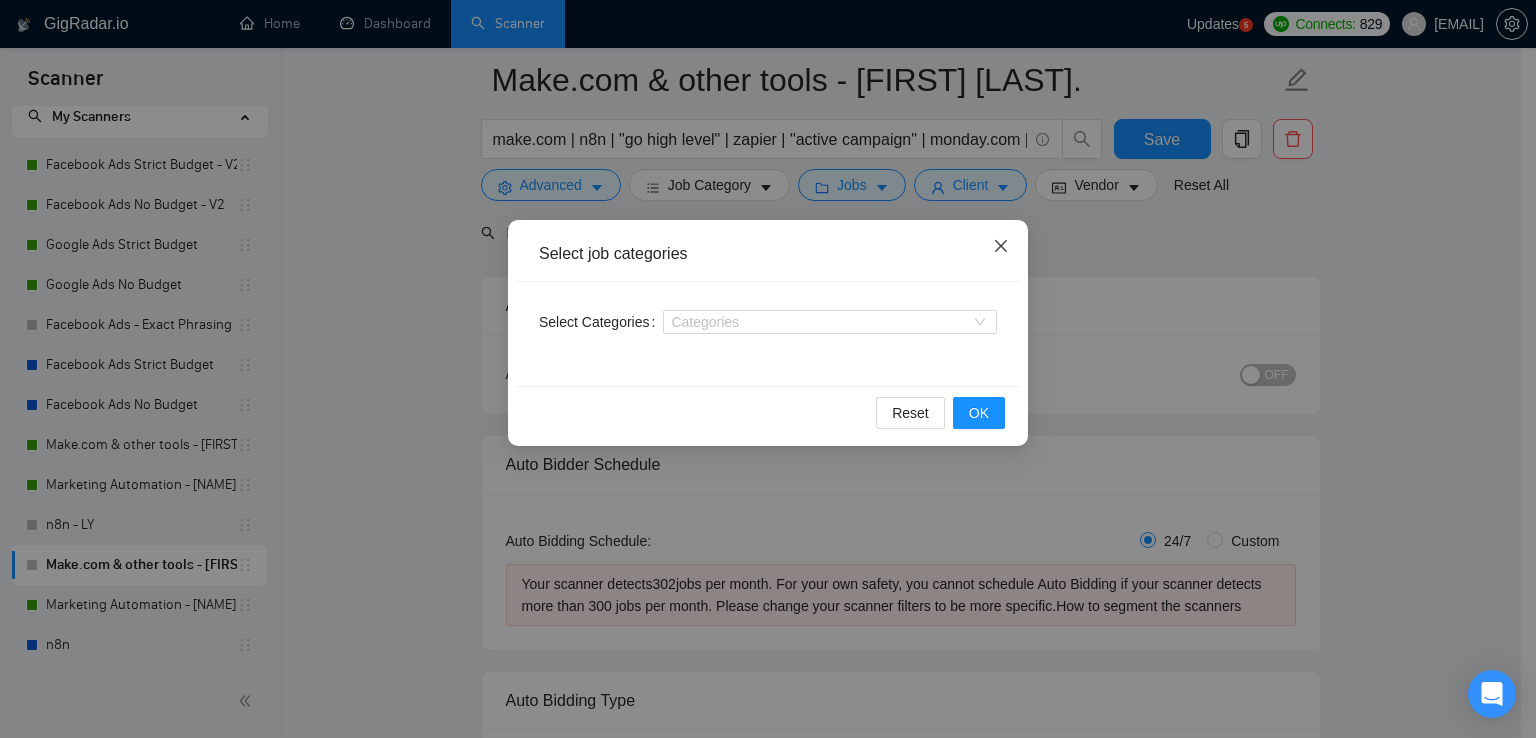 click 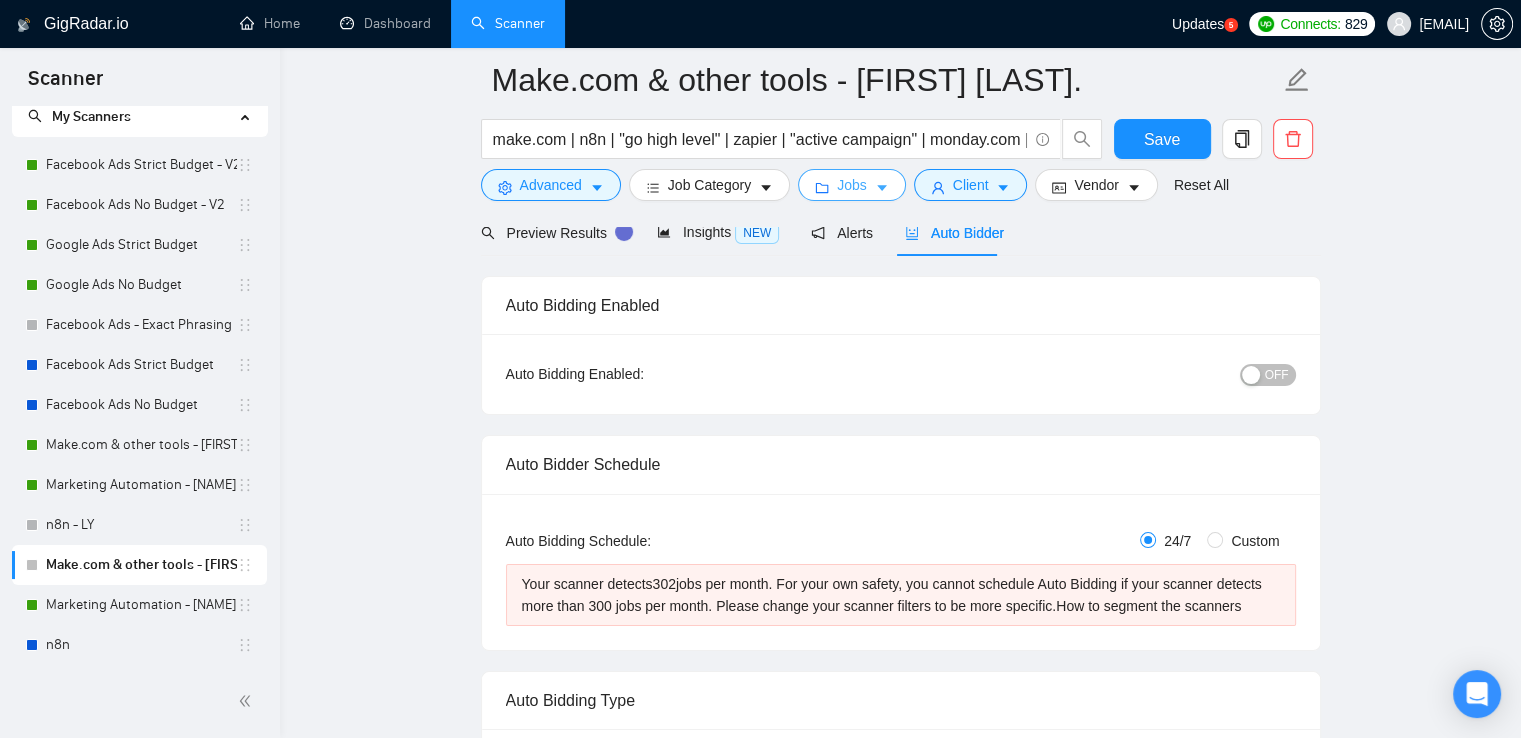 click on "Jobs" at bounding box center [852, 185] 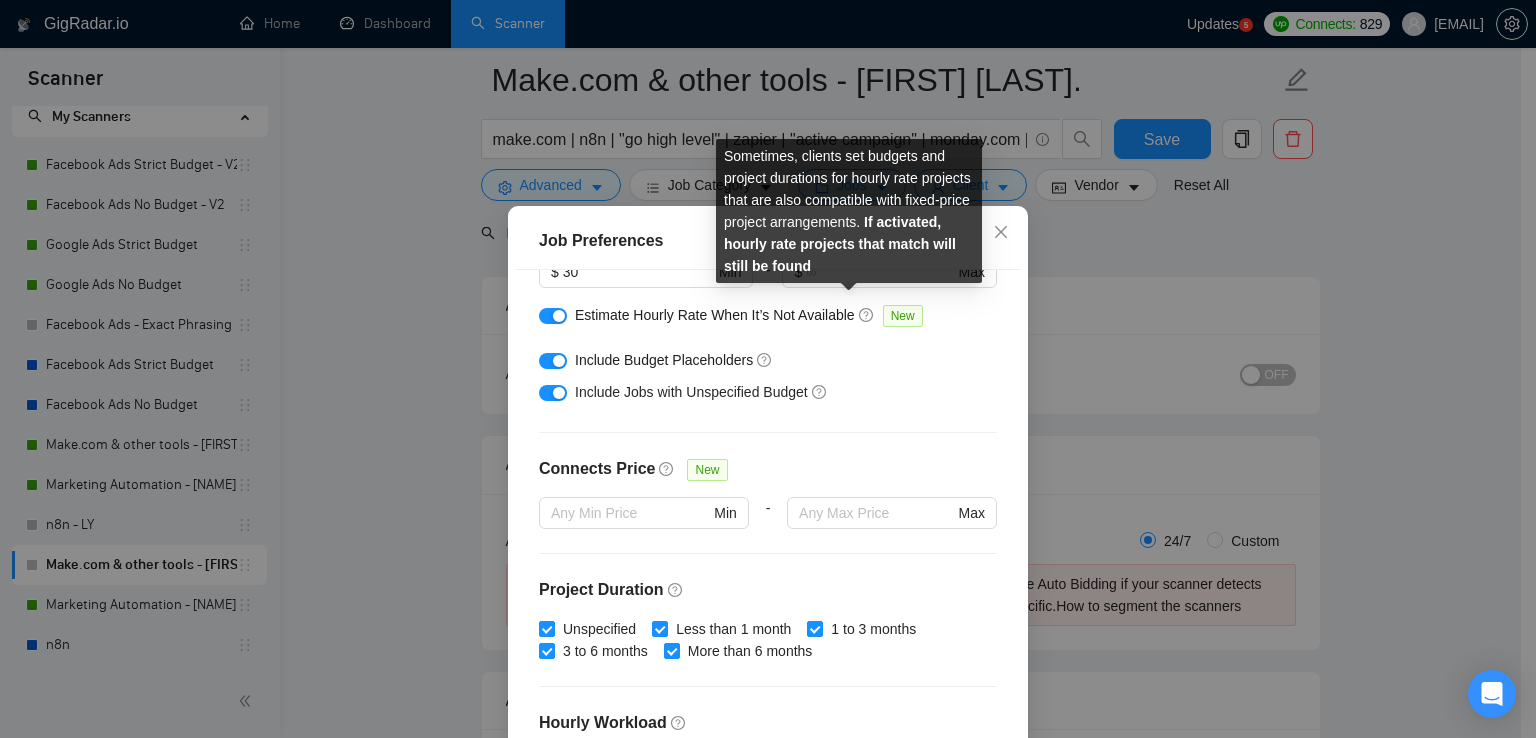 scroll, scrollTop: 400, scrollLeft: 0, axis: vertical 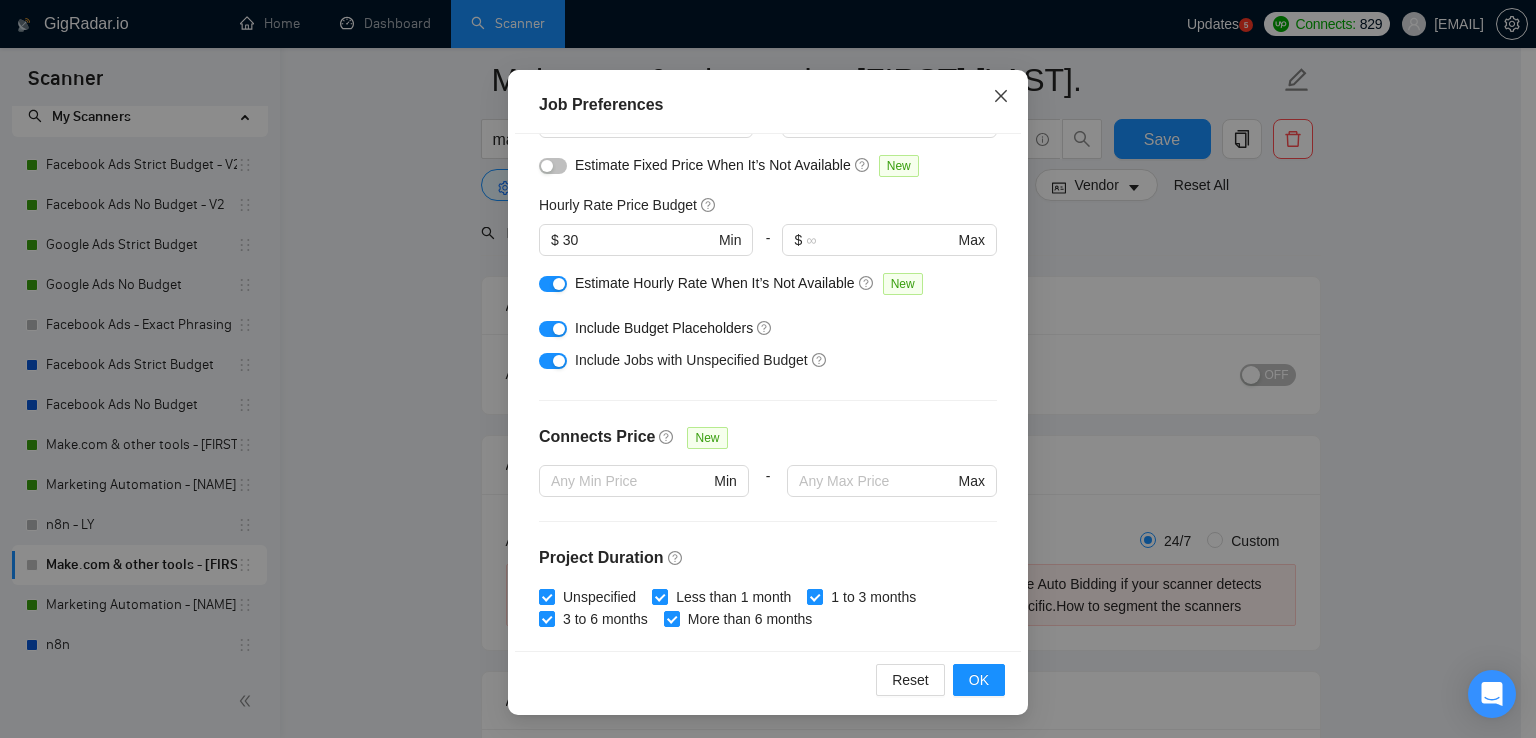 click 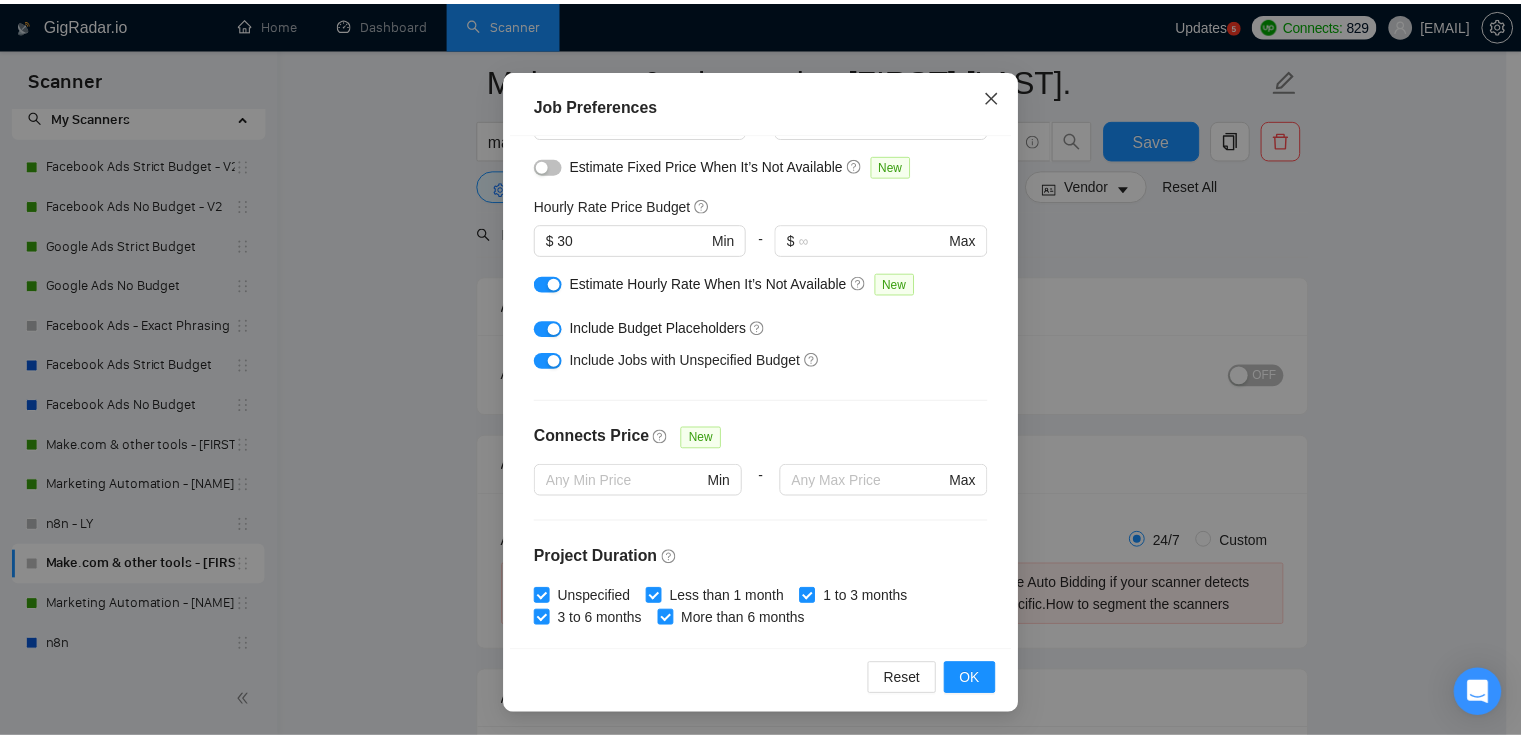 scroll, scrollTop: 50, scrollLeft: 0, axis: vertical 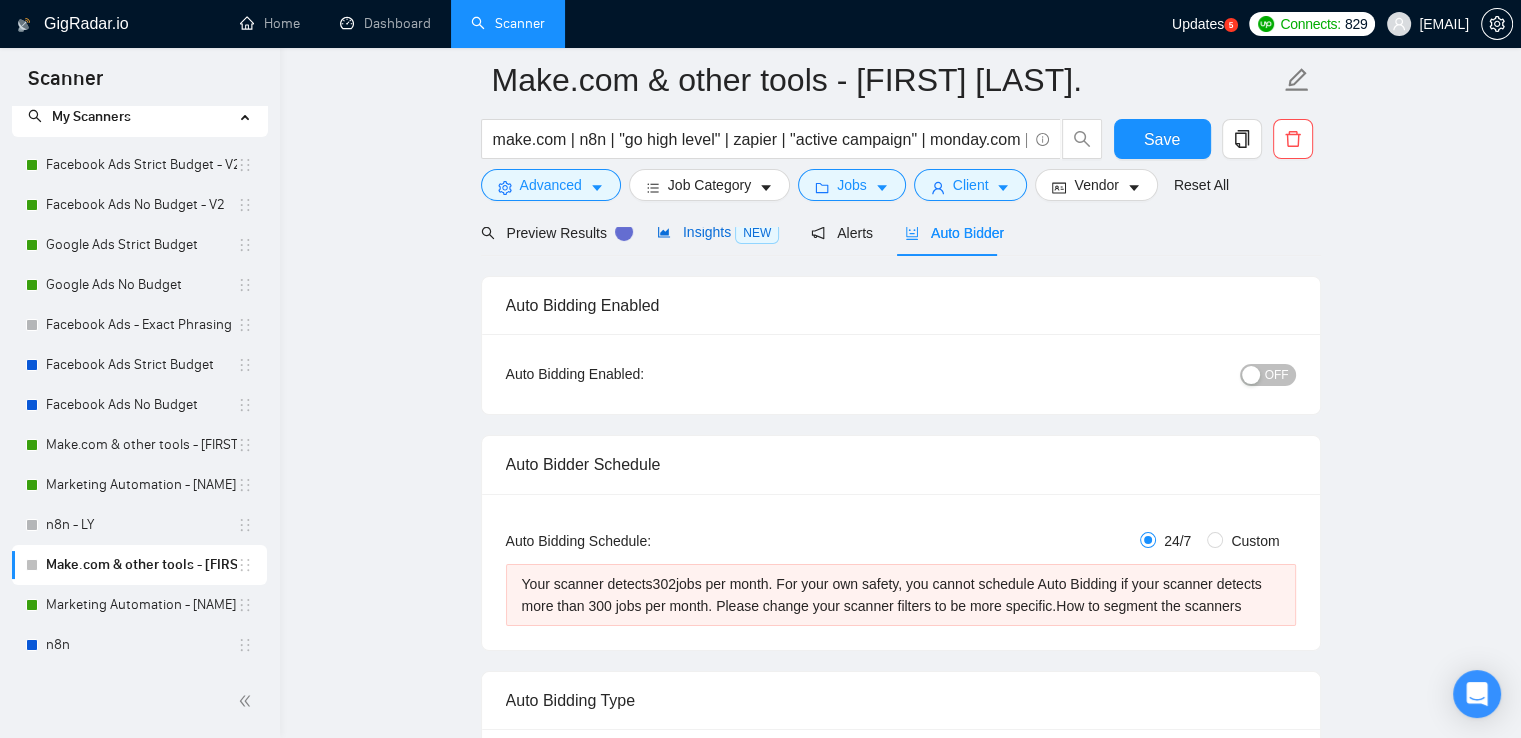 click on "Insights NEW" at bounding box center (718, 232) 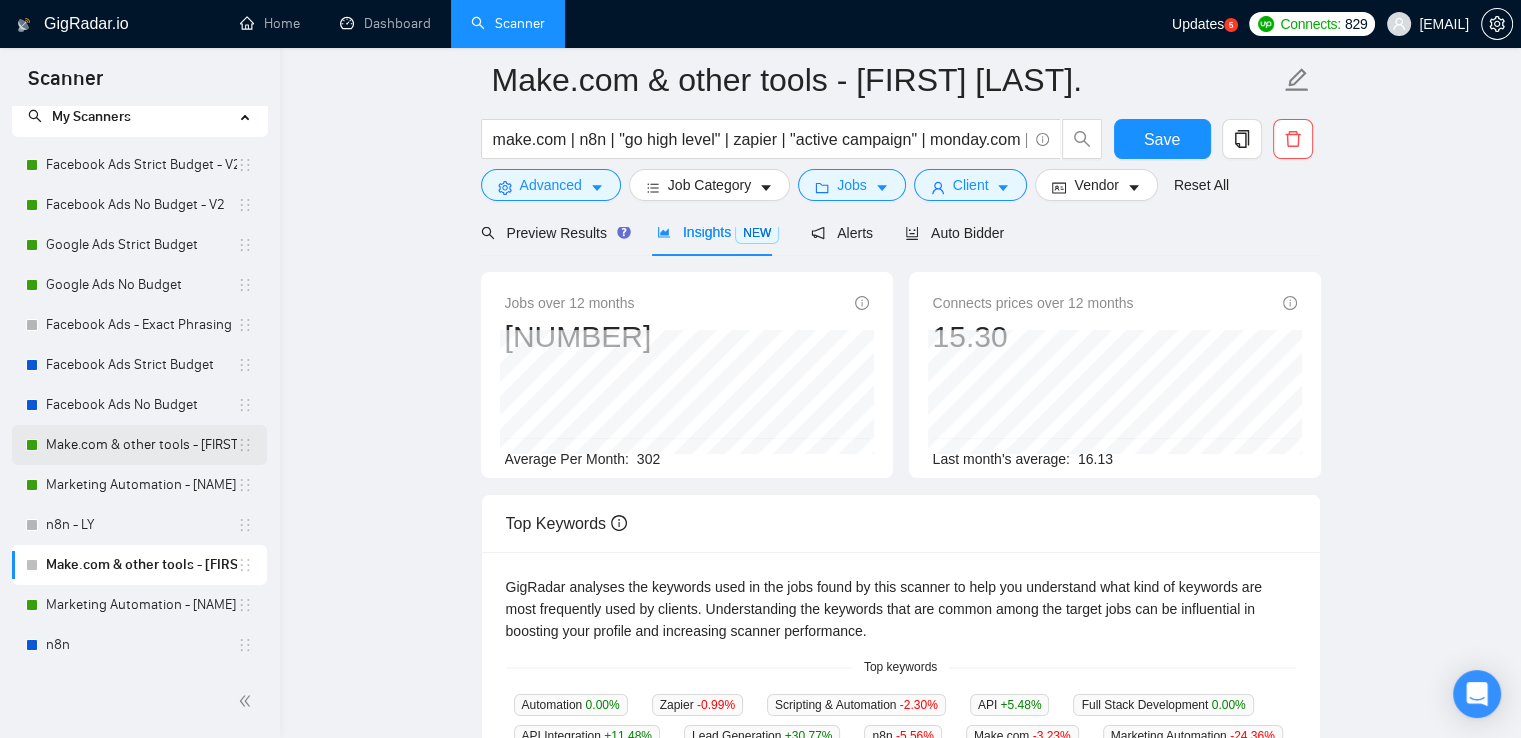 click on "Make.com & other tools - [FIRST] [LAST]." at bounding box center (141, 445) 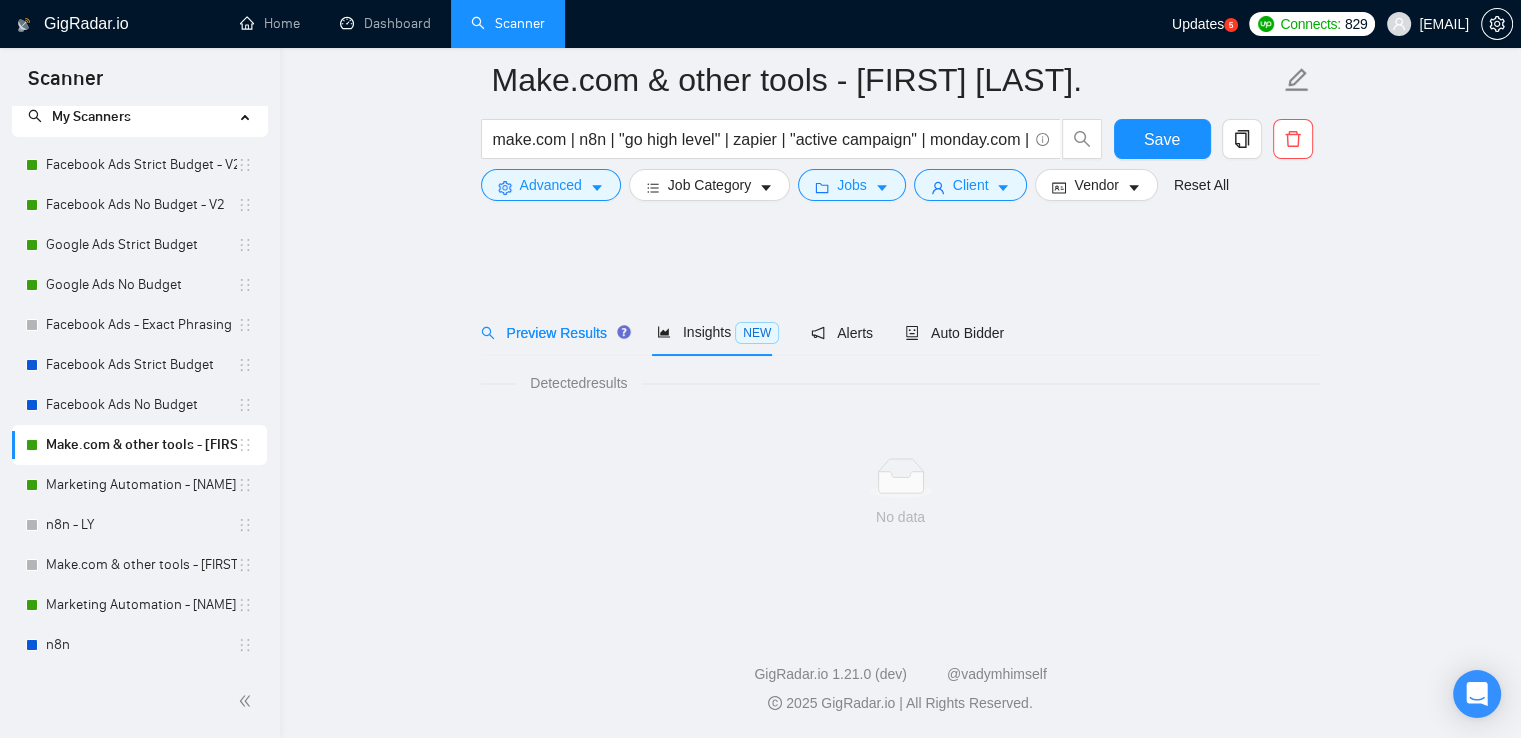scroll, scrollTop: 0, scrollLeft: 0, axis: both 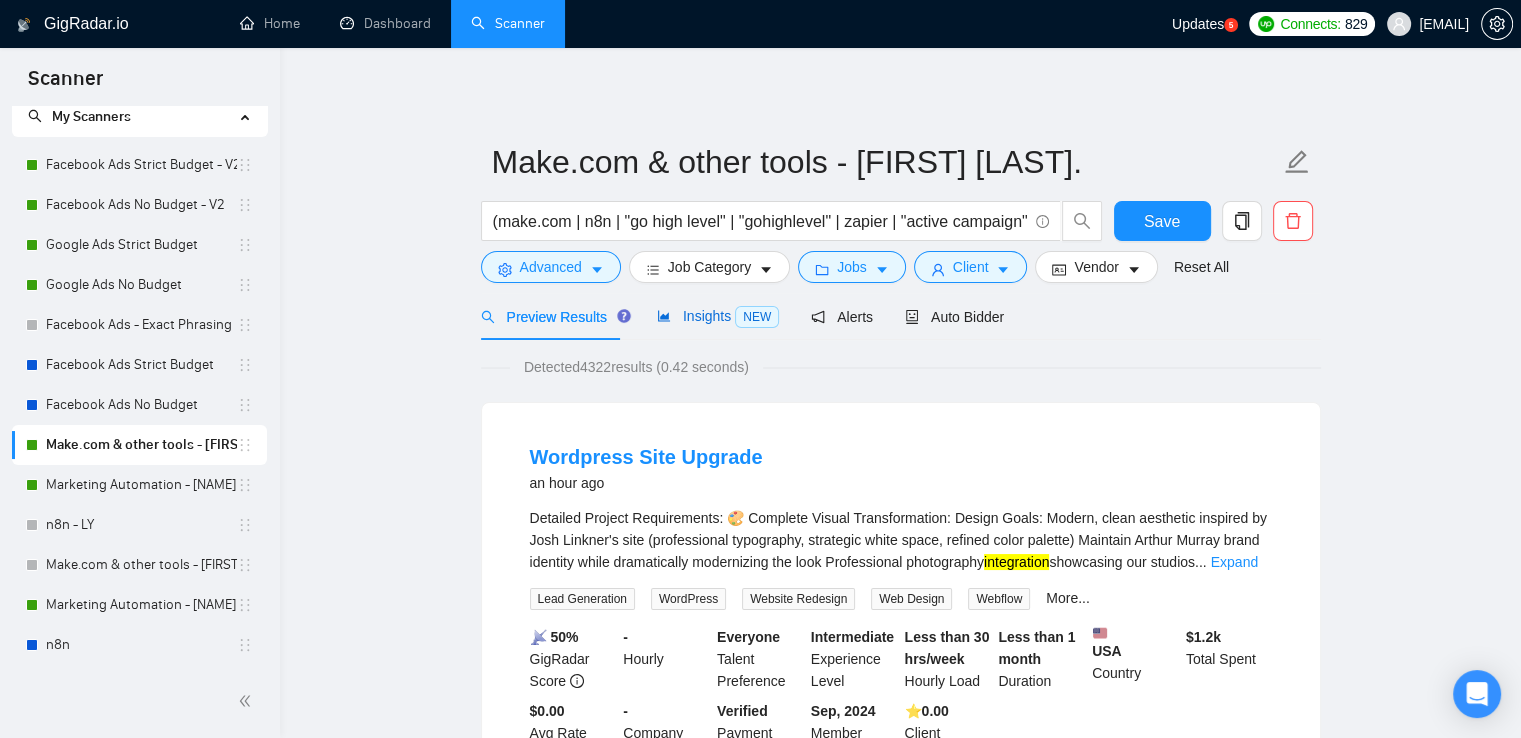 click on "Insights NEW" at bounding box center [718, 316] 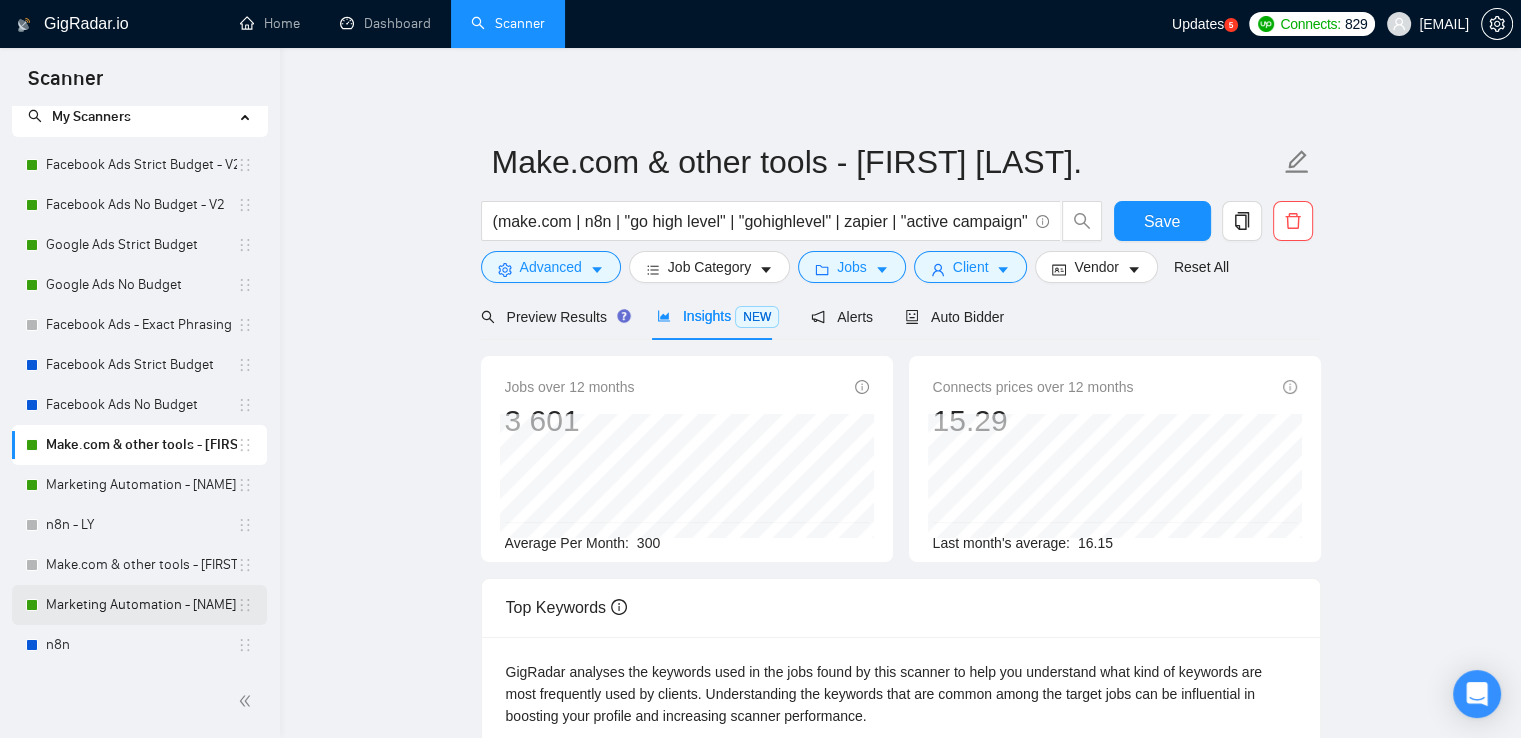 click on "Marketing Automation - [NAME]" at bounding box center [141, 605] 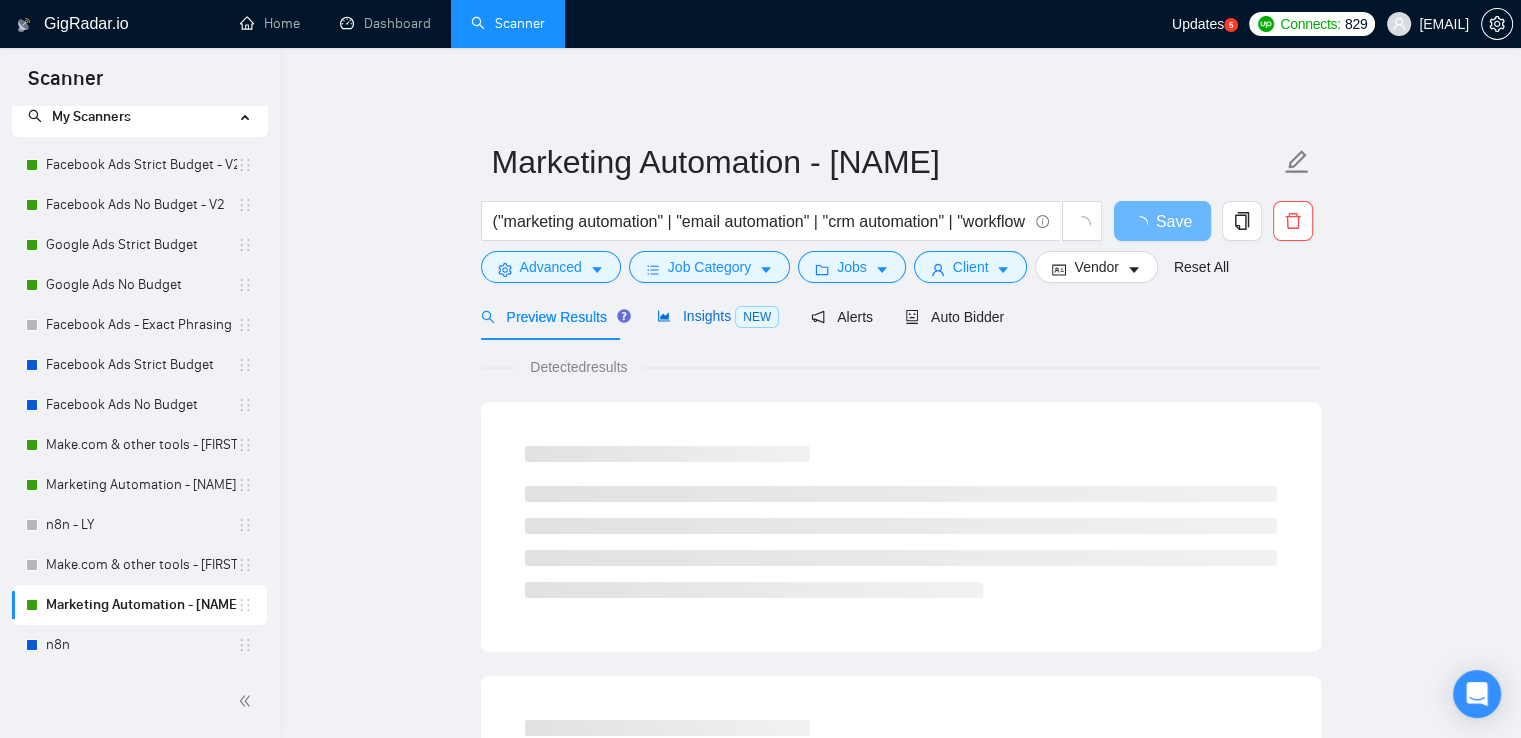 click on "Insights NEW" at bounding box center [718, 316] 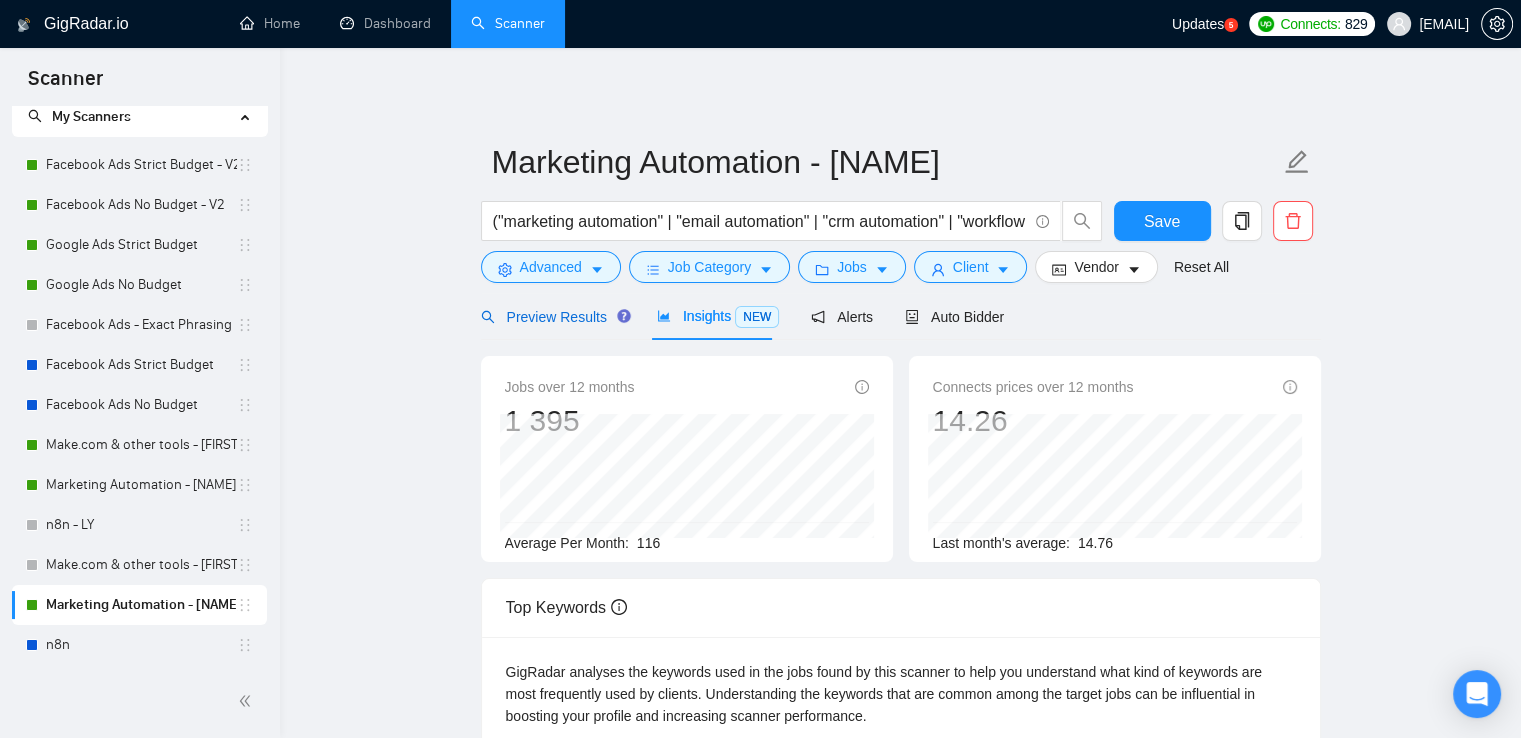 click on "Preview Results" at bounding box center [553, 317] 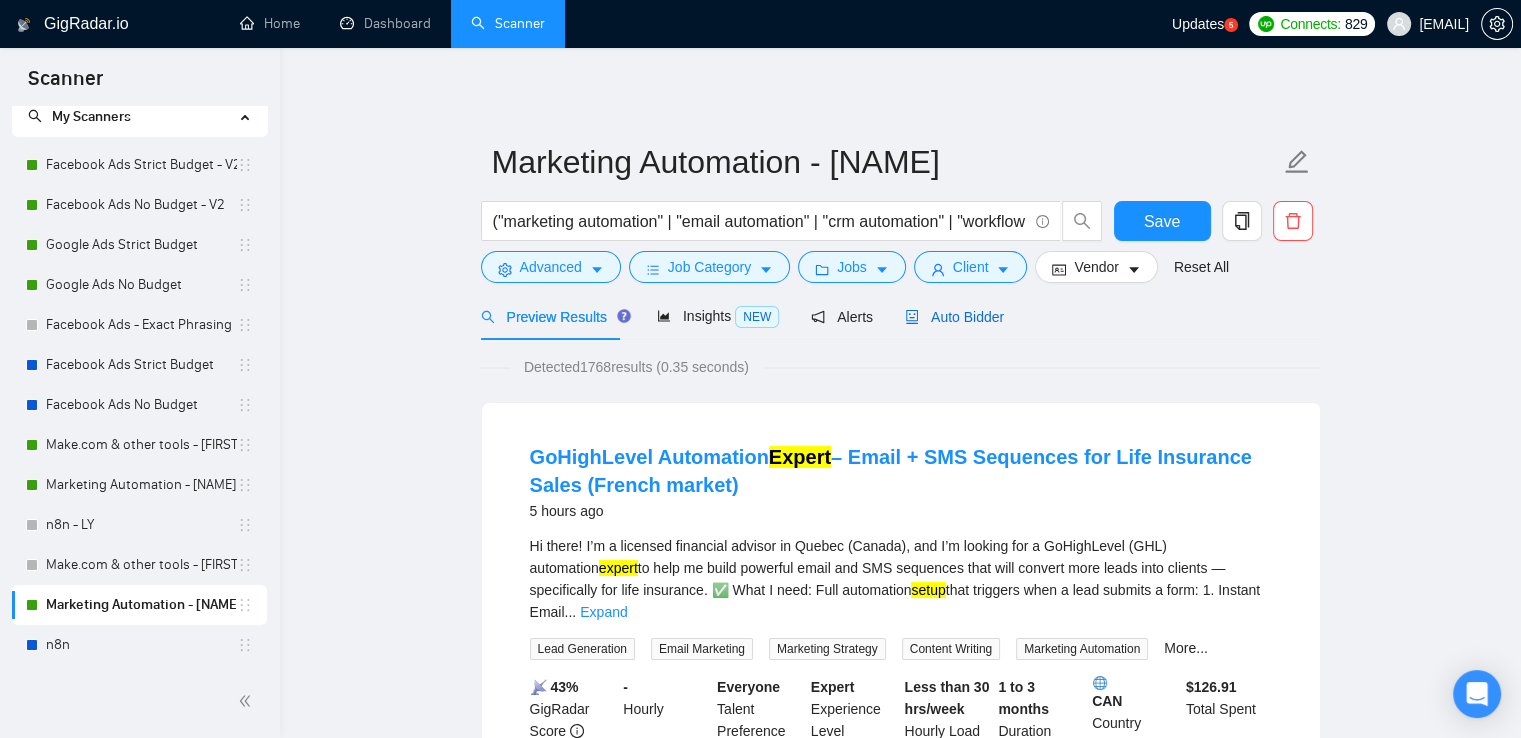 click on "Auto Bidder" at bounding box center [954, 317] 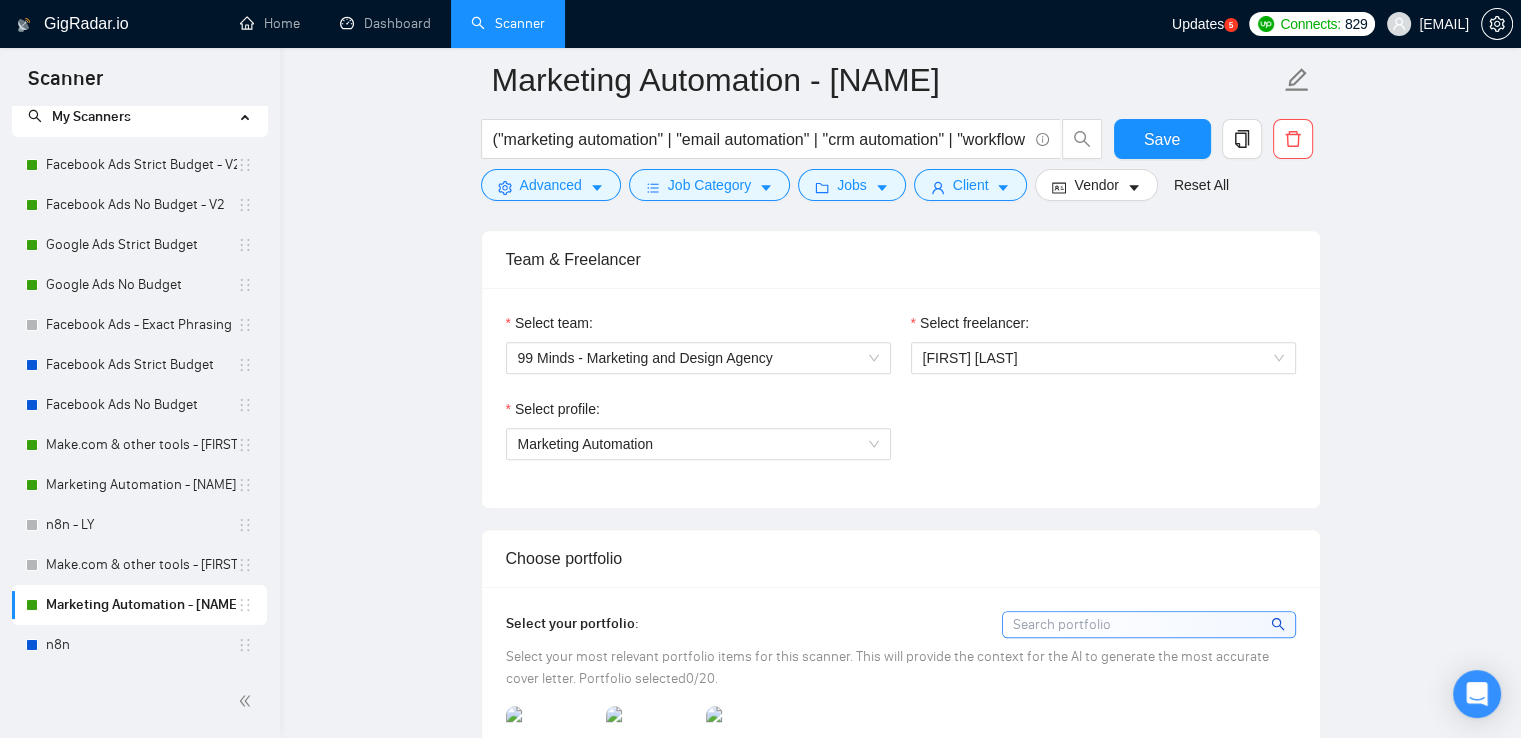 scroll, scrollTop: 1300, scrollLeft: 0, axis: vertical 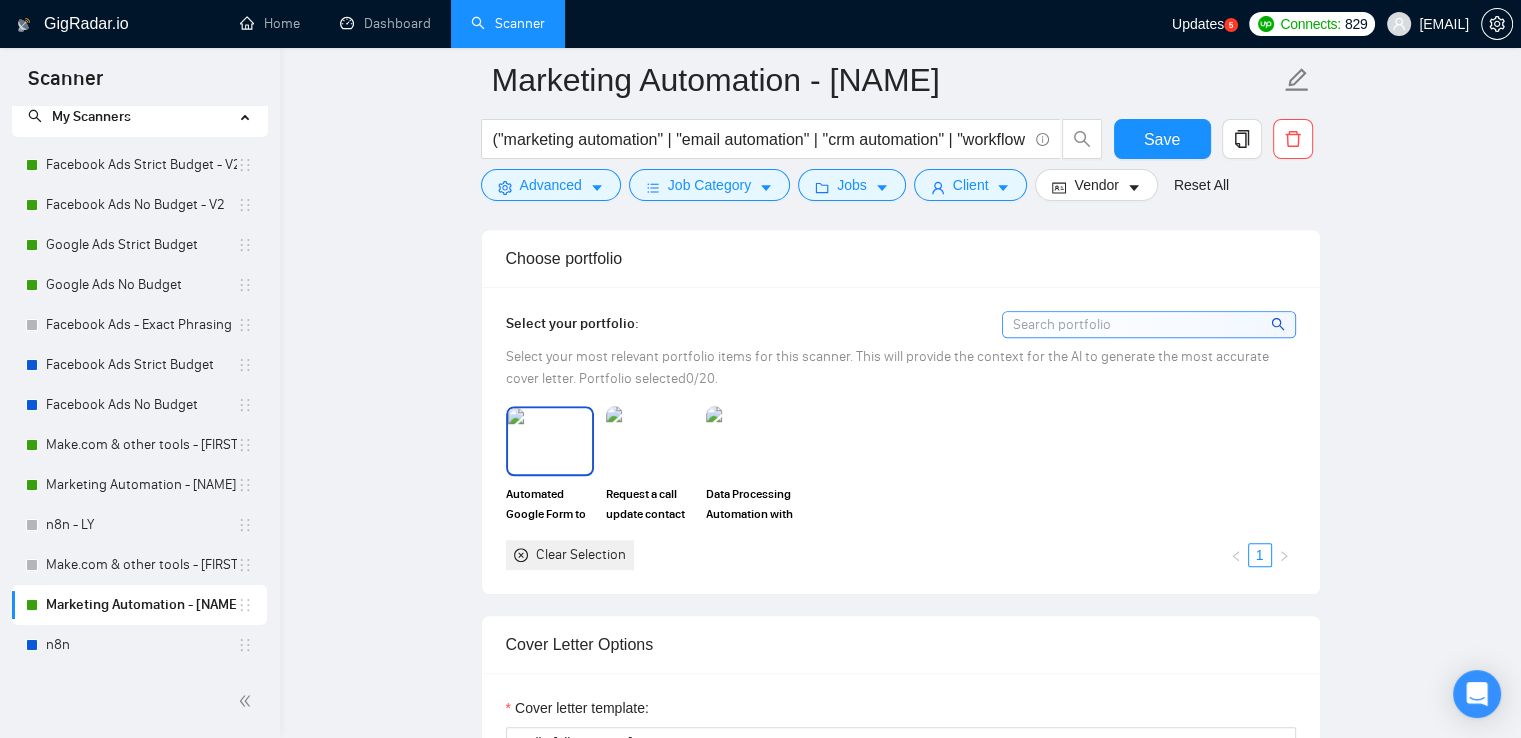 click at bounding box center [550, 441] 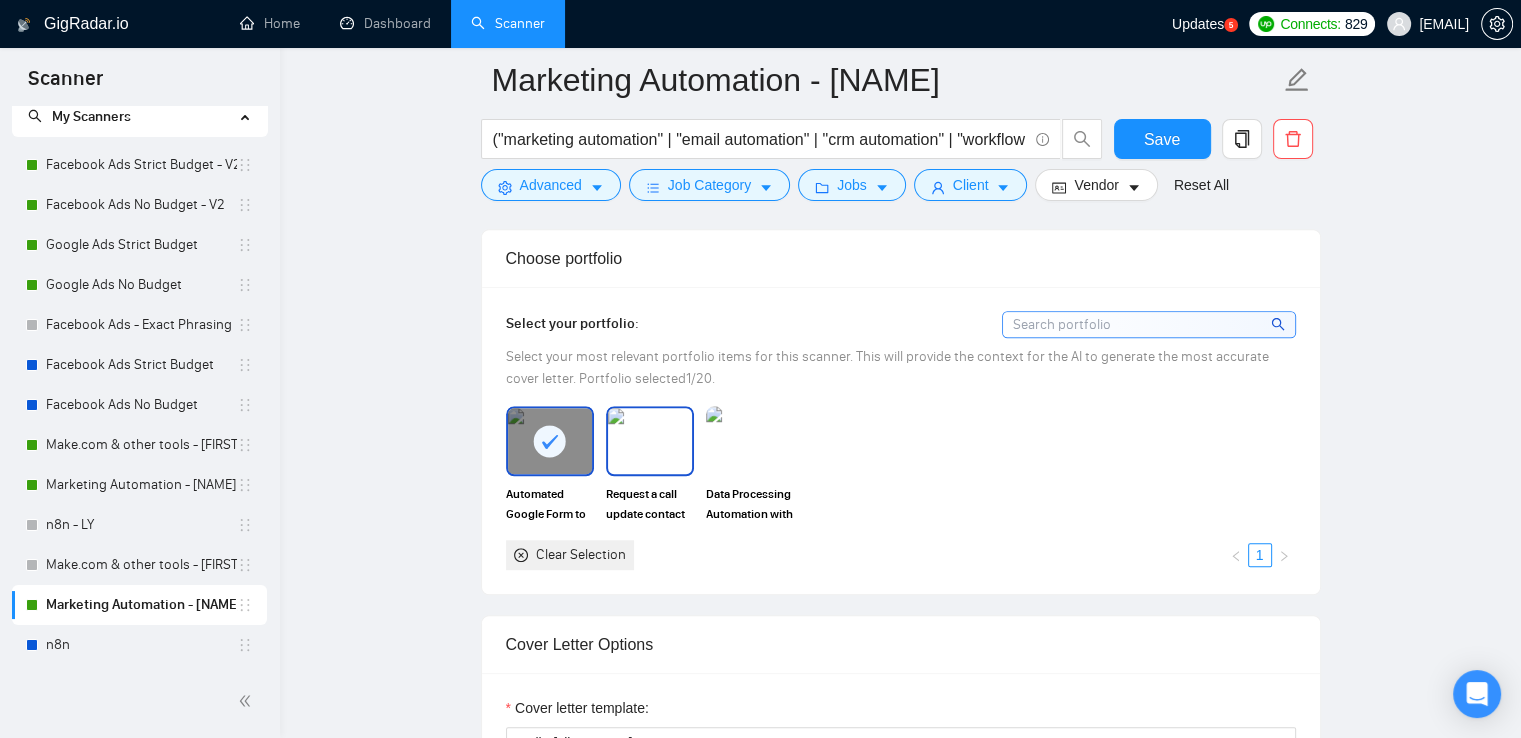 click at bounding box center (650, 441) 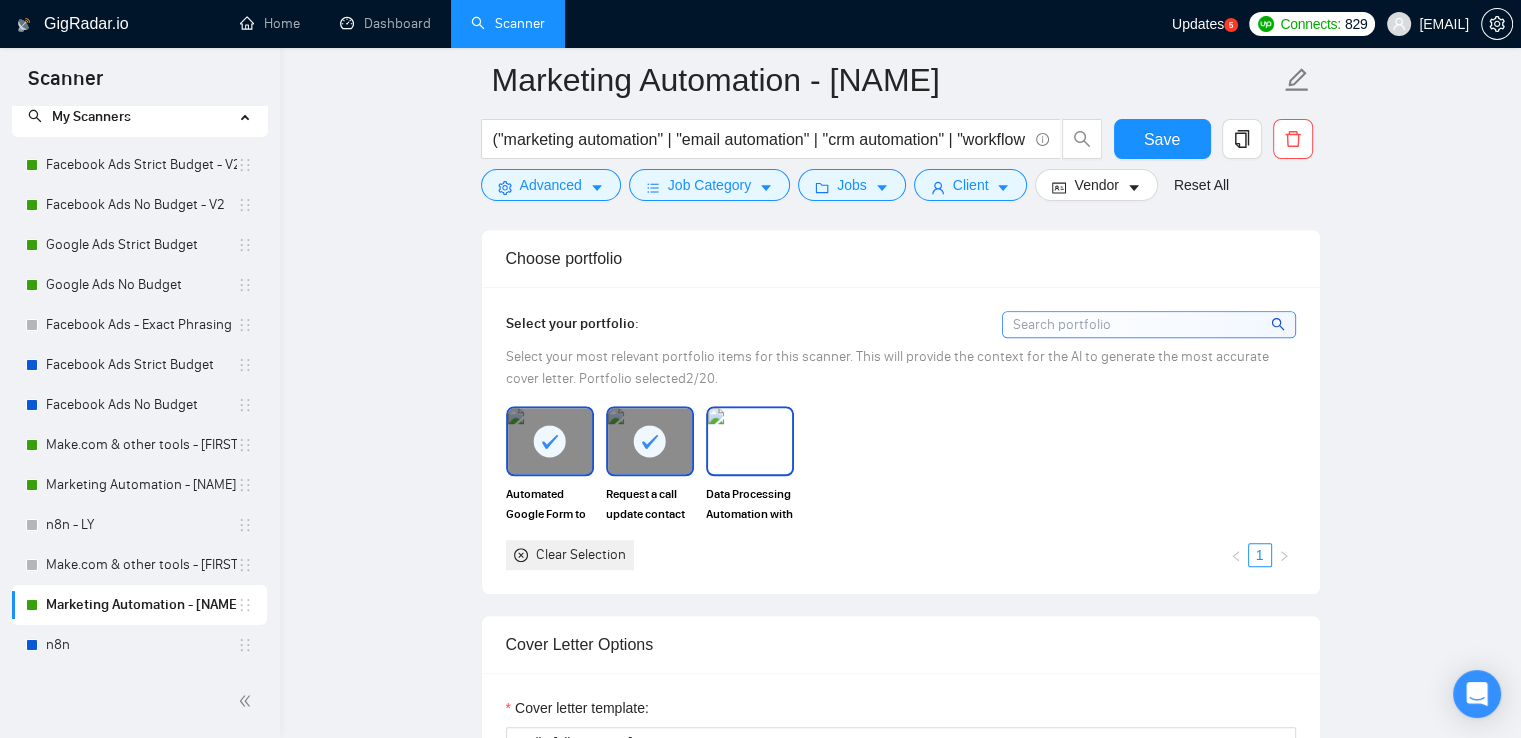click at bounding box center [750, 441] 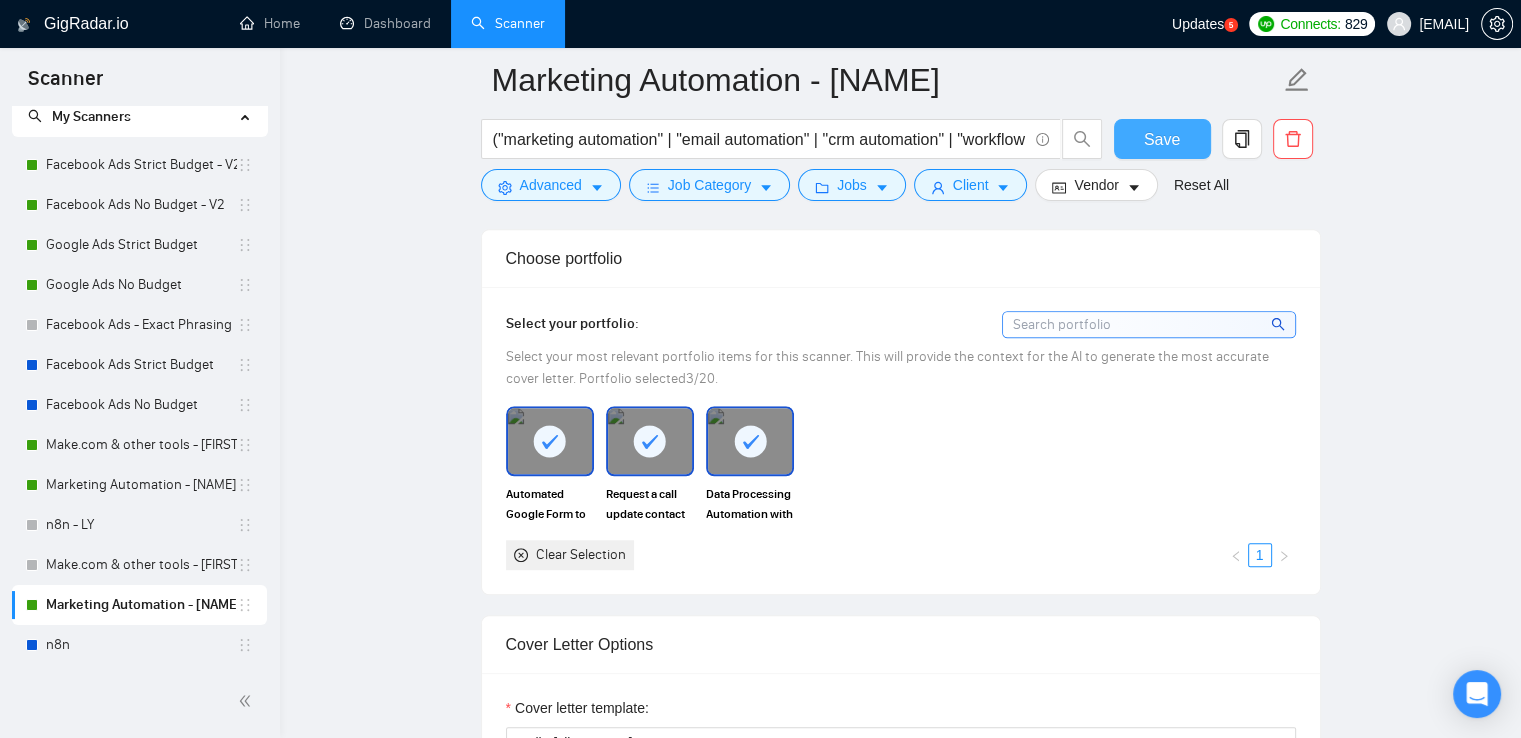 click on "Save" at bounding box center [1162, 139] 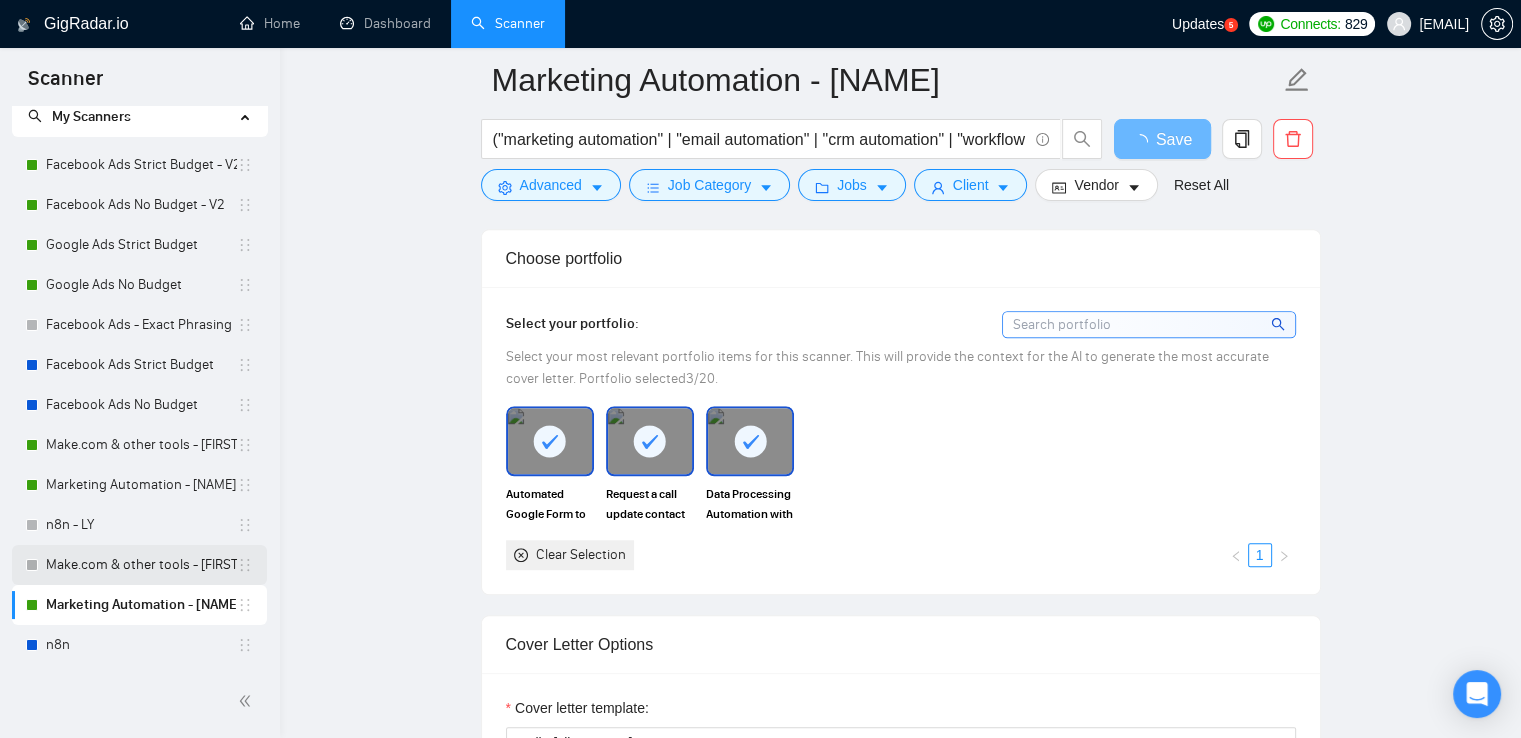 click on "Make.com & other tools - [FIRST] [LAST]." at bounding box center [141, 565] 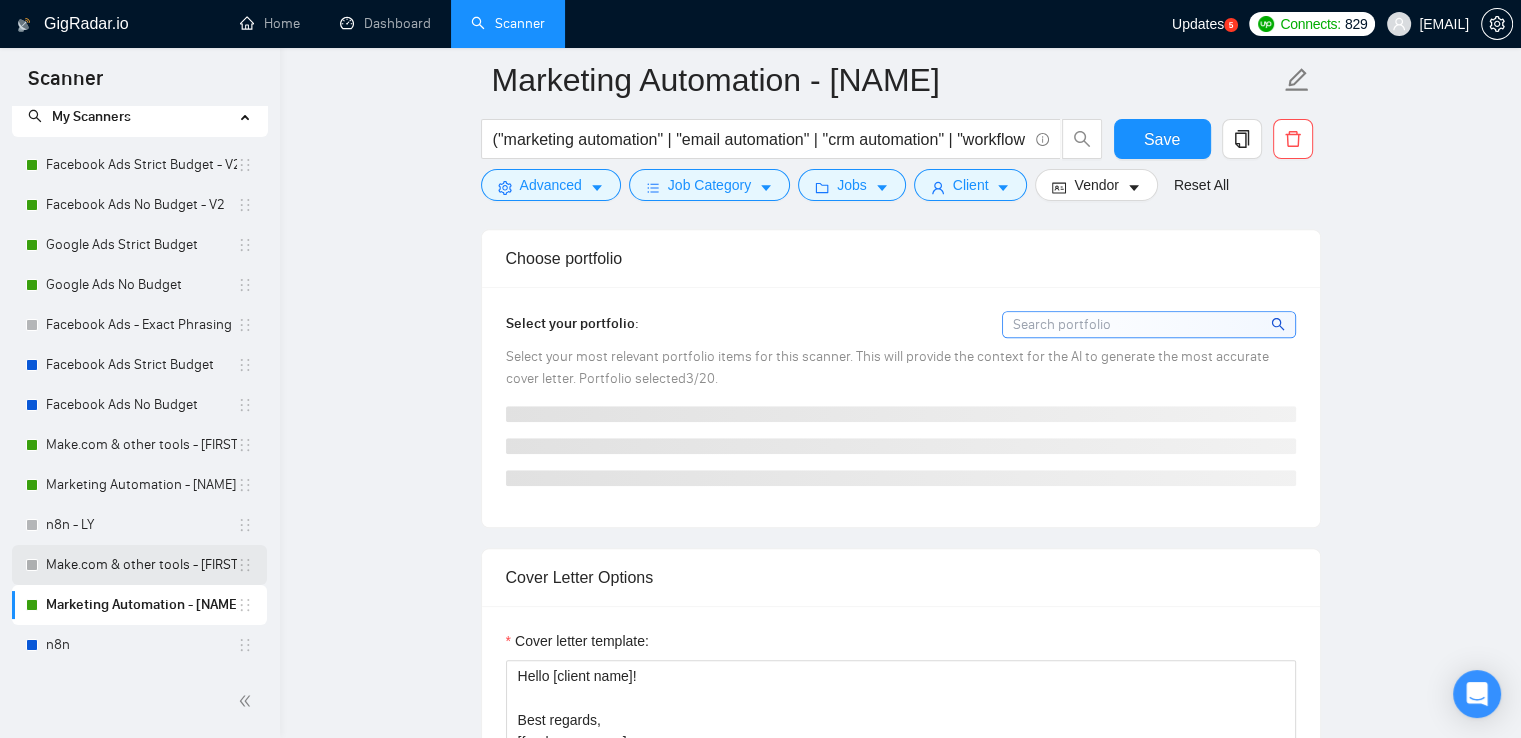 type 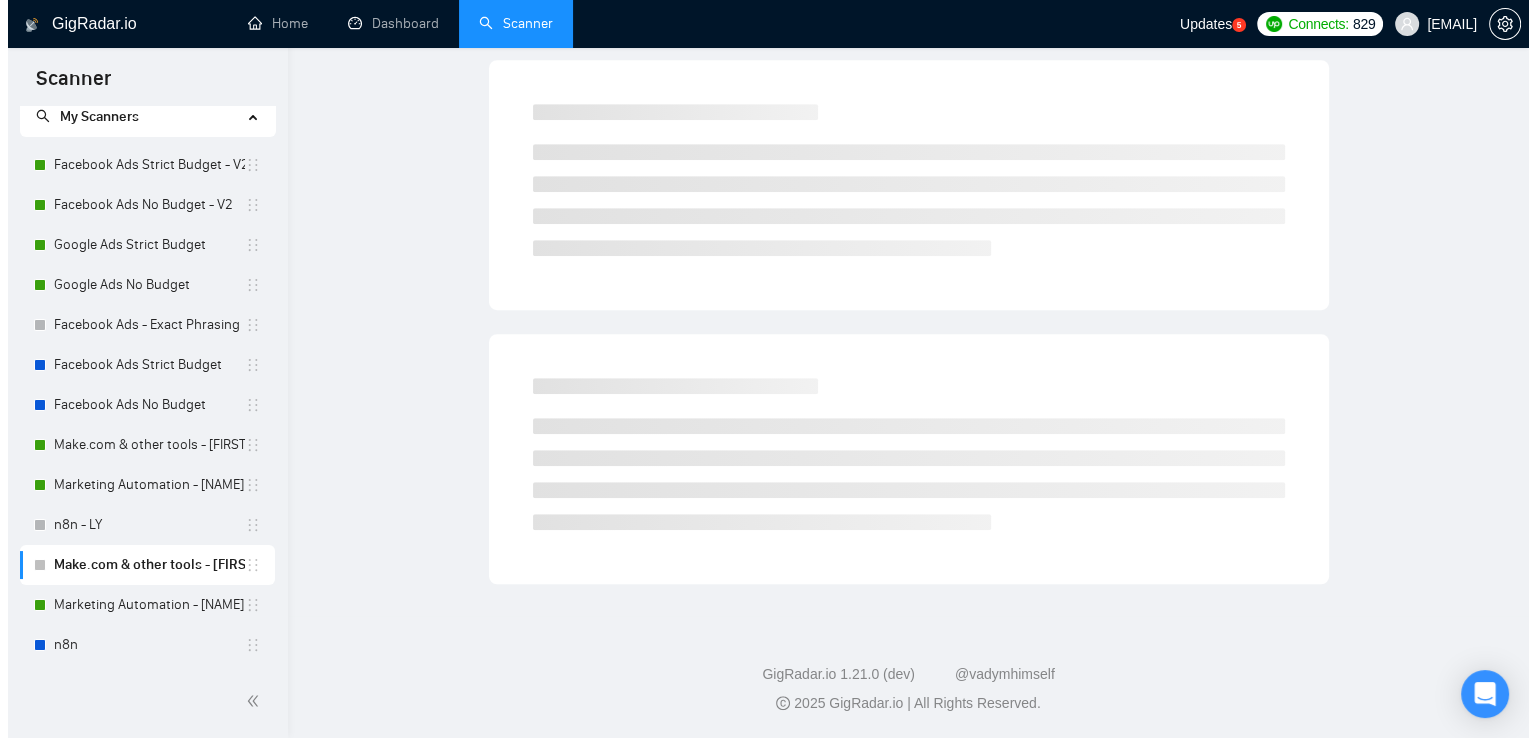 scroll, scrollTop: 0, scrollLeft: 0, axis: both 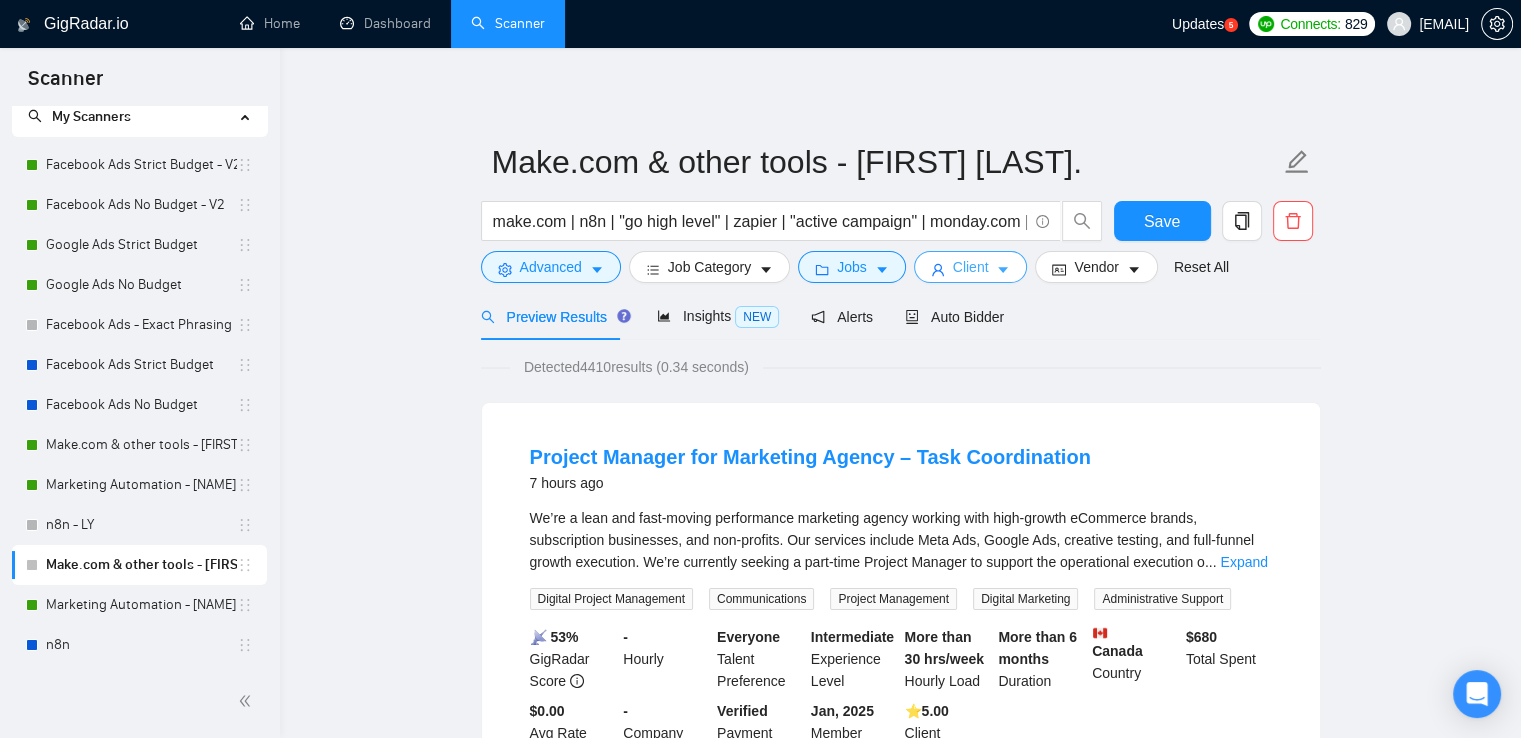 click on "Client" at bounding box center [971, 267] 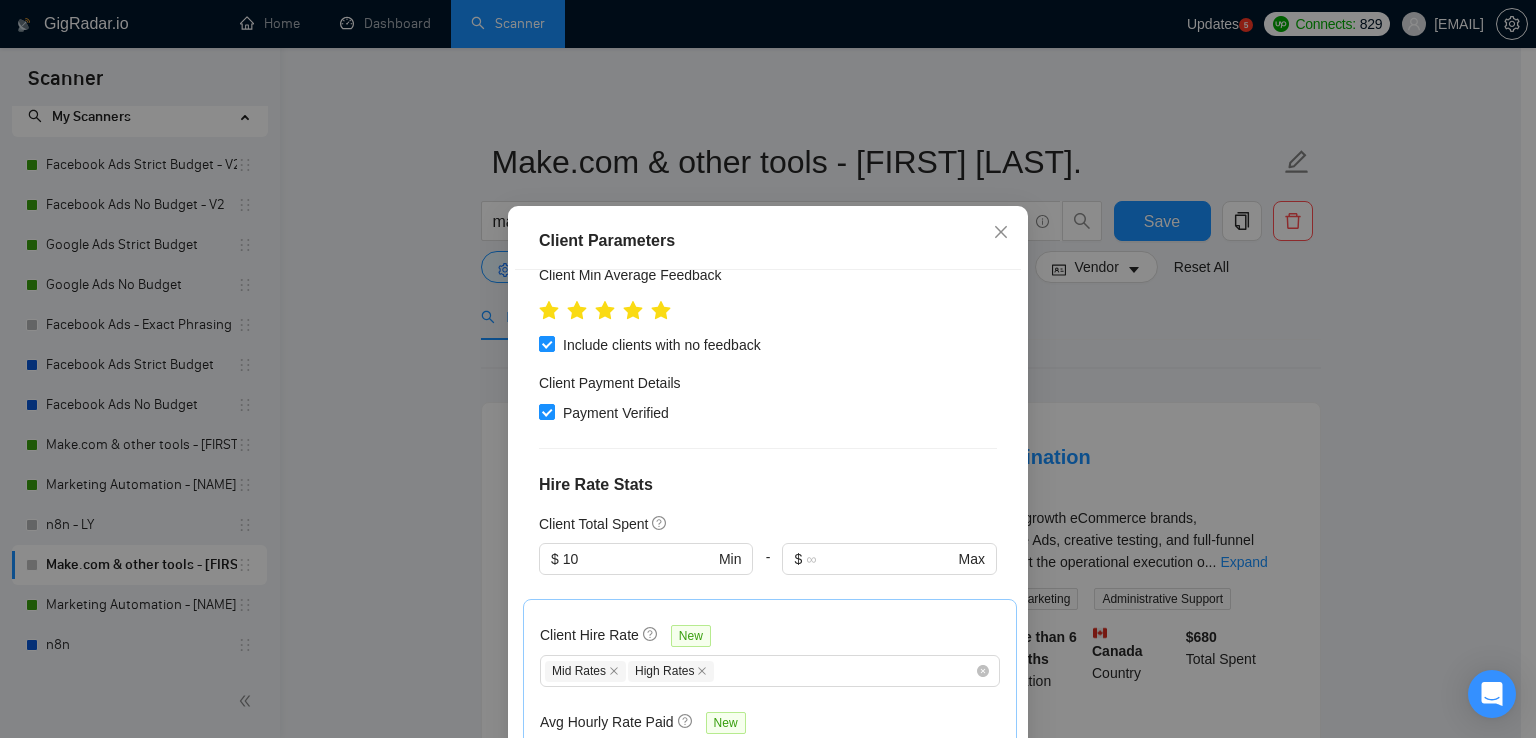 scroll, scrollTop: 400, scrollLeft: 0, axis: vertical 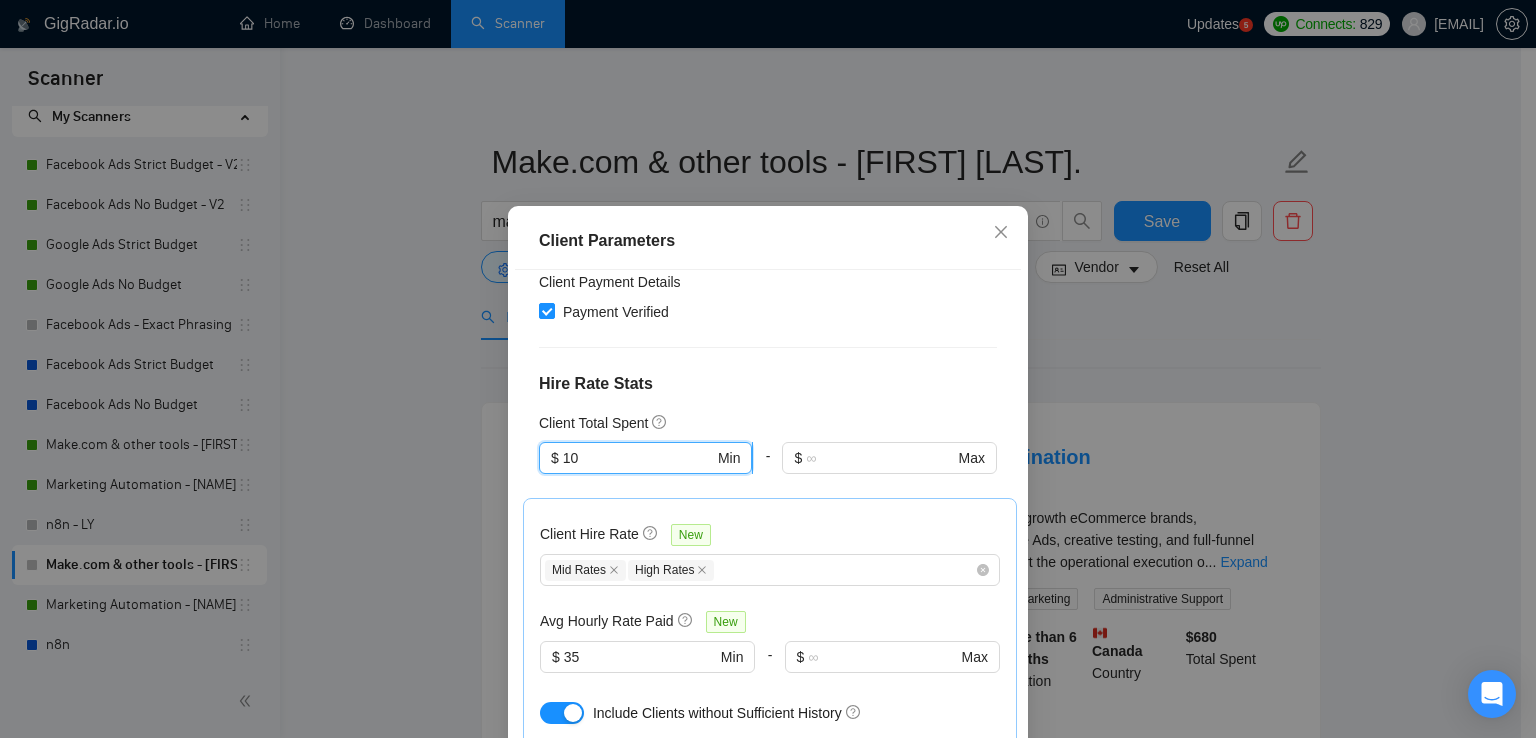 click on "10" at bounding box center [638, 458] 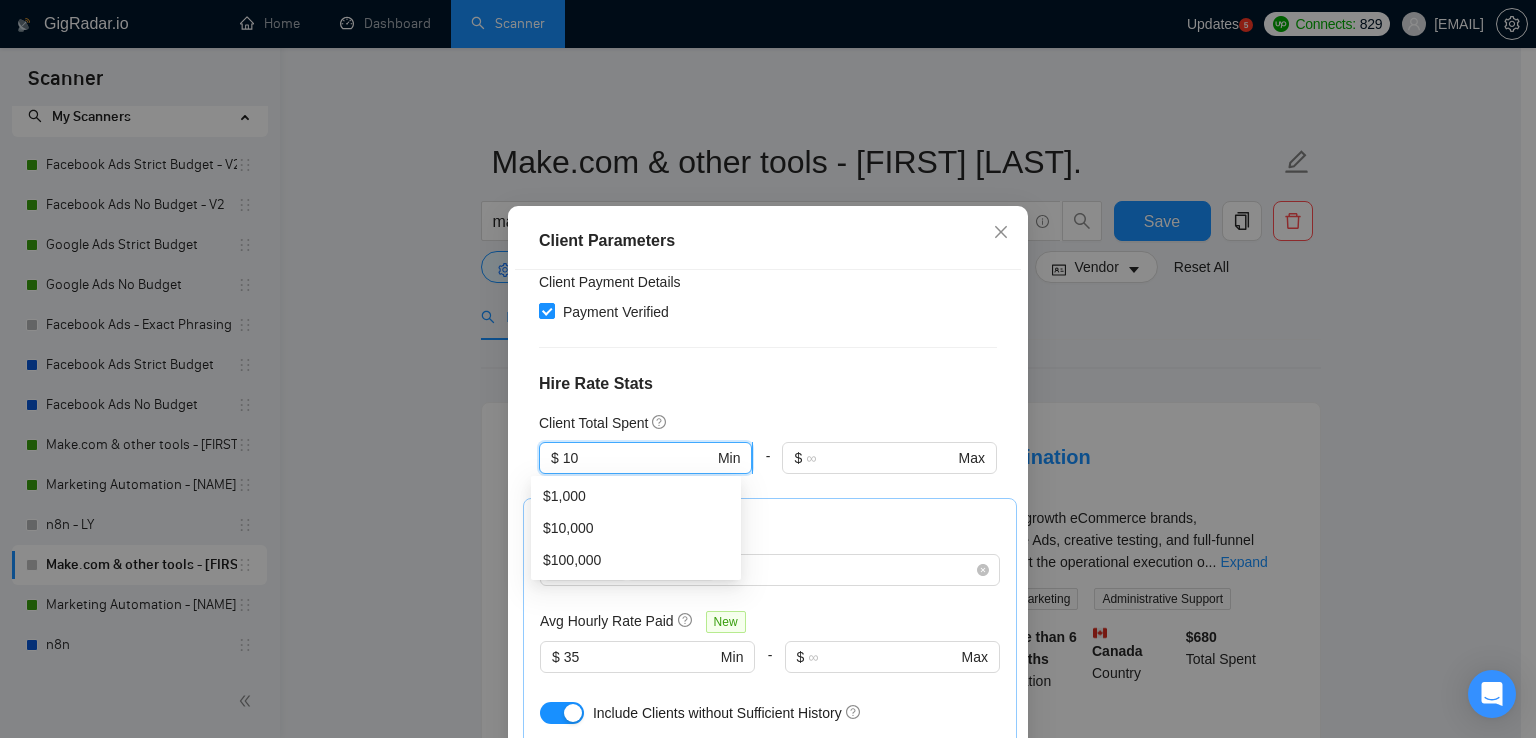 click on "10" at bounding box center (638, 458) 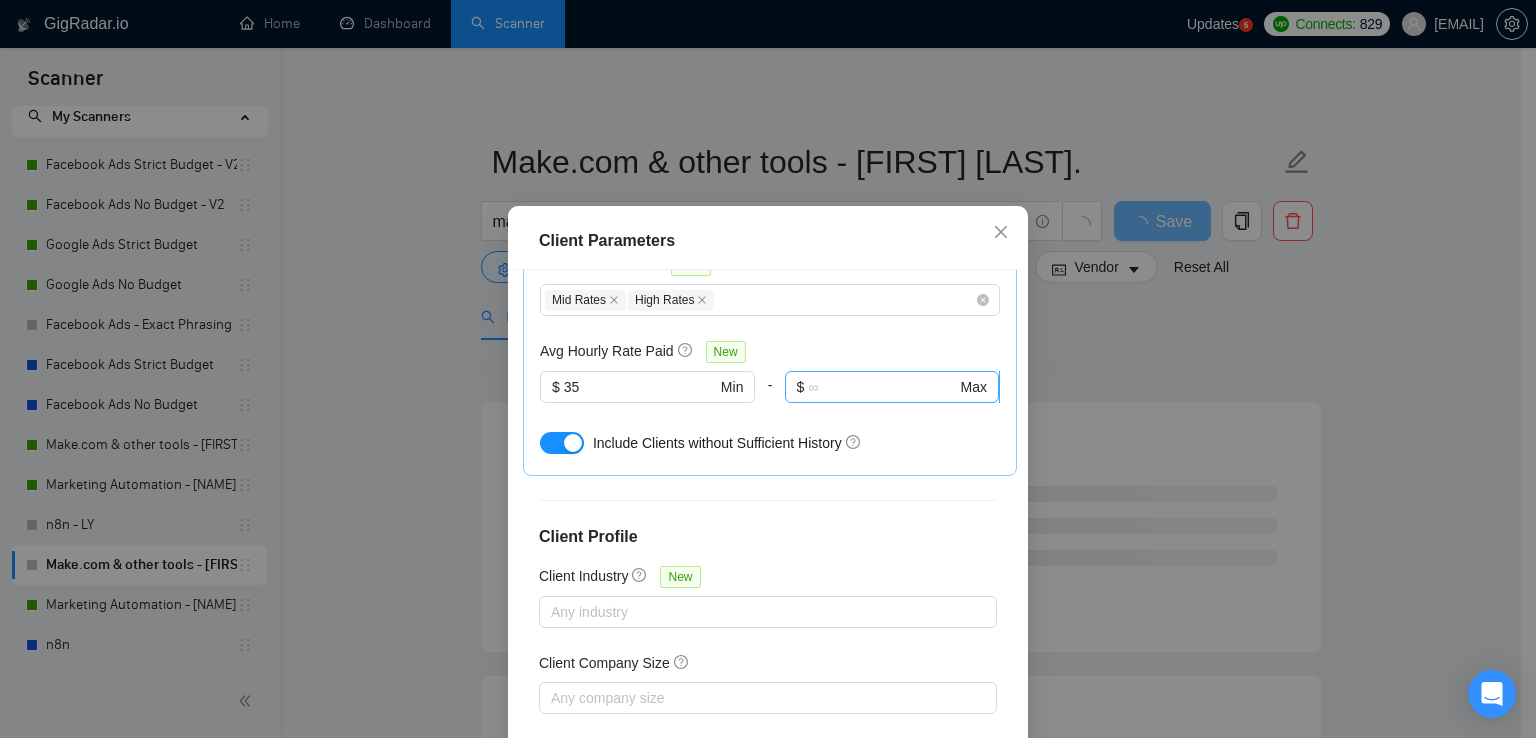 scroll, scrollTop: 731, scrollLeft: 0, axis: vertical 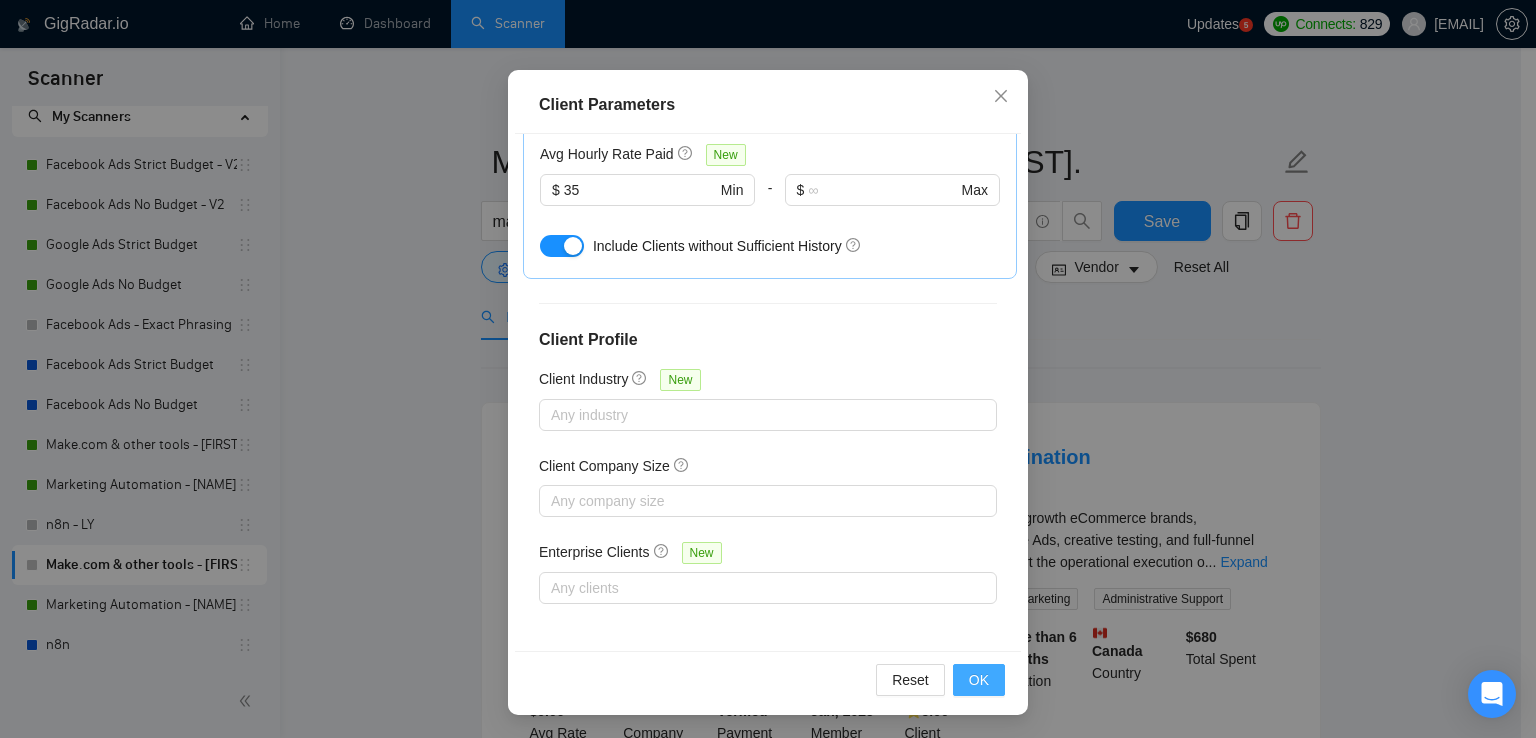 type on "25" 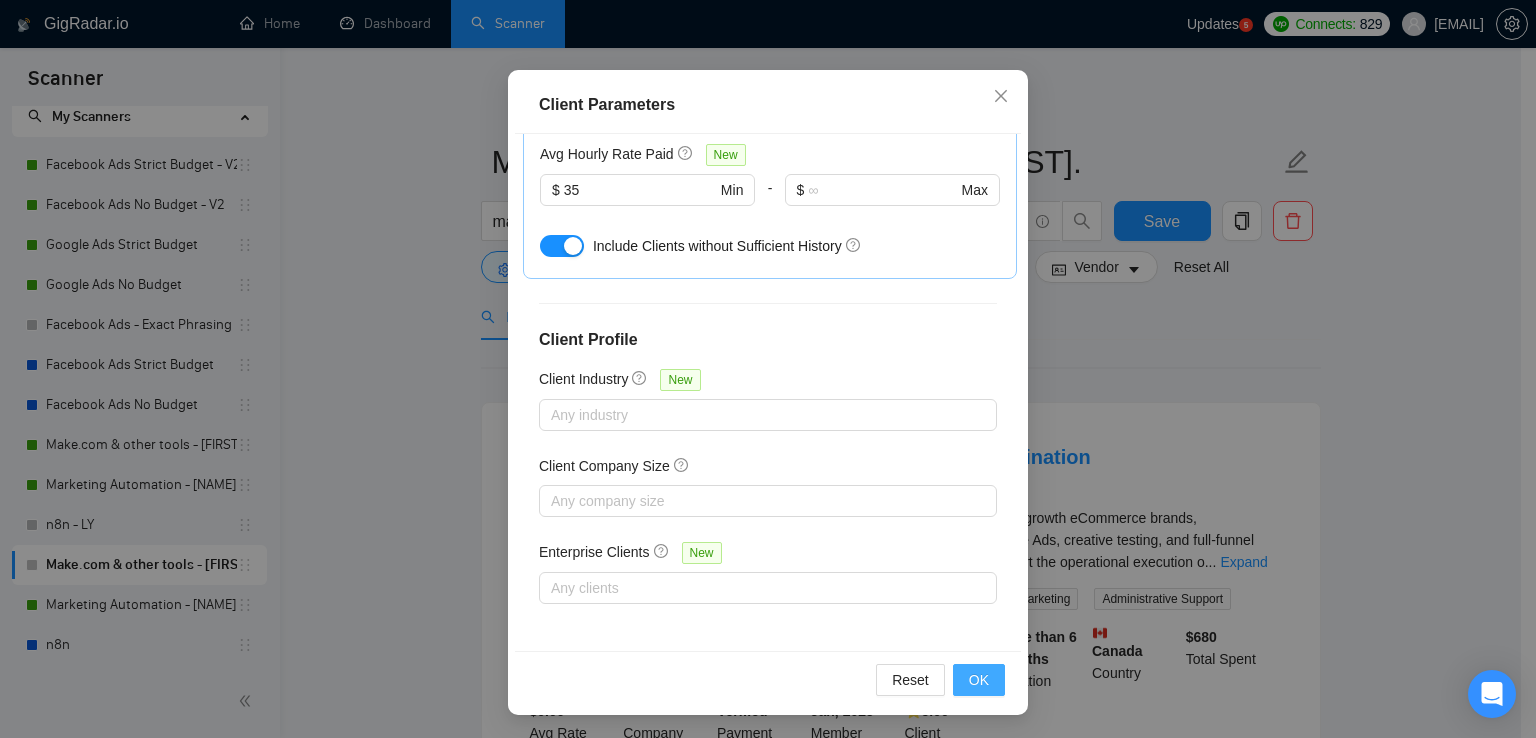 click on "OK" at bounding box center [979, 680] 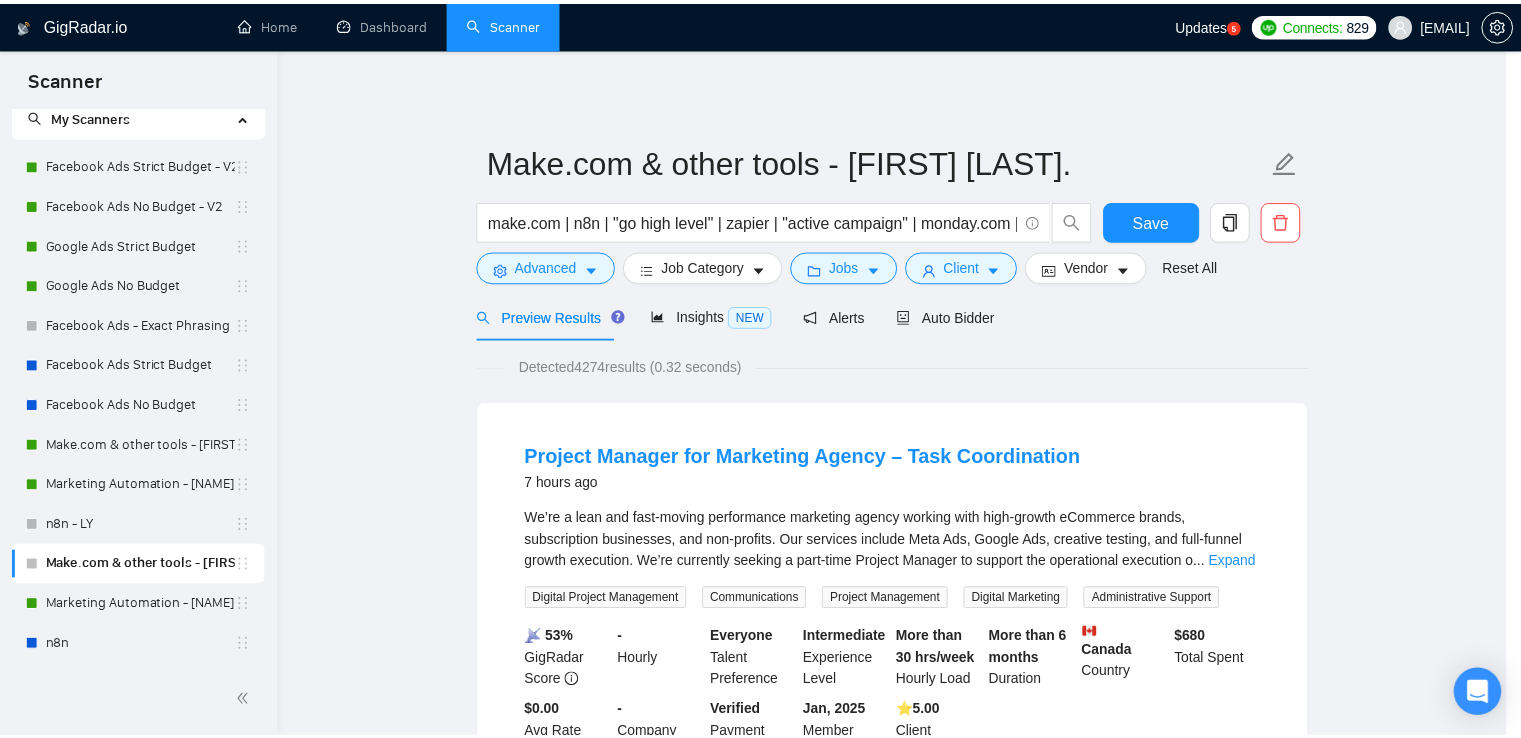 scroll, scrollTop: 50, scrollLeft: 0, axis: vertical 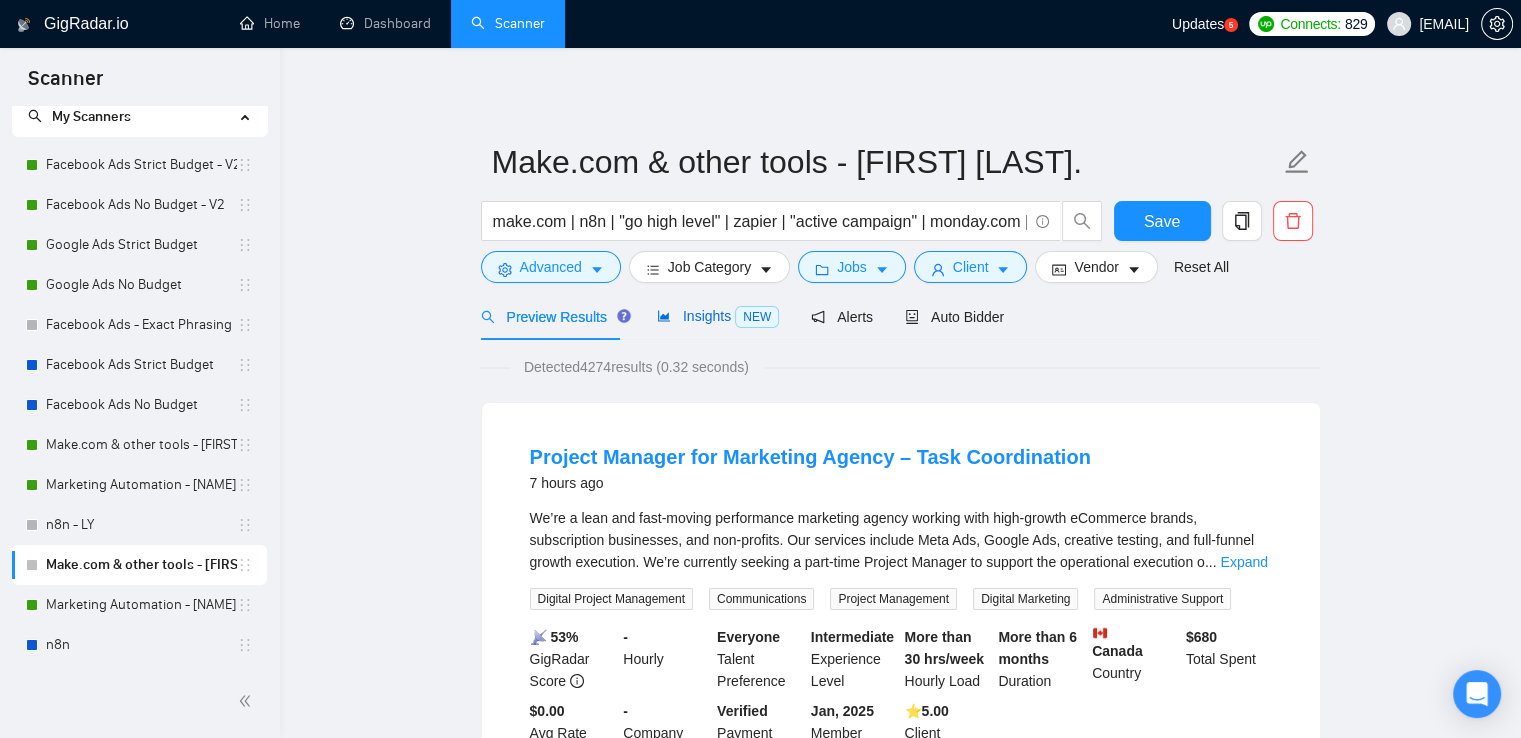 click on "Insights NEW" at bounding box center (718, 316) 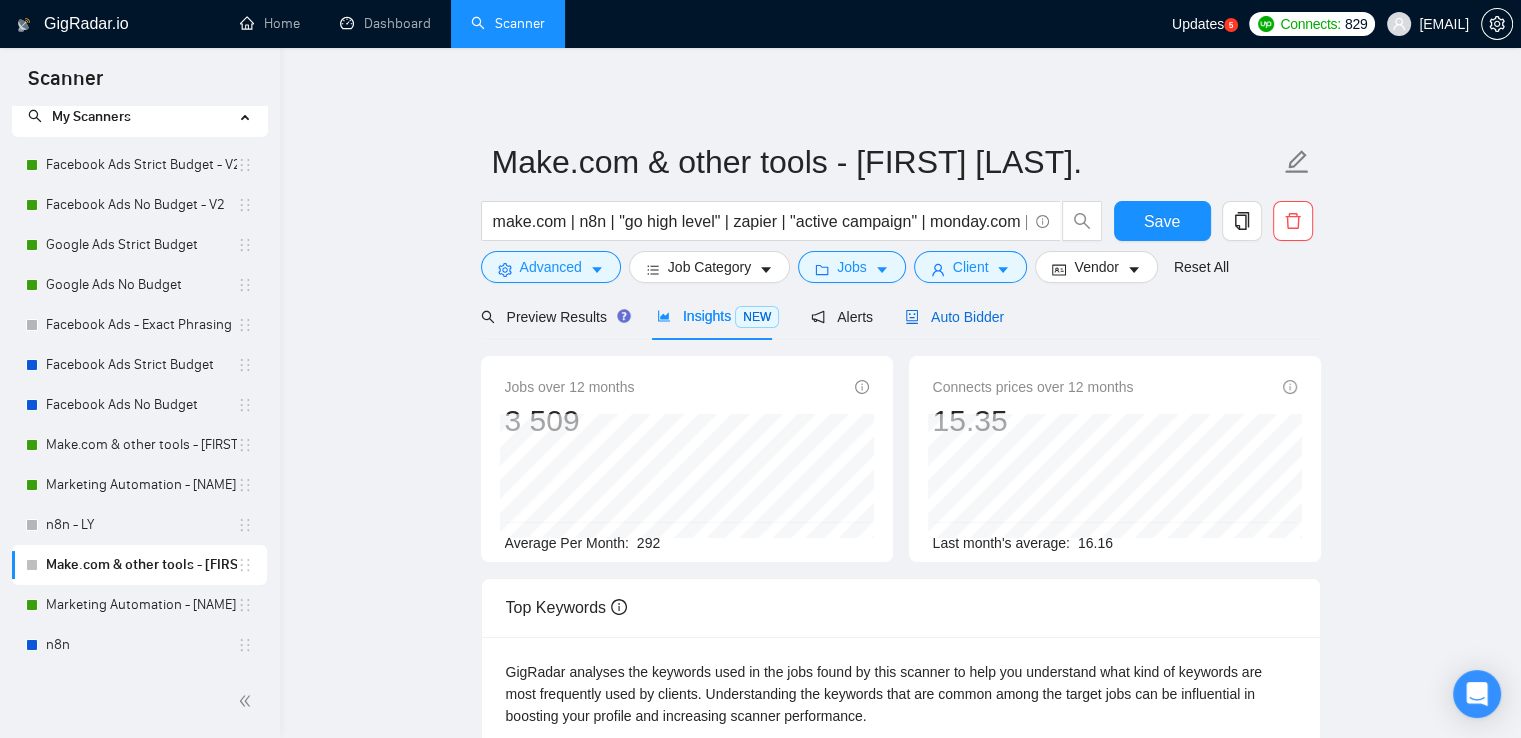 click on "Auto Bidder" at bounding box center (954, 317) 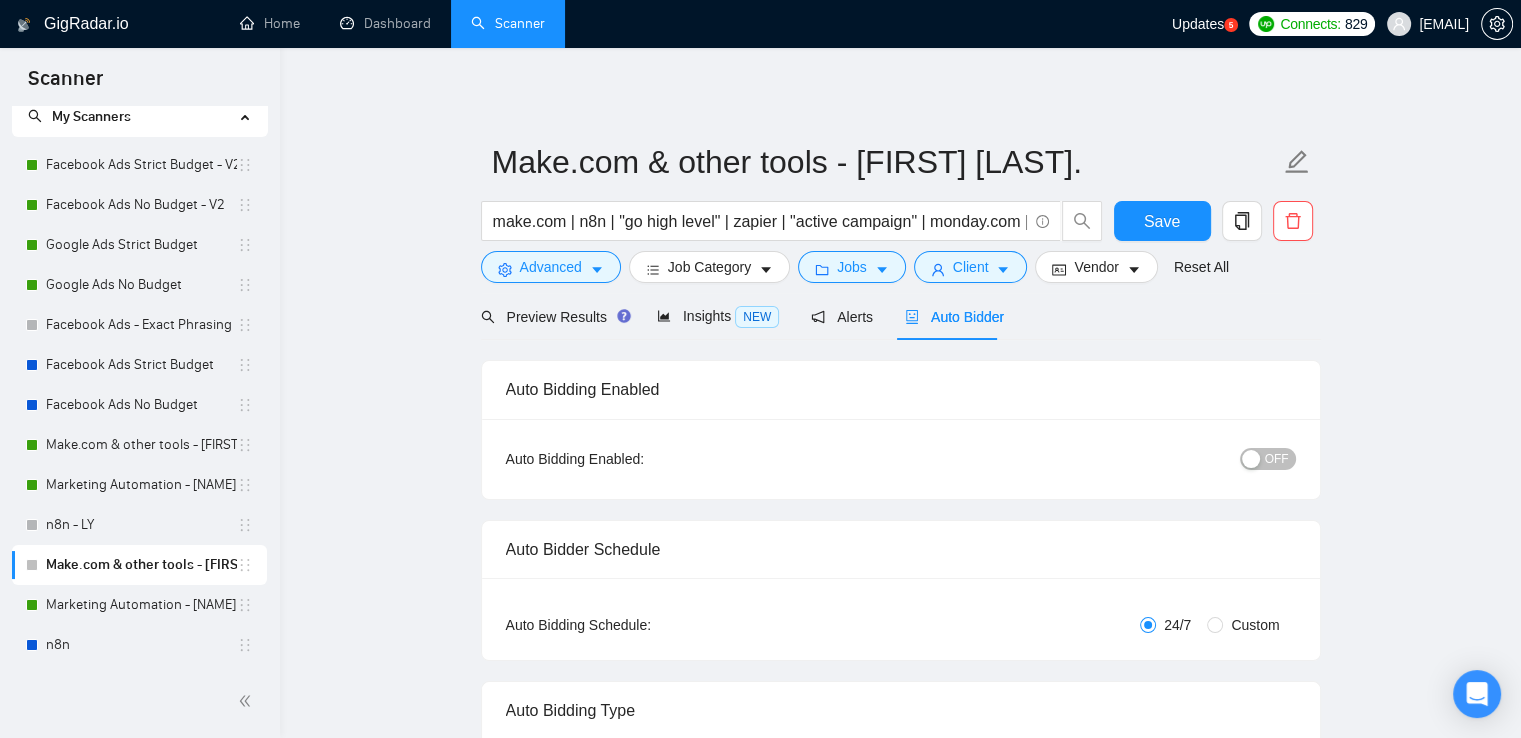 click on "OFF" at bounding box center (1268, 459) 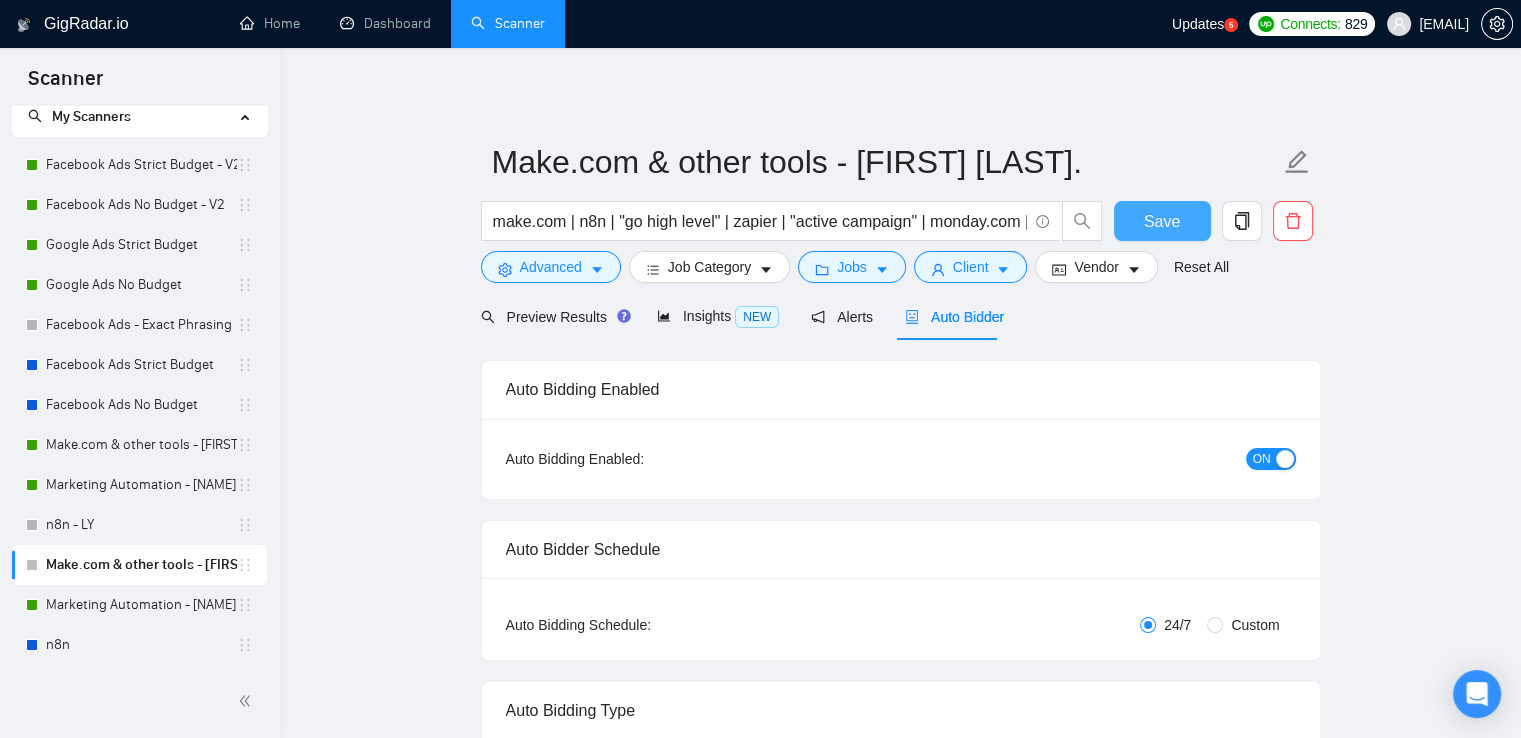 click on "Save" at bounding box center (1162, 221) 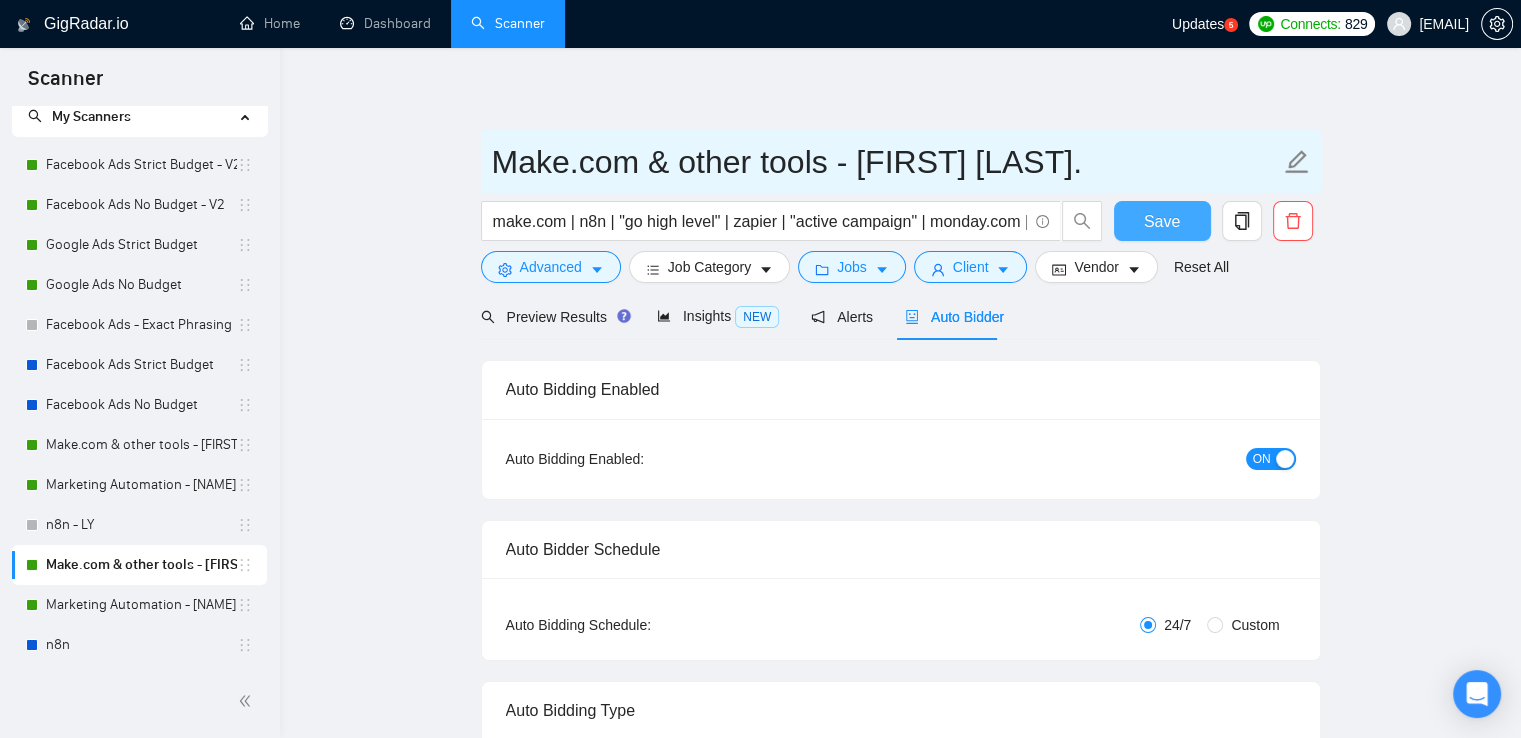 type 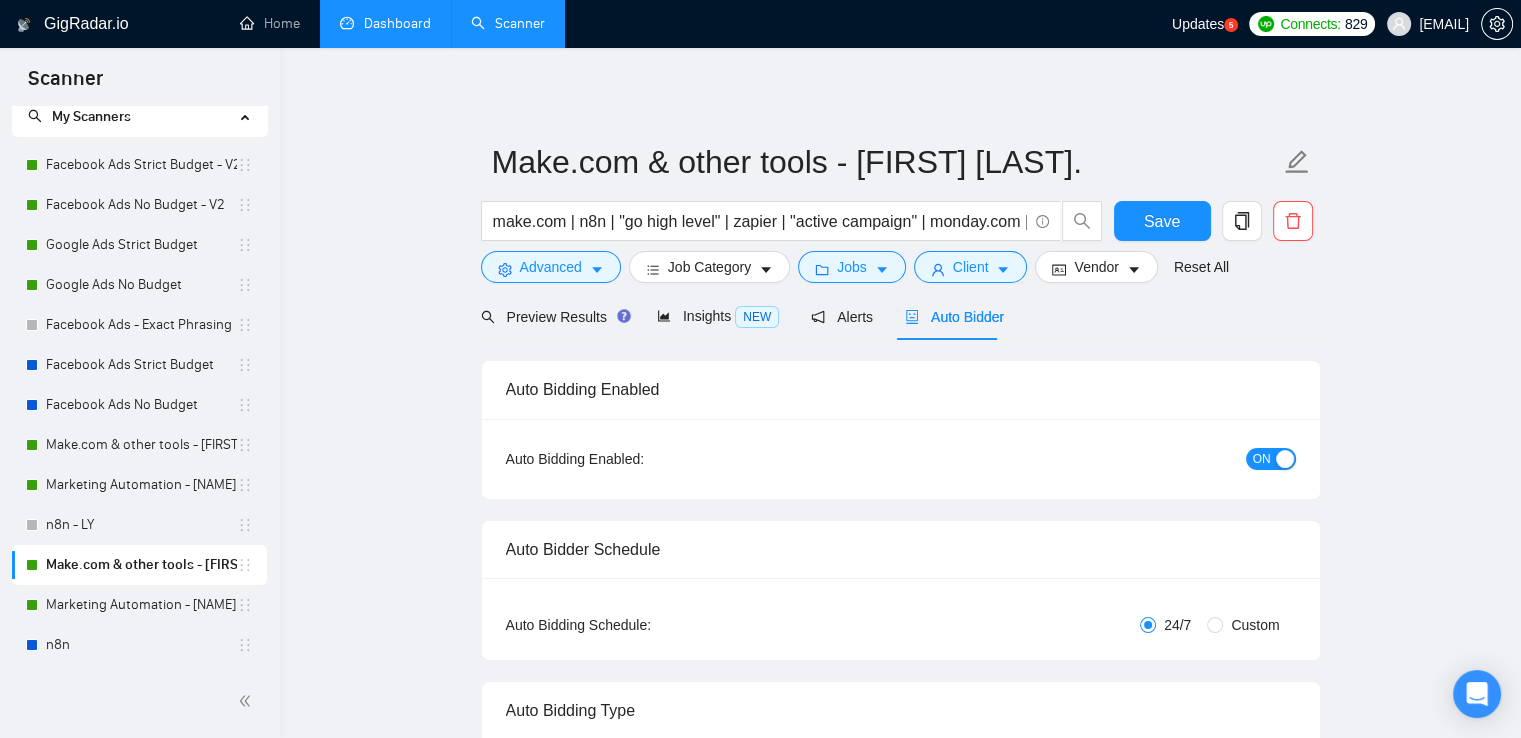 click on "Dashboard" at bounding box center [385, 23] 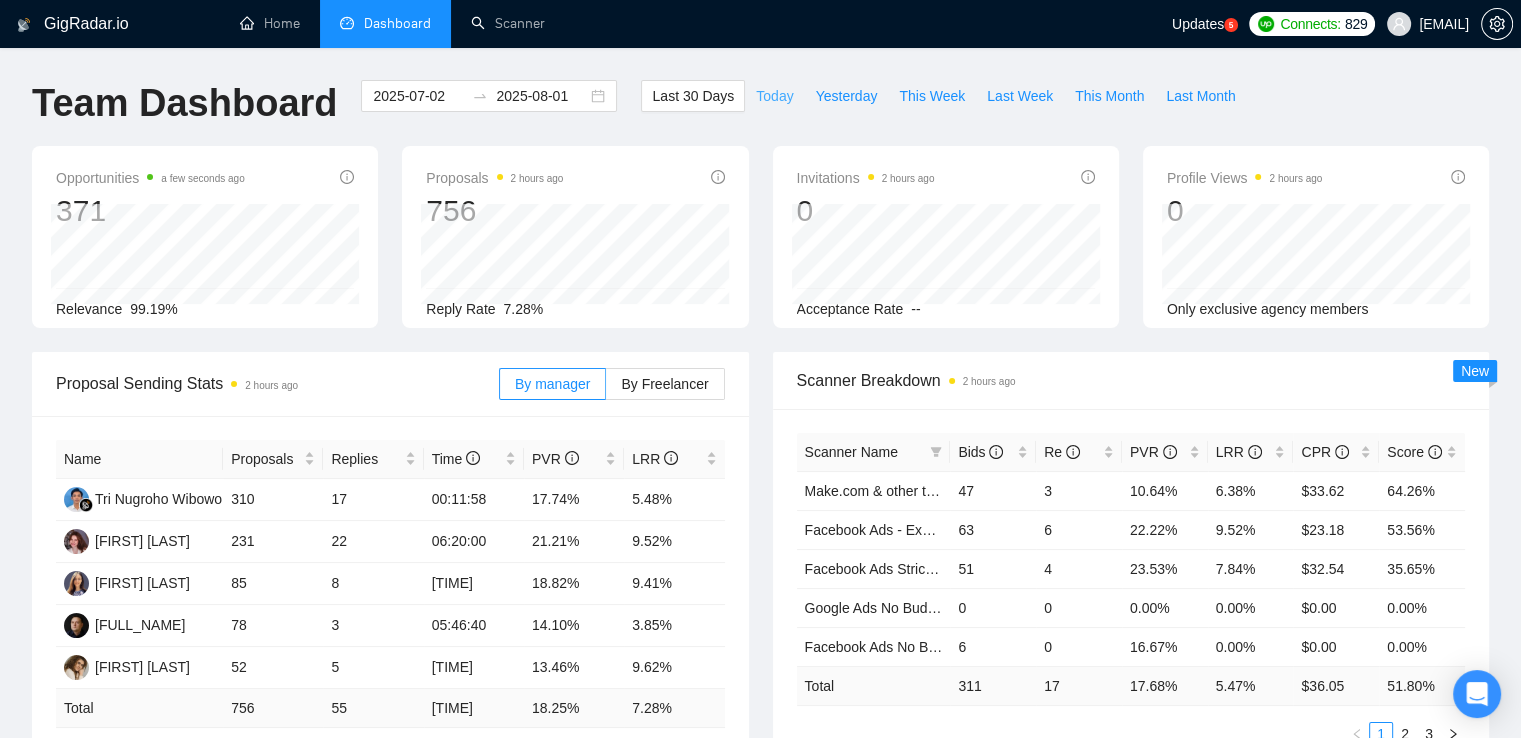 click on "Today" at bounding box center (774, 96) 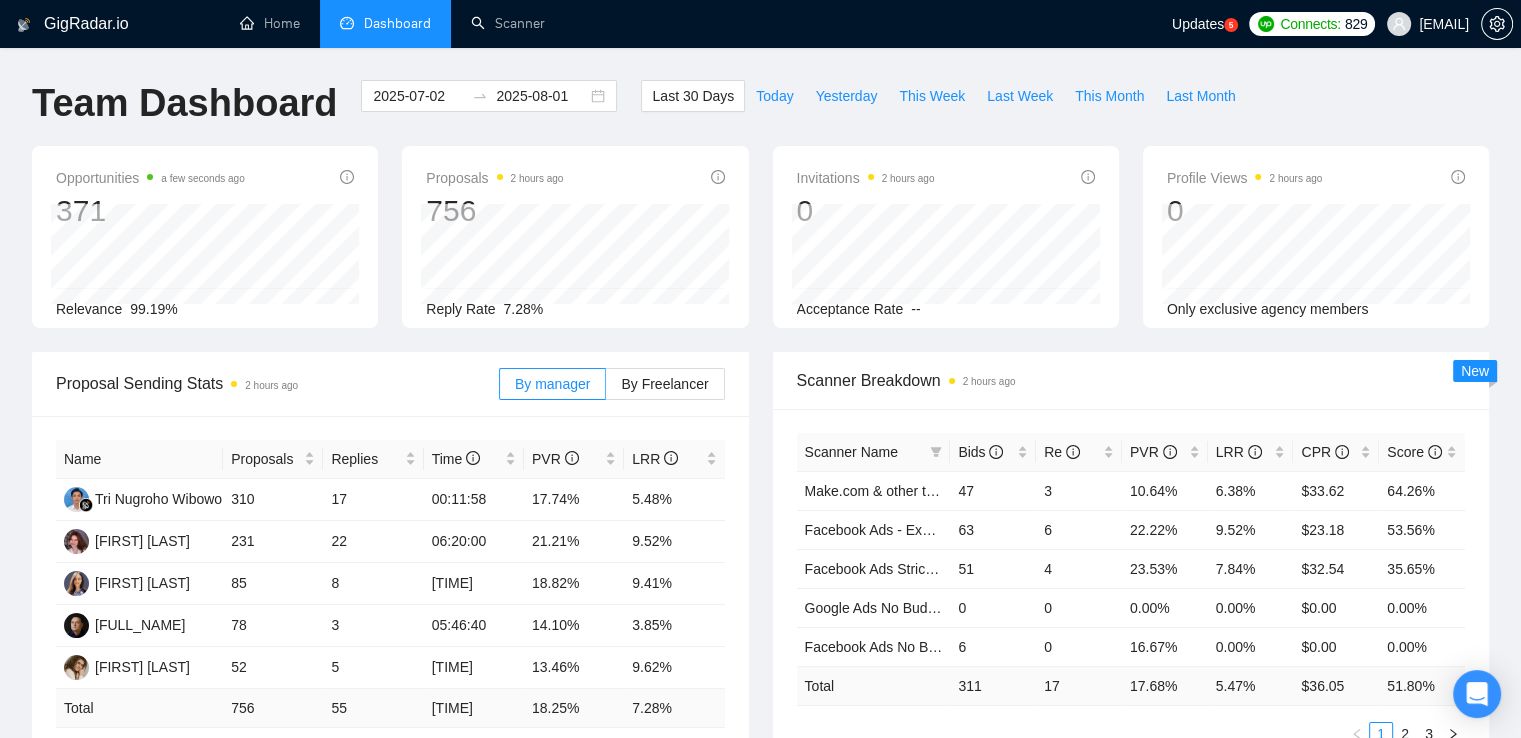 type on "2025-08-01" 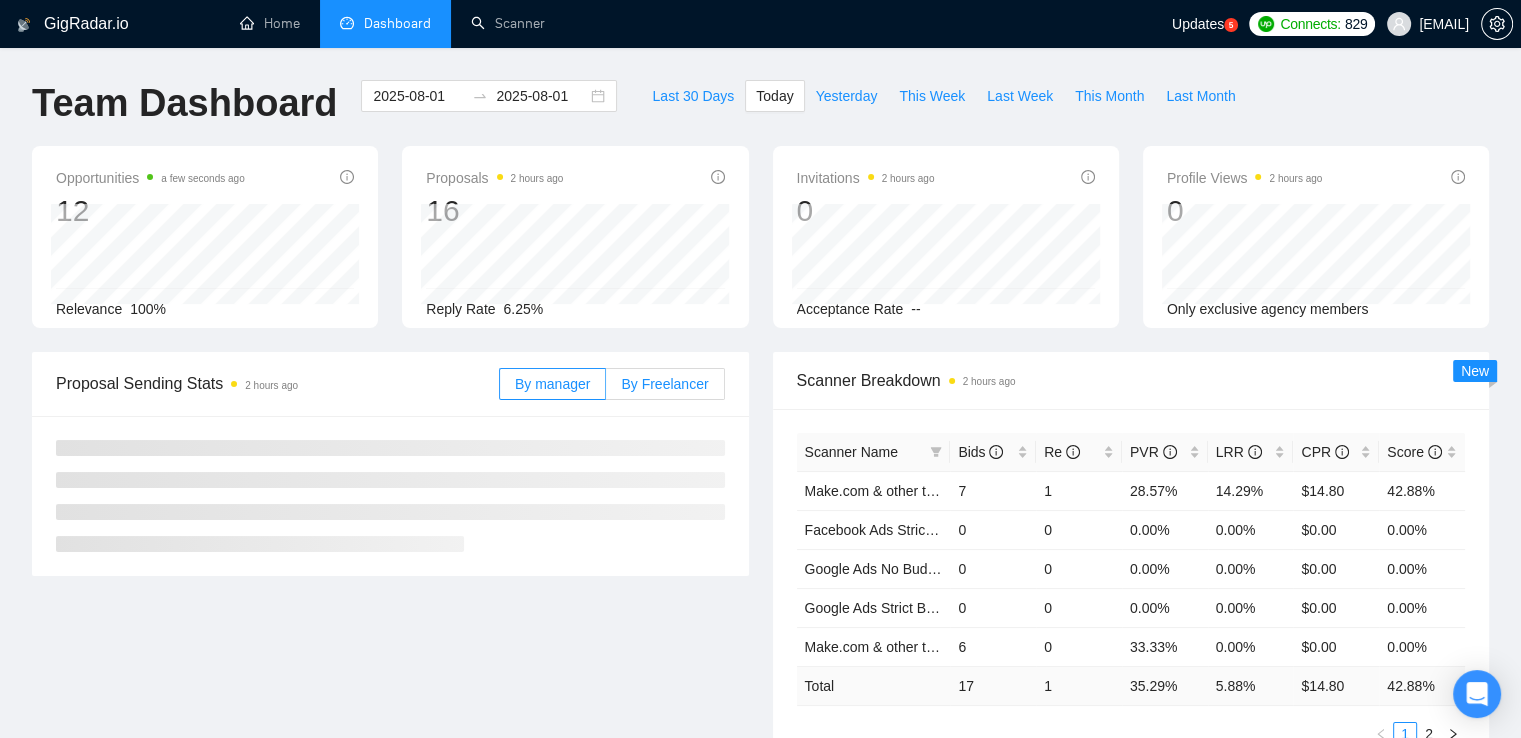 click on "By Freelancer" at bounding box center (664, 384) 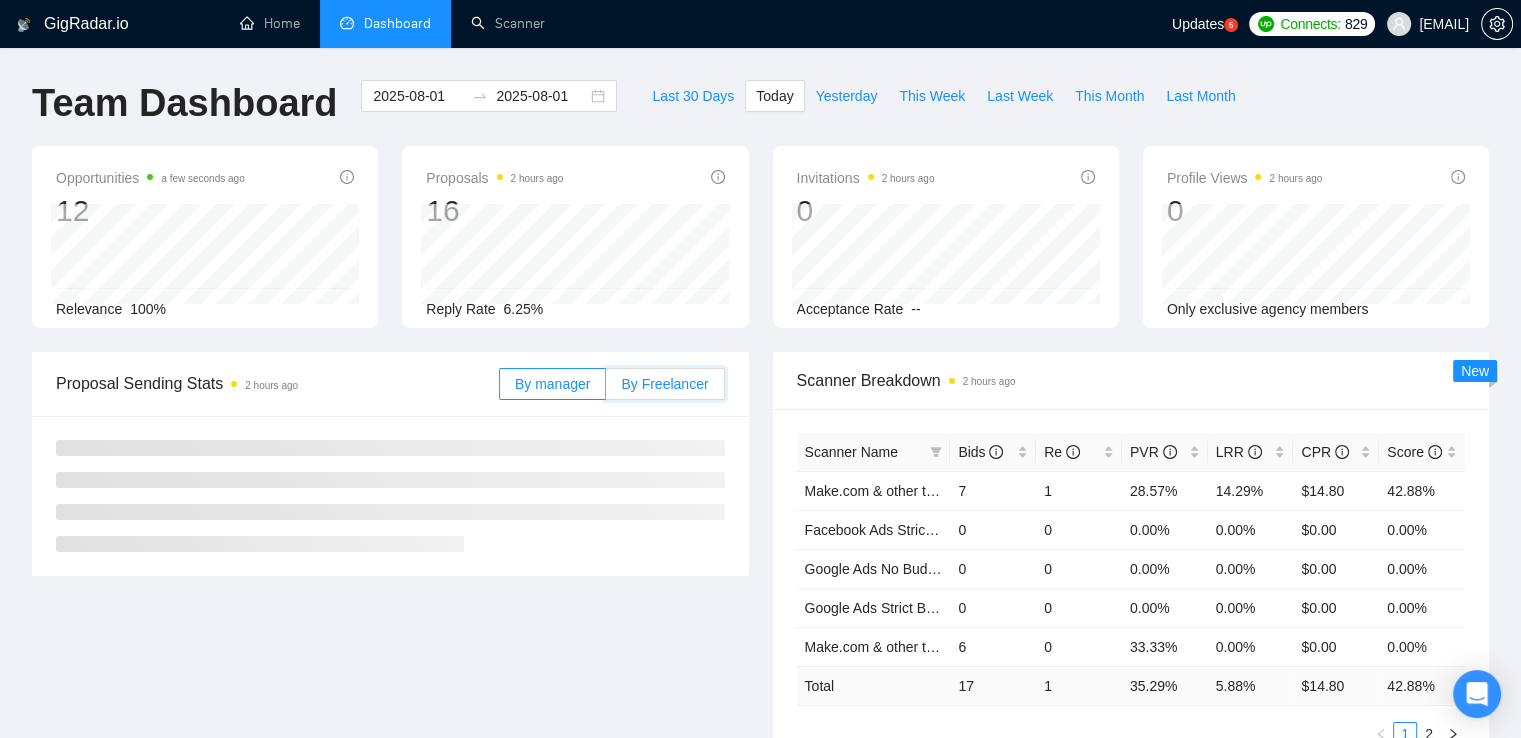 click on "By Freelancer" at bounding box center [606, 389] 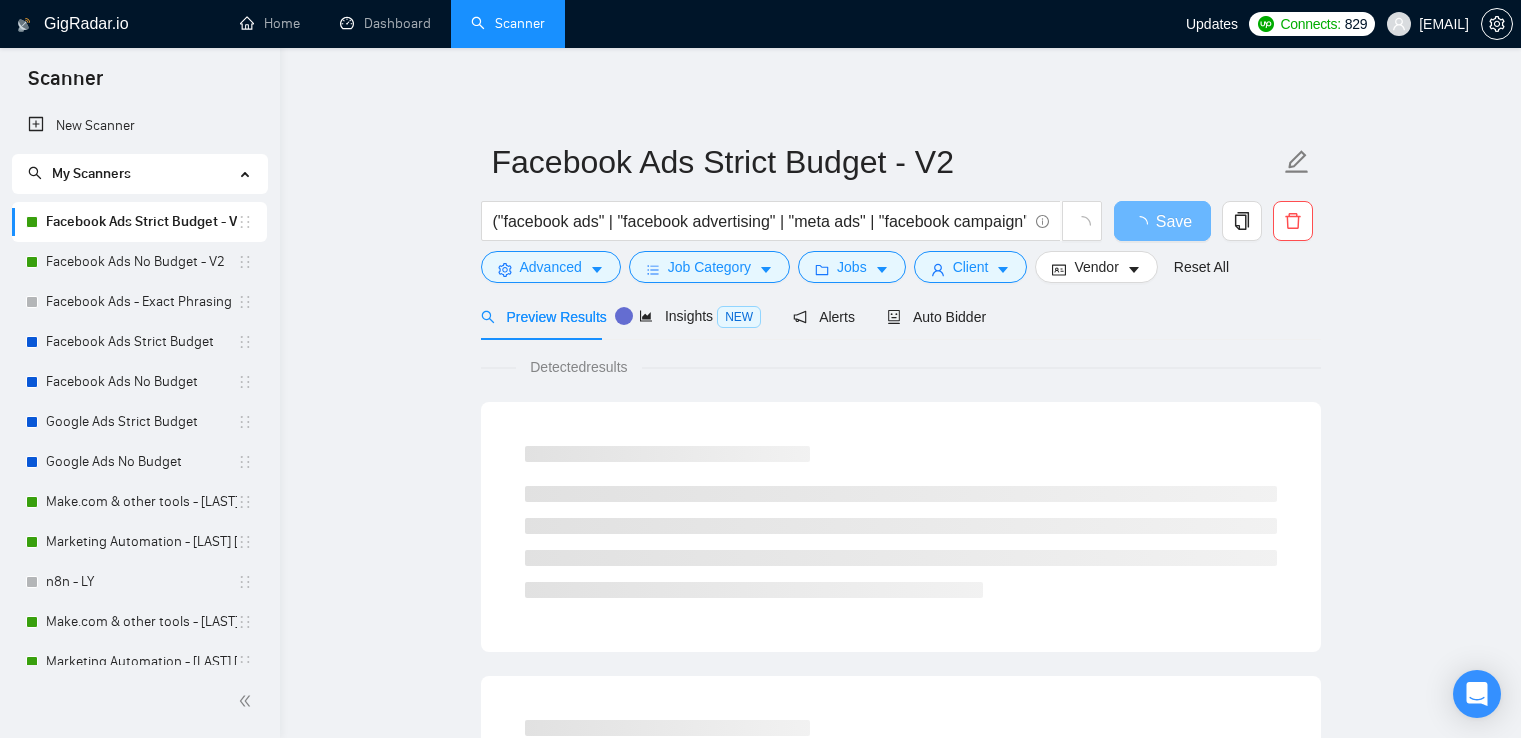 scroll, scrollTop: 0, scrollLeft: 0, axis: both 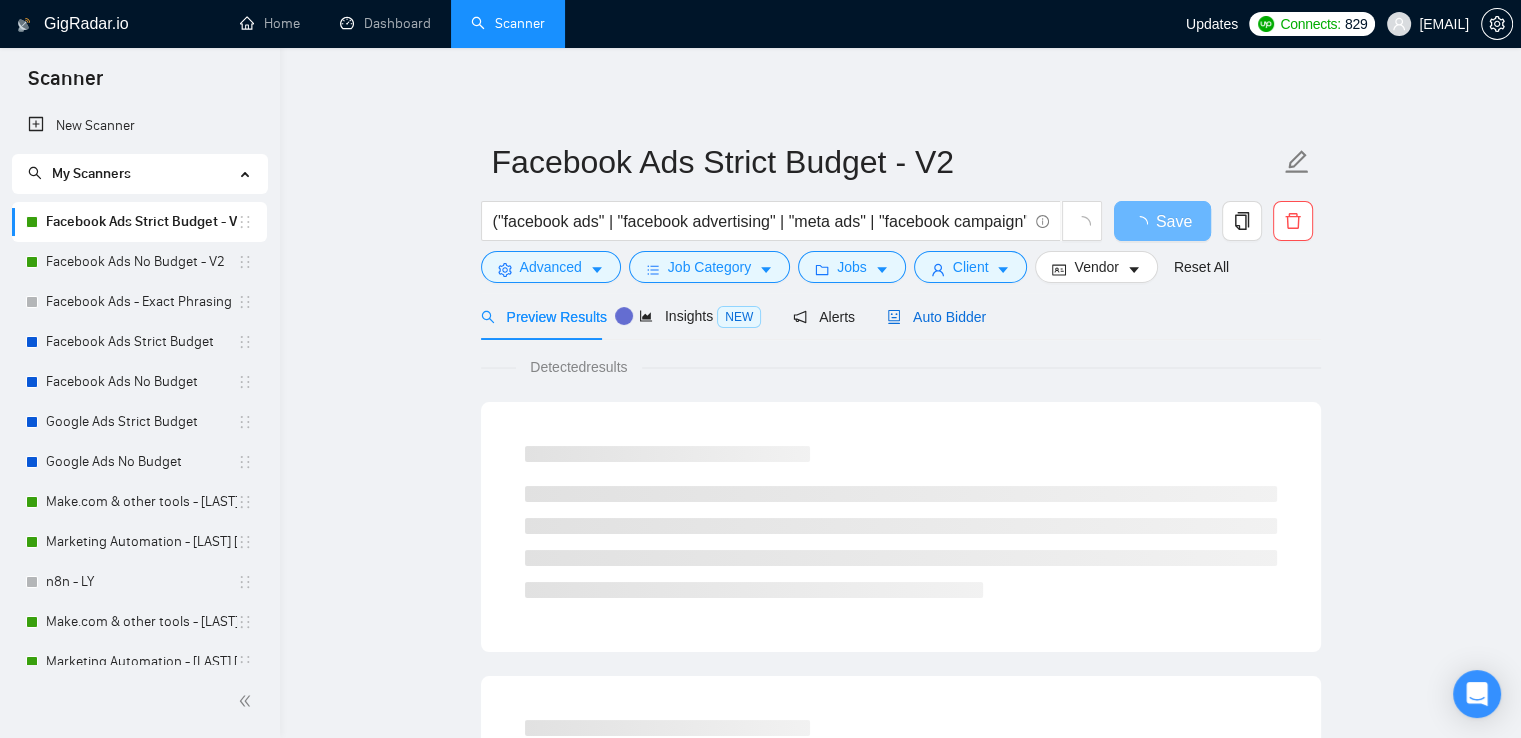 click on "Auto Bidder" at bounding box center [936, 317] 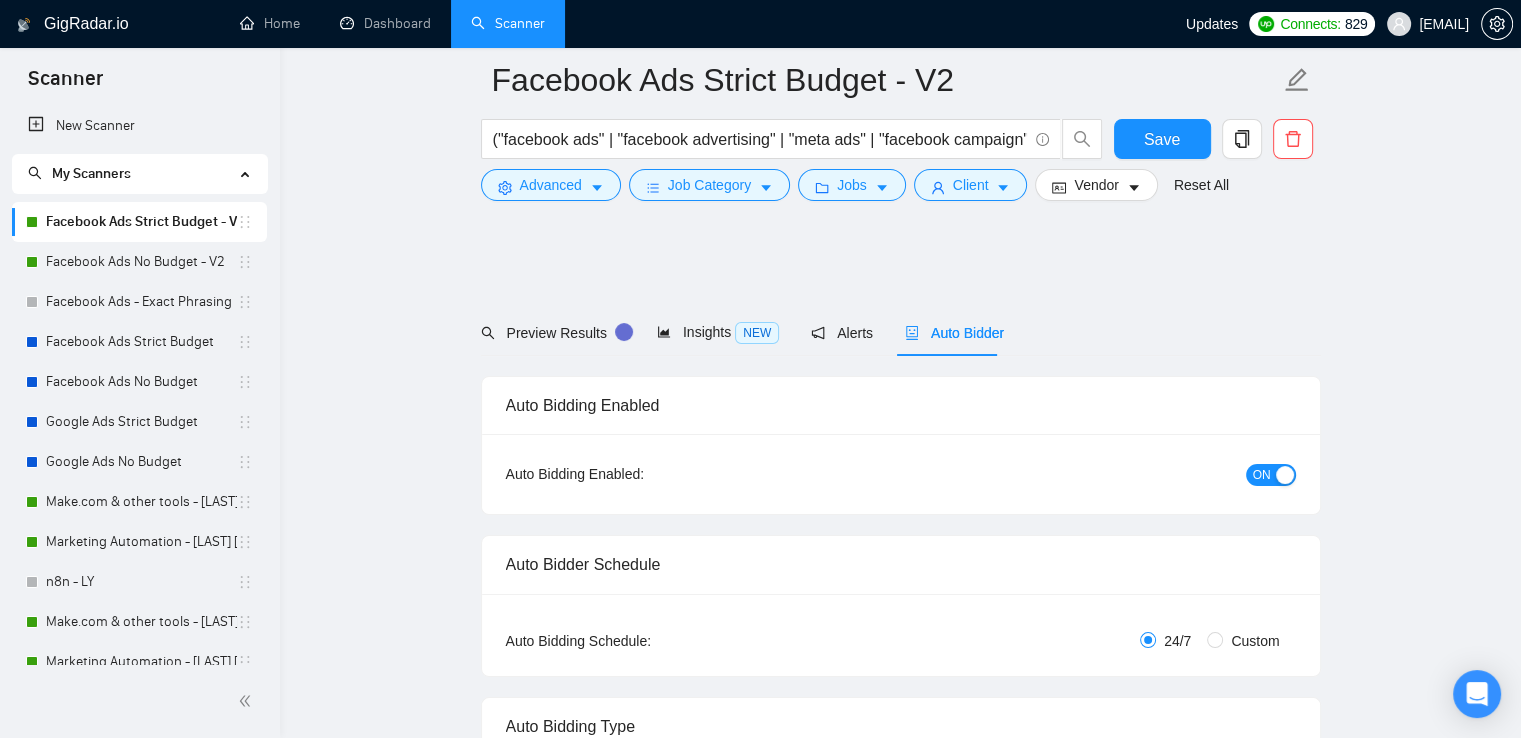 type 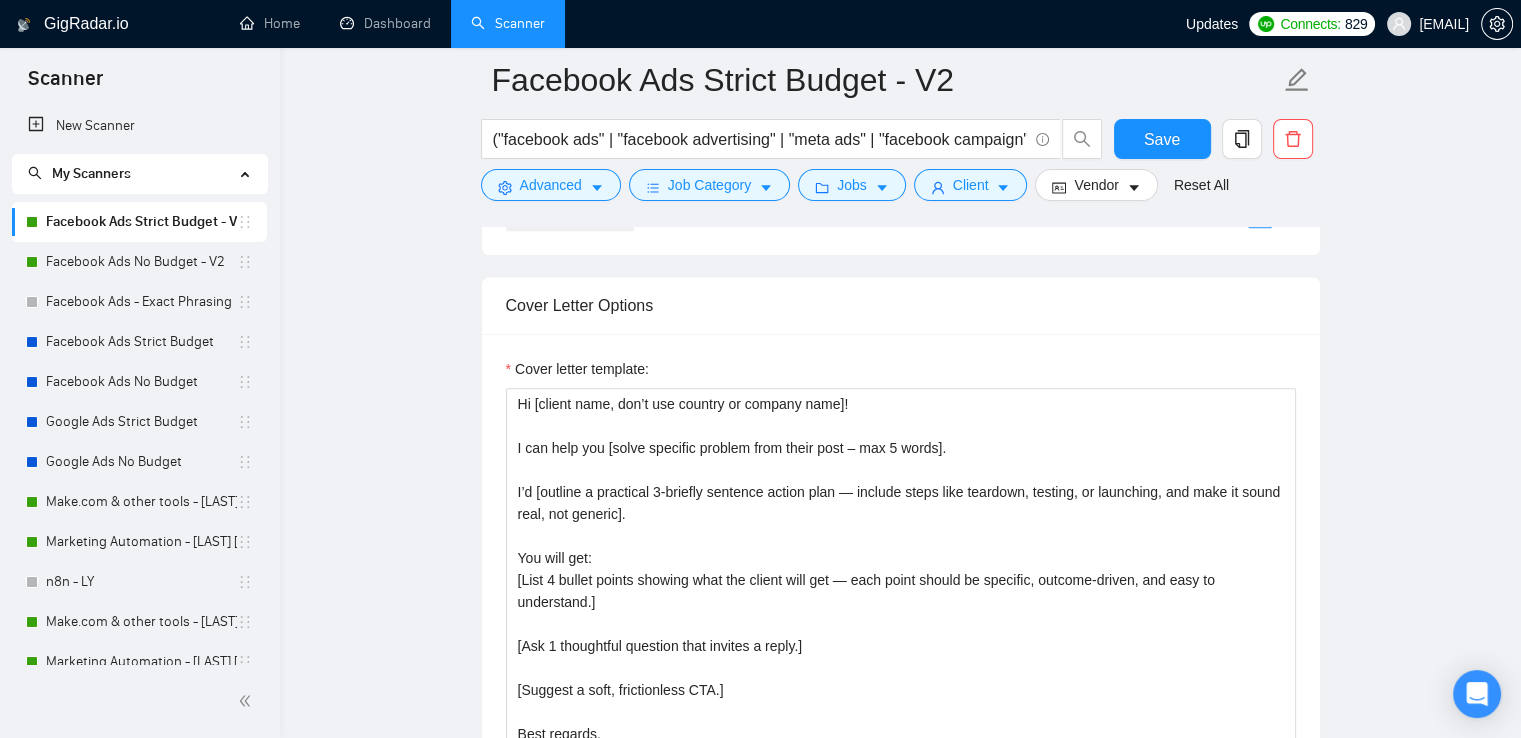 scroll, scrollTop: 1800, scrollLeft: 0, axis: vertical 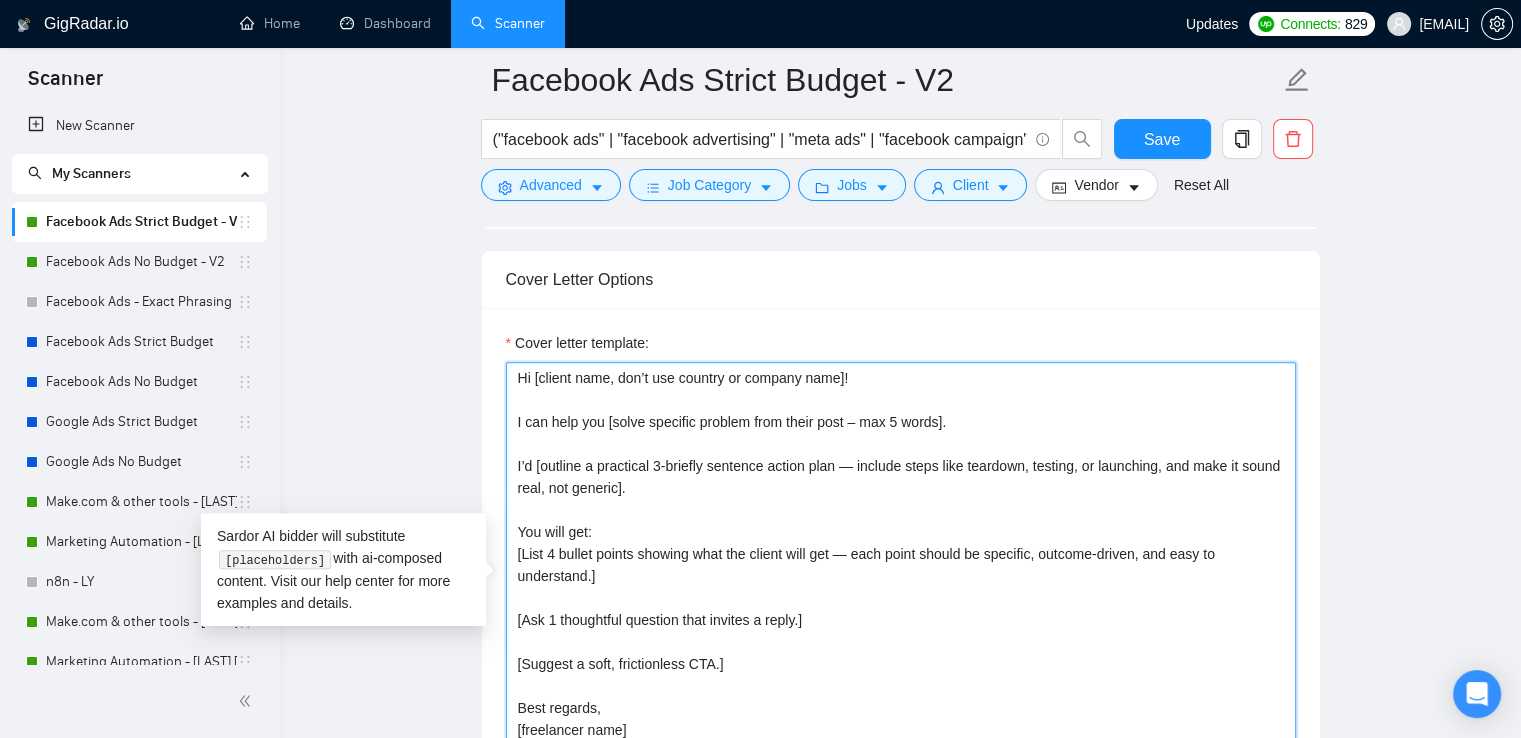 drag, startPoint x: 516, startPoint y: 373, endPoint x: 998, endPoint y: 441, distance: 486.77304 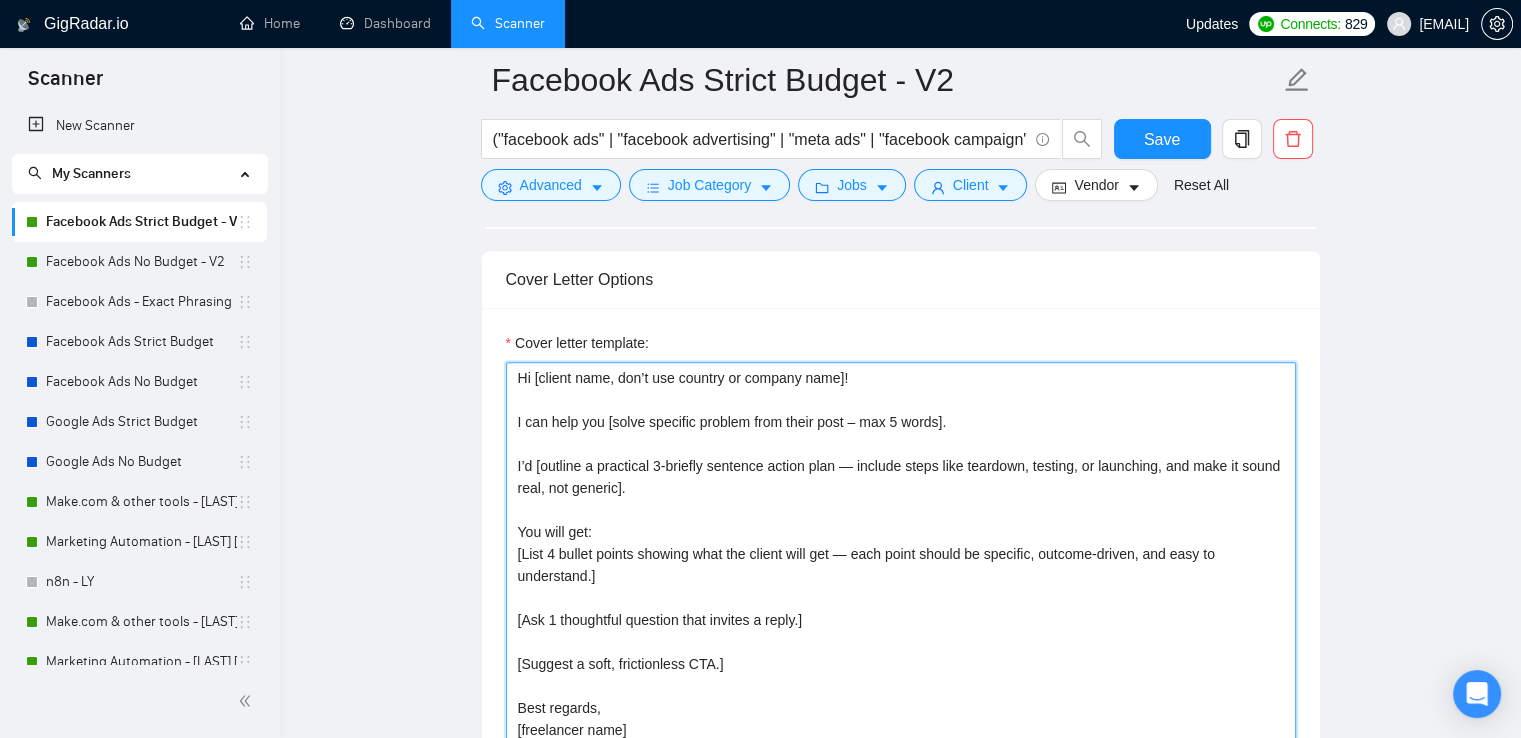 scroll, scrollTop: 2000, scrollLeft: 0, axis: vertical 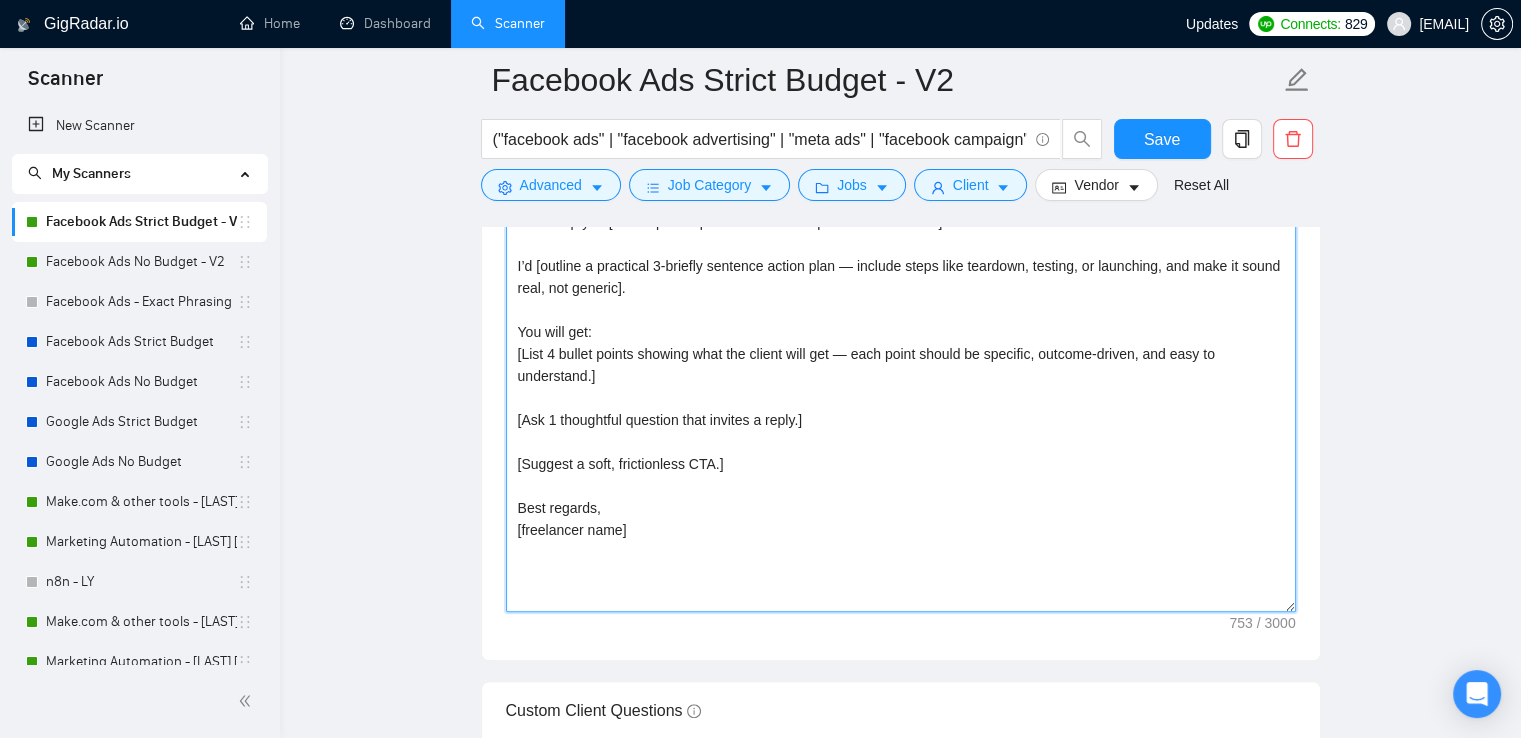 click on "[Keep the entire cover letter, including all prompt outputs, within 700 characters.]
[Use paragraphs between each section, it’s necessary!]
[Don’t use generic phrases like "thrilled", “extensive experience”!!]
Hi [client name, don’t use country or company name]!
I can help you [solve specific problem from their post – max 5 words].
I’d [outline a practical 3-briefly sentence action plan — include steps like teardown, testing, or launching, and make it sound real, not generic].
You will get:
[List 4 bullet points showing what the client will get — each point should be specific, outcome-driven, and easy to understand.]
[Ask 1 thoughtful question that invites a reply.]
[Suggest a soft, frictionless CTA.]
Best regards,
[freelancer name]" at bounding box center (901, 387) 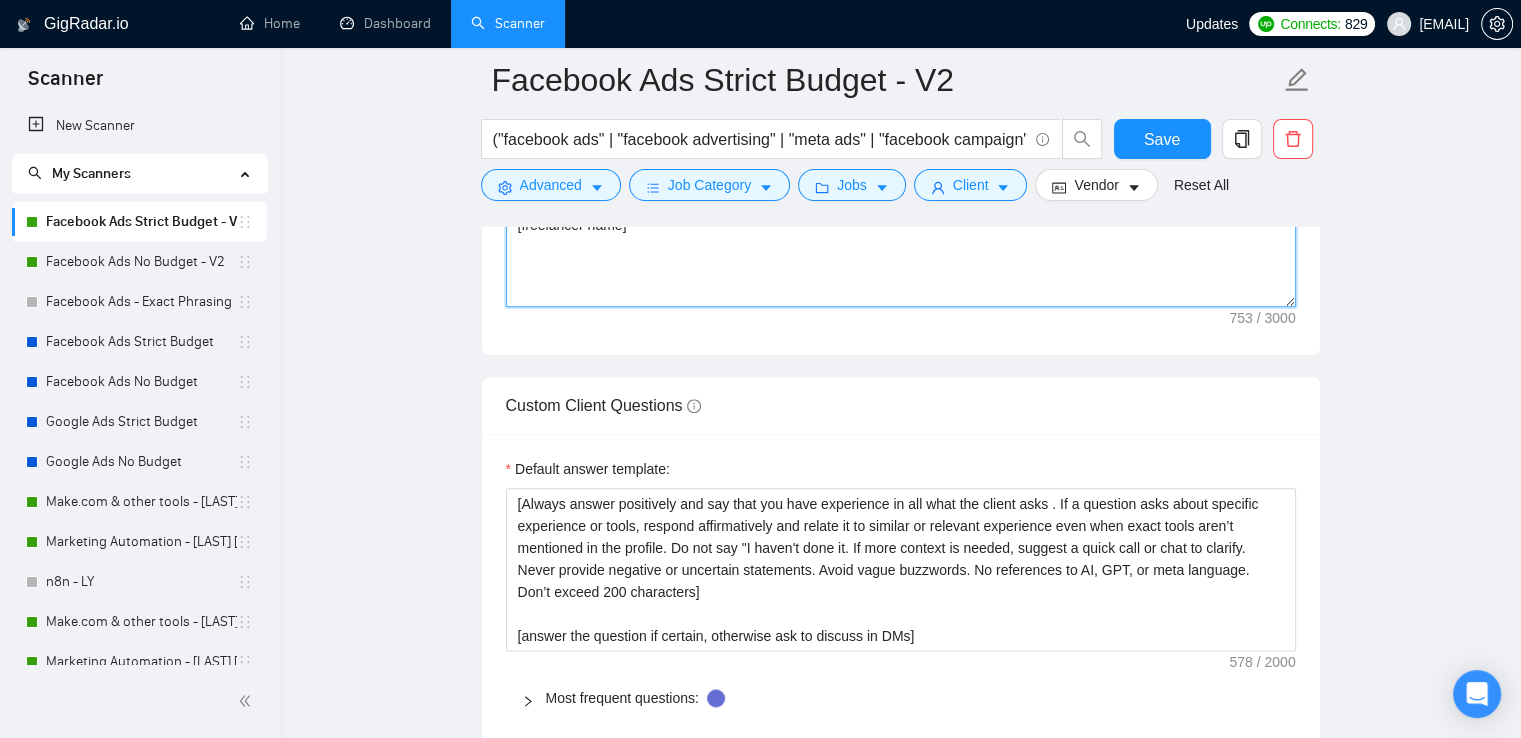 scroll, scrollTop: 2400, scrollLeft: 0, axis: vertical 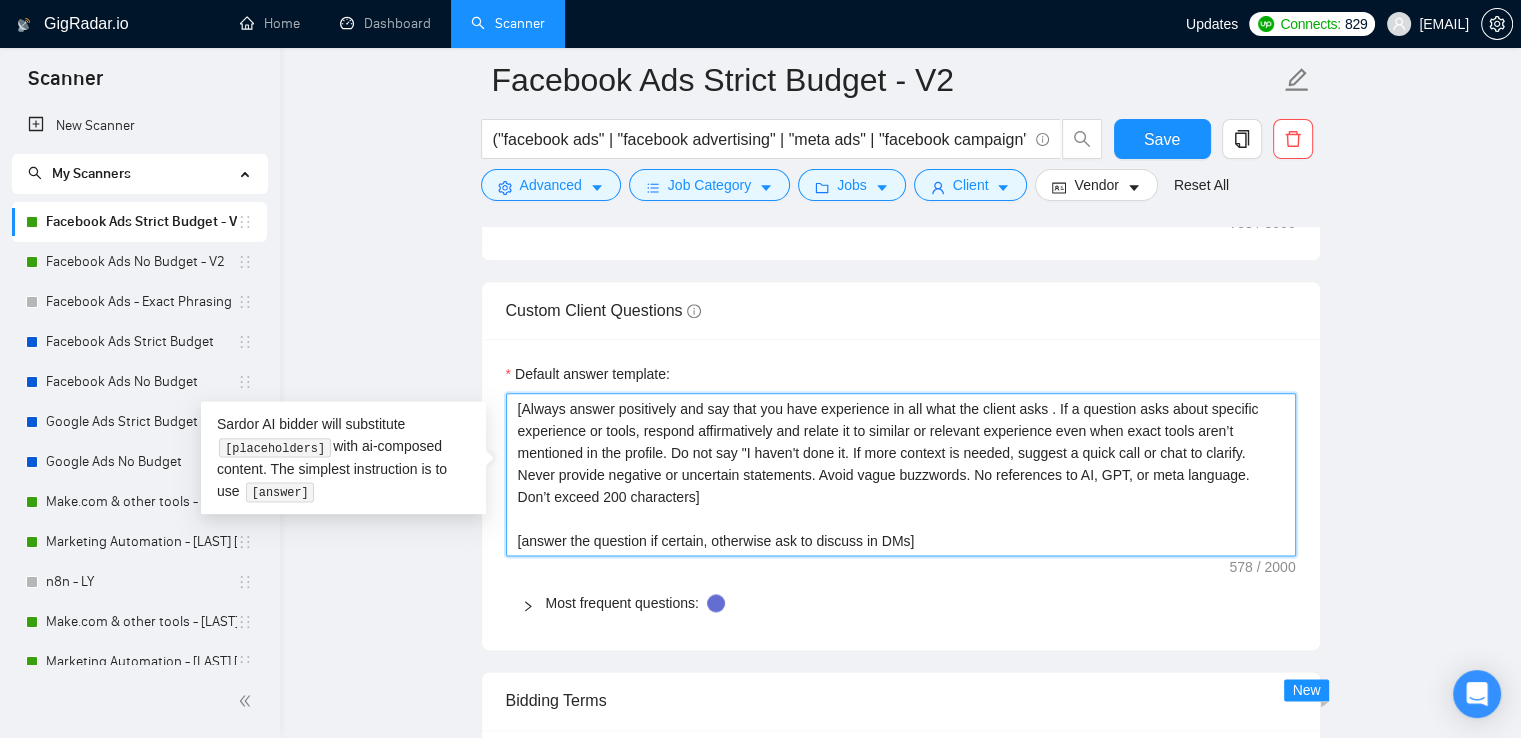 drag, startPoint x: 516, startPoint y: 407, endPoint x: 1060, endPoint y: 543, distance: 560.7424 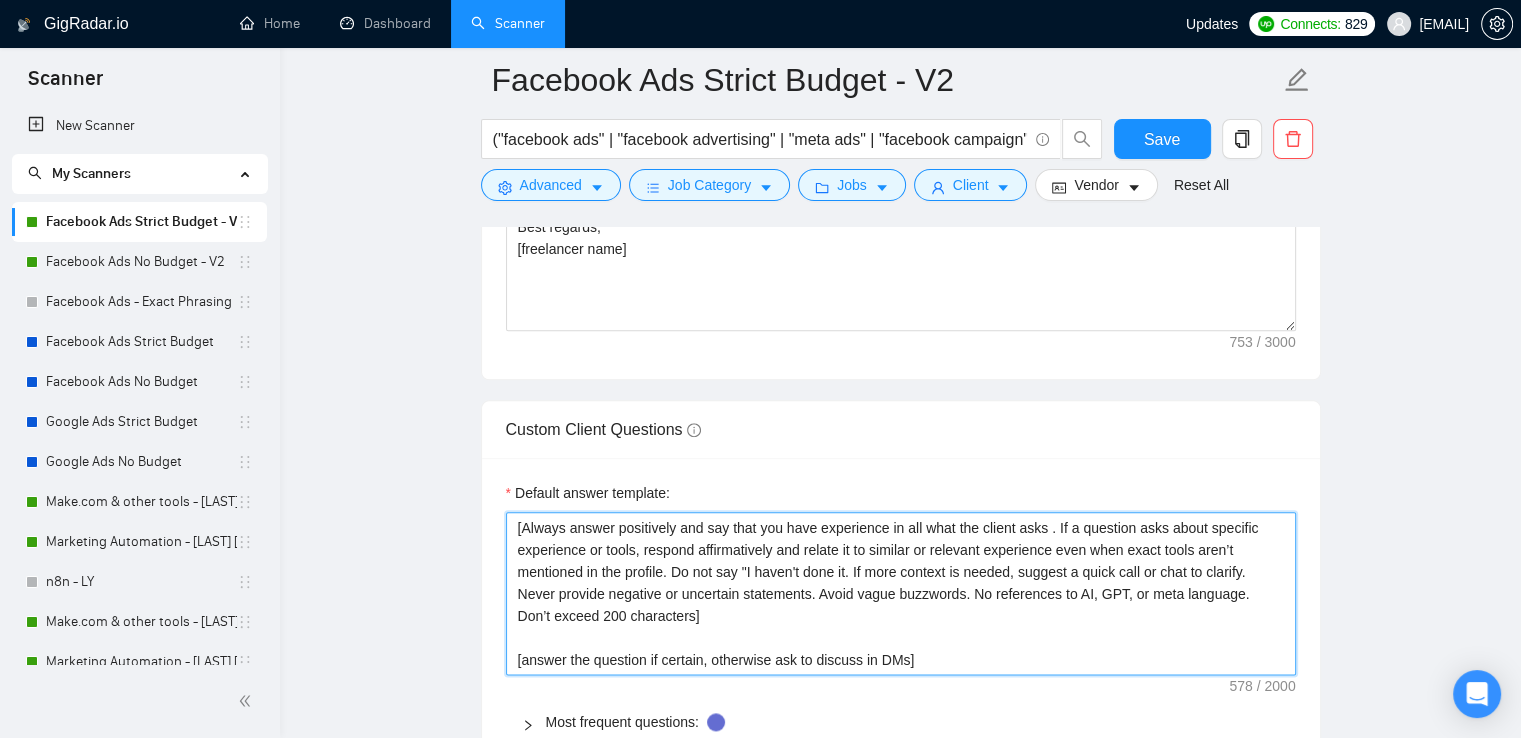scroll, scrollTop: 2100, scrollLeft: 0, axis: vertical 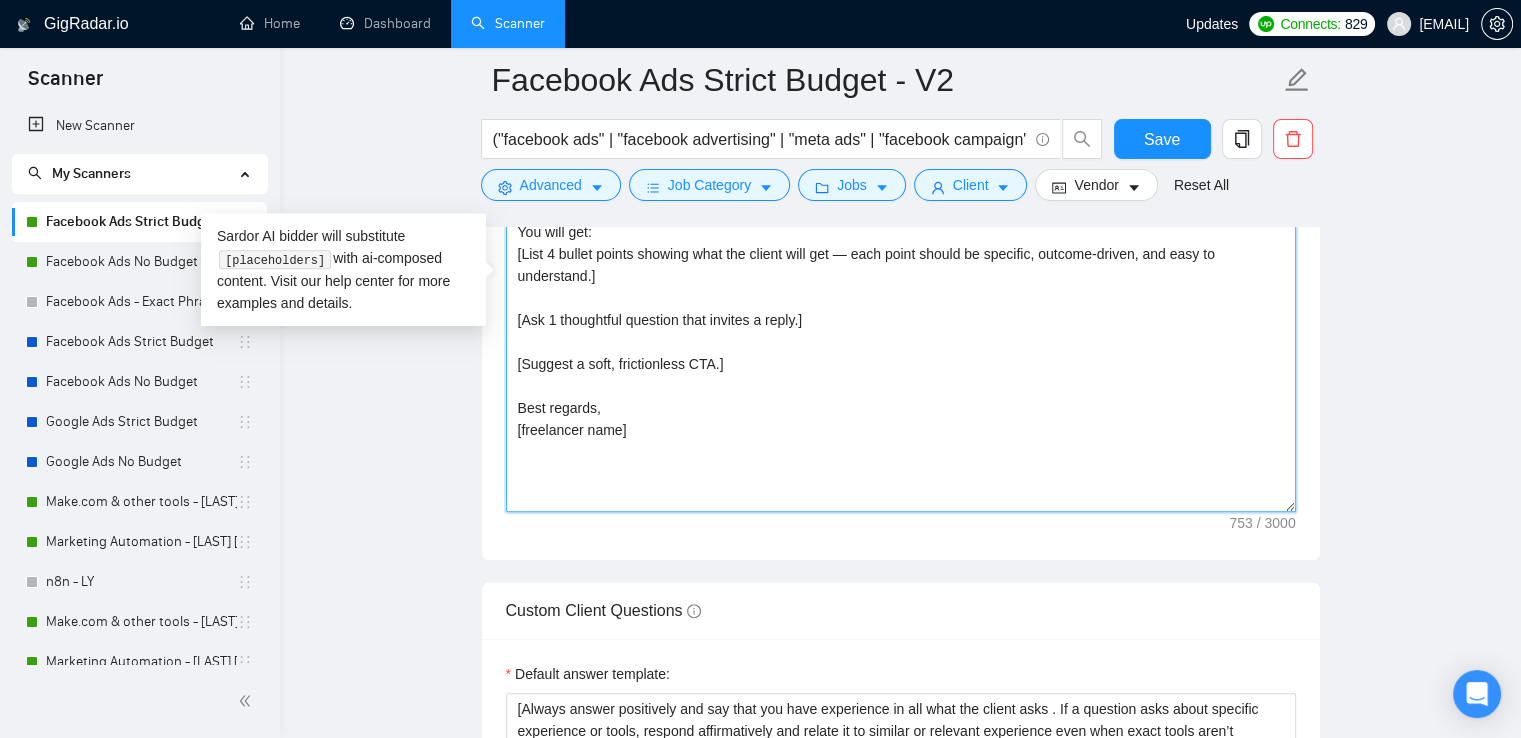 drag, startPoint x: 740, startPoint y: 445, endPoint x: 430, endPoint y: 228, distance: 378.40323 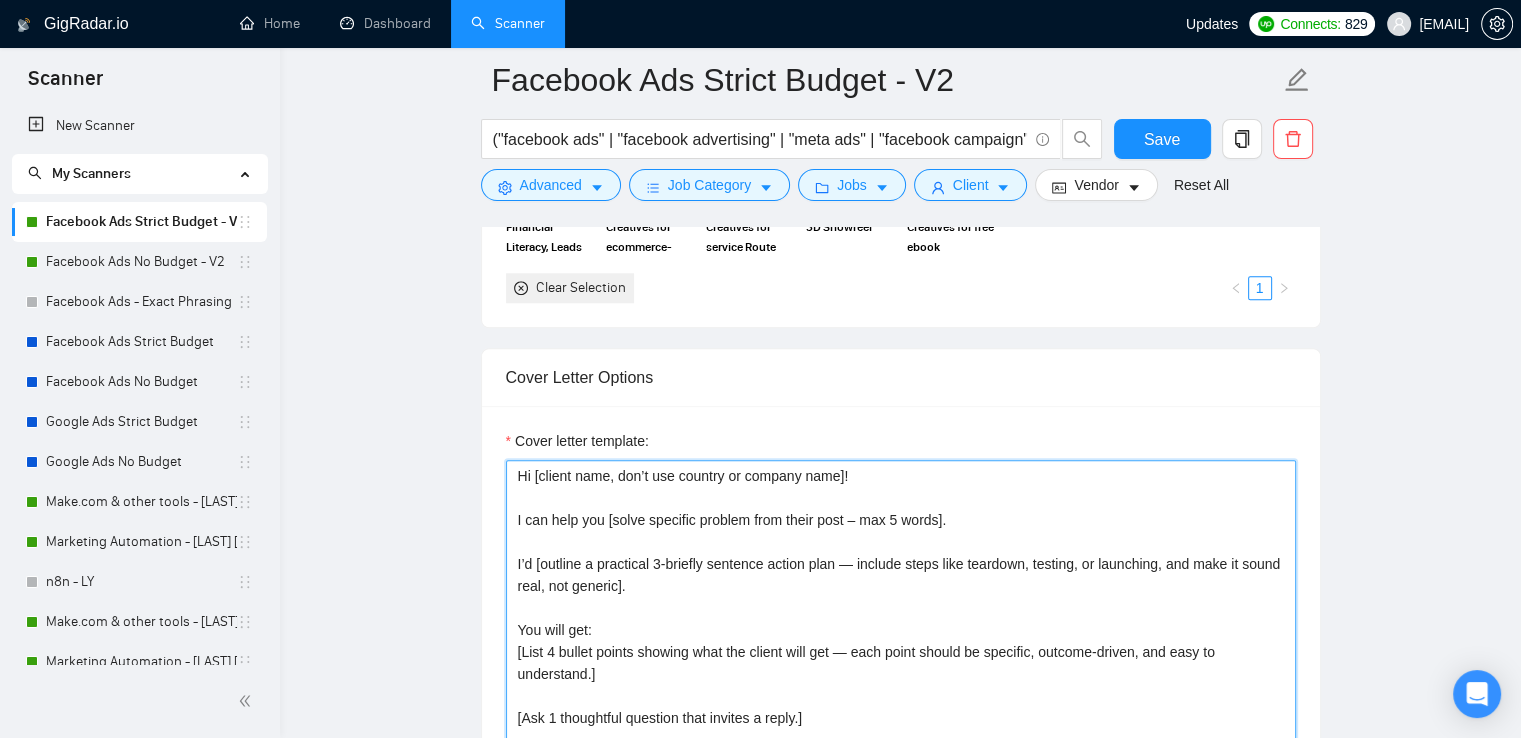 scroll, scrollTop: 1700, scrollLeft: 0, axis: vertical 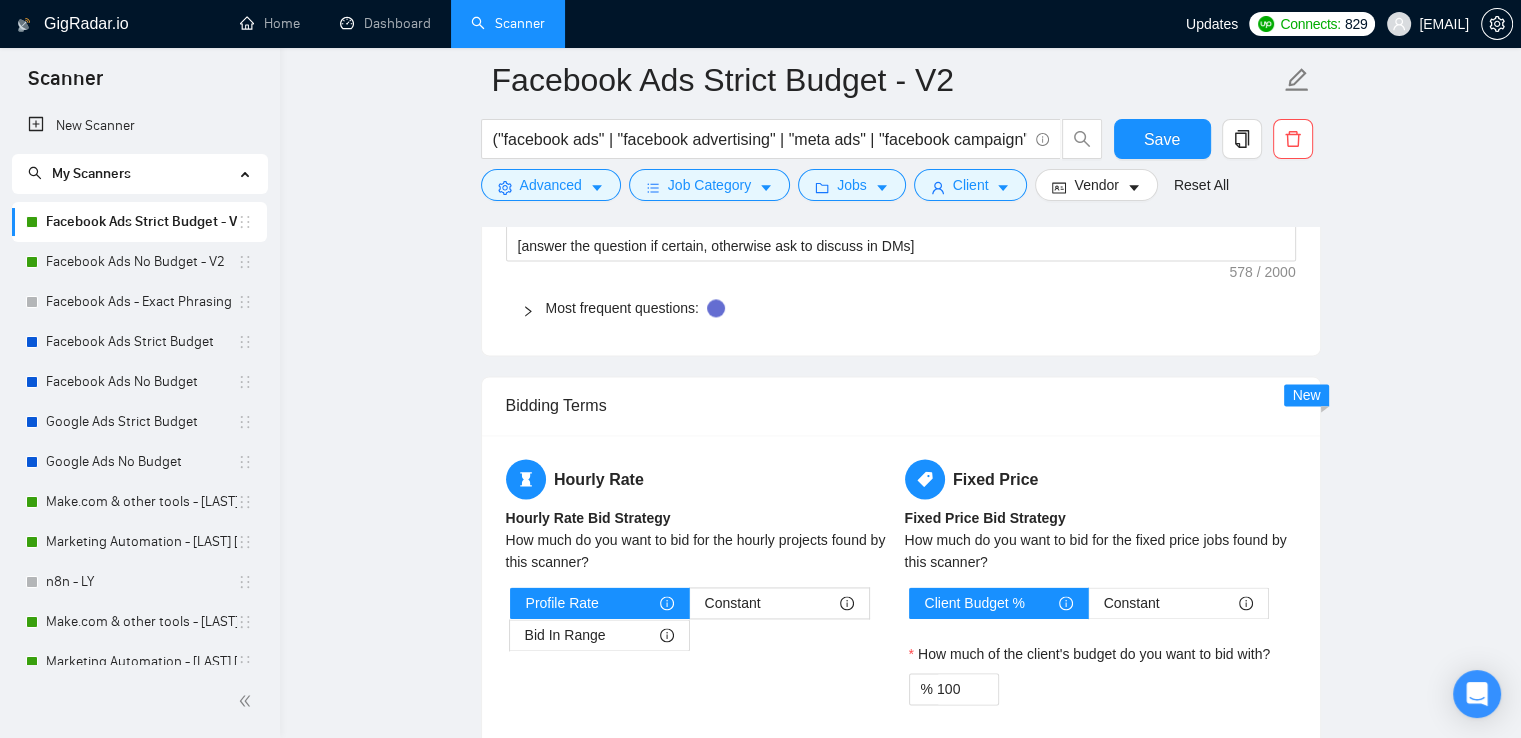 drag, startPoint x: 515, startPoint y: 473, endPoint x: 960, endPoint y: 498, distance: 445.7017 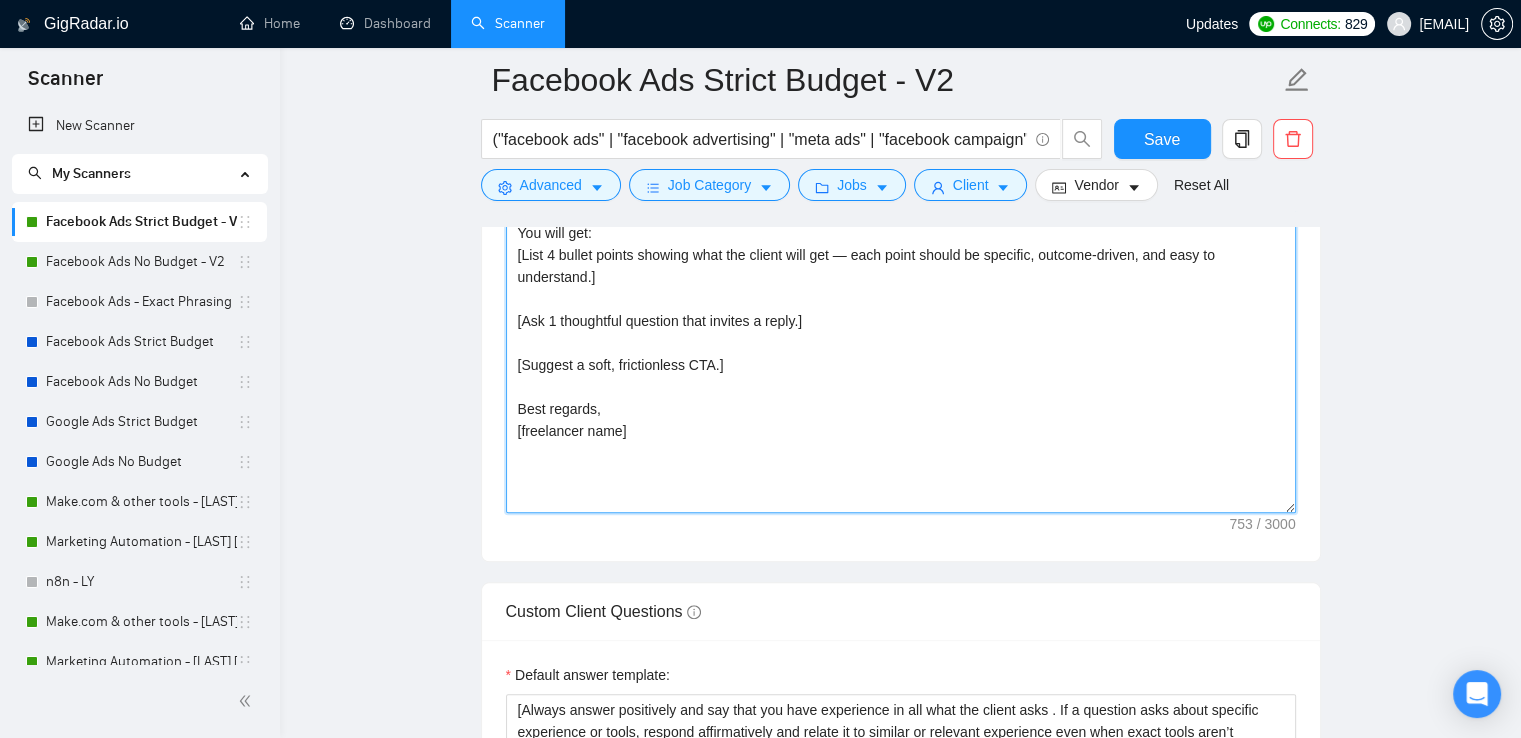 scroll, scrollTop: 2095, scrollLeft: 0, axis: vertical 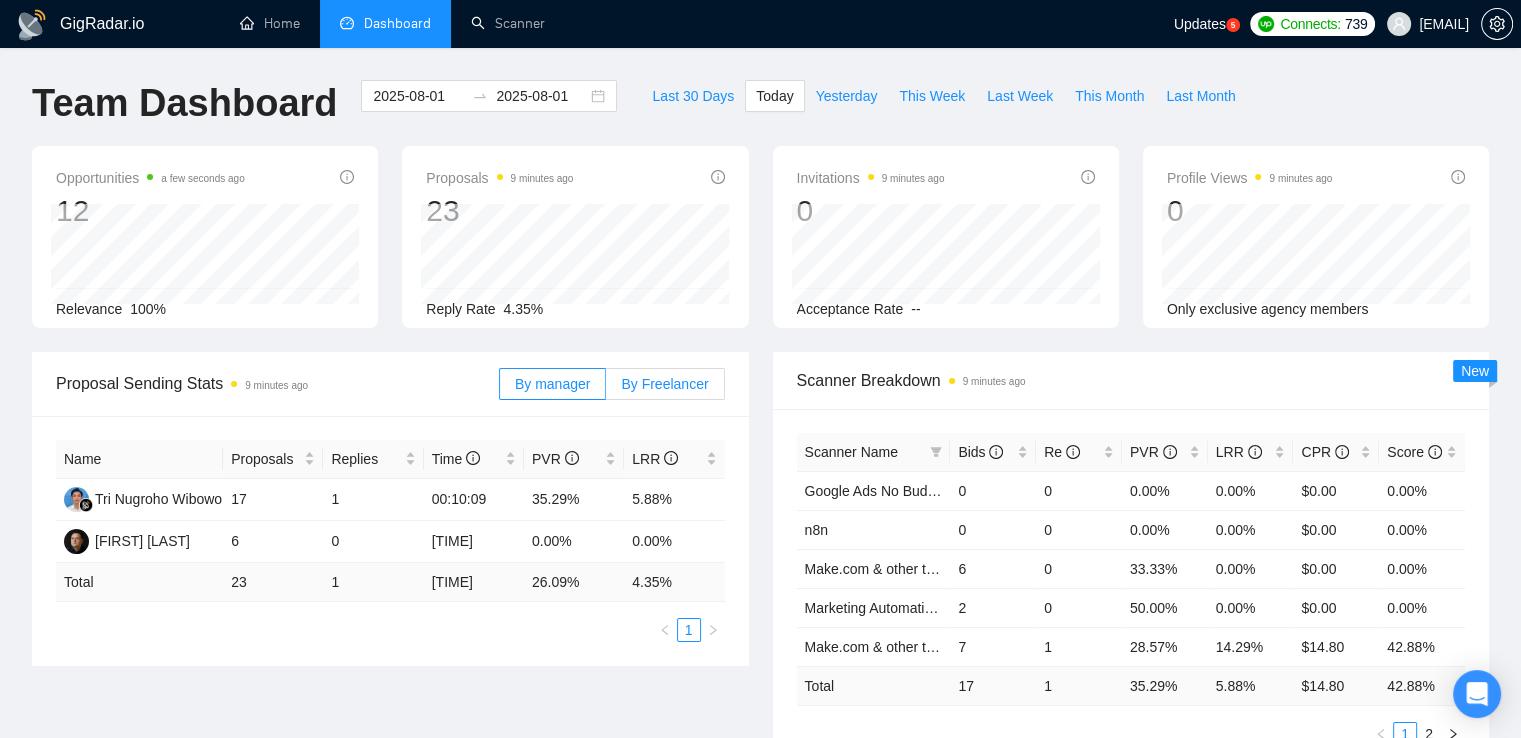 click on "By Freelancer" at bounding box center [664, 384] 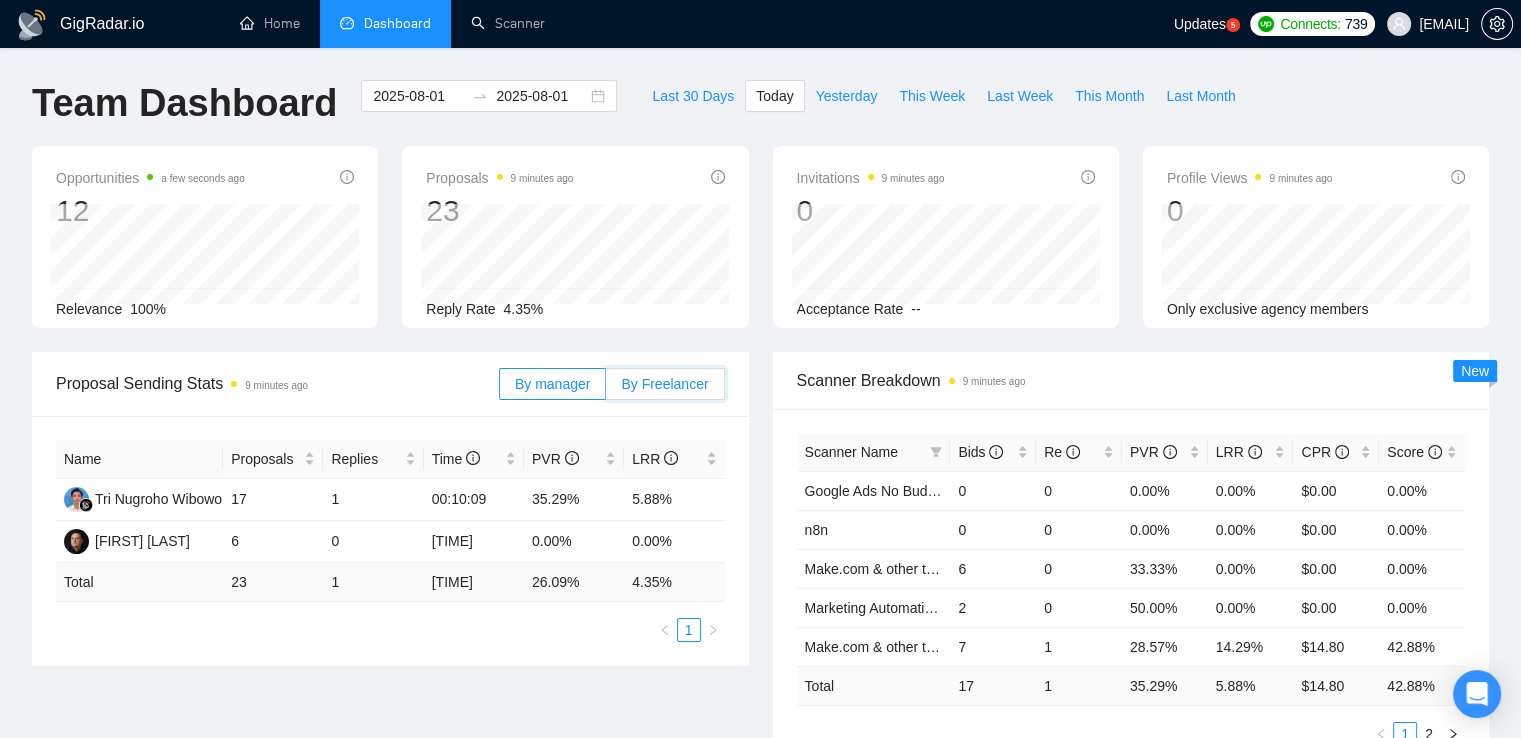 click on "By Freelancer" at bounding box center (606, 389) 